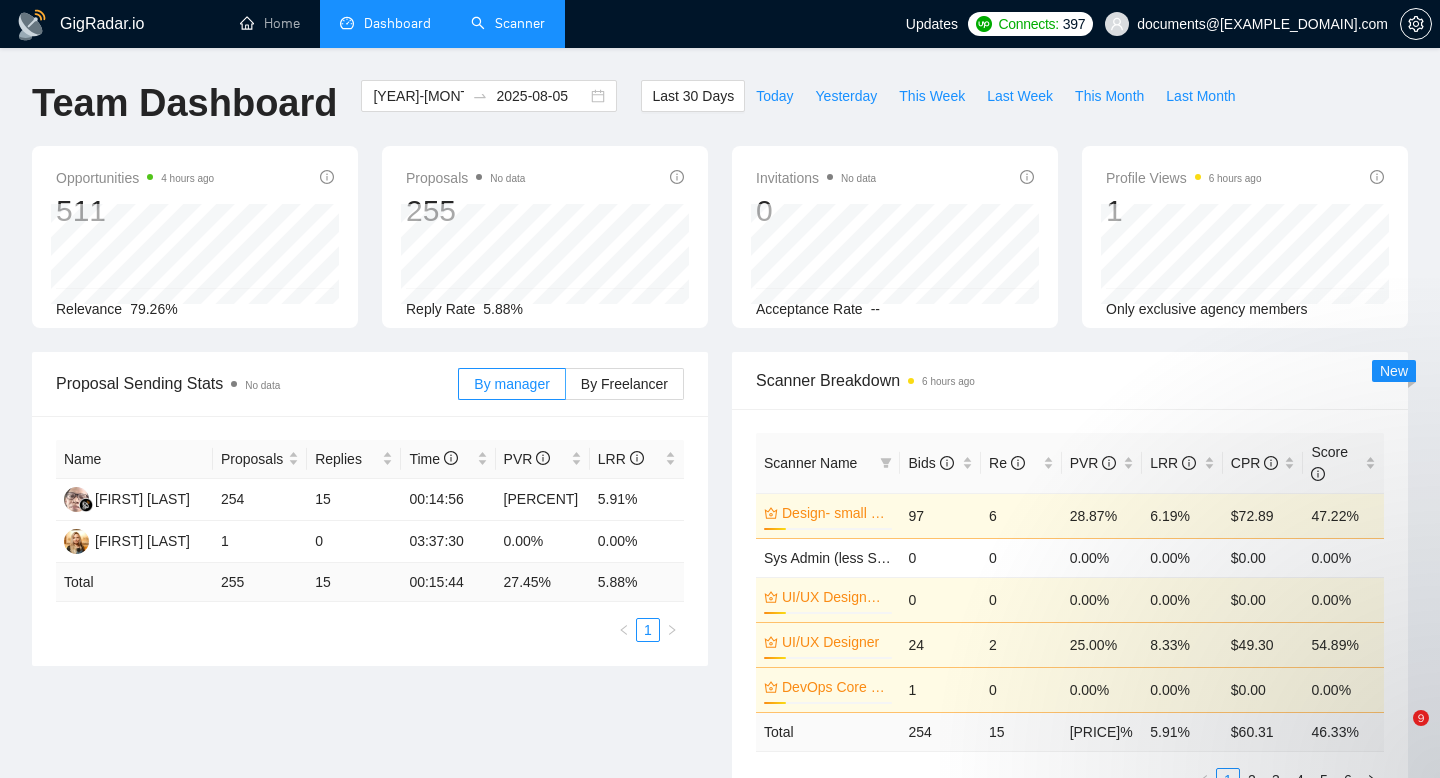 scroll, scrollTop: 0, scrollLeft: 0, axis: both 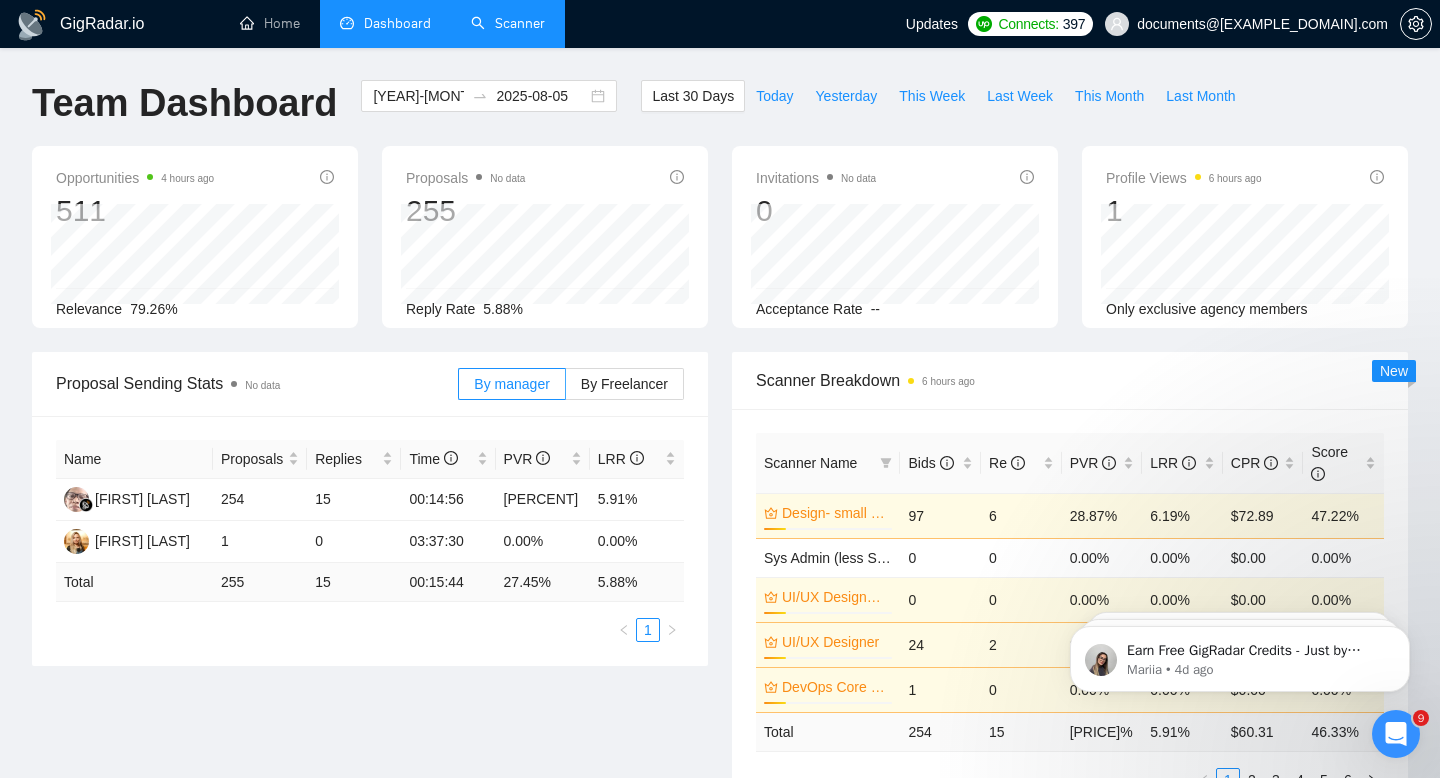 click on "Scanner" at bounding box center (508, 23) 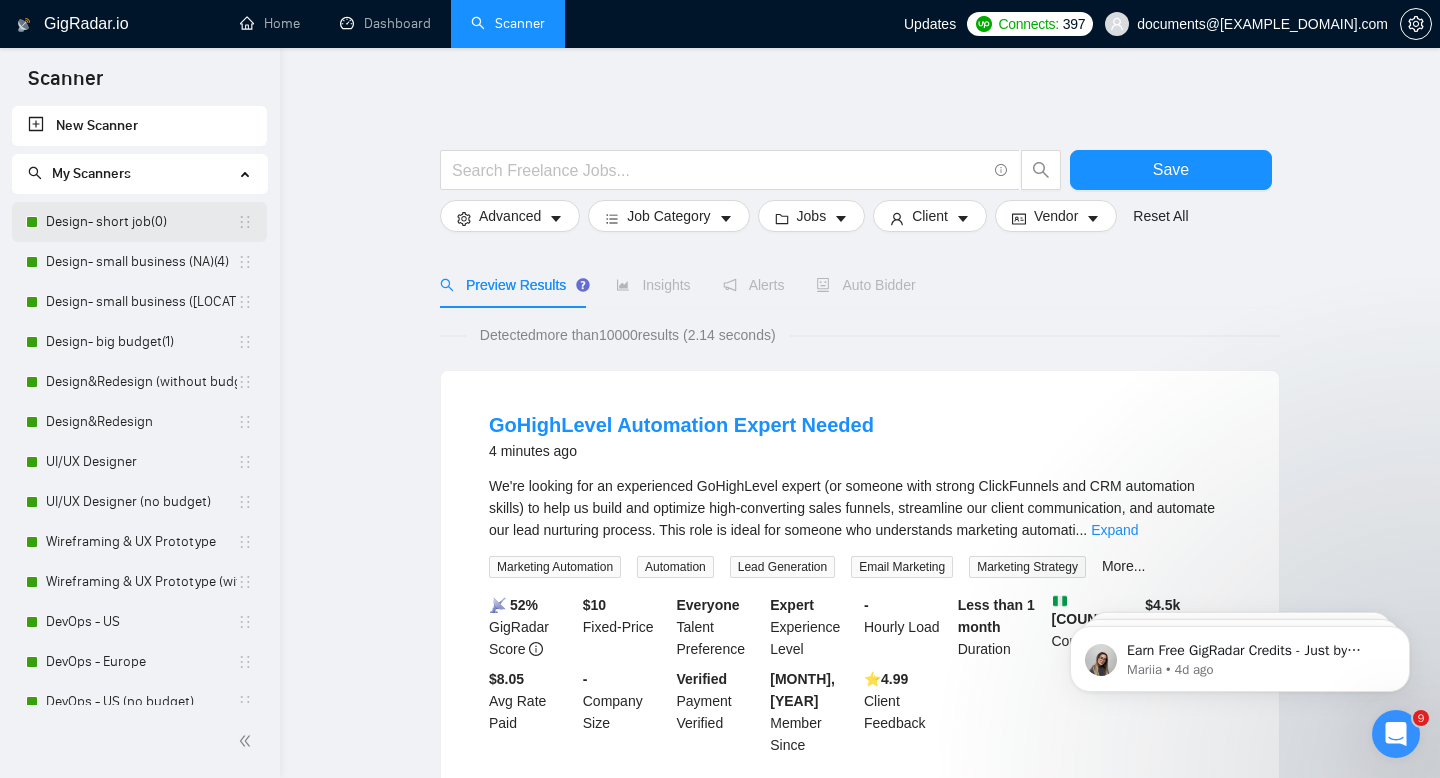 click on "Design- short job(0)" at bounding box center [141, 222] 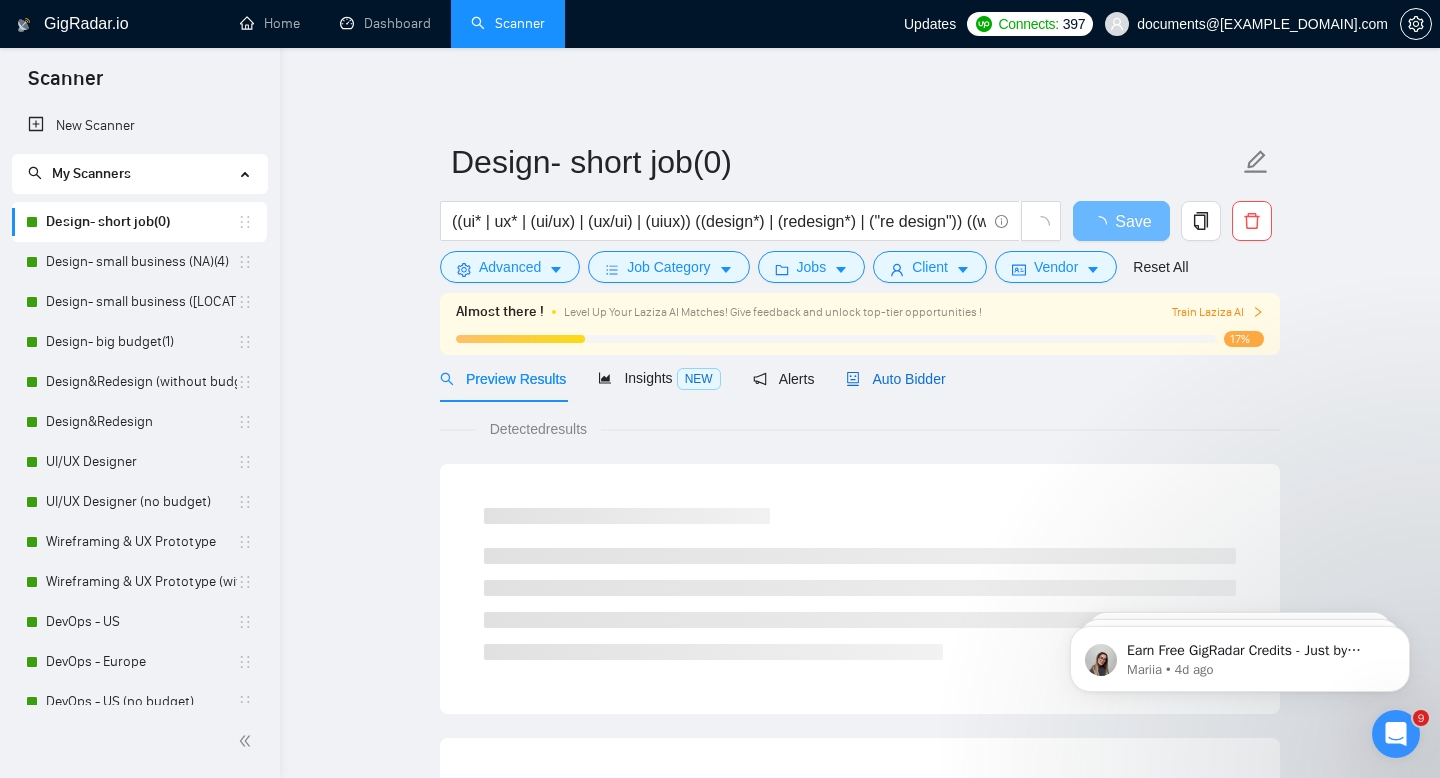 click on "Auto Bidder" at bounding box center [895, 379] 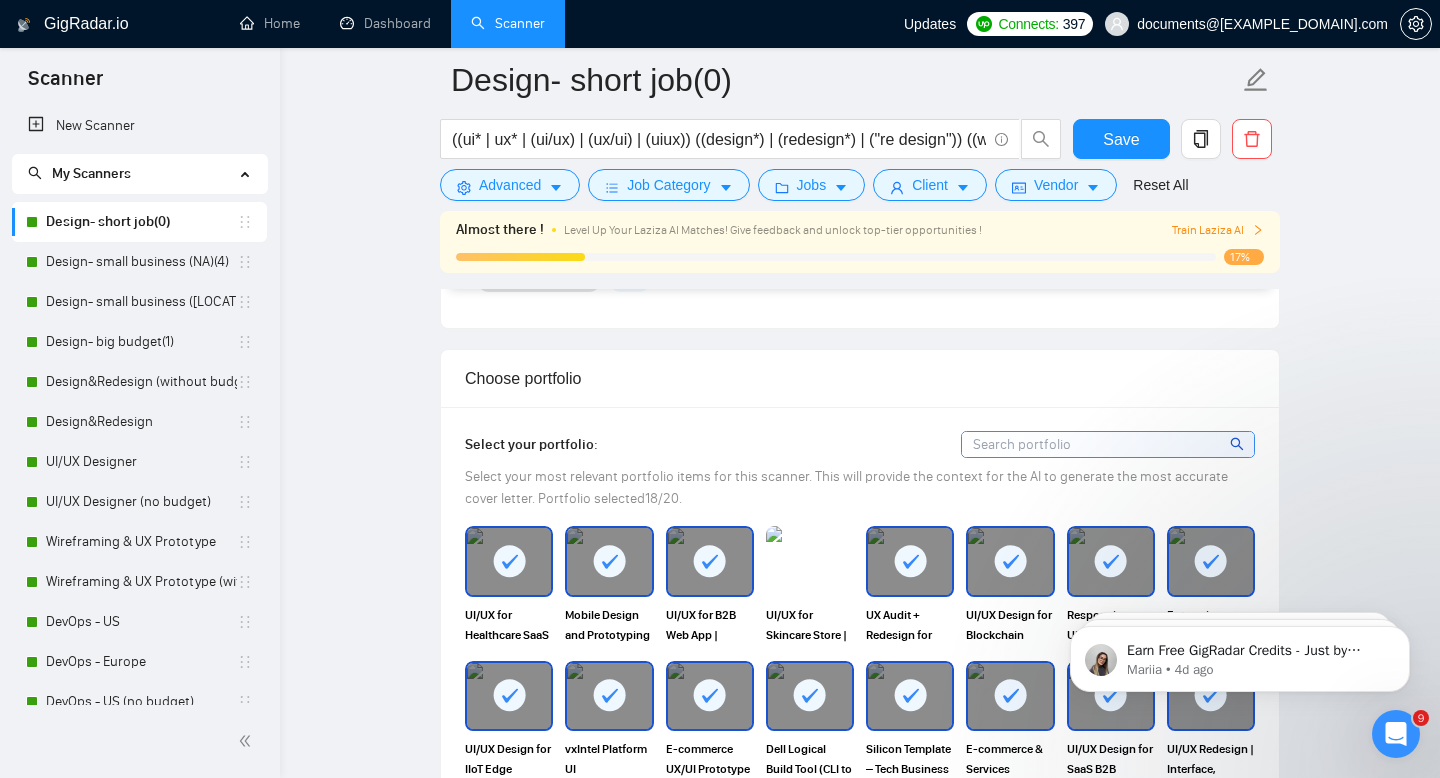 scroll, scrollTop: 1738, scrollLeft: 0, axis: vertical 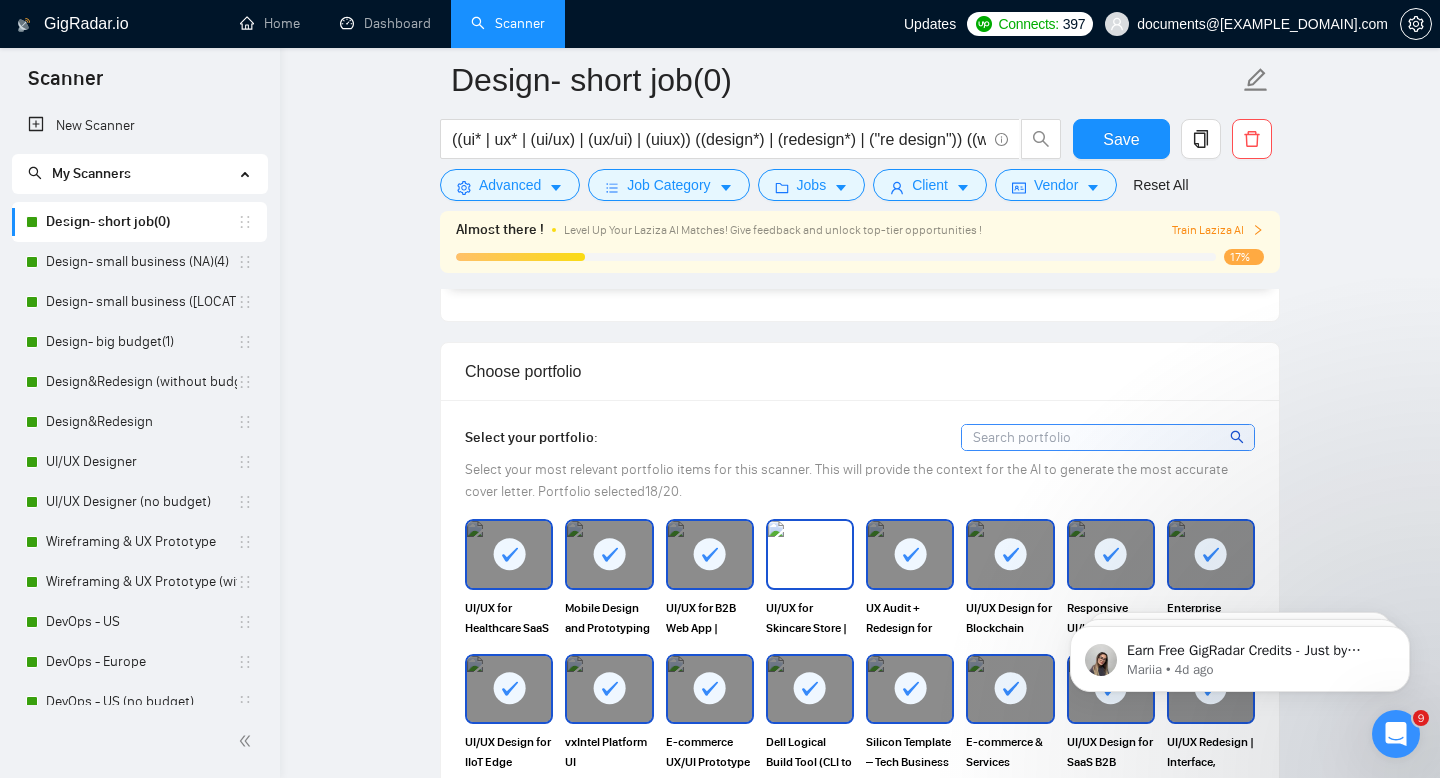 click at bounding box center [810, 554] 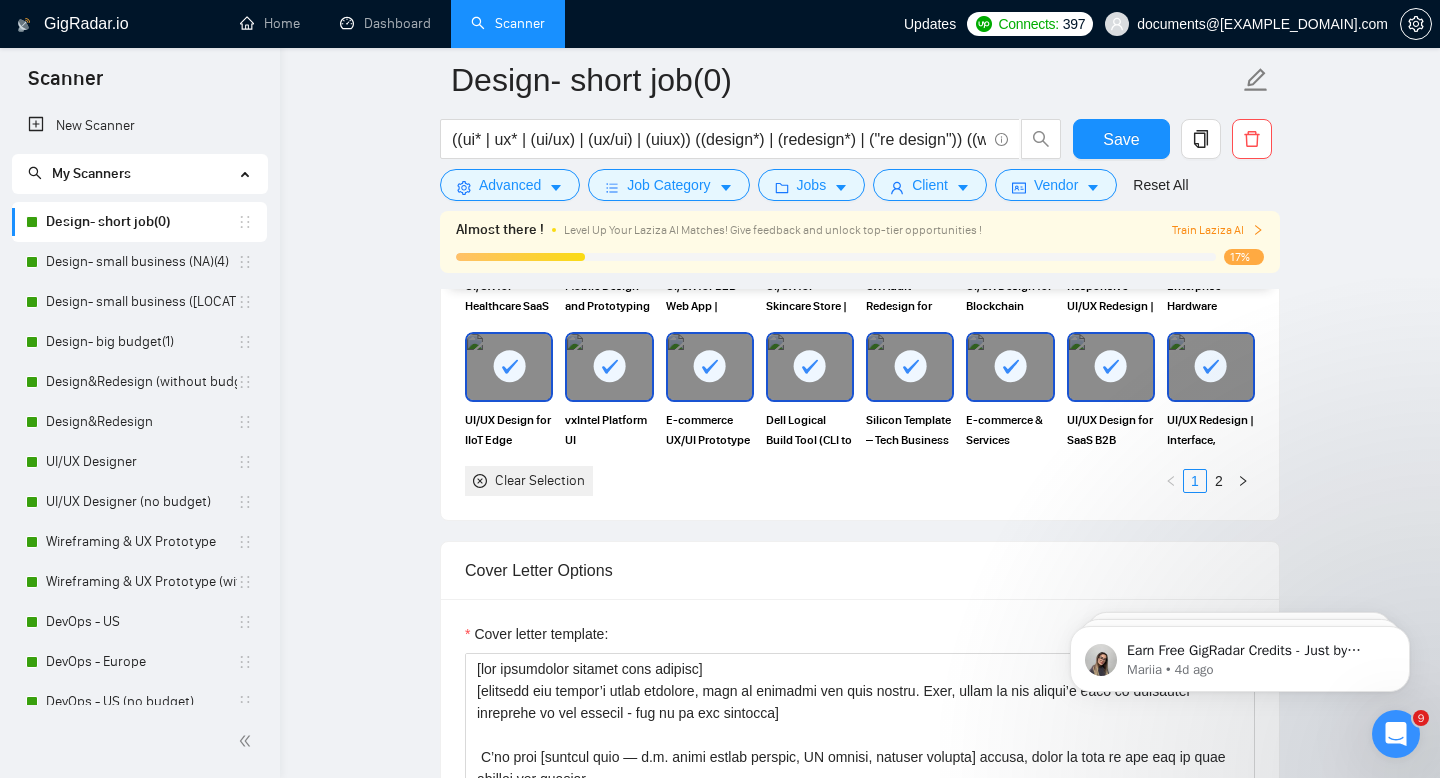 scroll, scrollTop: 2067, scrollLeft: 0, axis: vertical 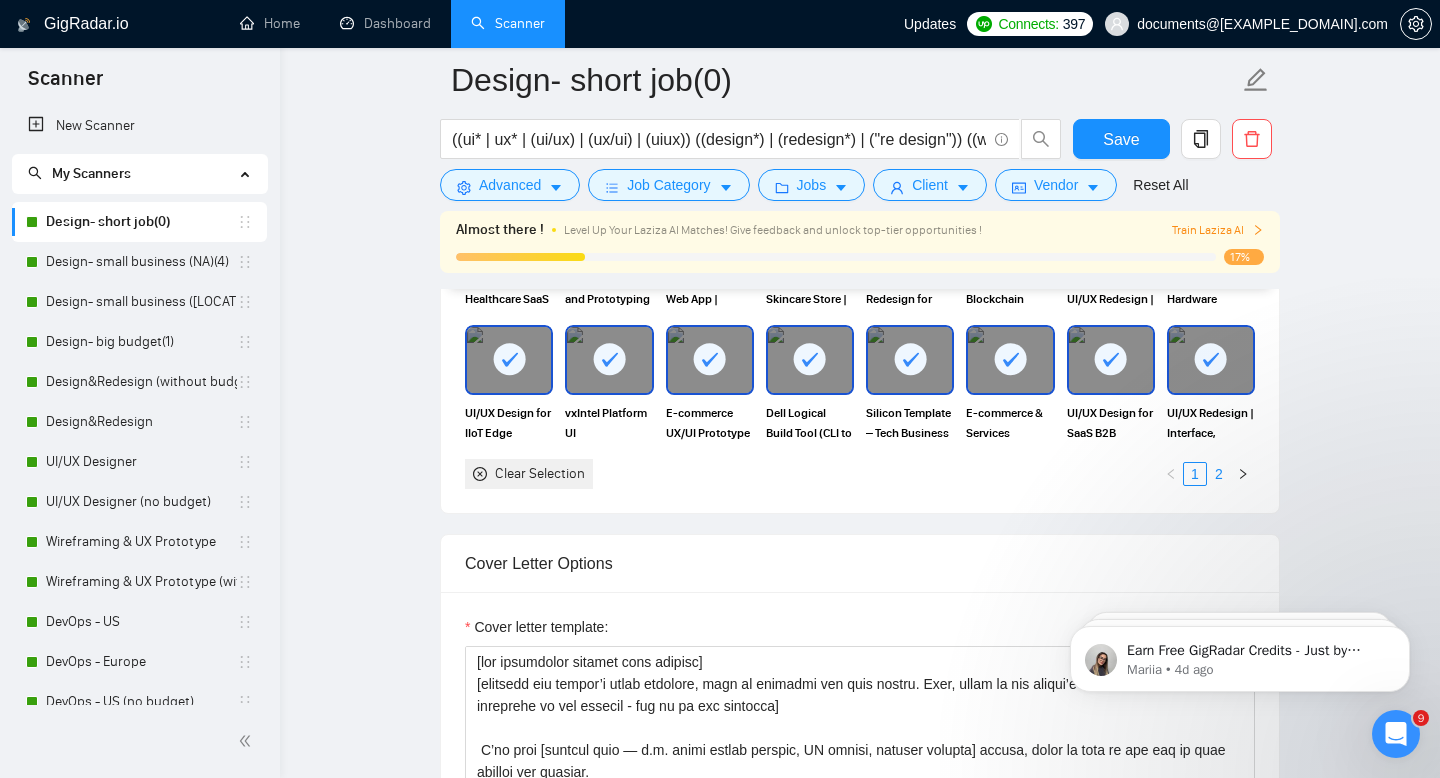 click on "2" at bounding box center (1219, 474) 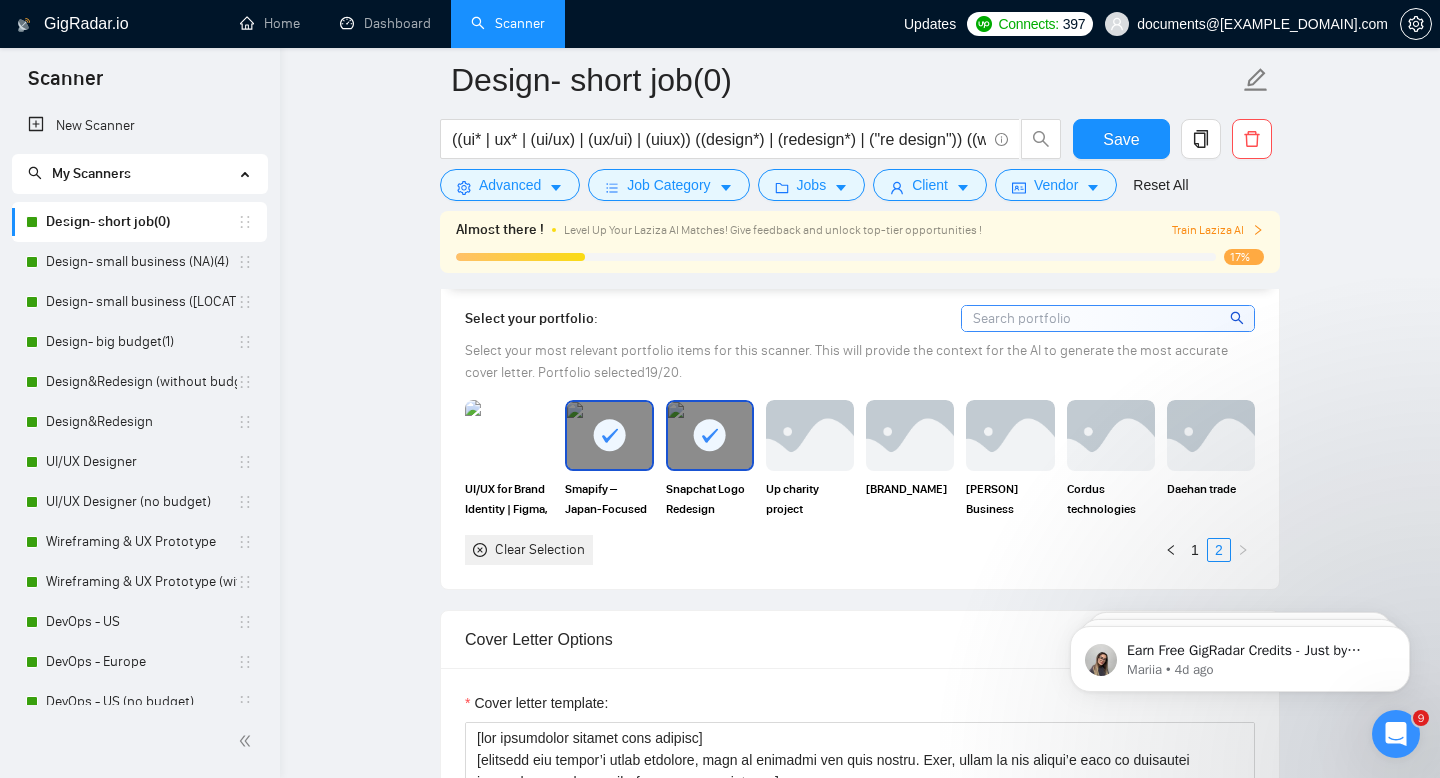 scroll, scrollTop: 1799, scrollLeft: 0, axis: vertical 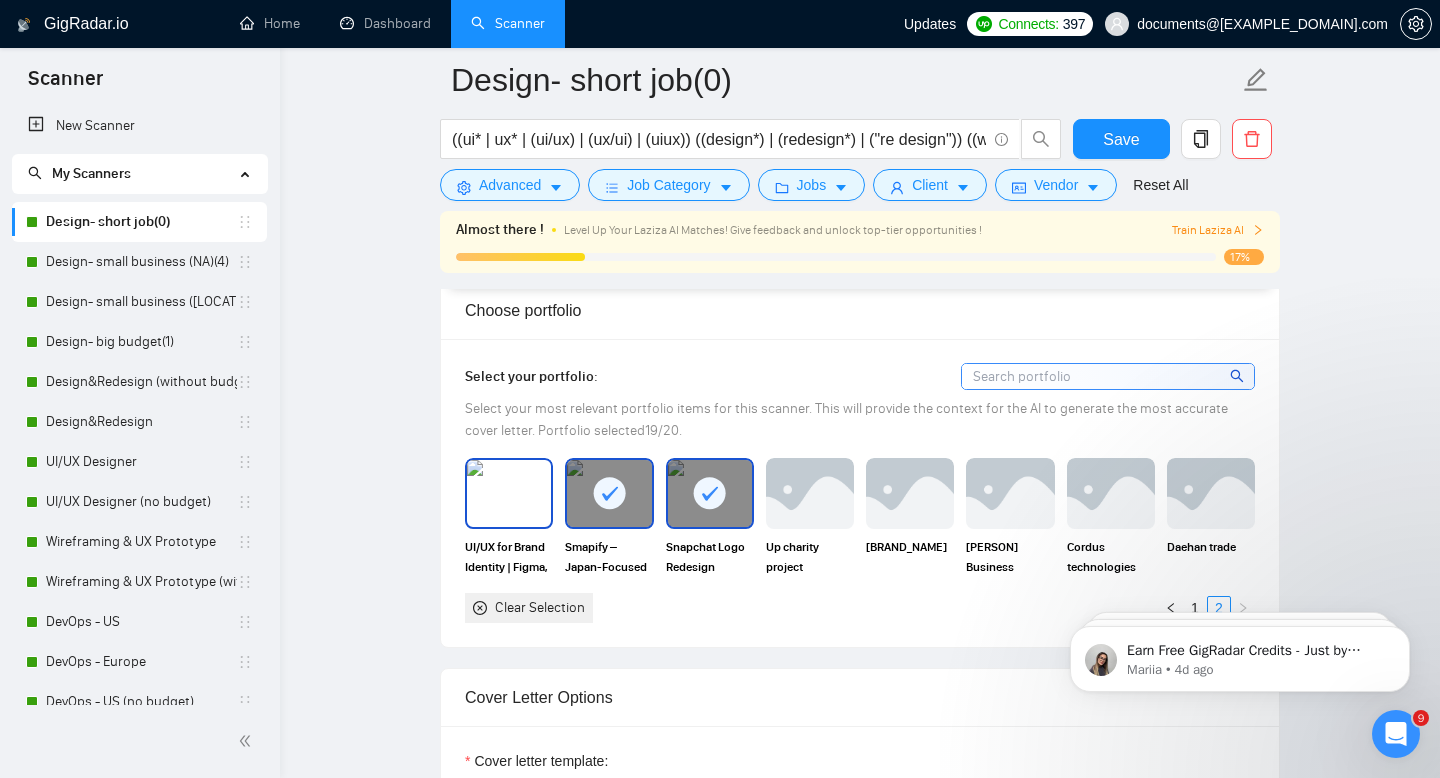 click at bounding box center (509, 493) 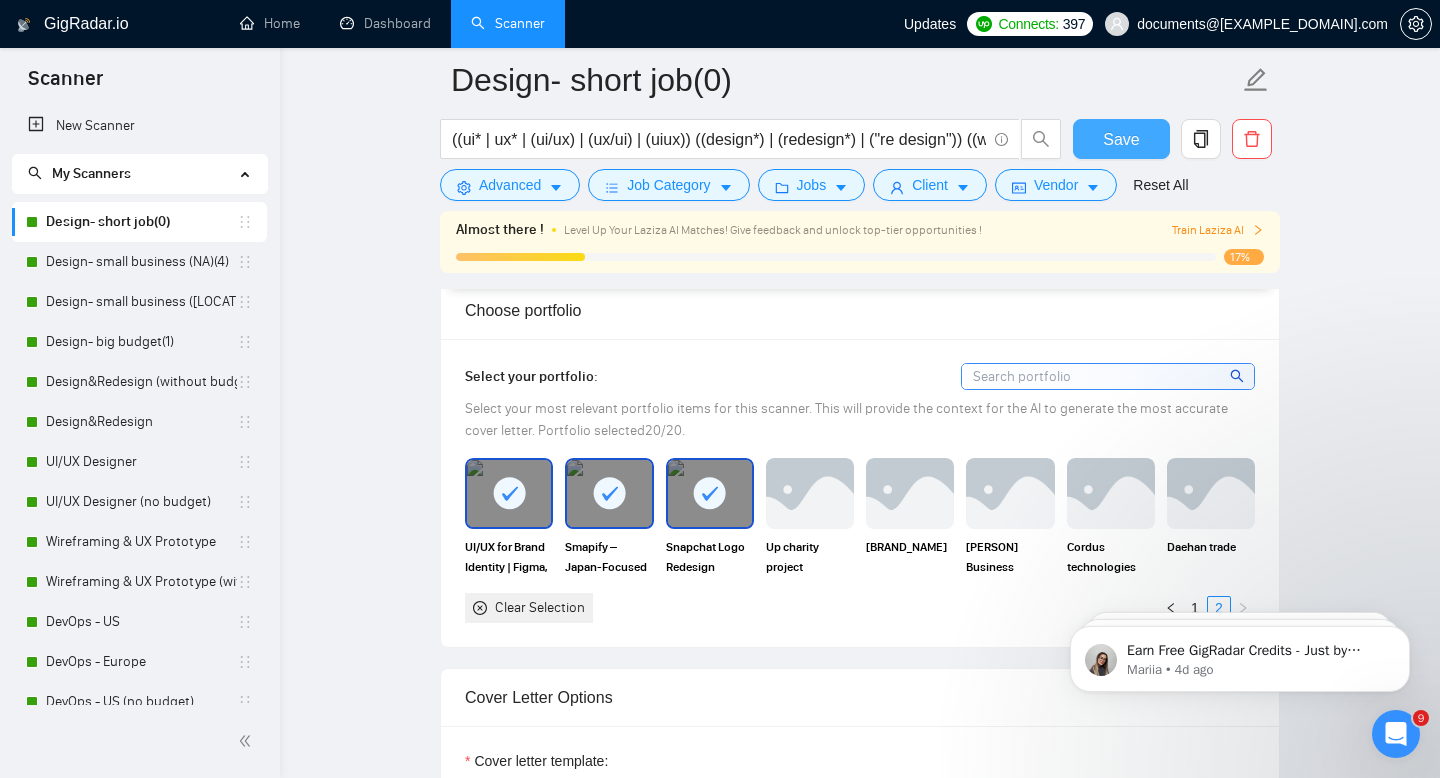 click on "Save" at bounding box center (1121, 139) 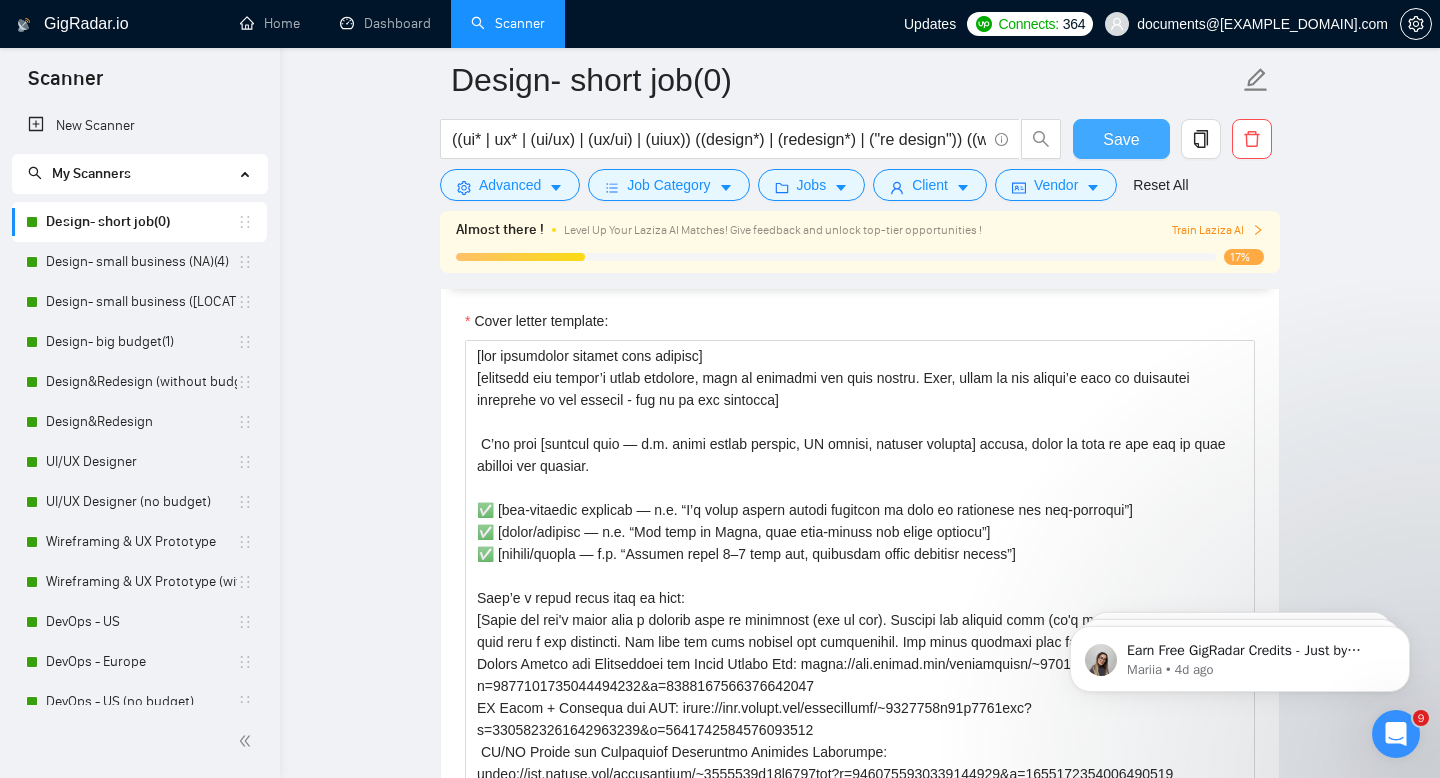 scroll, scrollTop: 2385, scrollLeft: 0, axis: vertical 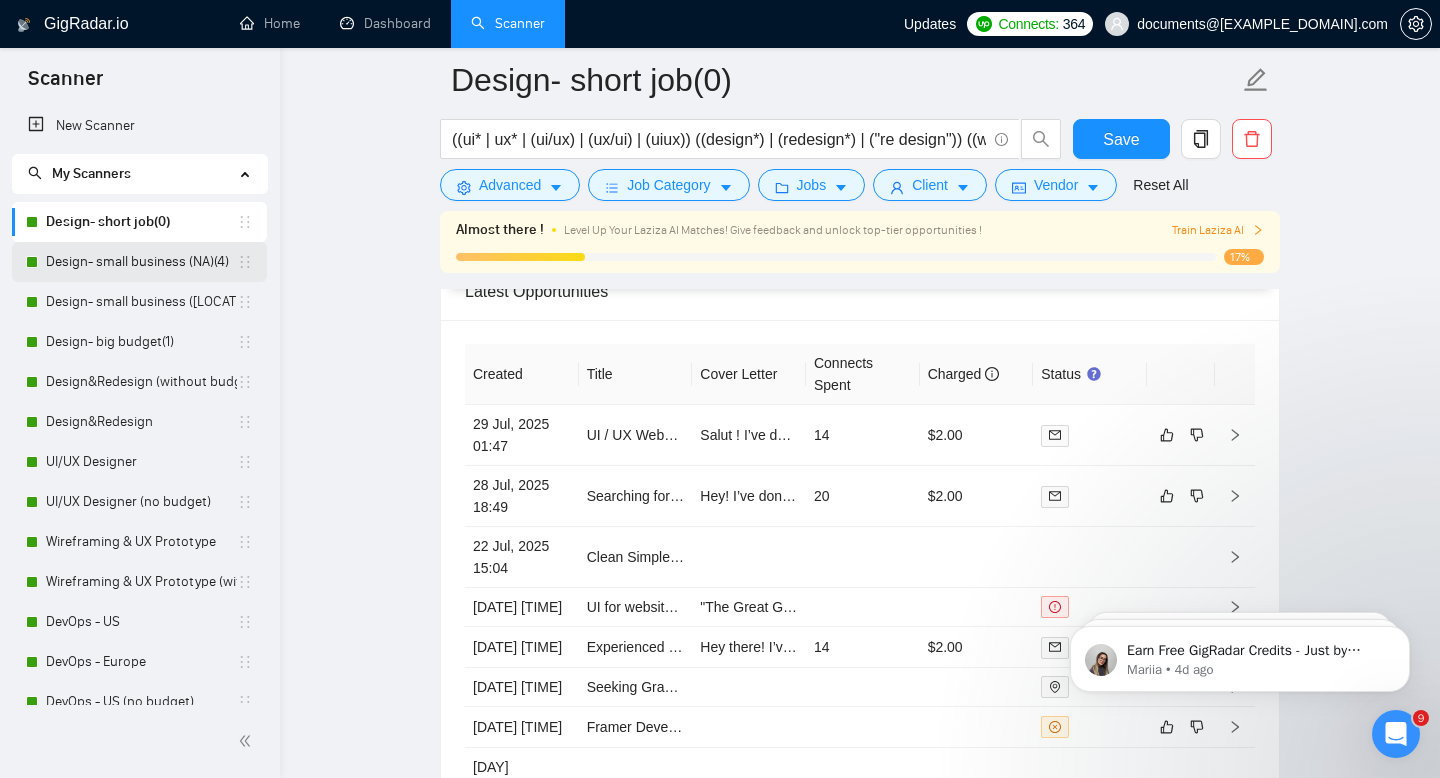 click on "Design- small business (NA)(4)" at bounding box center [141, 262] 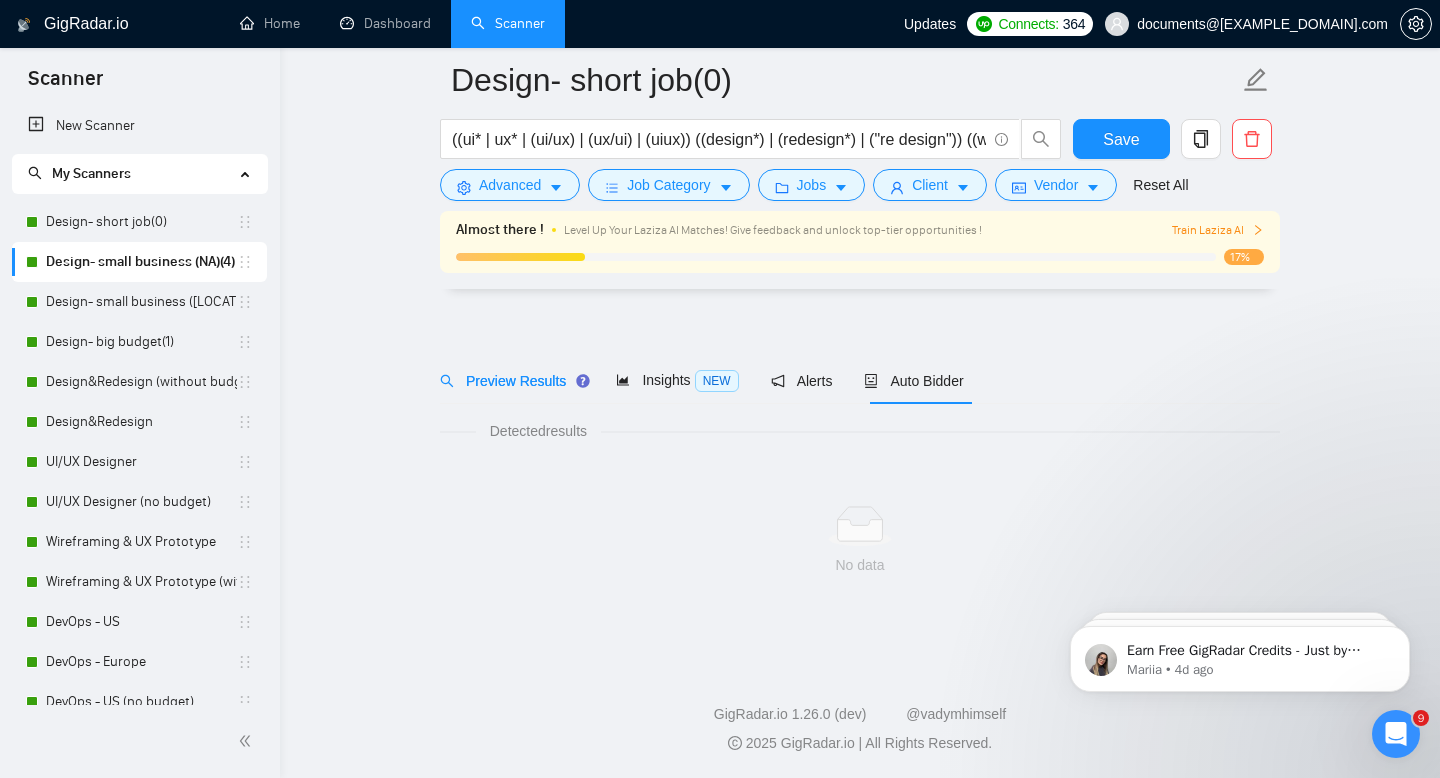 scroll, scrollTop: 14, scrollLeft: 0, axis: vertical 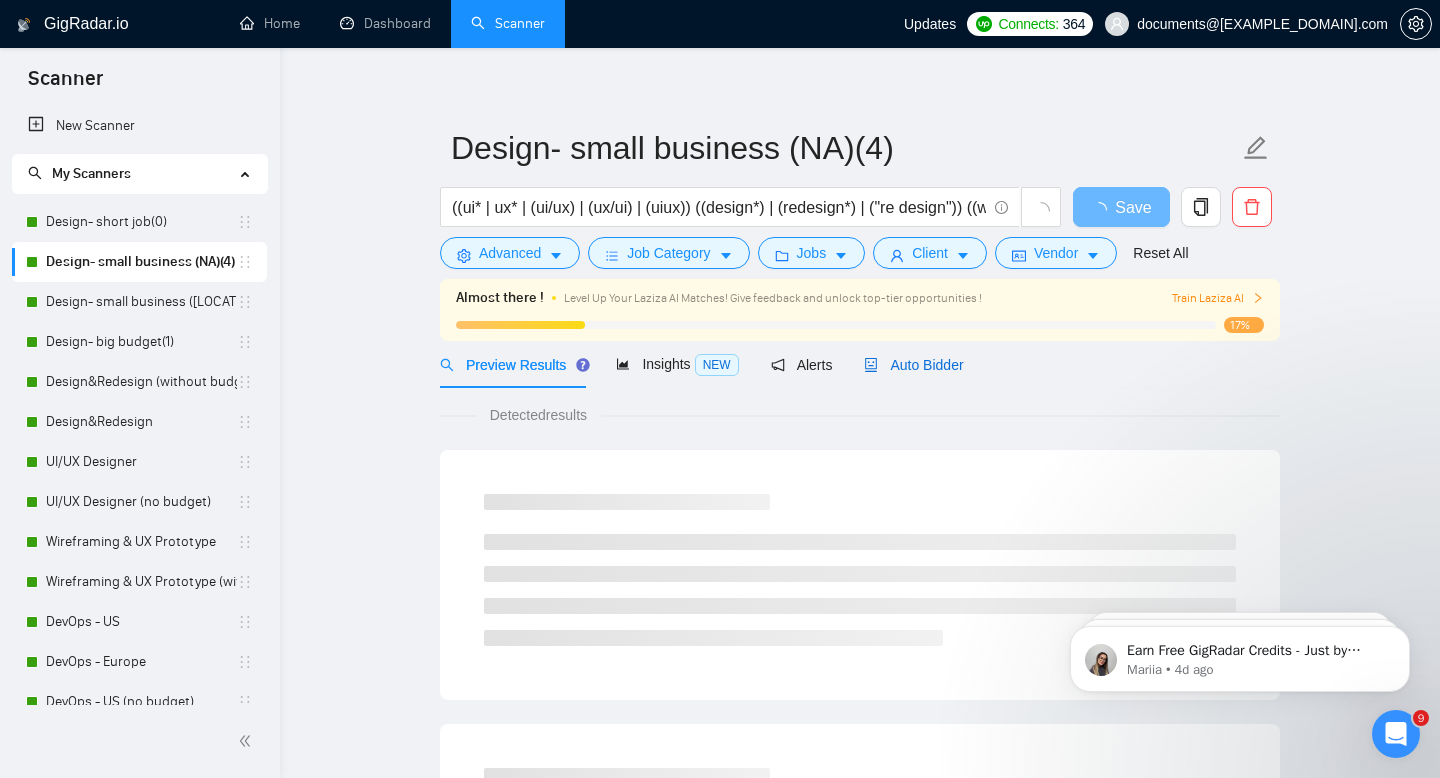 click on "Auto Bidder" at bounding box center [913, 365] 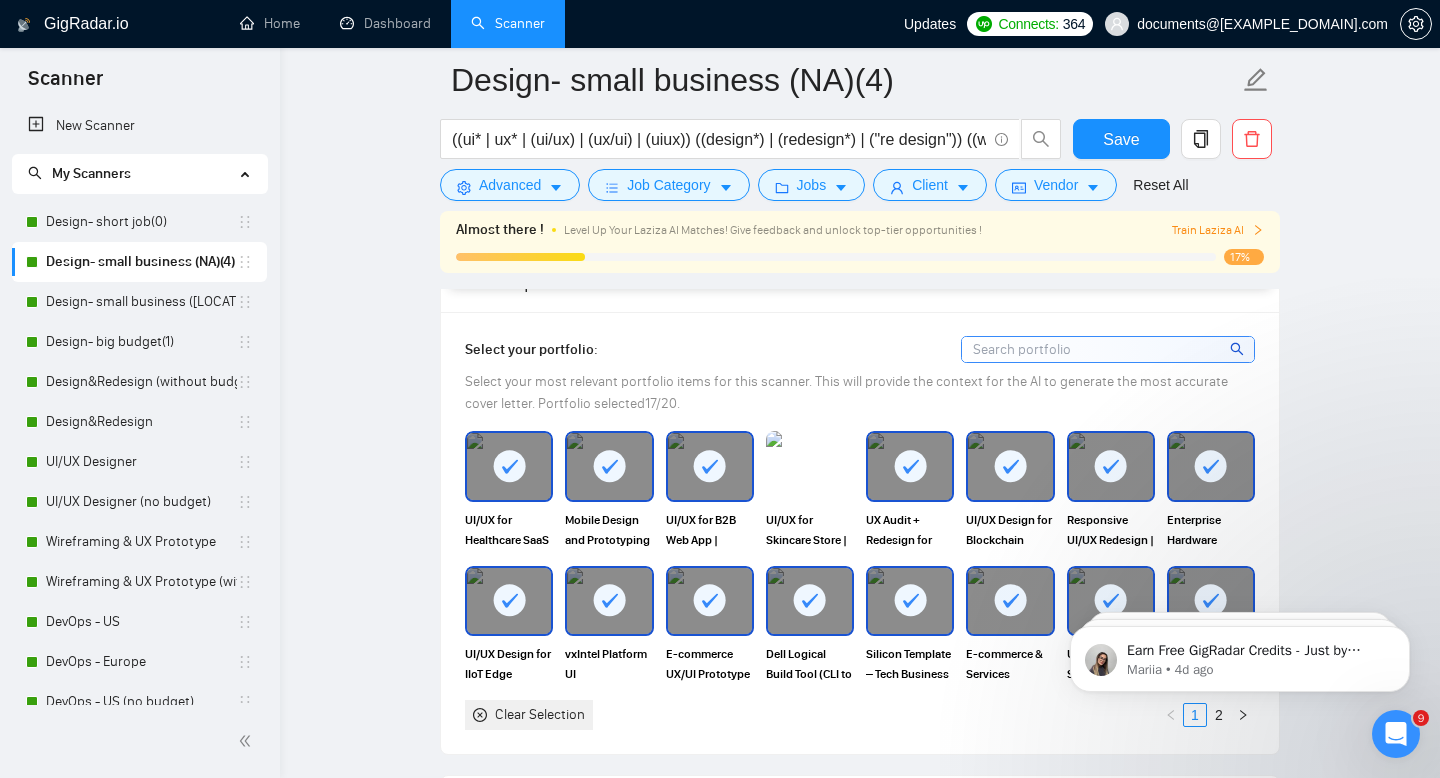scroll, scrollTop: 2127, scrollLeft: 0, axis: vertical 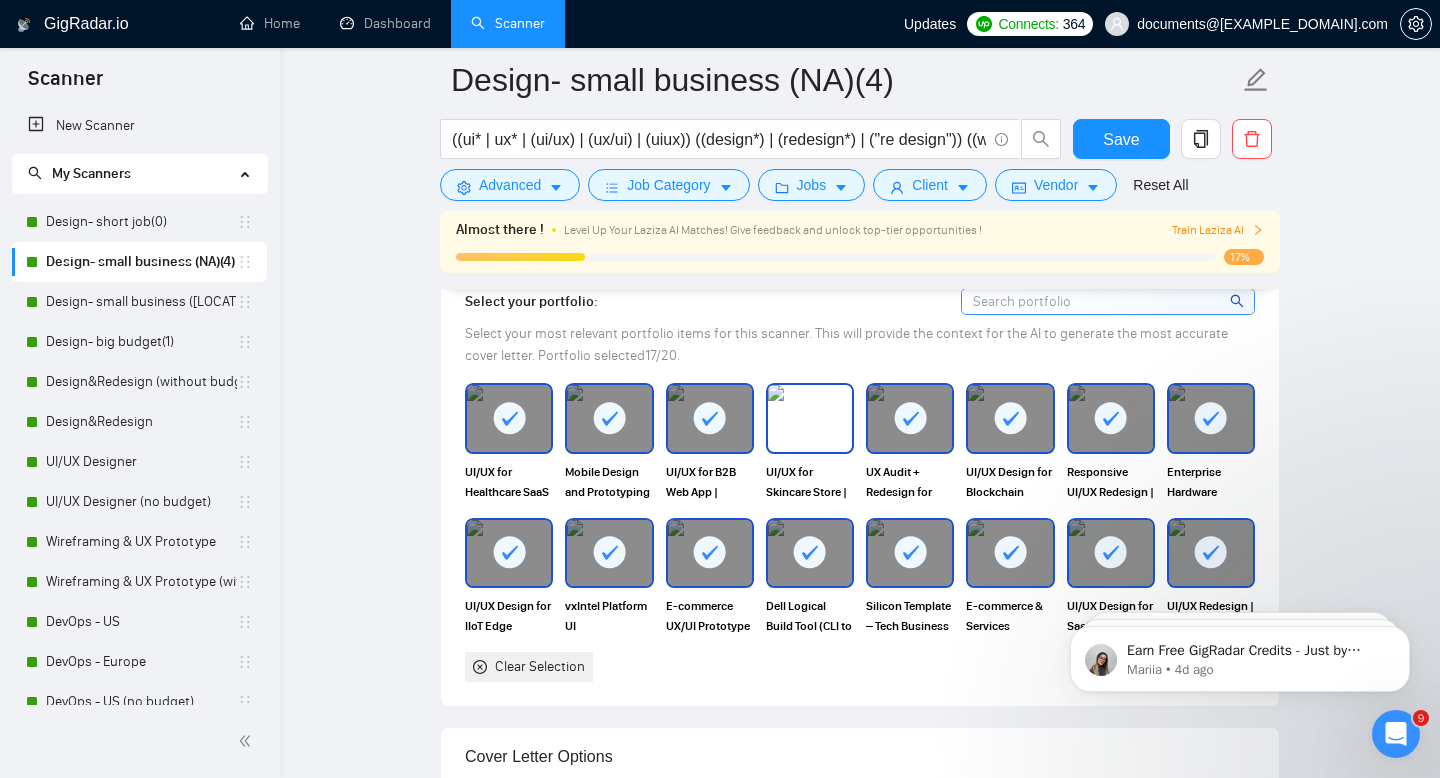 click at bounding box center (810, 418) 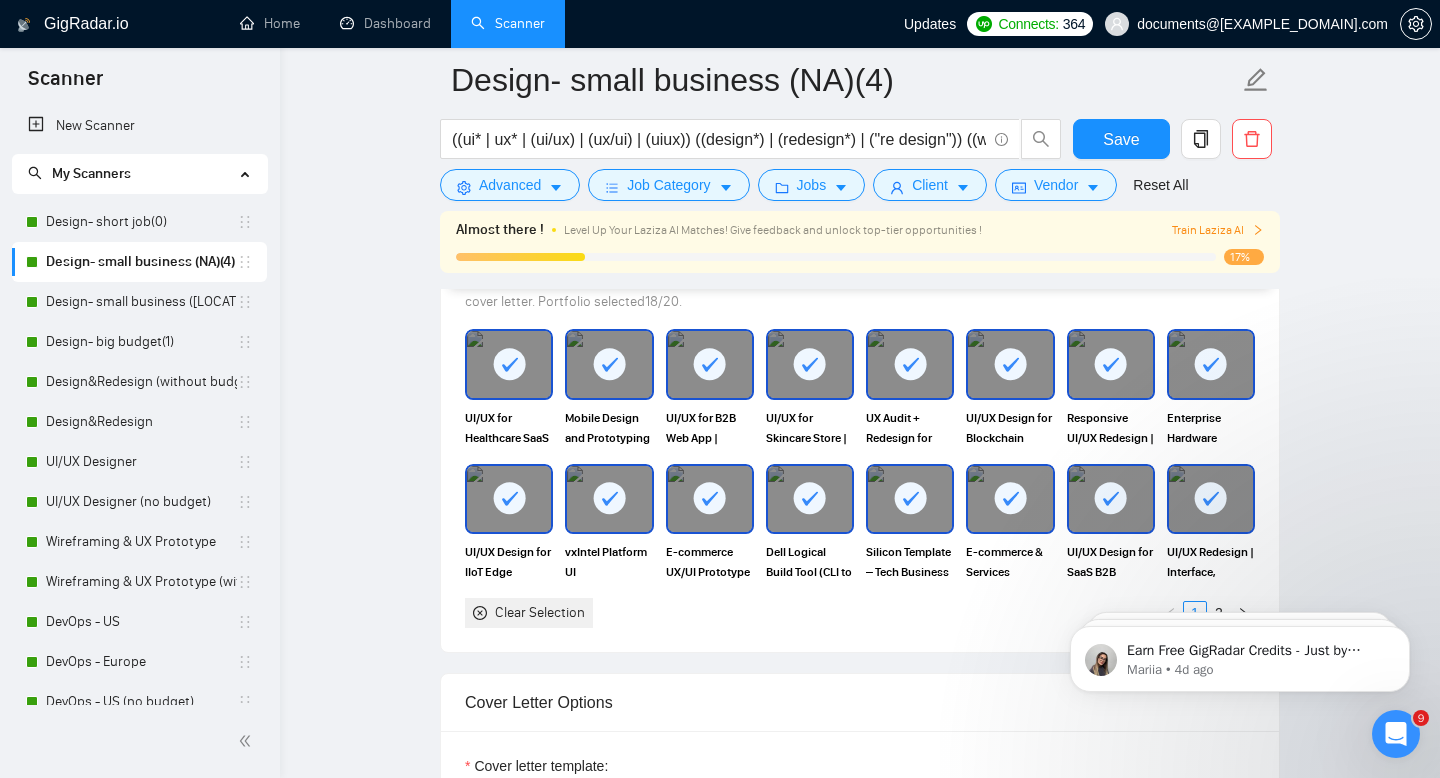 scroll, scrollTop: 2189, scrollLeft: 0, axis: vertical 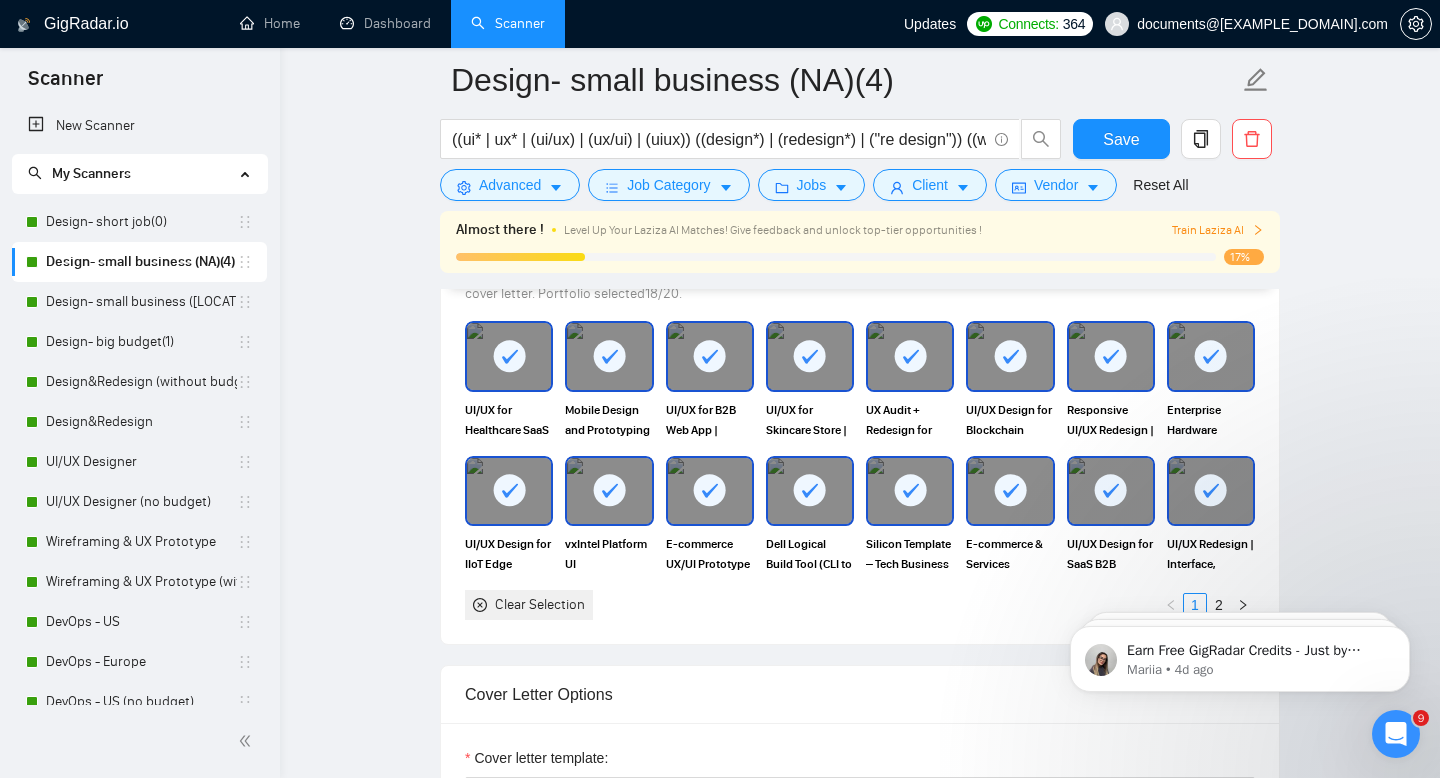 click on "Earn Free GigRadar Credits - Just by Sharing Your Story! 💬 Want more credits for sending proposals? It’s simple - share, inspire, and get rewarded! 🤫 Here’s how you can earn free credits: Introduce yourself in the #intros channel of the GigRadar Upwork Community and grab +20 credits for sending bids., Post your success story (closed projects, high LRR, etc.) in the #general channel and claim +50 credits for sending bids. Why? GigRadar is building a powerful network of freelancers and agencies. We want you to make valuable connections, showcase your wins, and inspire others while getting rewarded! 🚀 Not a member yet? Join our Slack community now 👉 Join Slack Community Claiming your credits is easy: Reply to this message with a screenshot of your post, and our Tech Support Team will instantly top up your credits! 💸 Mariia • 4d ago Mariia • 5d ago Mariia • 6d ago" at bounding box center [1240, 654] 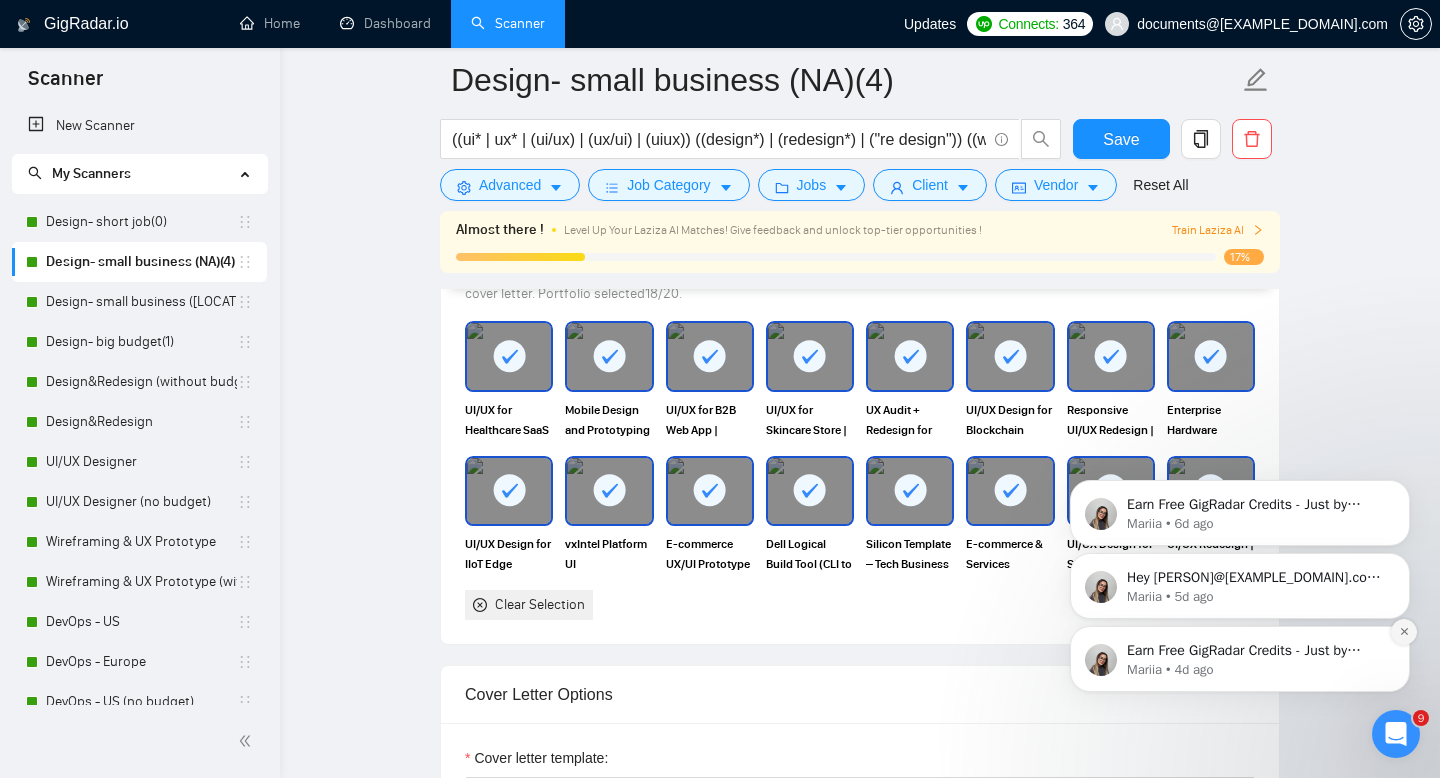 click 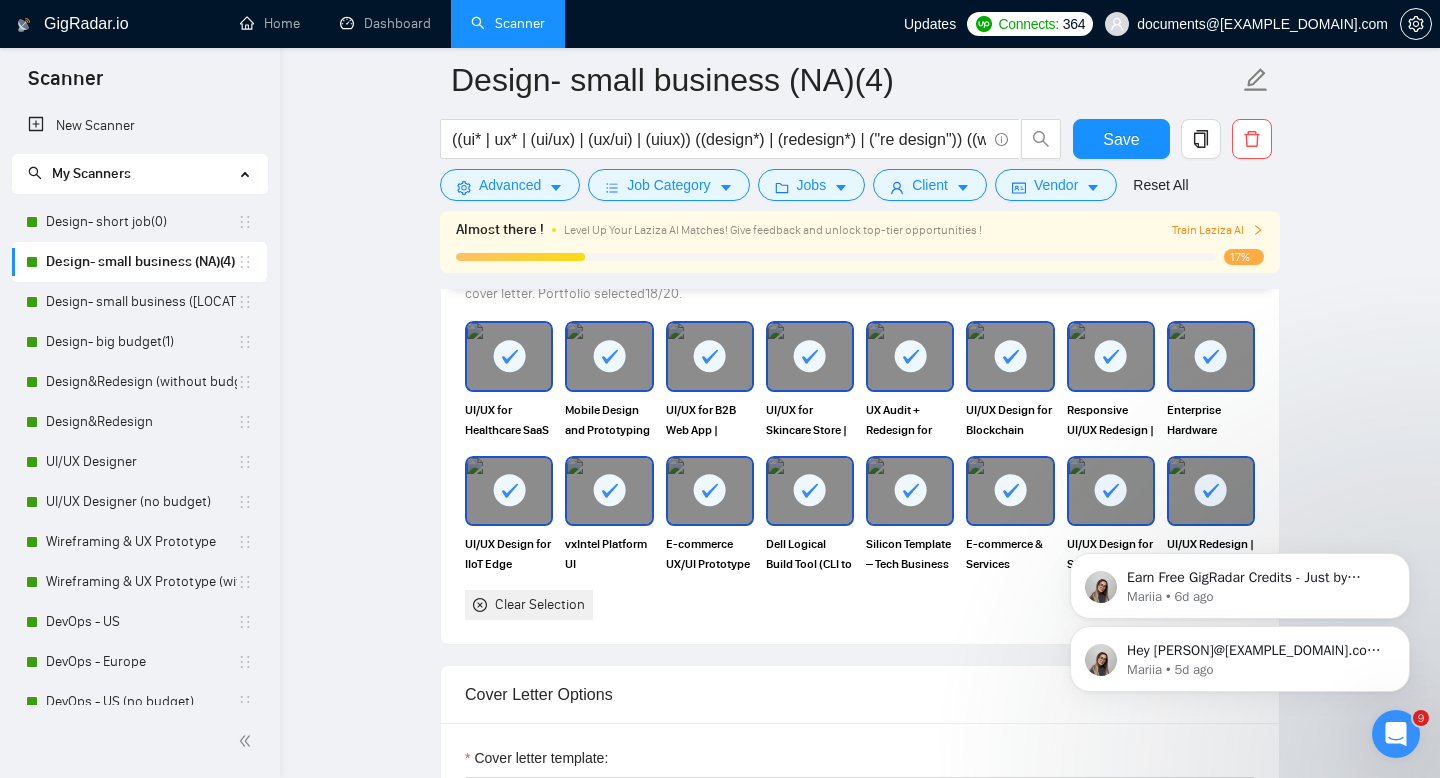 click 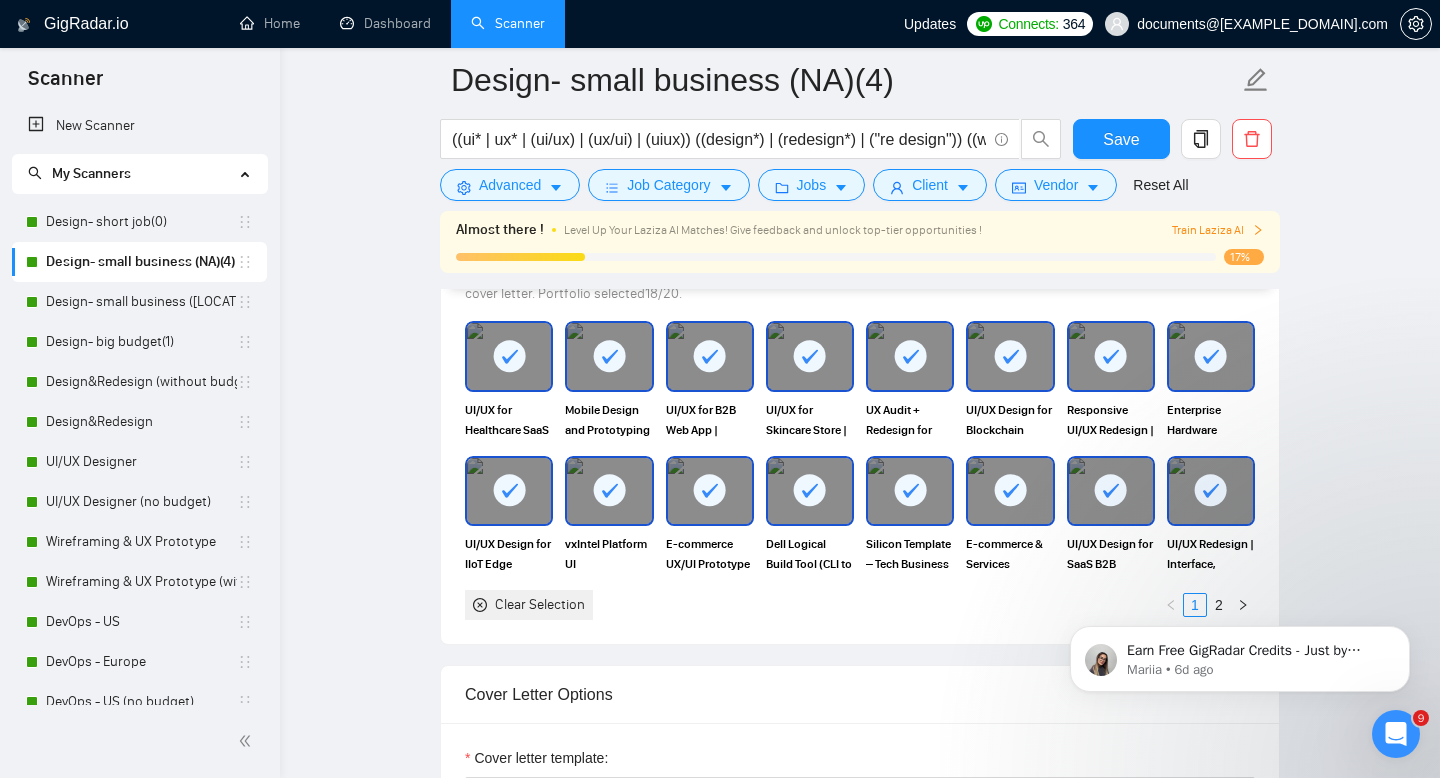 click 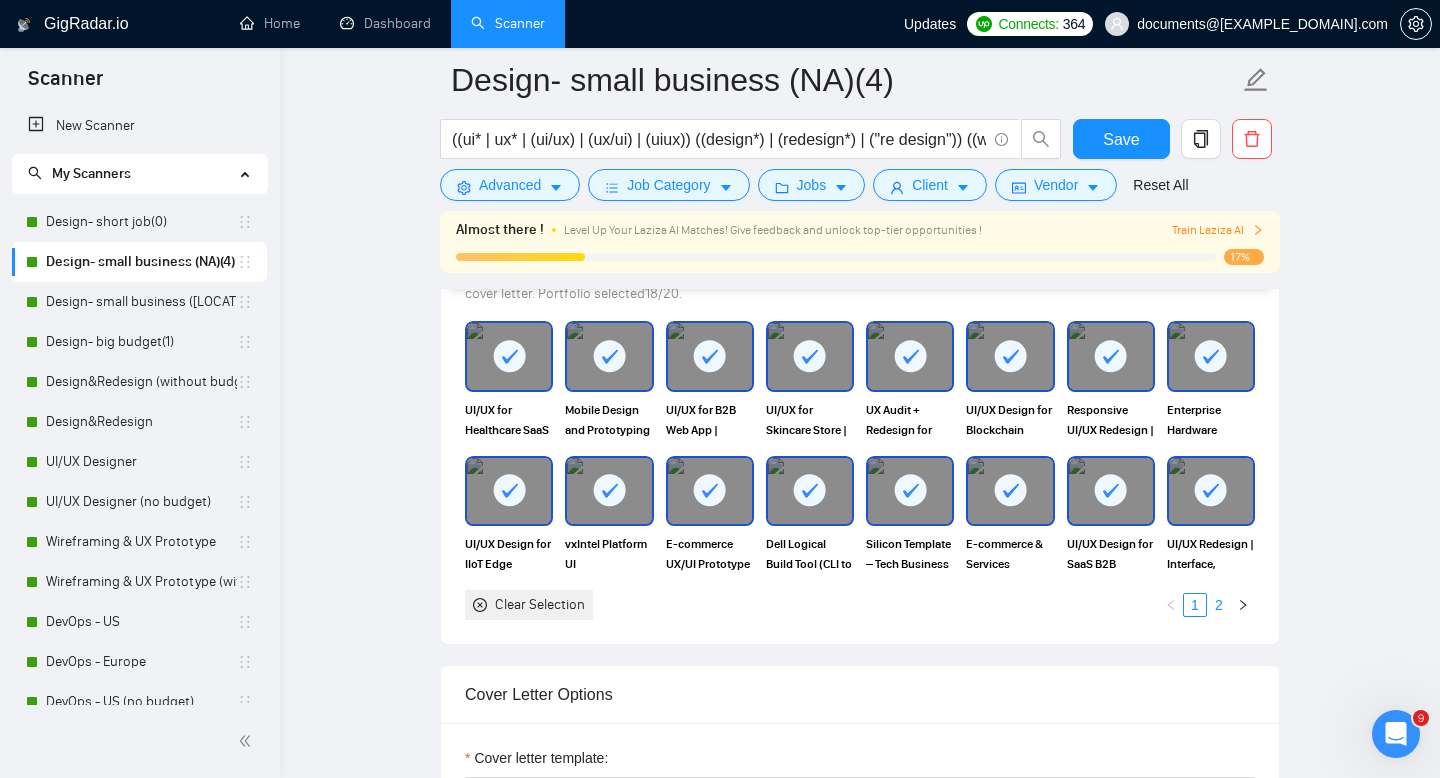 click on "2" at bounding box center [1219, 605] 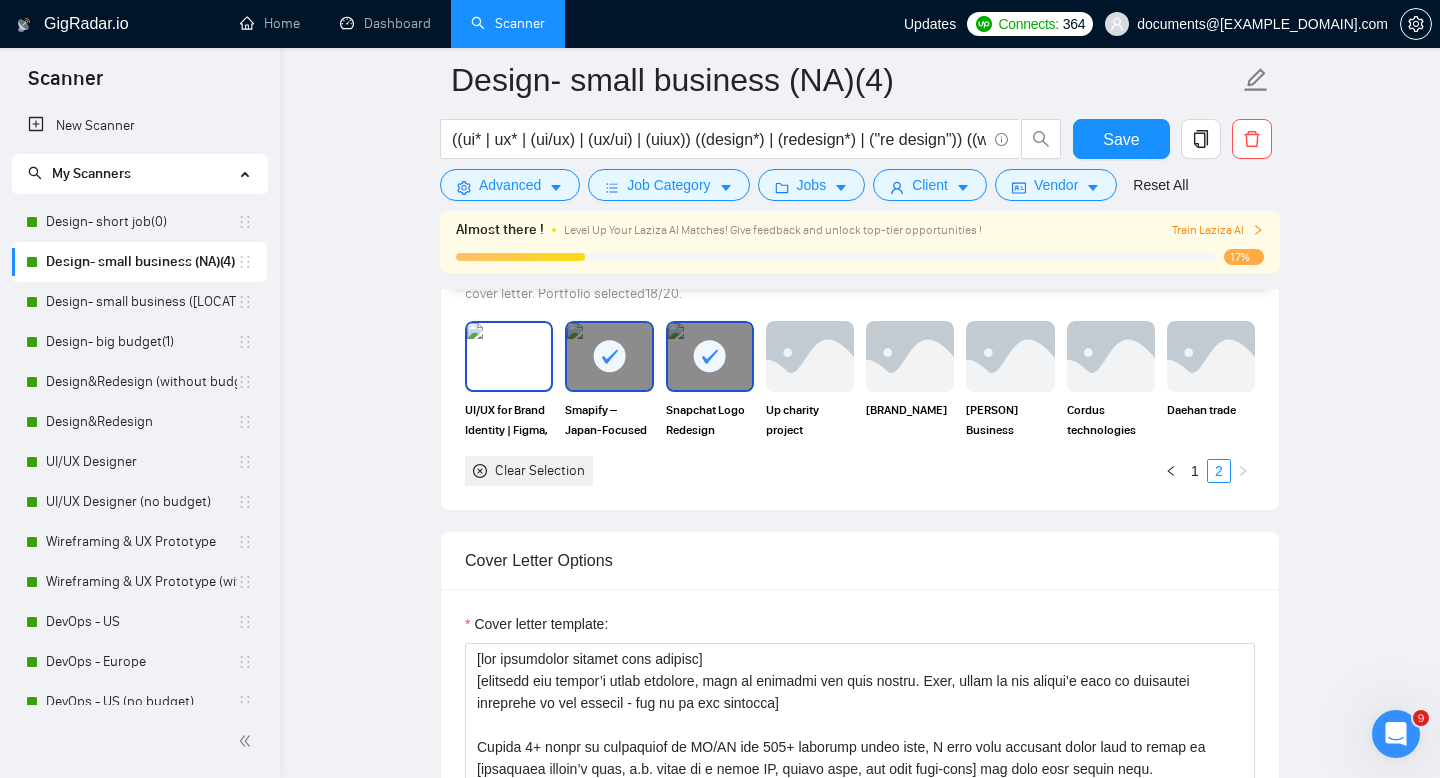 click at bounding box center (509, 356) 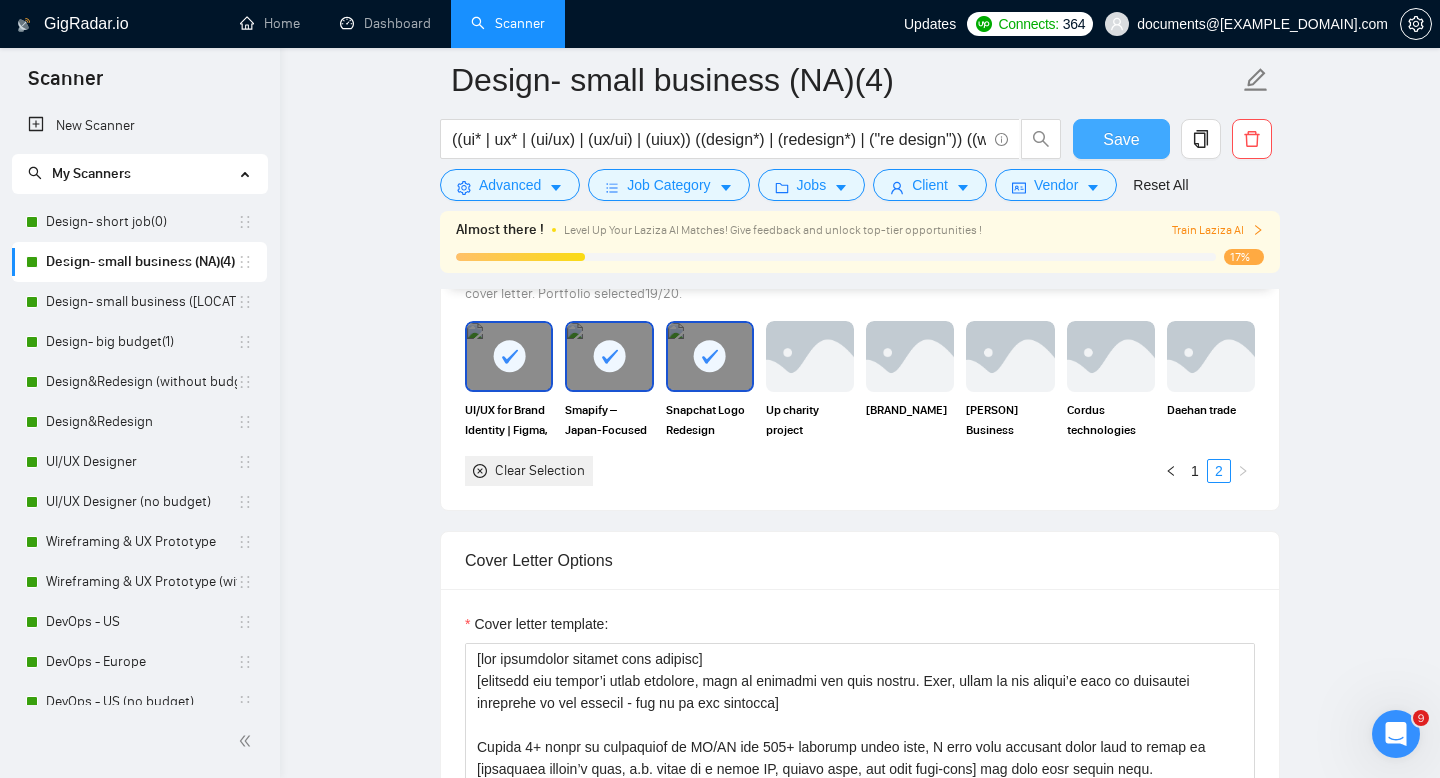 click on "Save" at bounding box center (1121, 139) 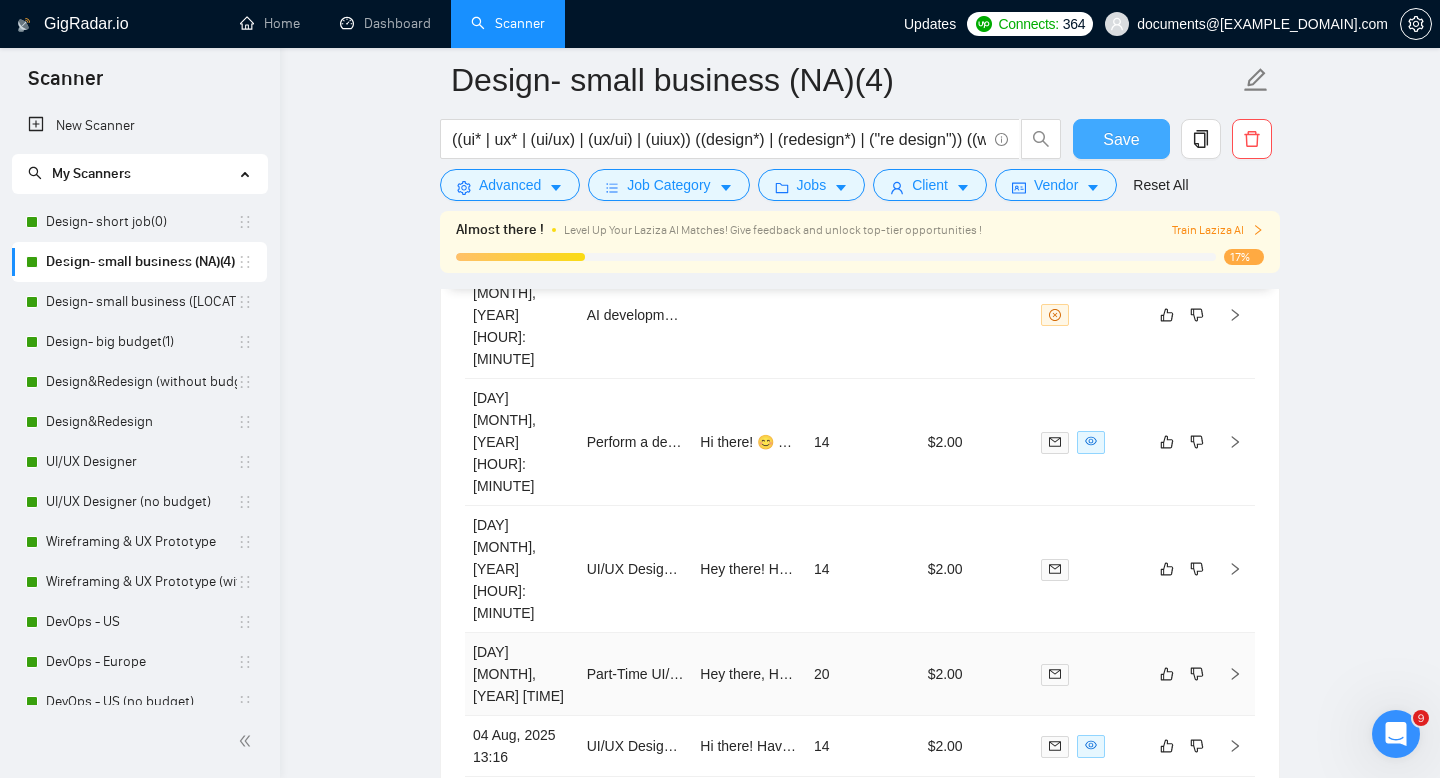 scroll, scrollTop: 5757, scrollLeft: 0, axis: vertical 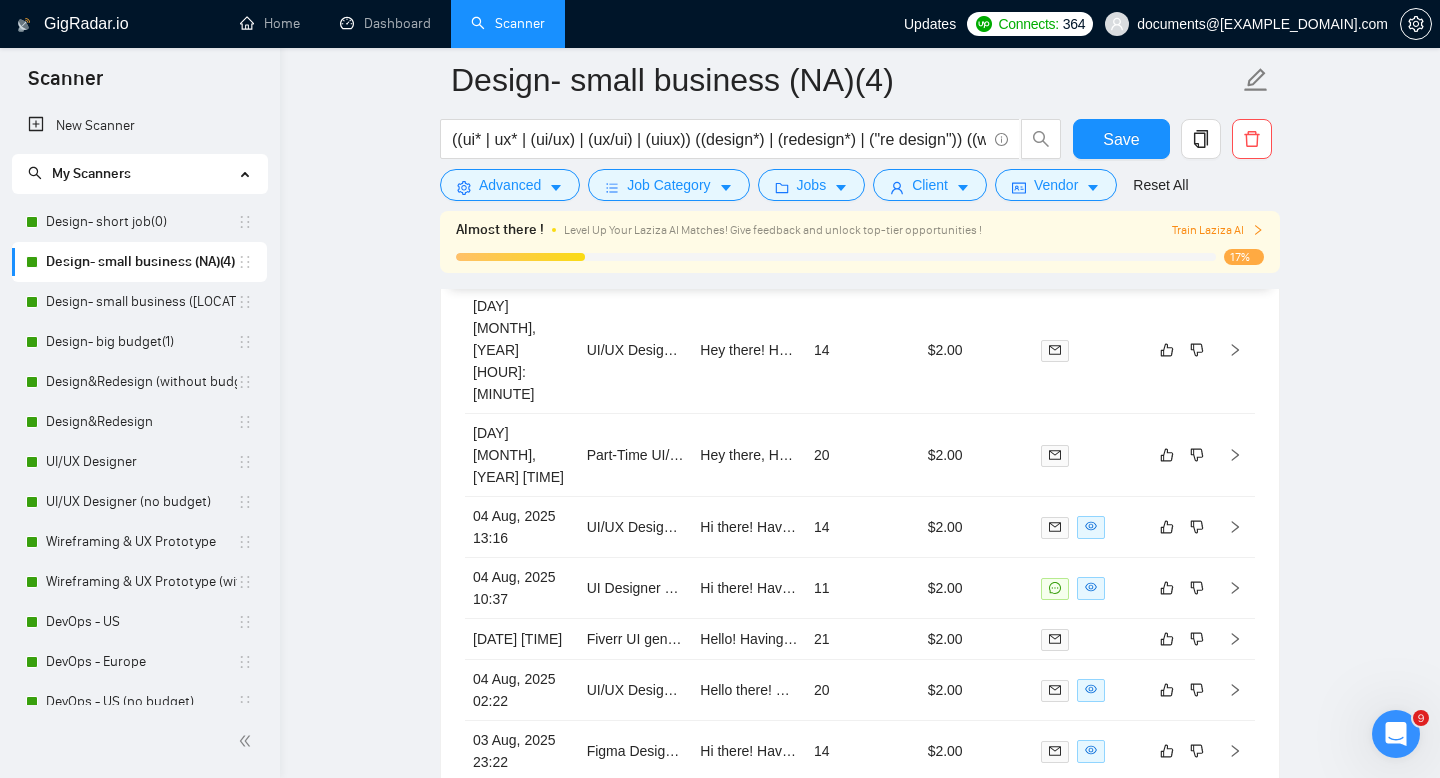 click on "2" at bounding box center [1085, 810] 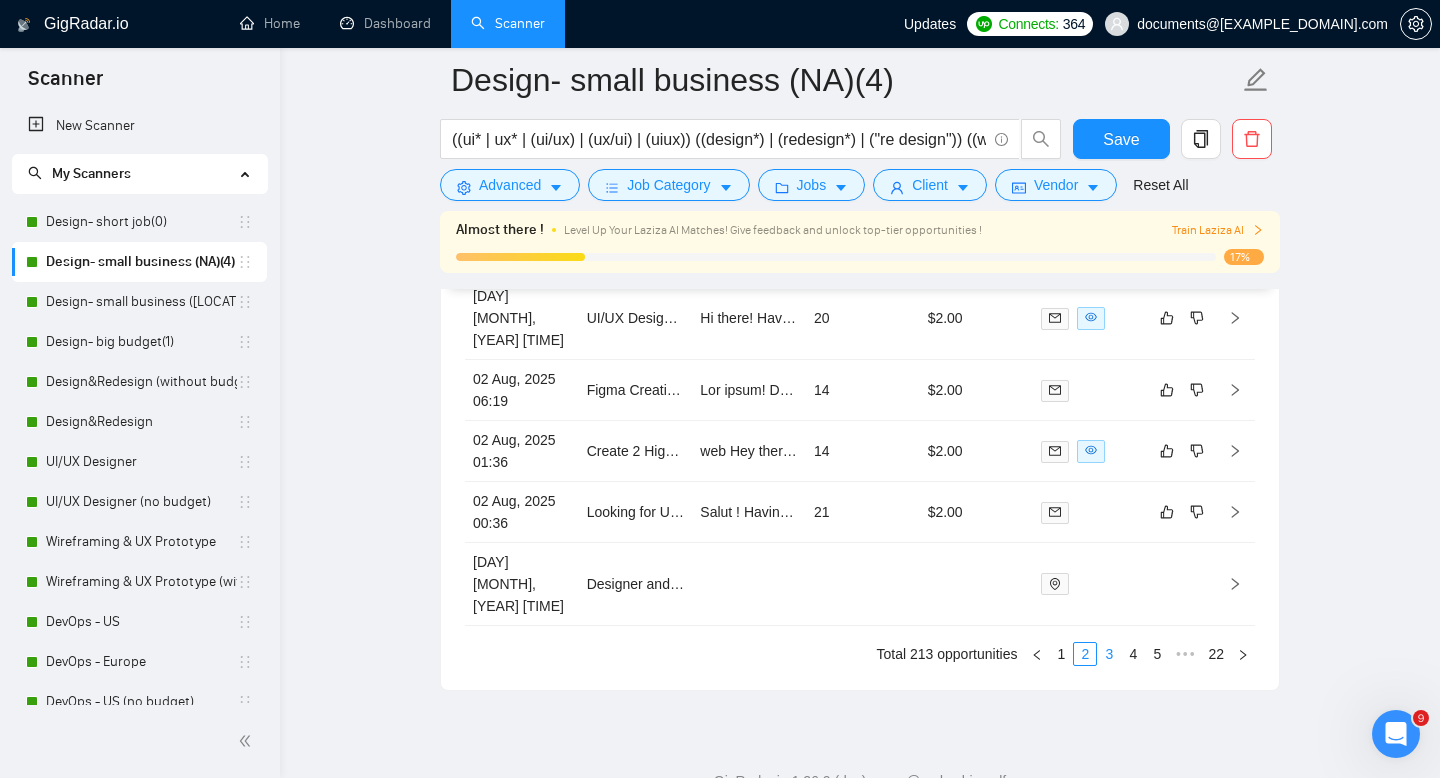 click on "3" at bounding box center [1109, 654] 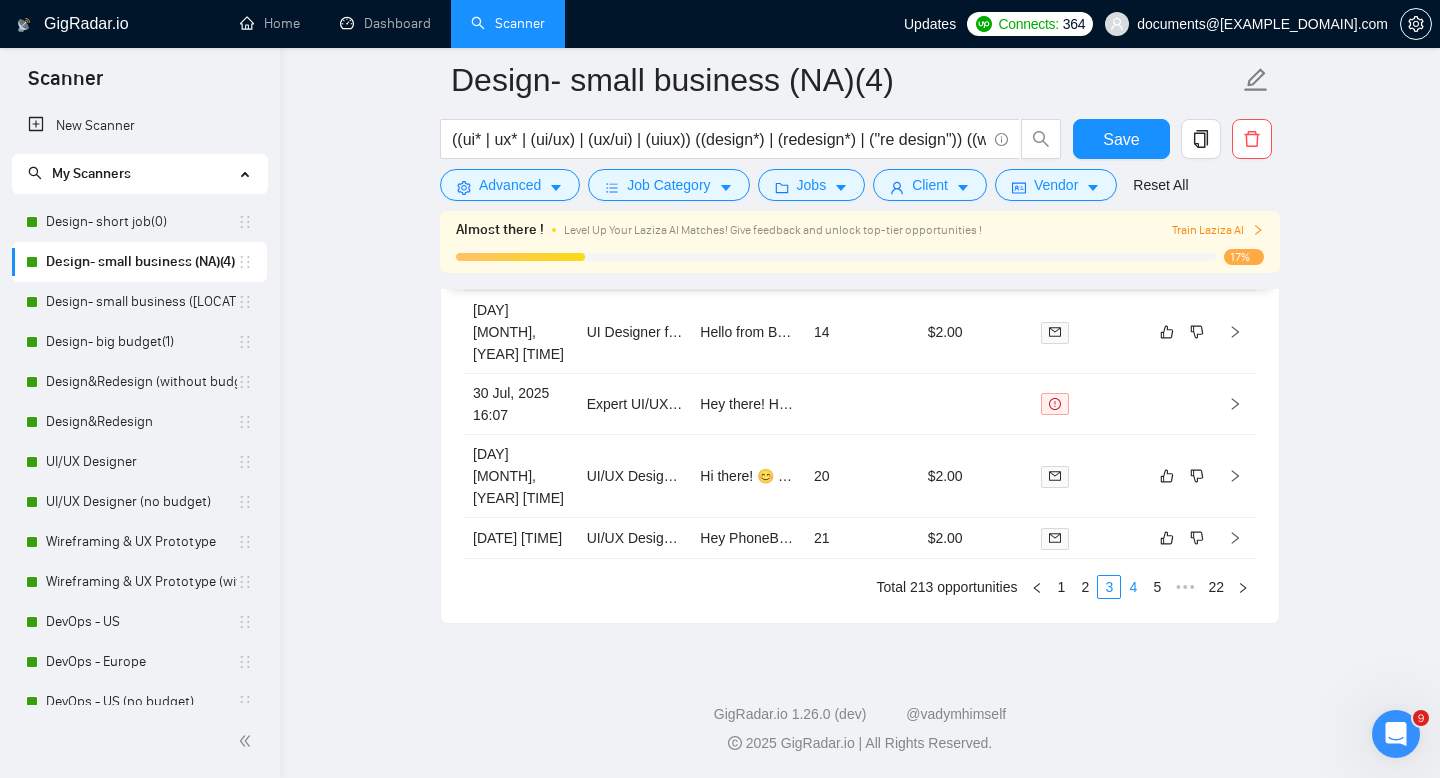 click on "4" at bounding box center (1133, 587) 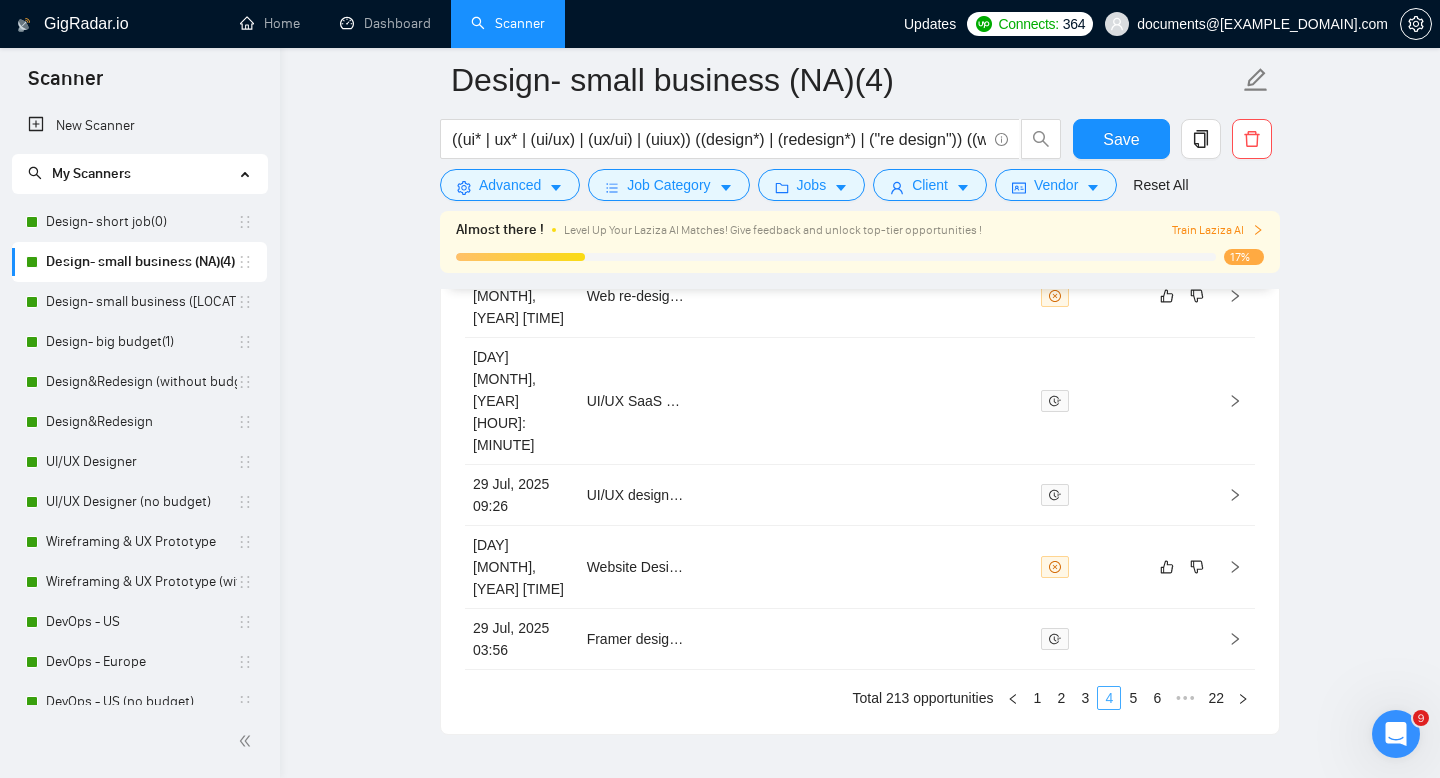 click on "5" at bounding box center (1133, 698) 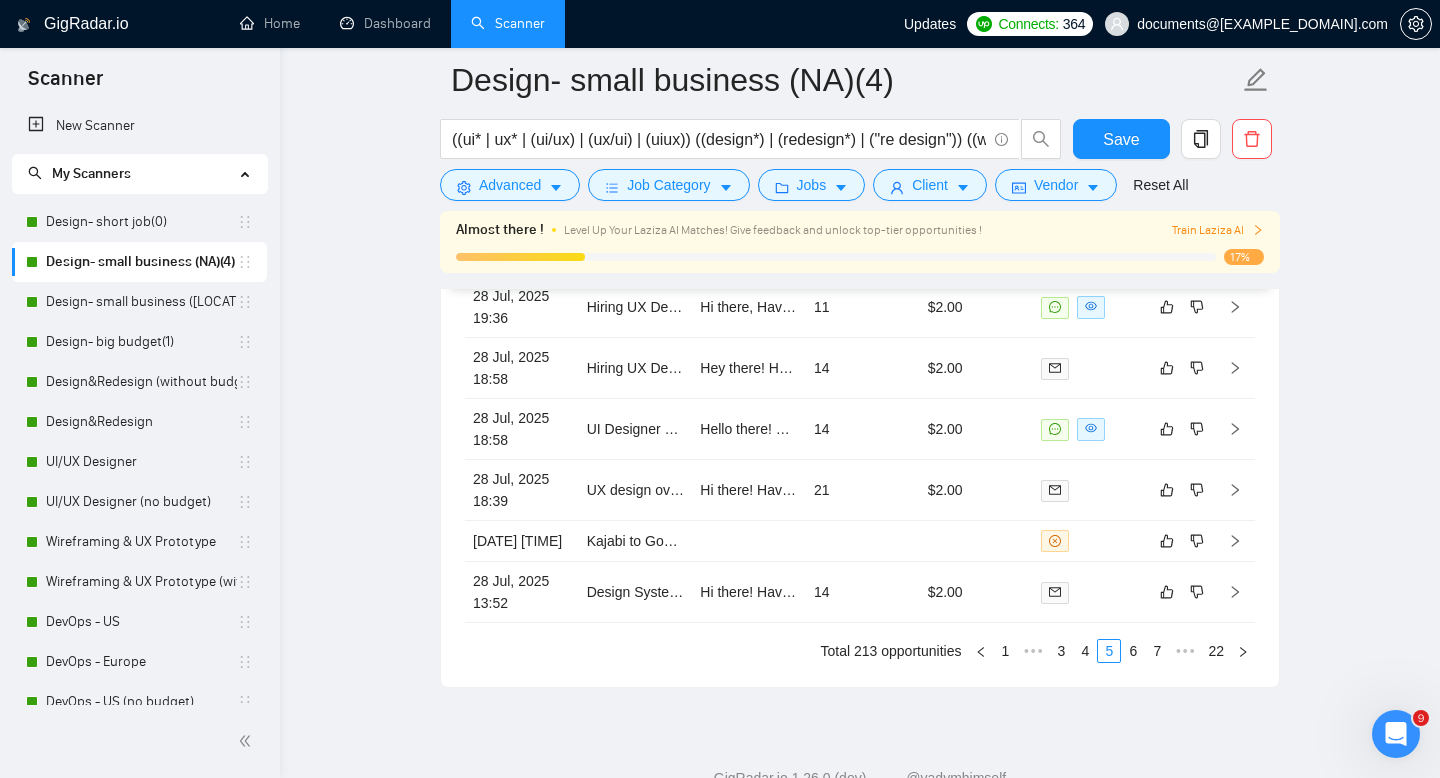 scroll, scrollTop: 5757, scrollLeft: 0, axis: vertical 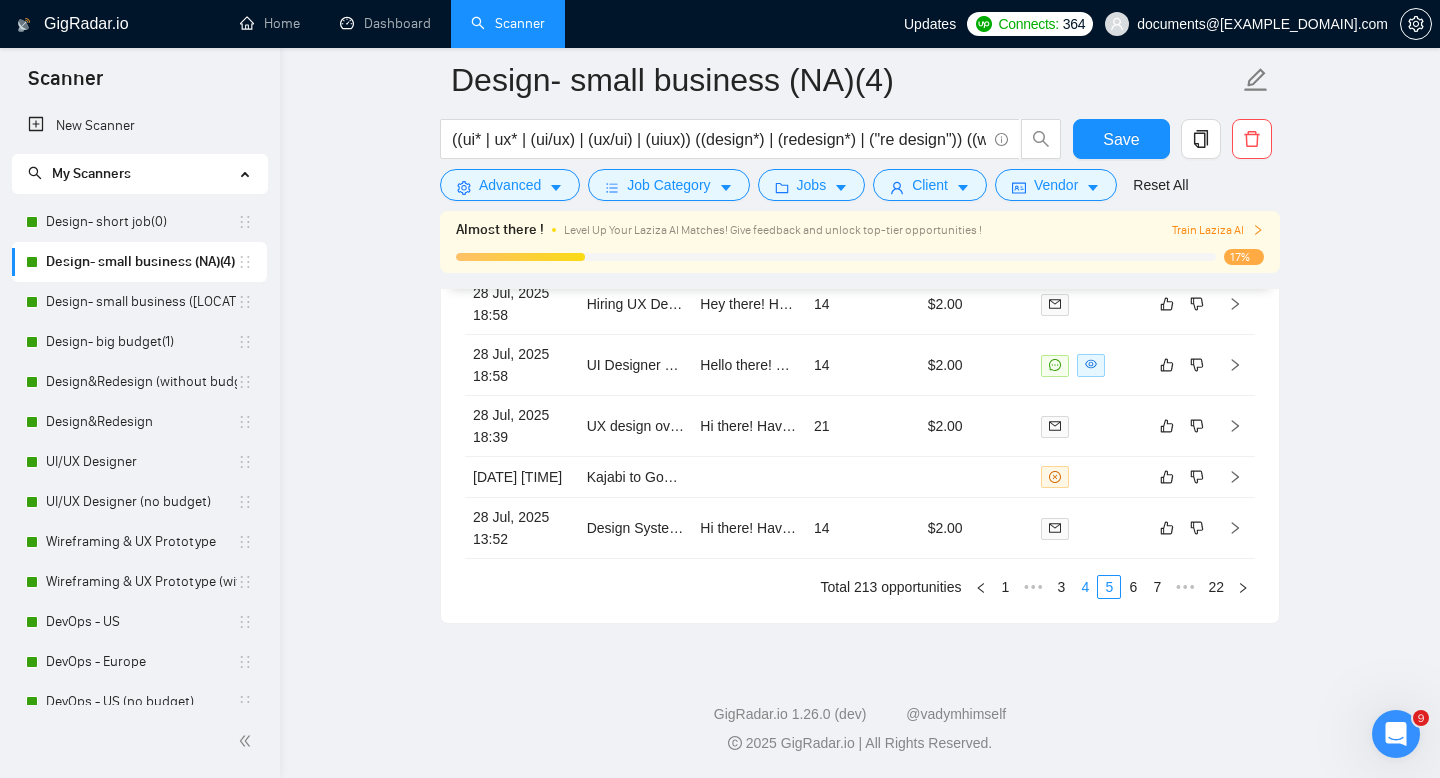 click on "4" at bounding box center [1085, 587] 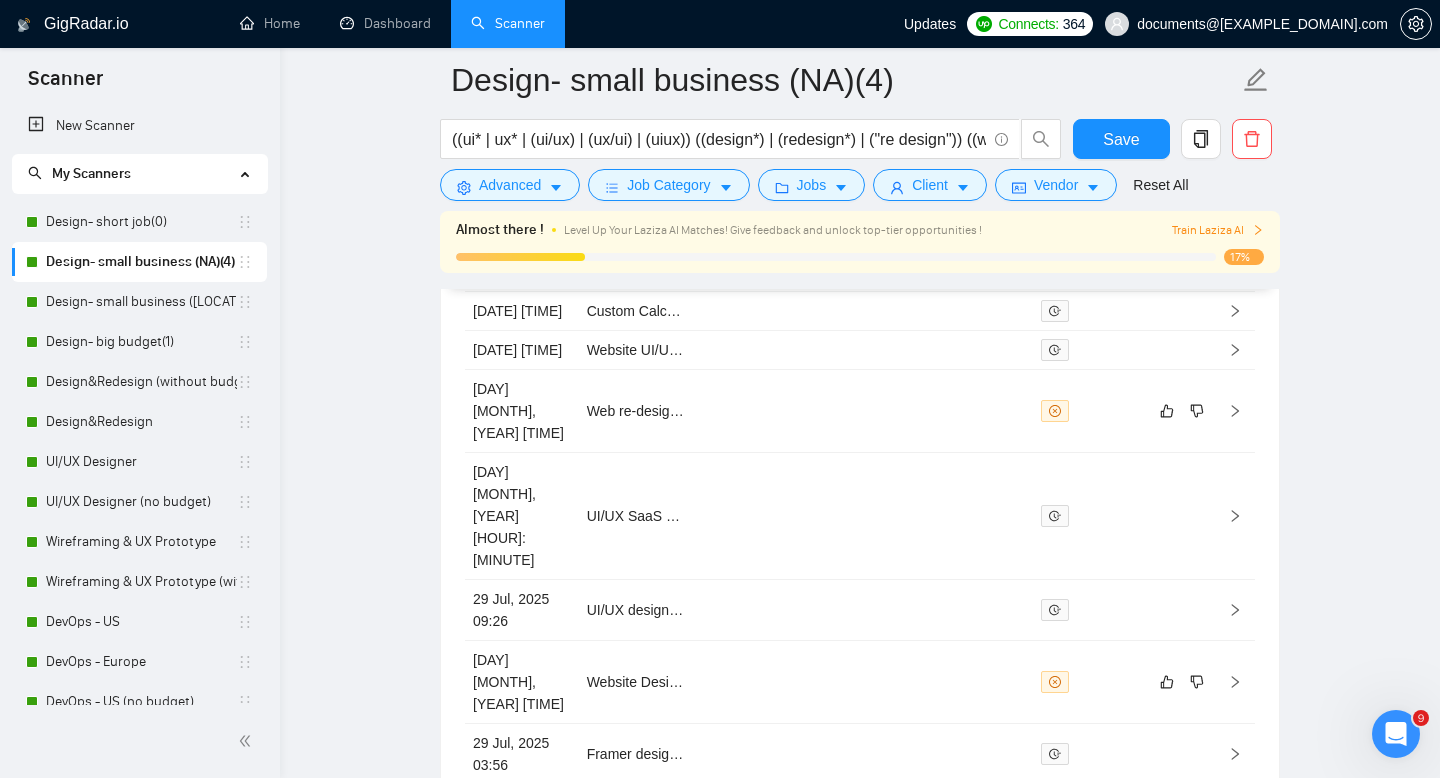 scroll, scrollTop: 5644, scrollLeft: 0, axis: vertical 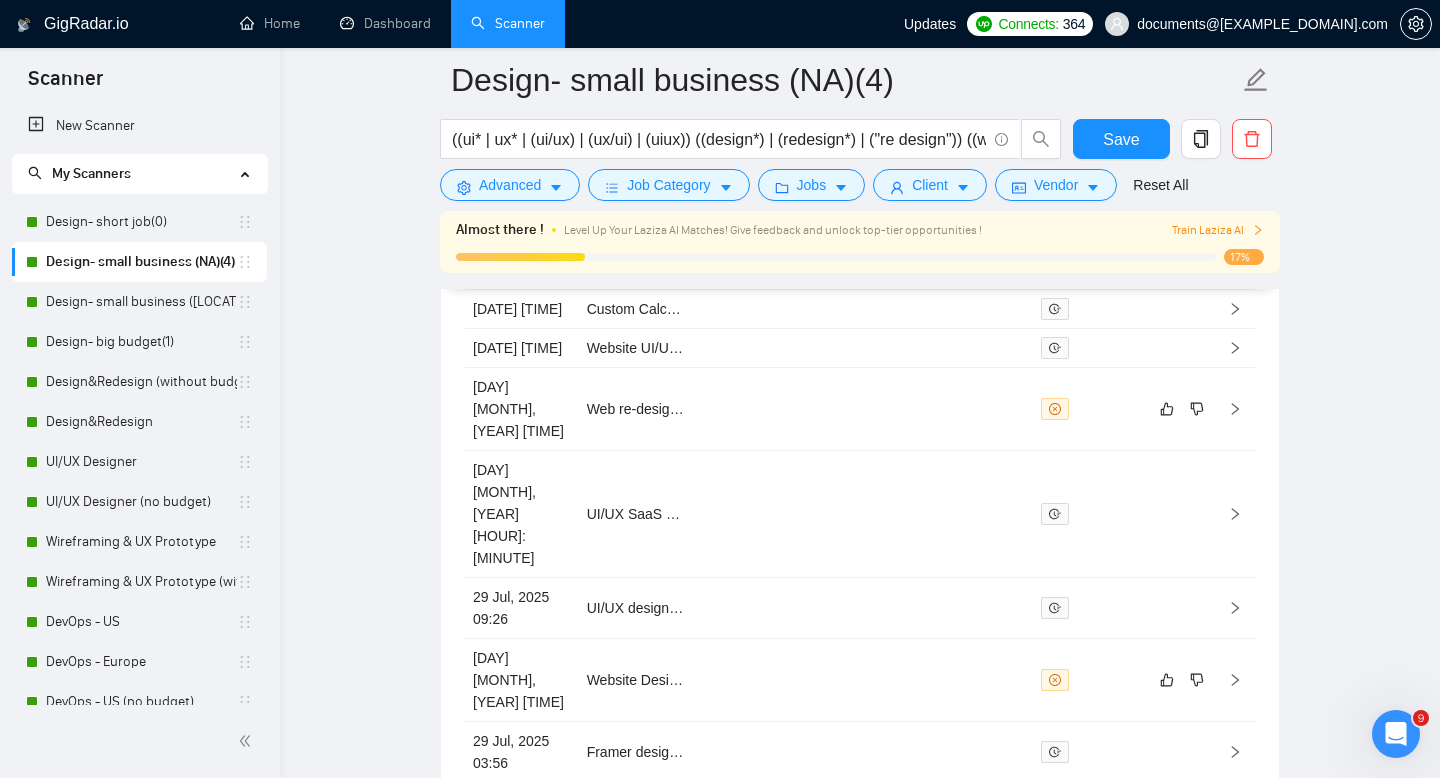 click on "3" at bounding box center [1085, 811] 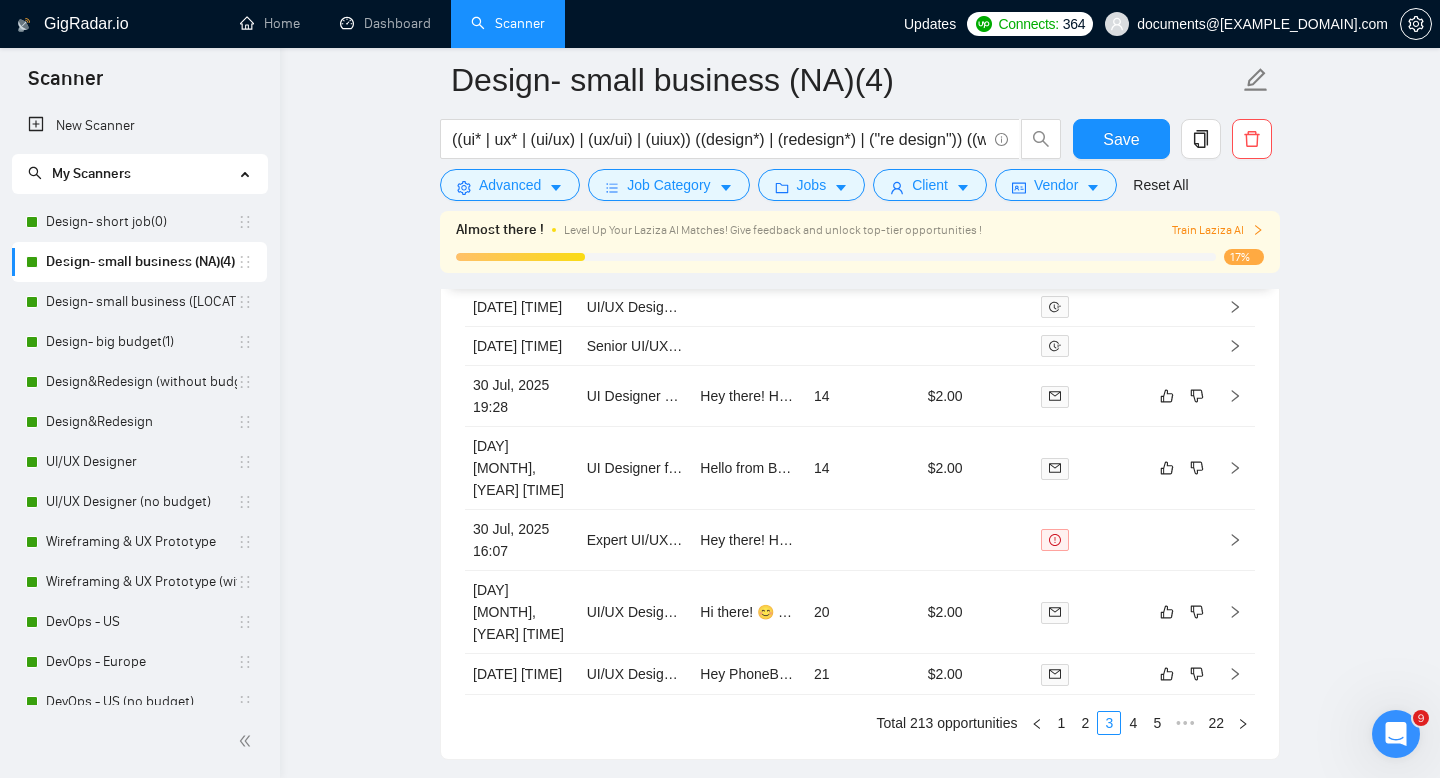 scroll, scrollTop: 5727, scrollLeft: 0, axis: vertical 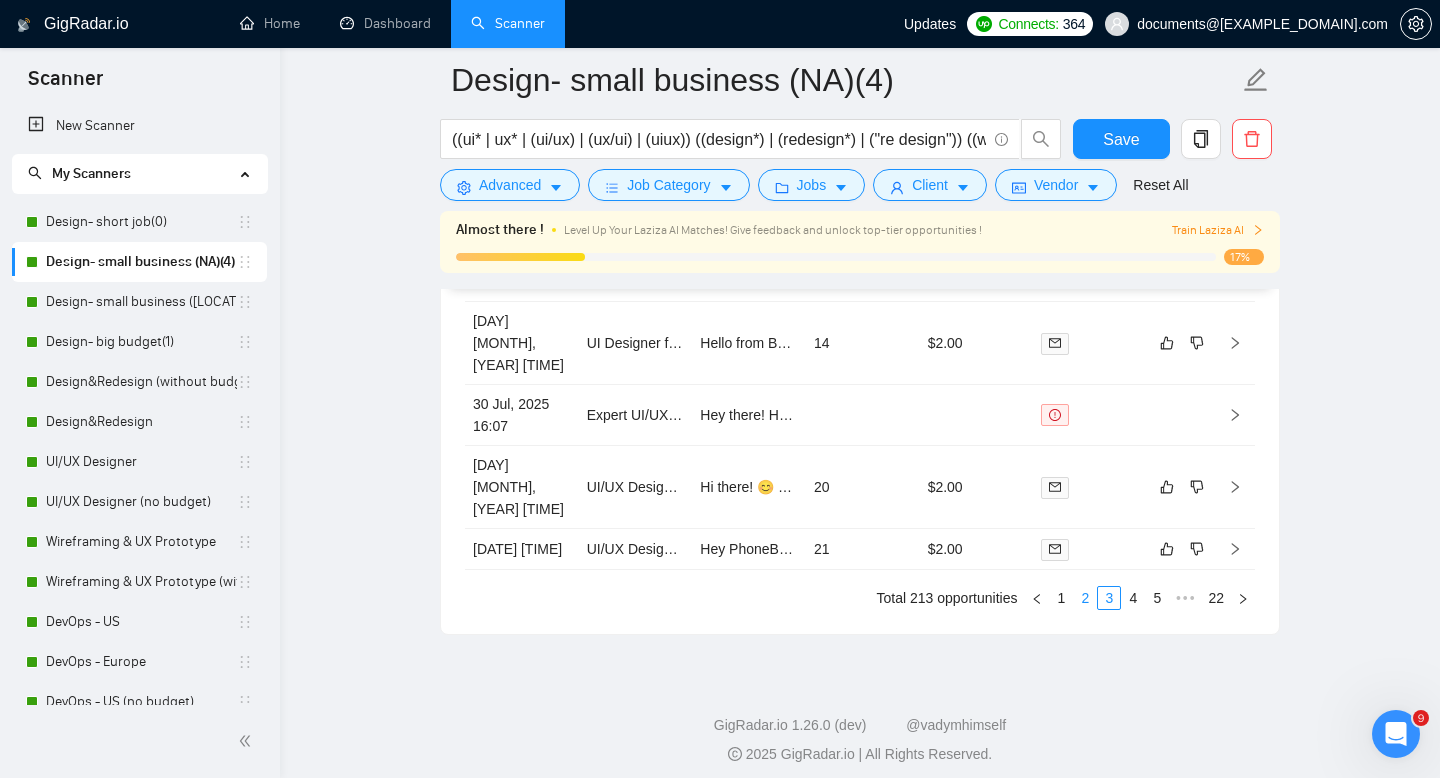 click on "2" at bounding box center (1085, 598) 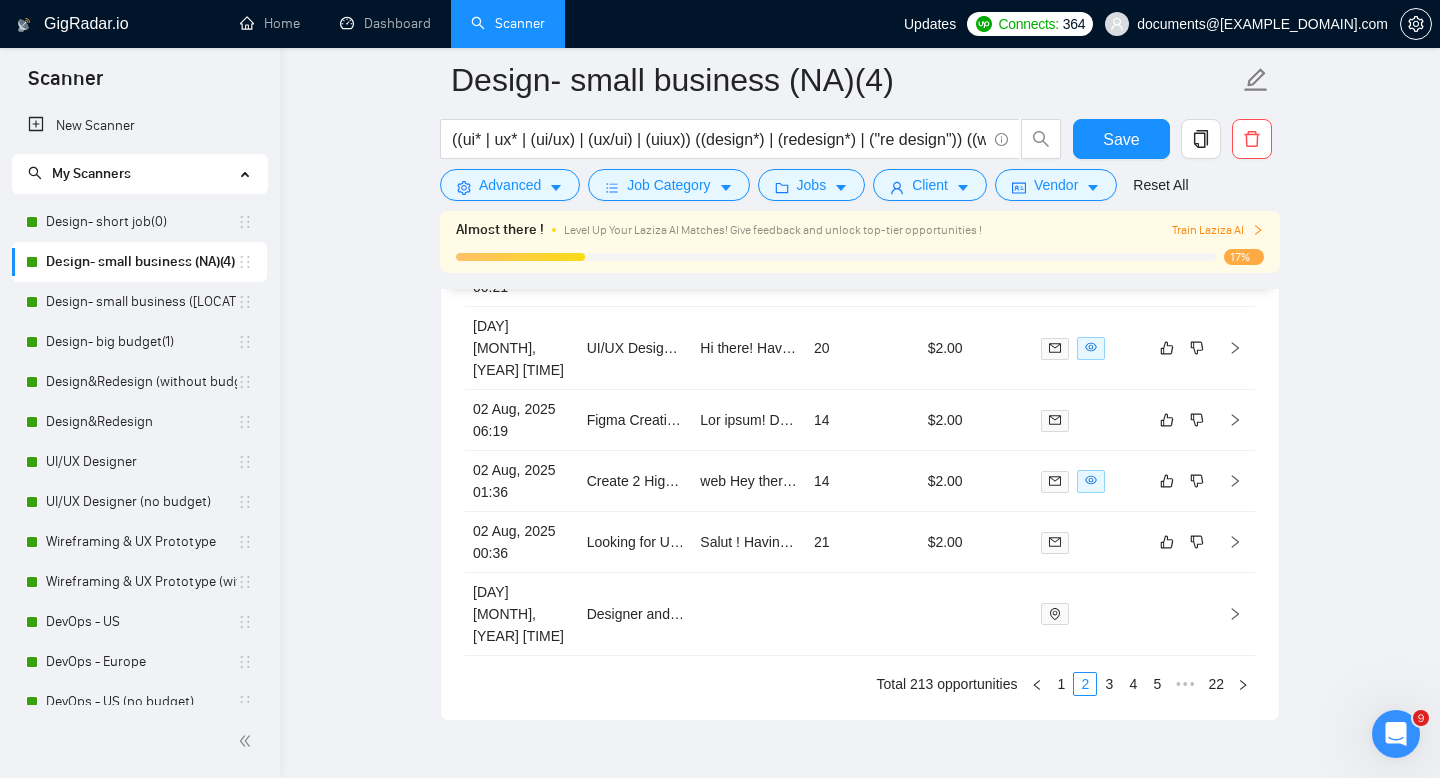 scroll, scrollTop: 5757, scrollLeft: 0, axis: vertical 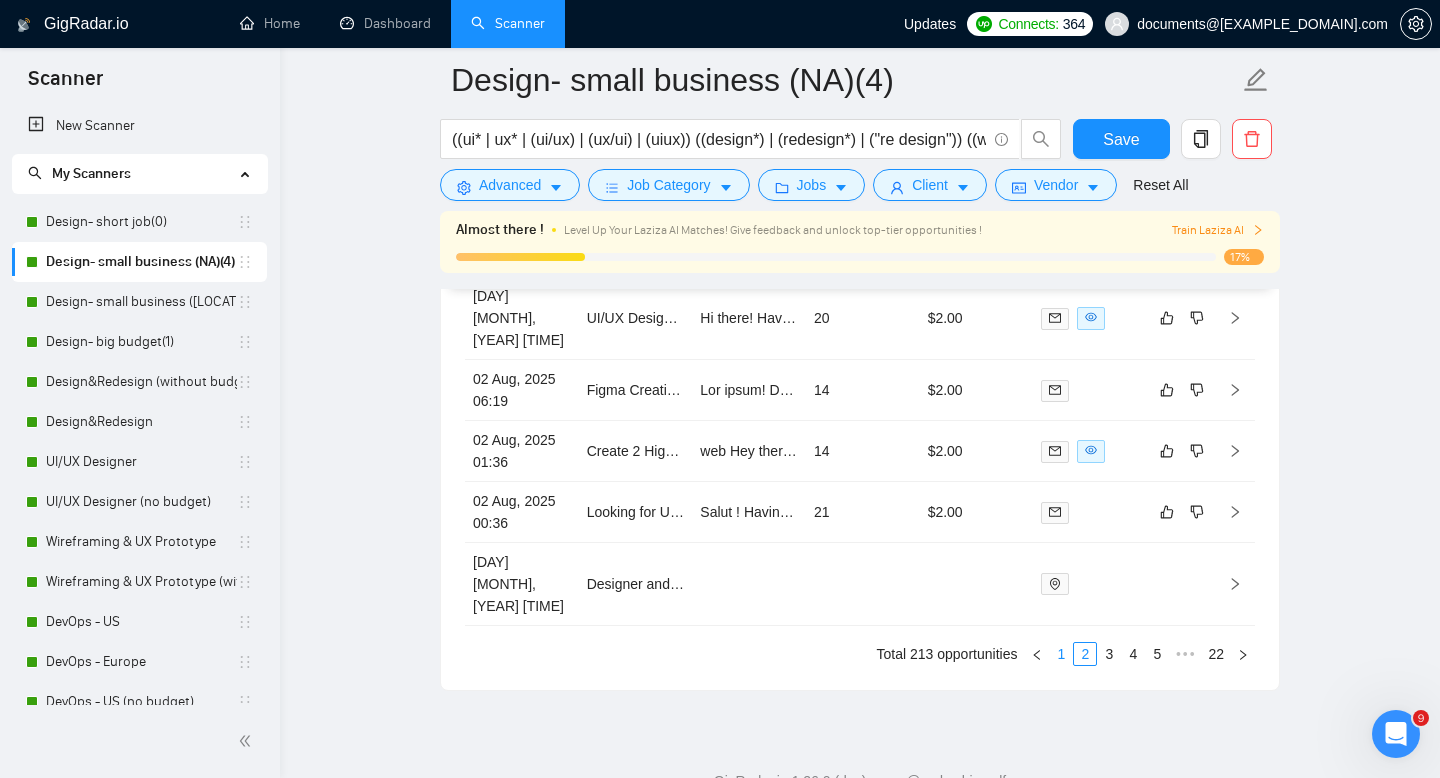 click on "1" at bounding box center [1061, 654] 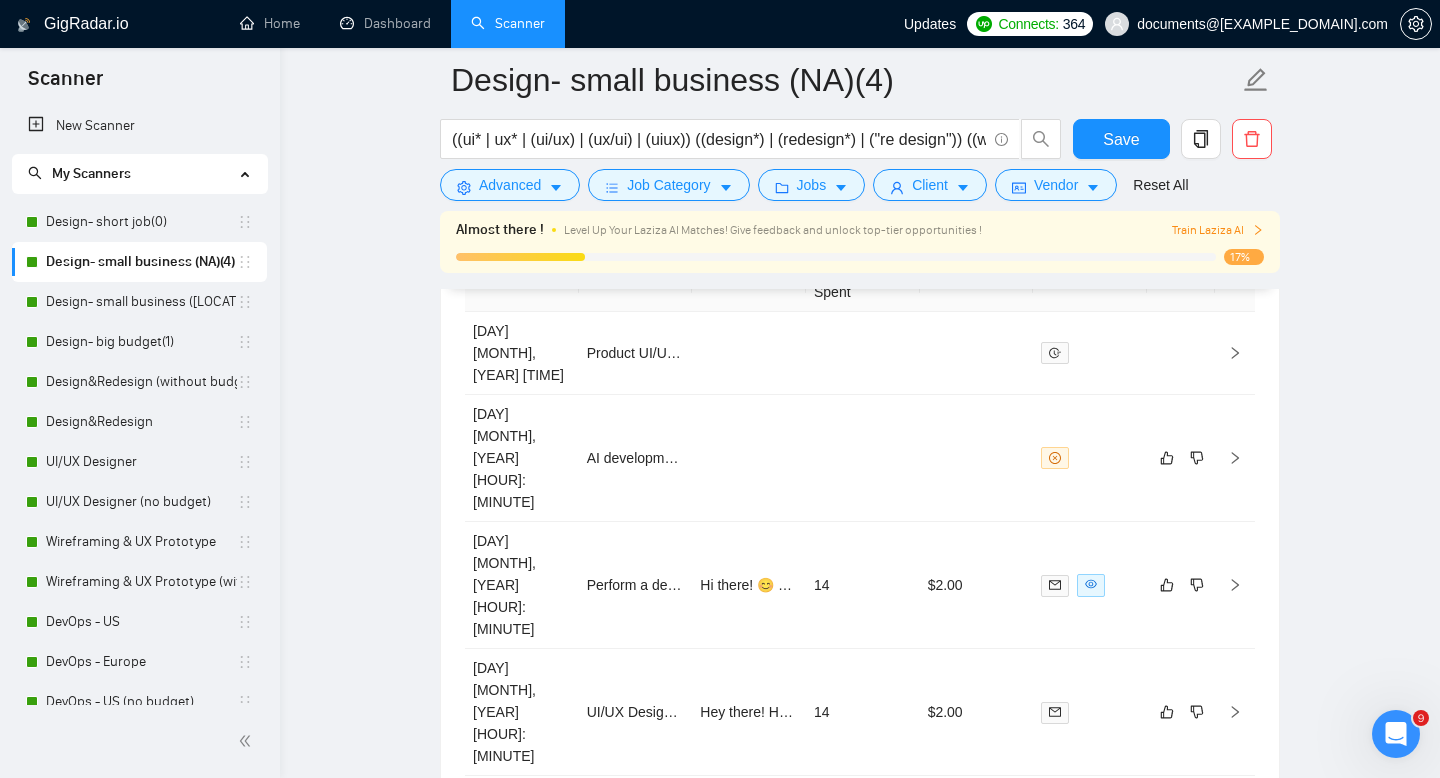 scroll, scrollTop: 5393, scrollLeft: 0, axis: vertical 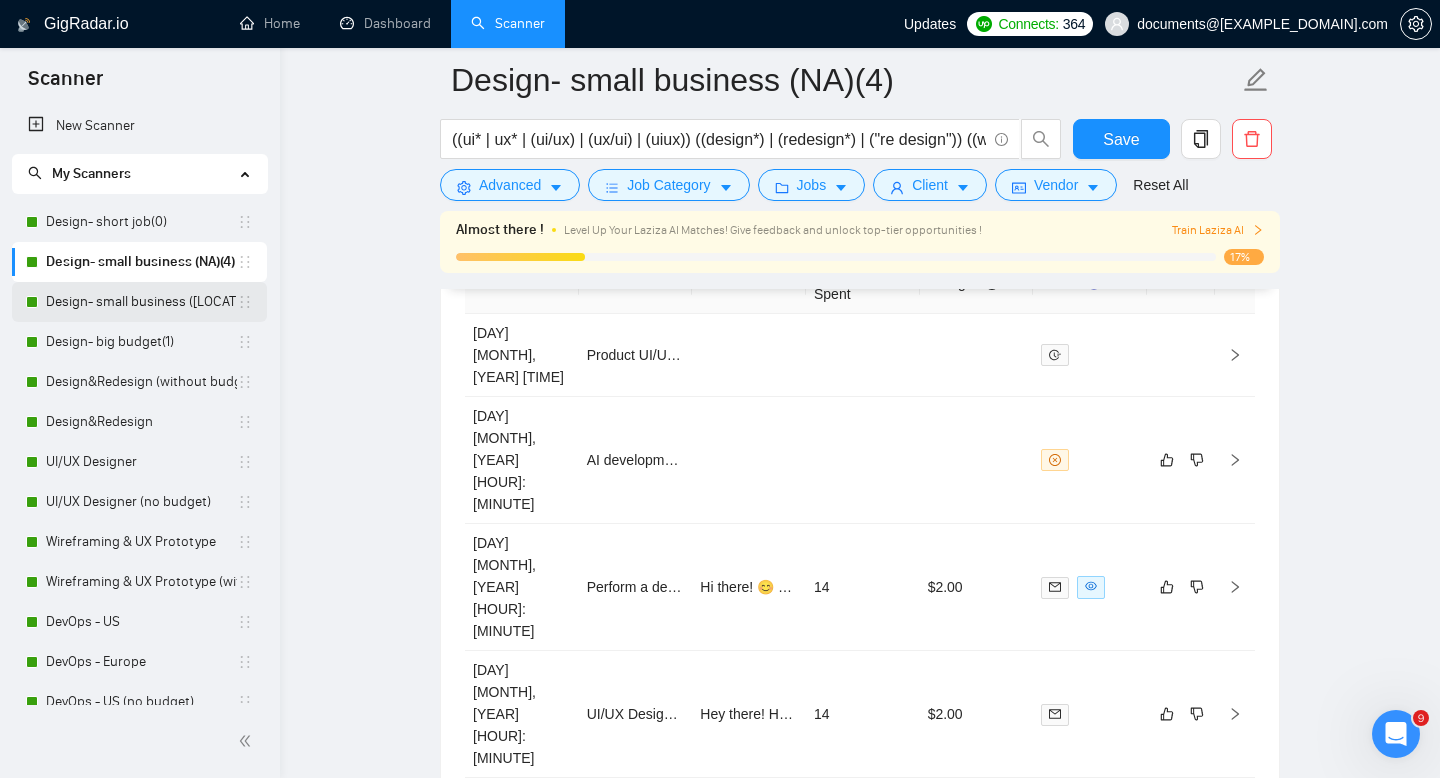 click on "Design- small business ([LOCATION])([NUMBER])" at bounding box center (141, 302) 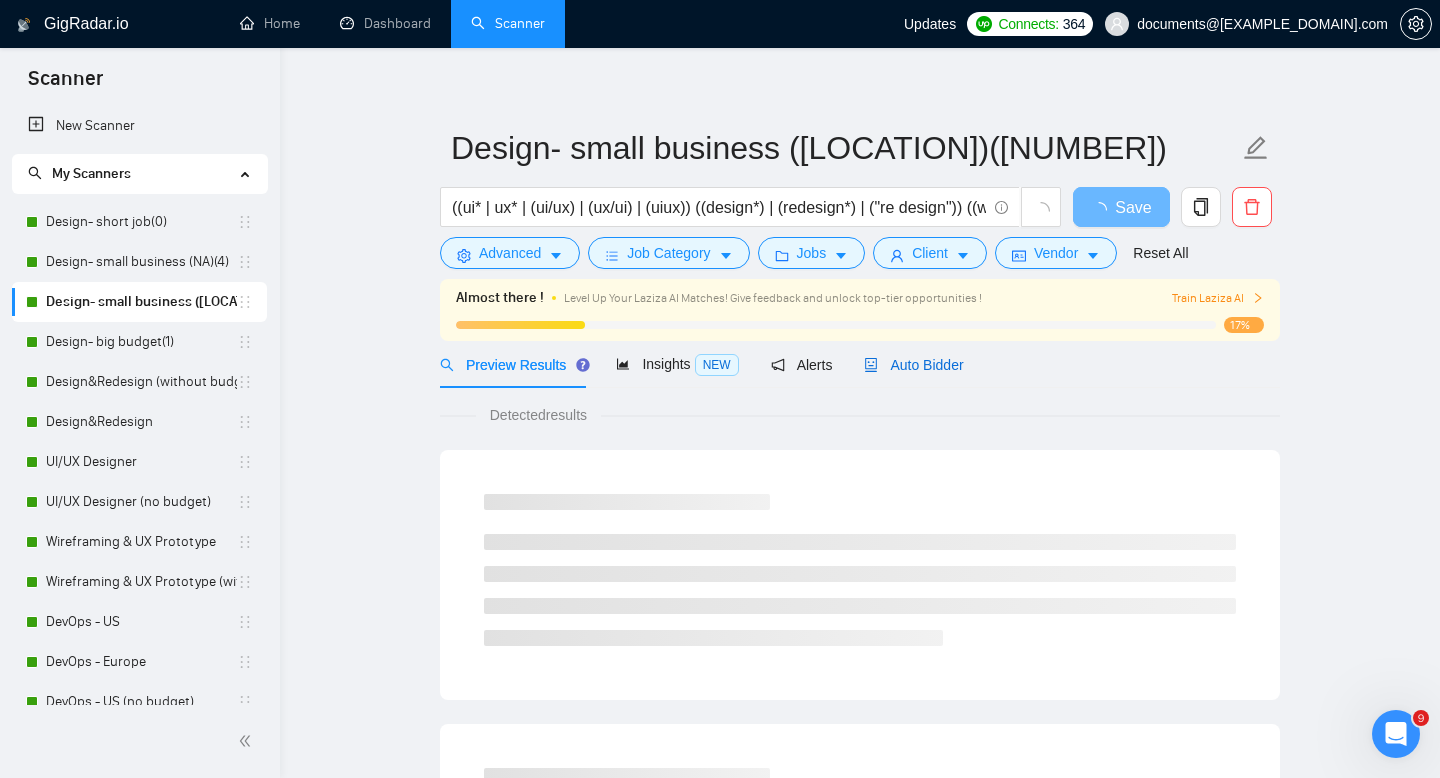 click on "Auto Bidder" at bounding box center [913, 365] 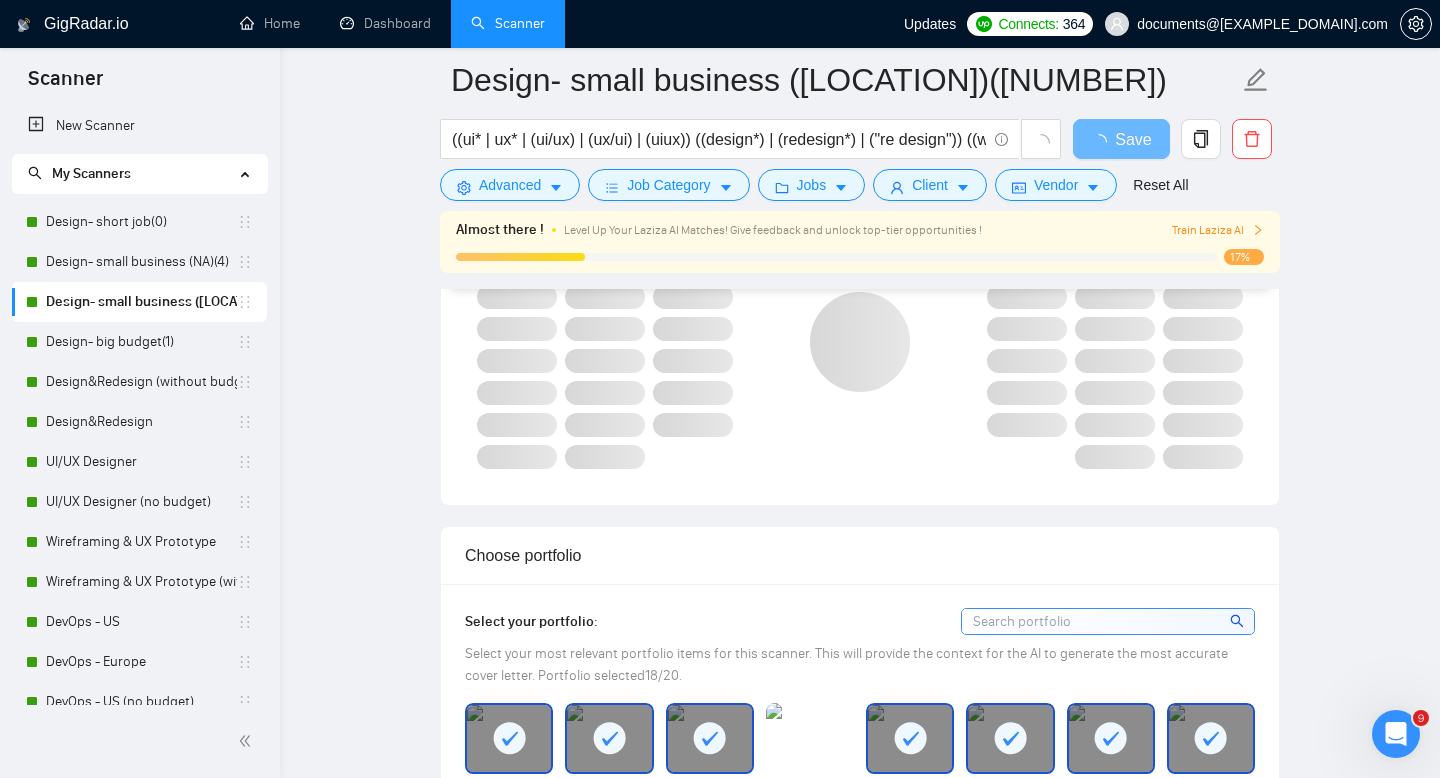 scroll, scrollTop: 1770, scrollLeft: 0, axis: vertical 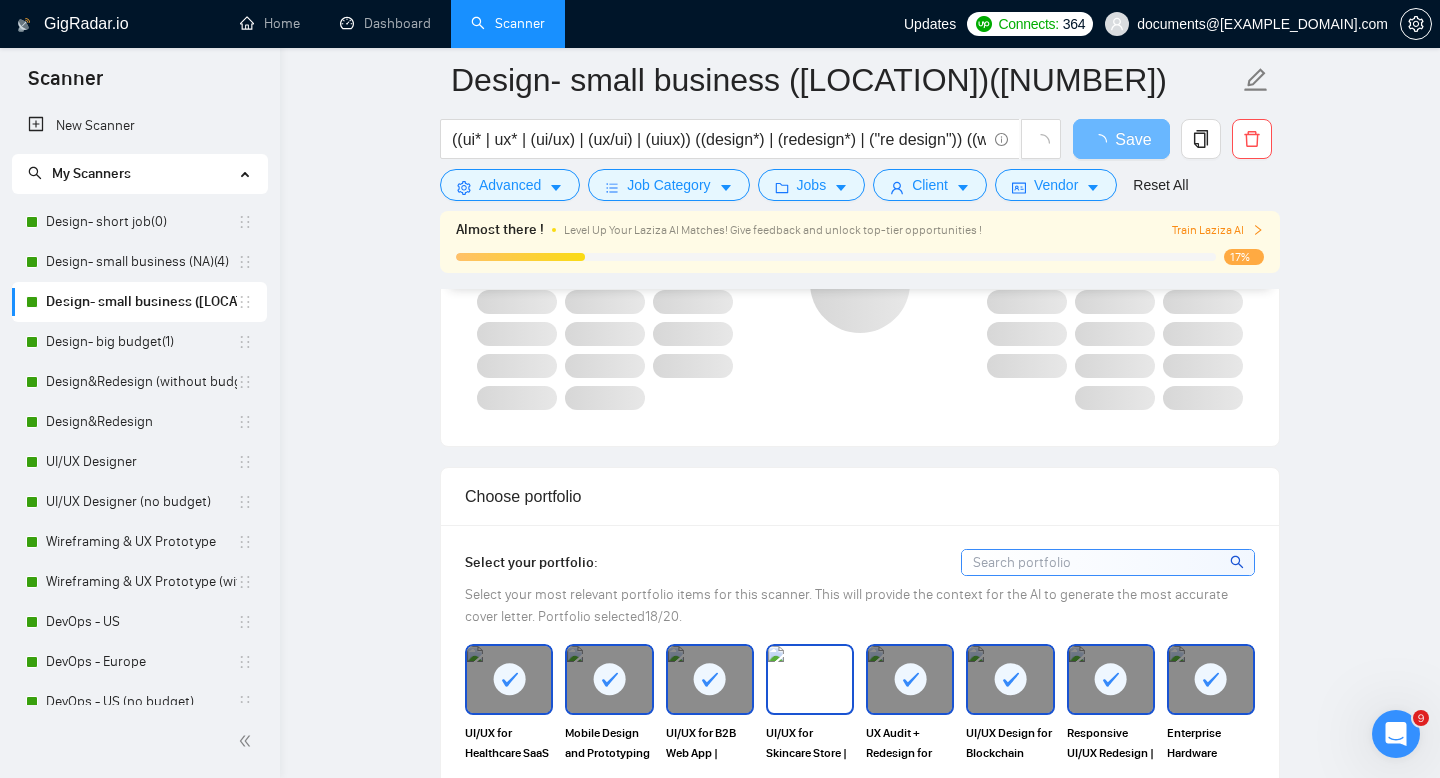 click at bounding box center (810, 679) 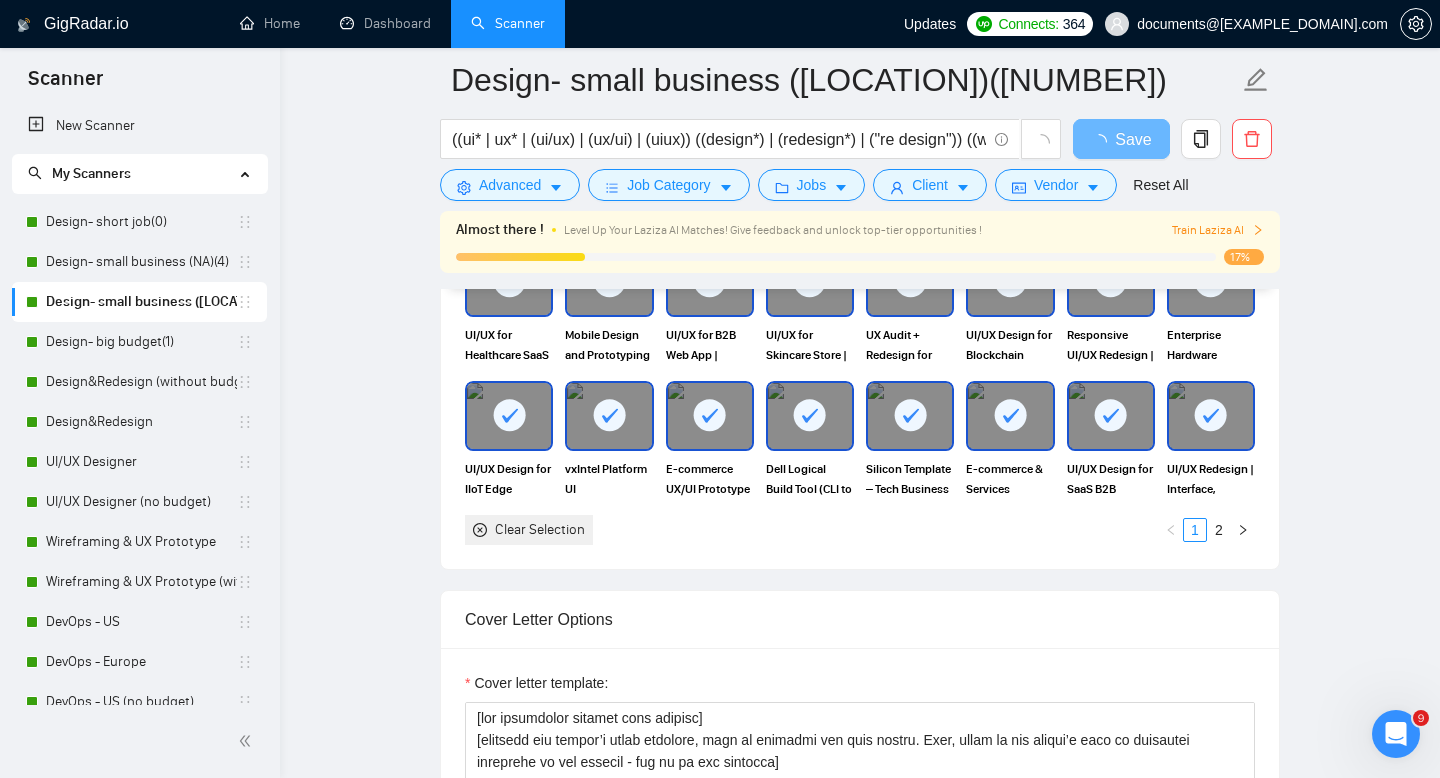 scroll, scrollTop: 2222, scrollLeft: 0, axis: vertical 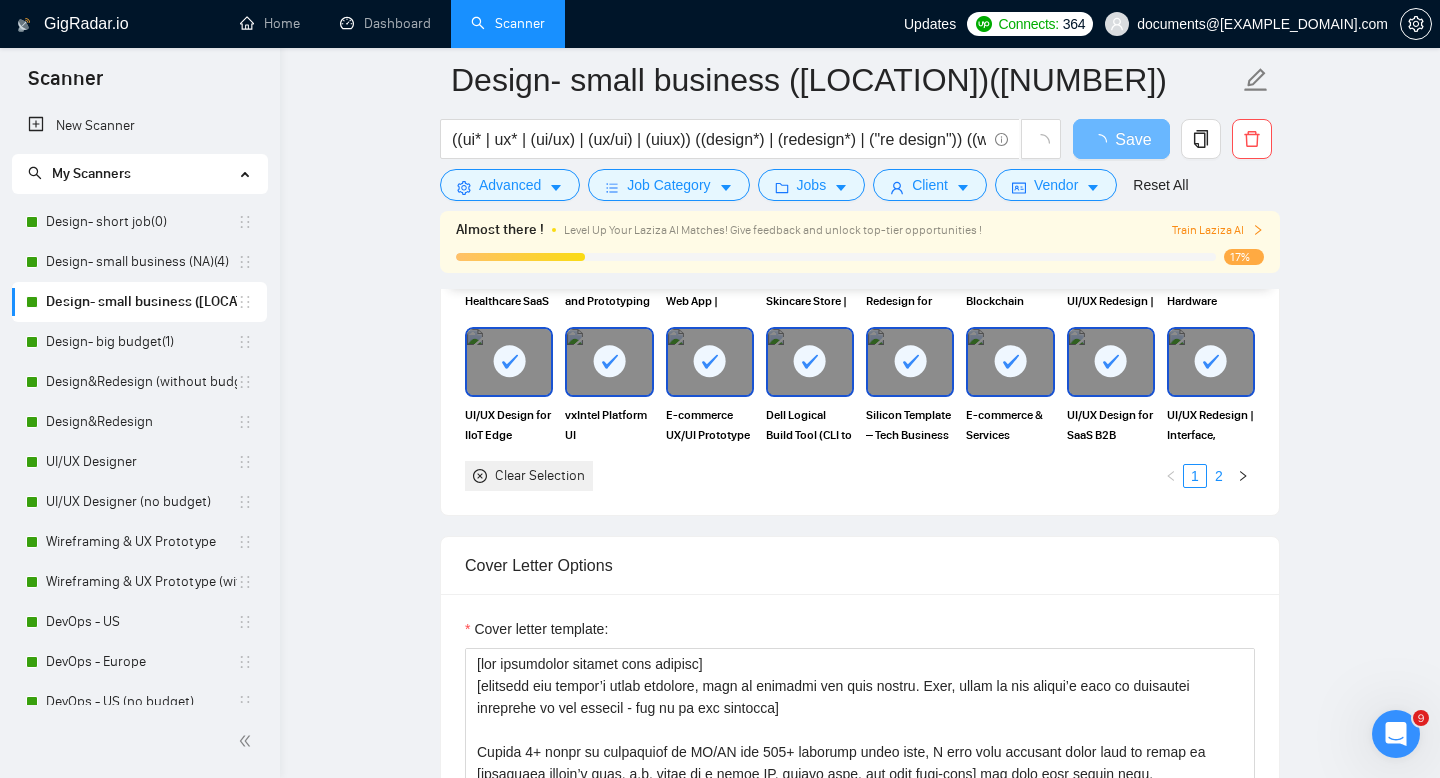 click on "2" at bounding box center (1219, 476) 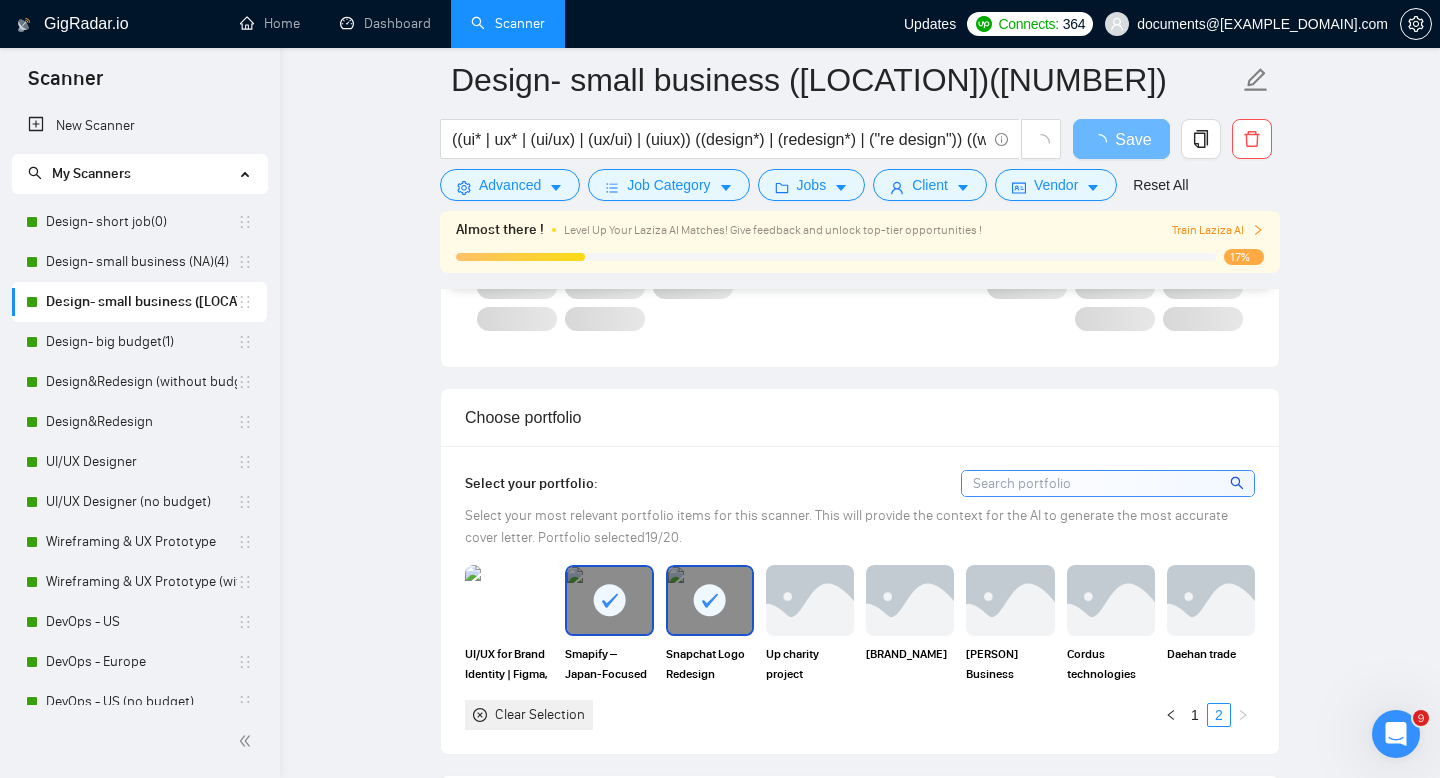 scroll, scrollTop: 1840, scrollLeft: 0, axis: vertical 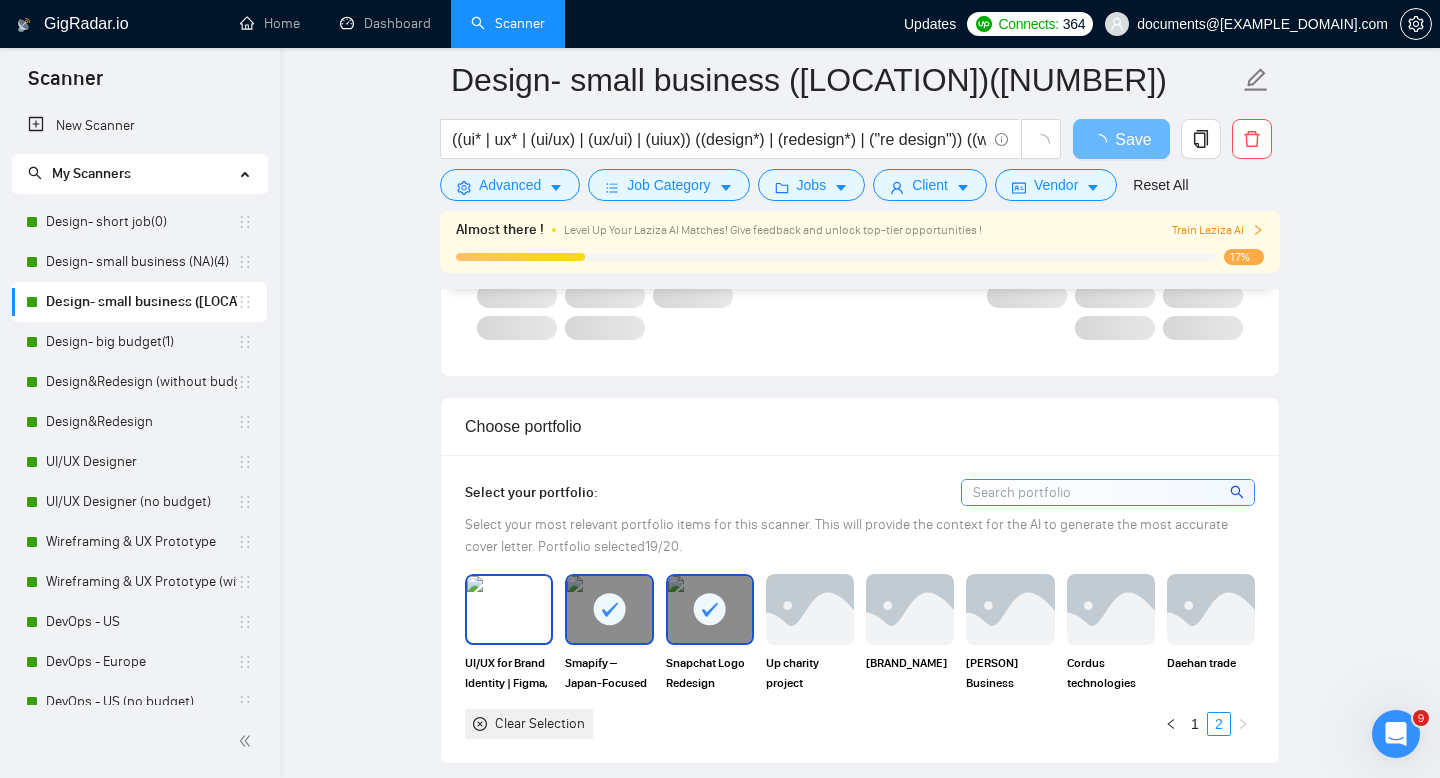 click at bounding box center (509, 609) 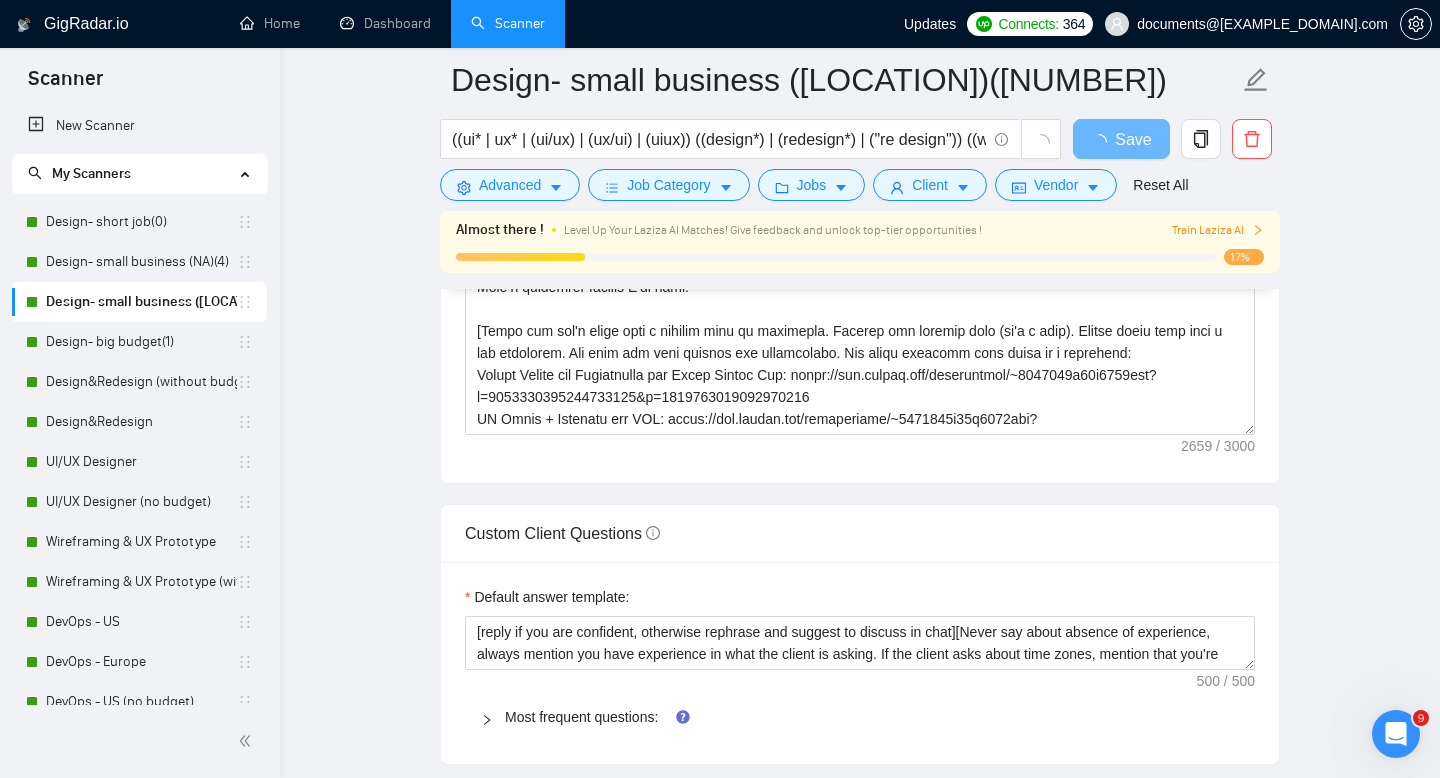 scroll, scrollTop: 2773, scrollLeft: 0, axis: vertical 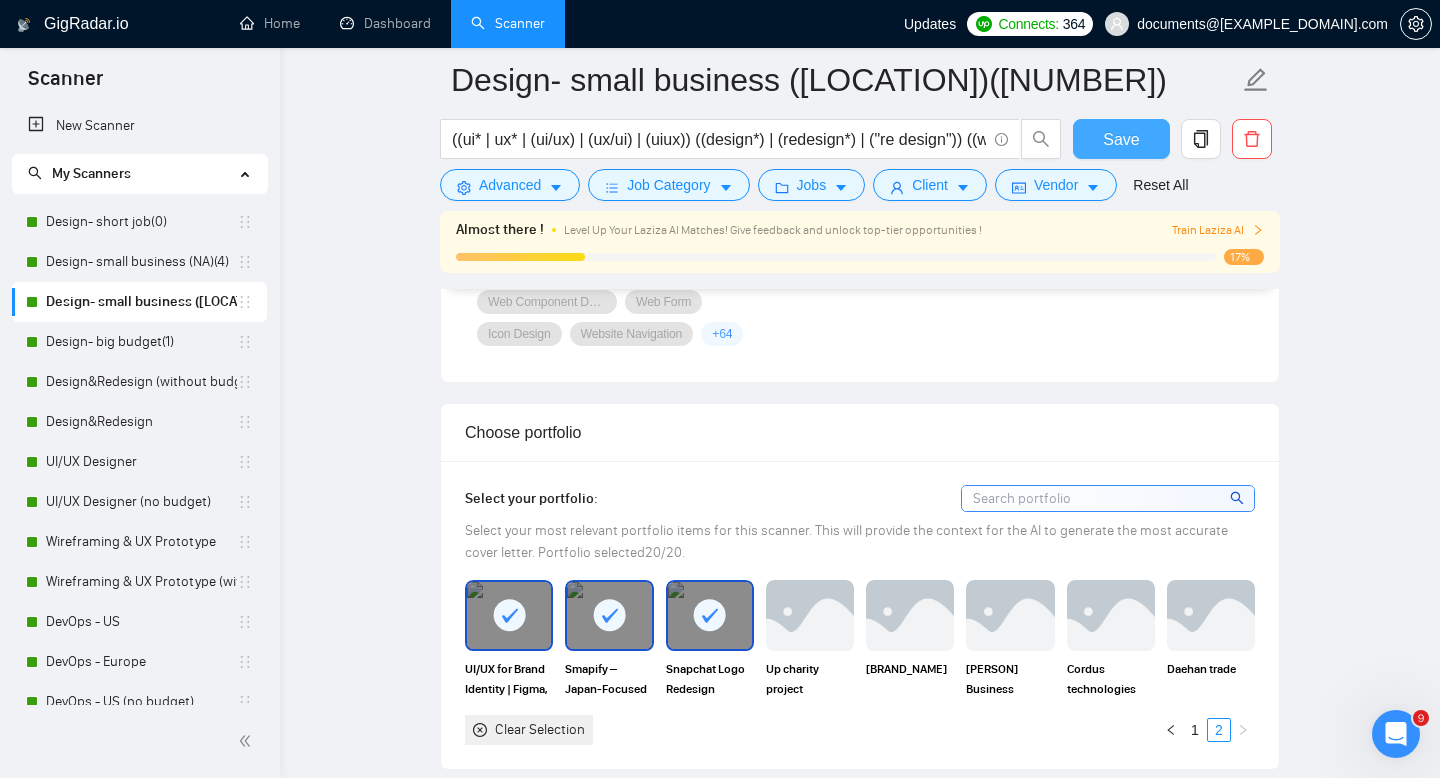 click on "Save" at bounding box center [1121, 139] 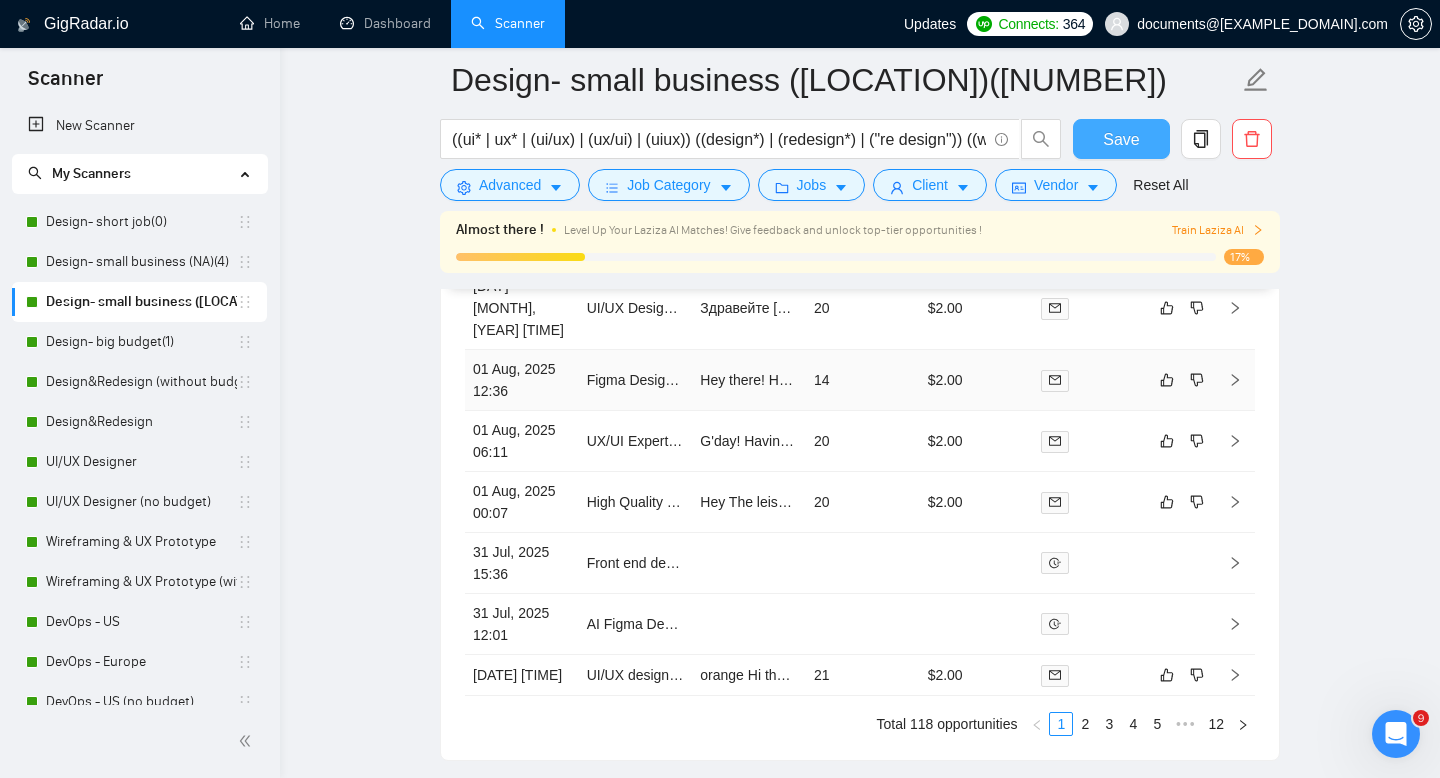 scroll, scrollTop: 5625, scrollLeft: 0, axis: vertical 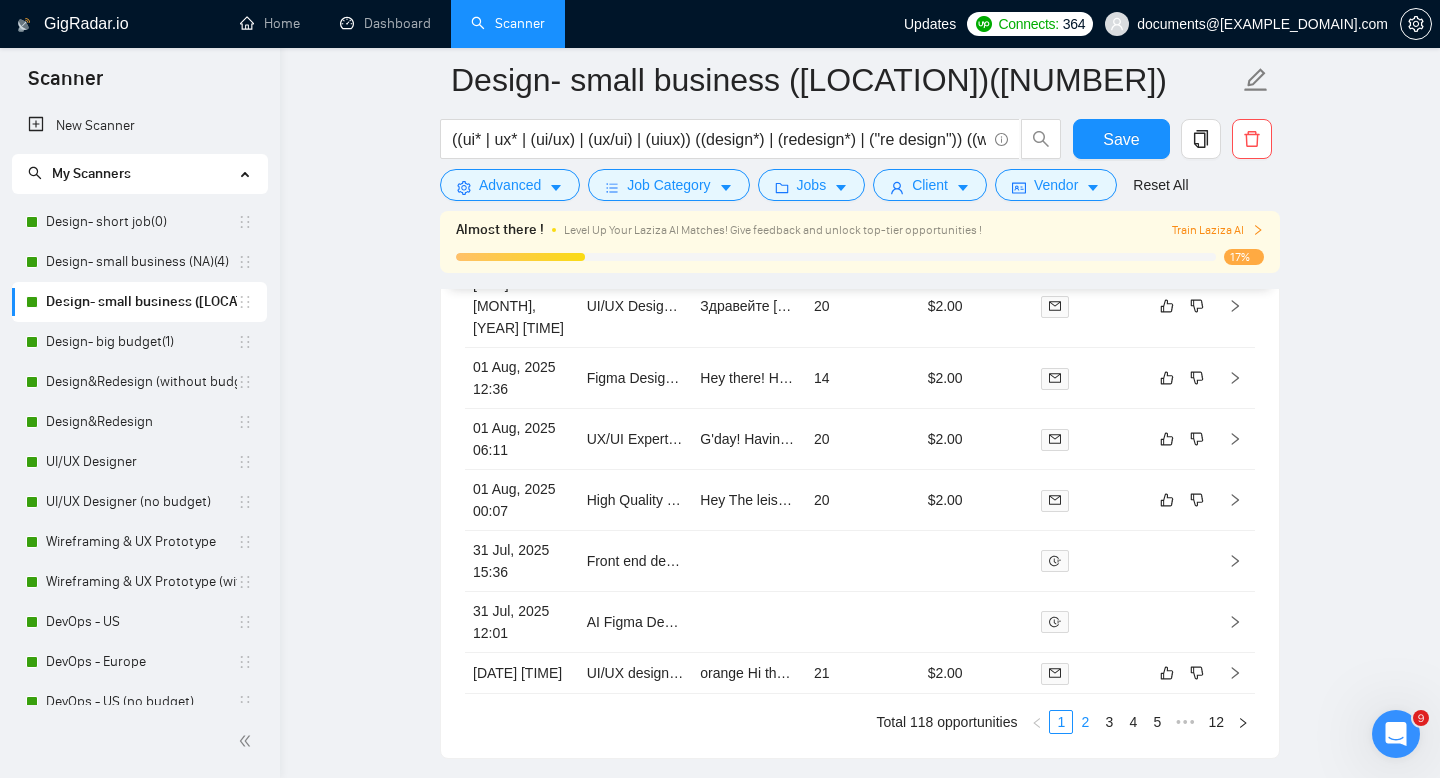 click on "2" at bounding box center (1085, 722) 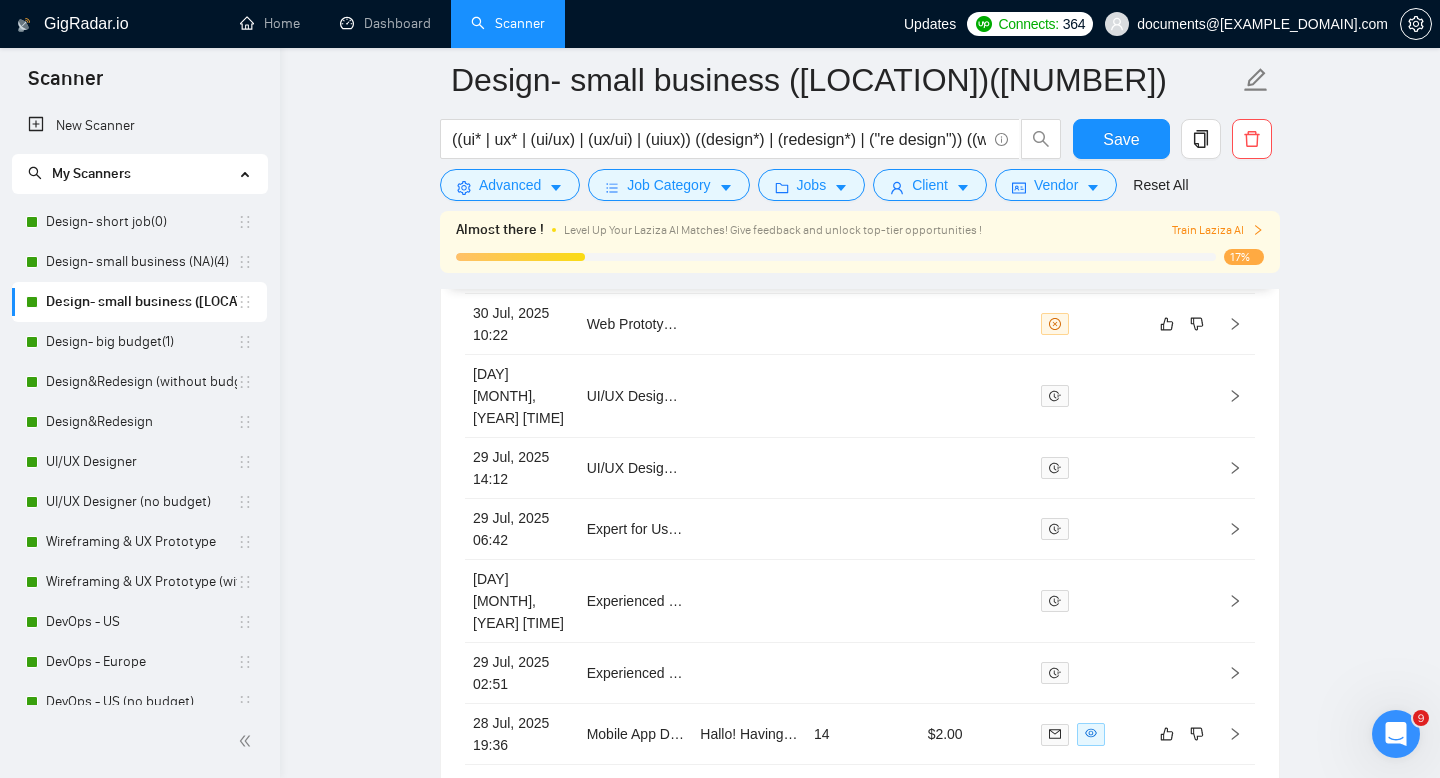 scroll, scrollTop: 5672, scrollLeft: 0, axis: vertical 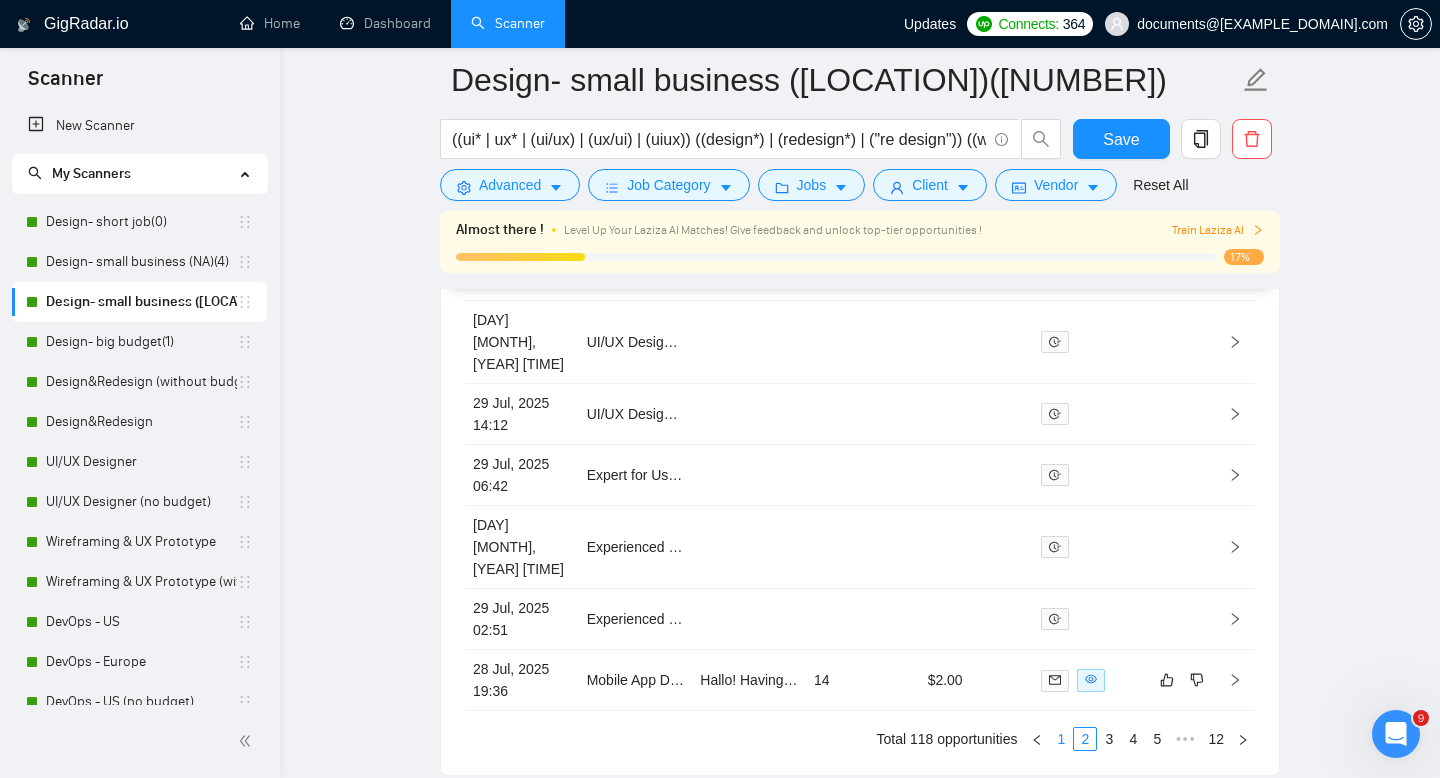 click on "1" at bounding box center [1061, 739] 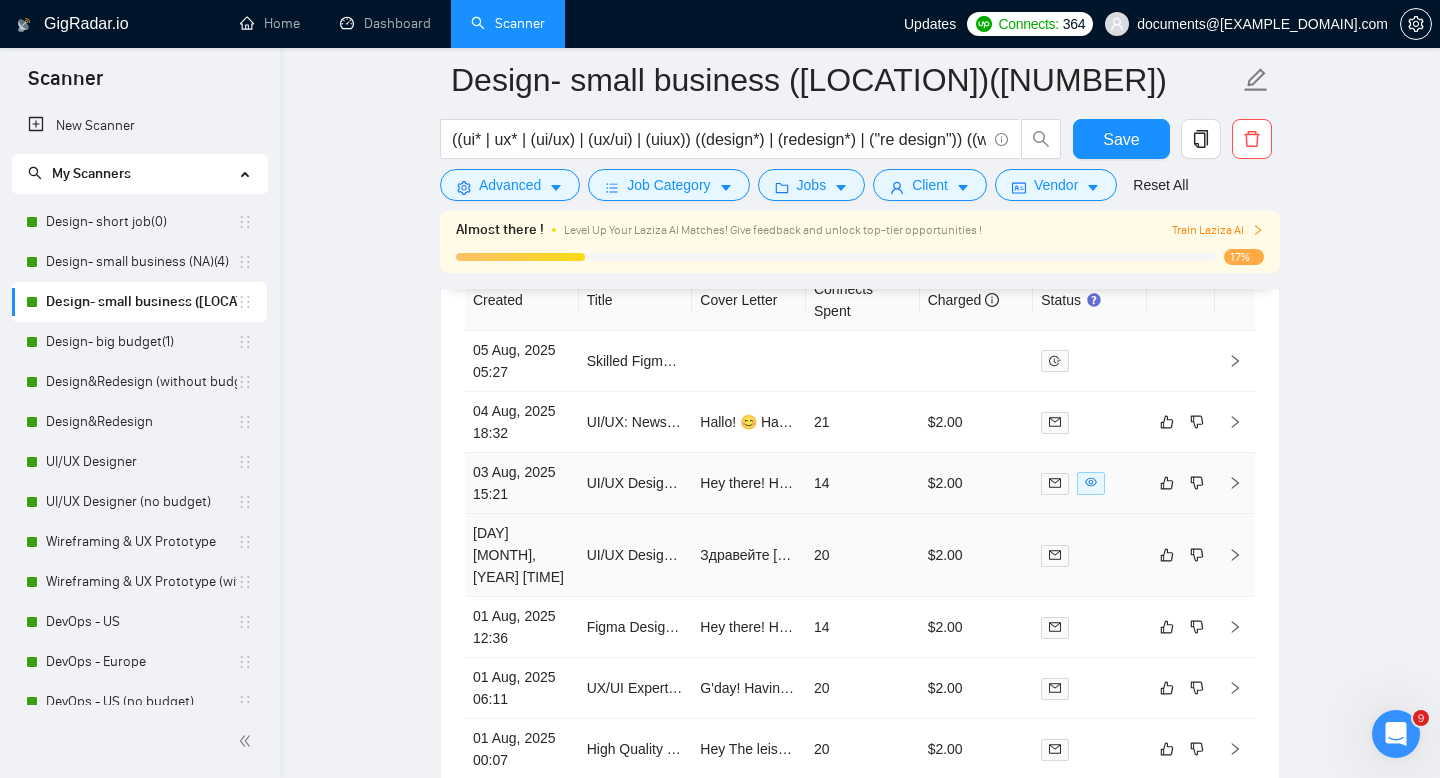 scroll, scrollTop: 5369, scrollLeft: 0, axis: vertical 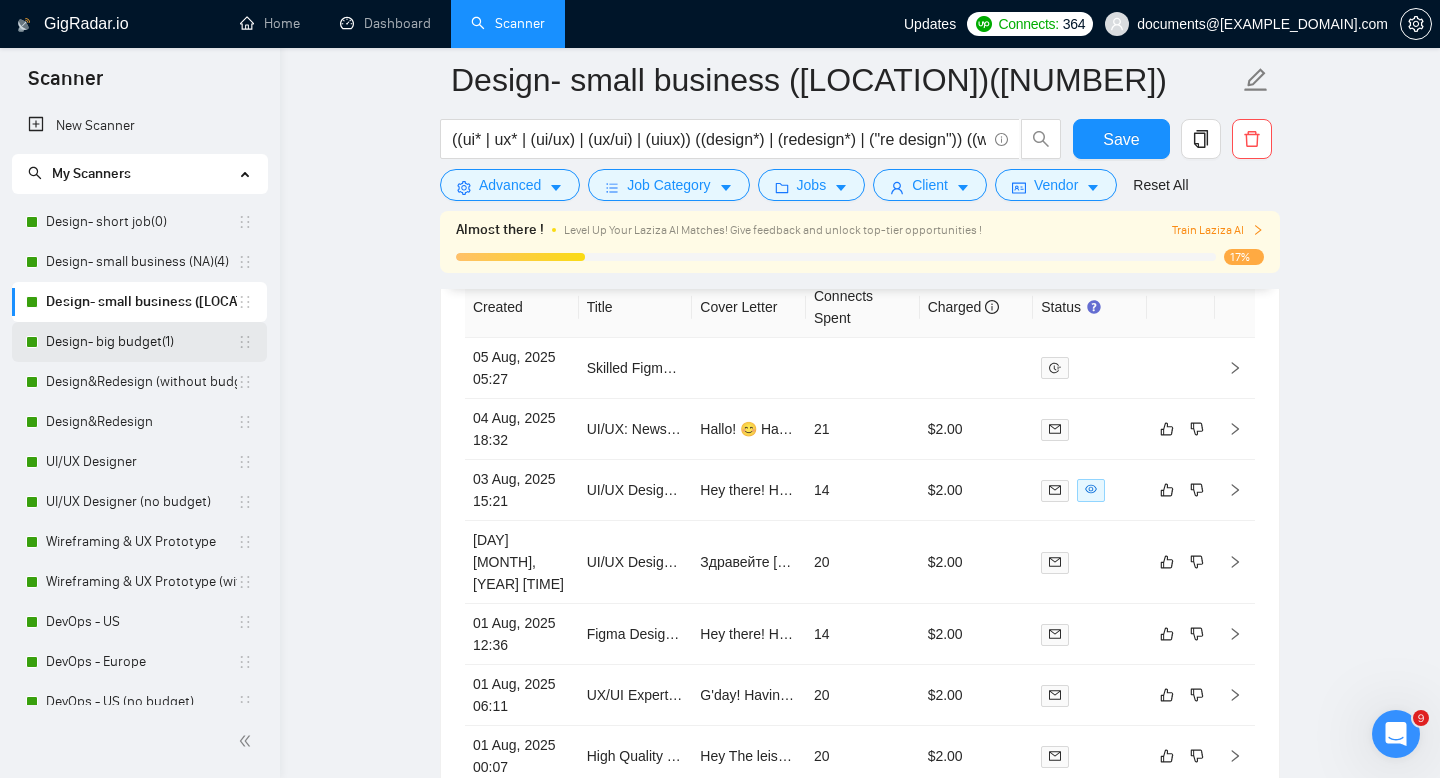click on "Design- big budget(1)" at bounding box center [141, 342] 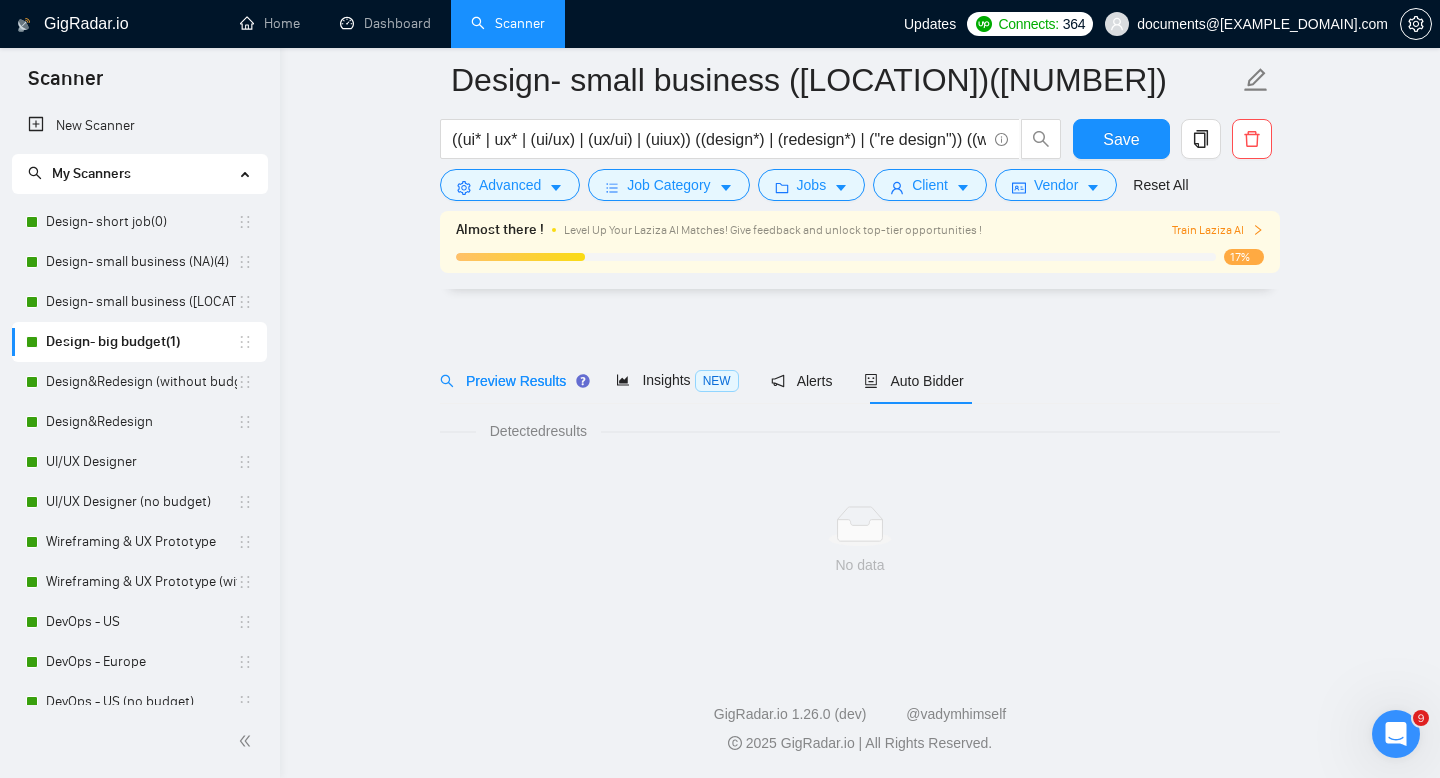 scroll, scrollTop: 14, scrollLeft: 0, axis: vertical 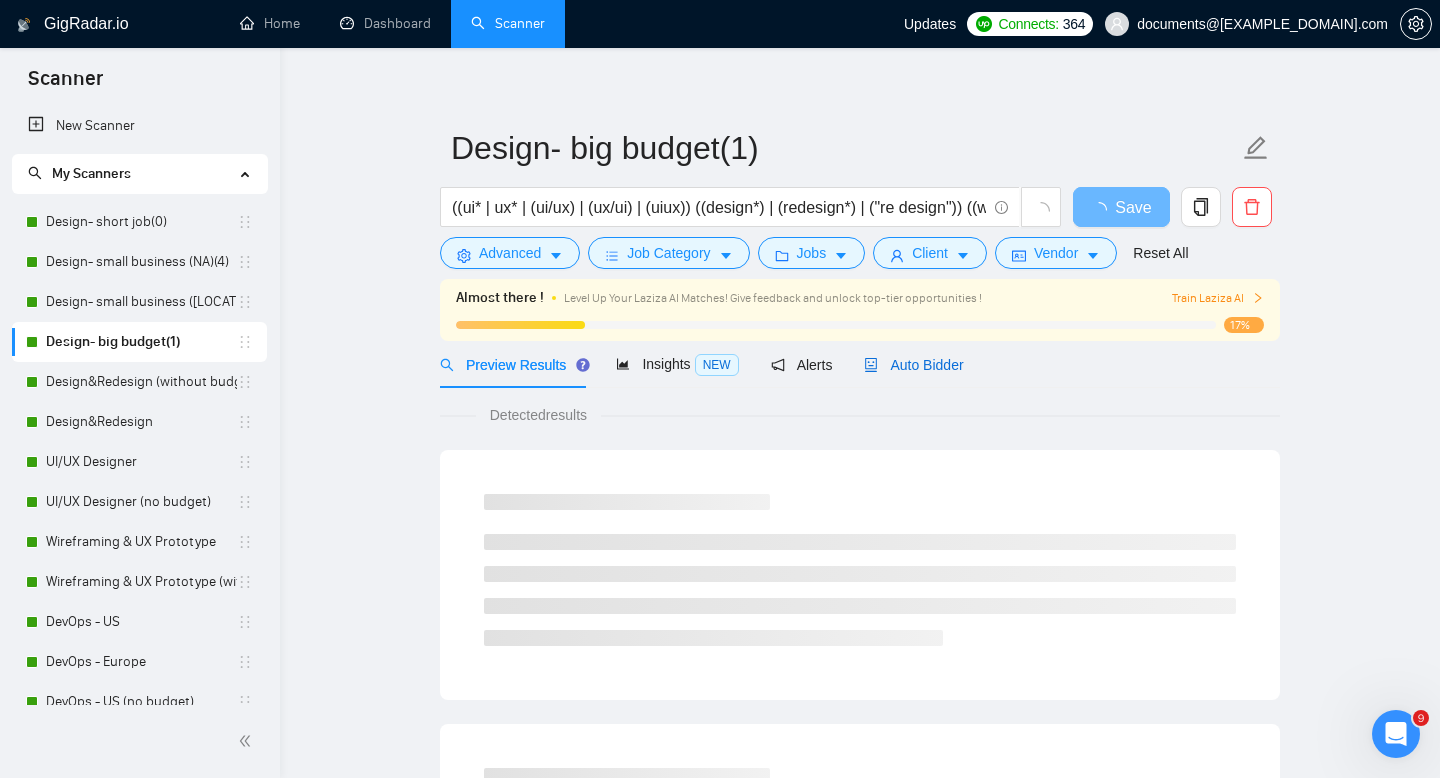 click on "Auto Bidder" at bounding box center (913, 365) 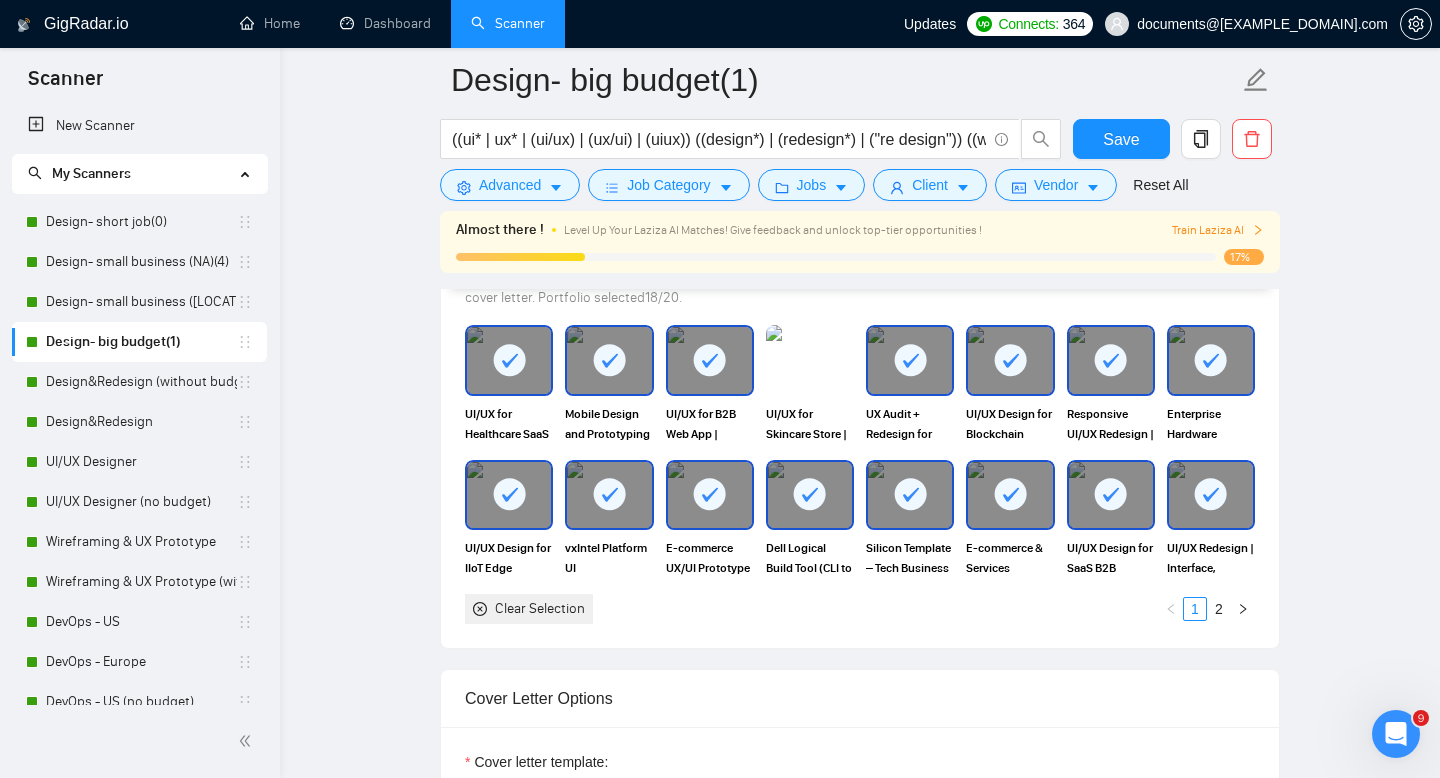 scroll, scrollTop: 1909, scrollLeft: 0, axis: vertical 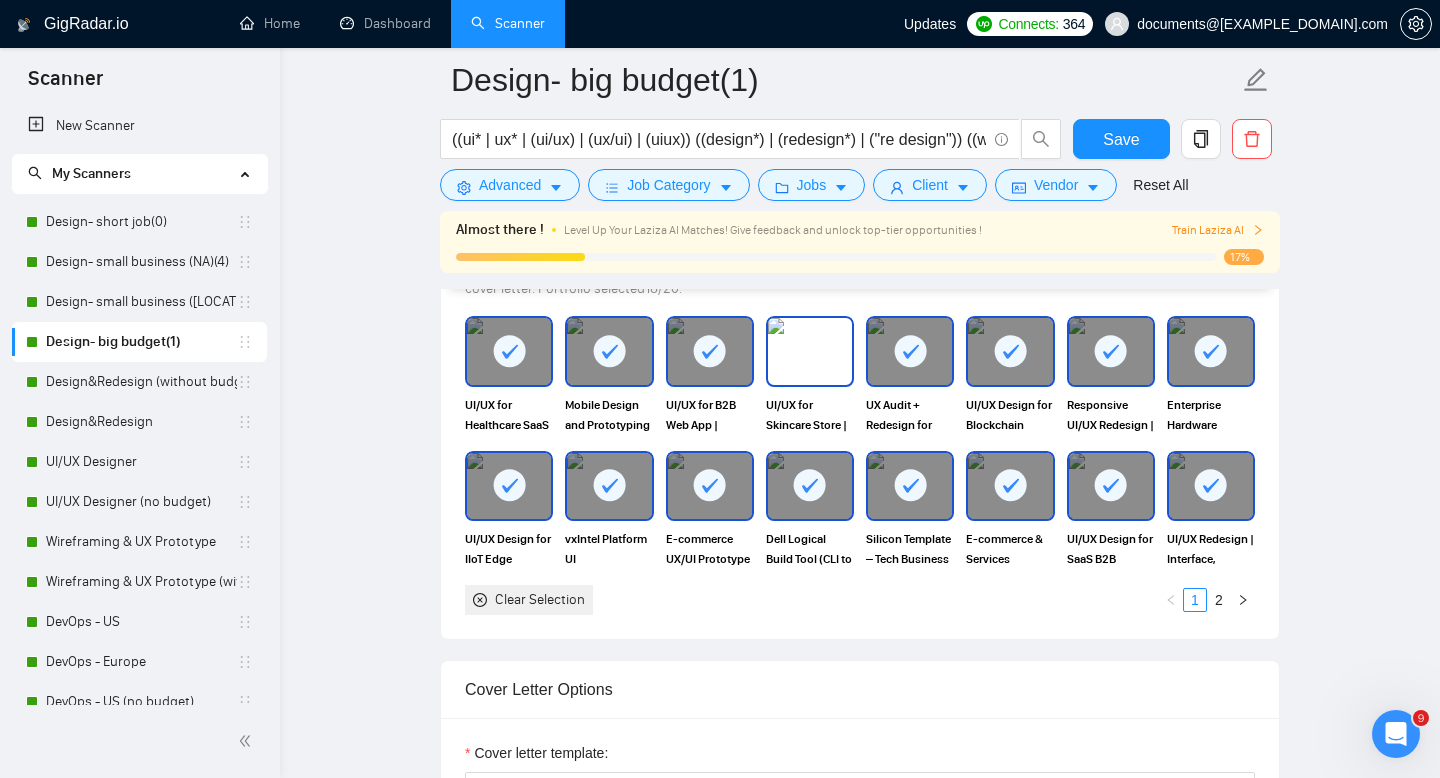 click on "UI/UX for Skincare Store | Figma, Mobile-First, E-commerce, Redesign" at bounding box center (810, 375) 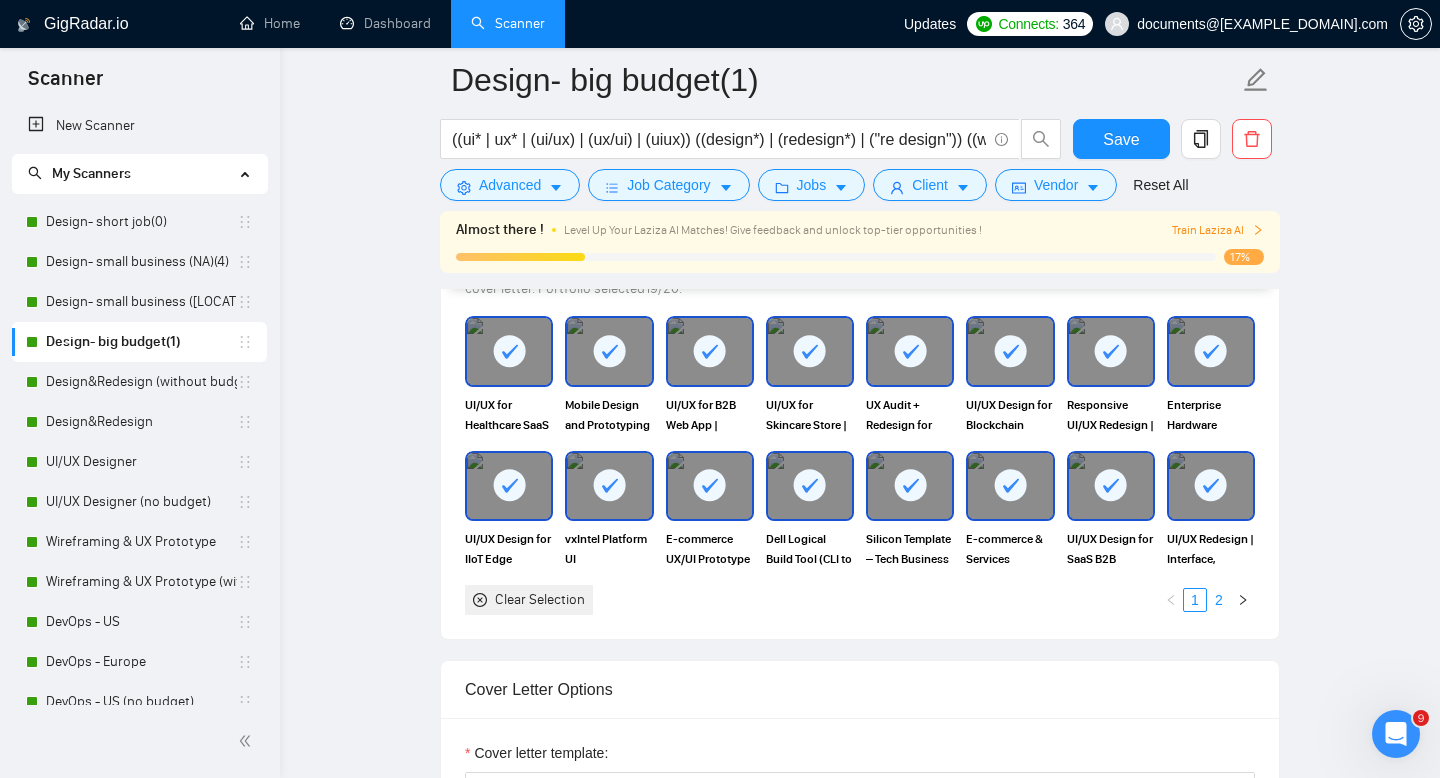 click on "2" at bounding box center (1219, 600) 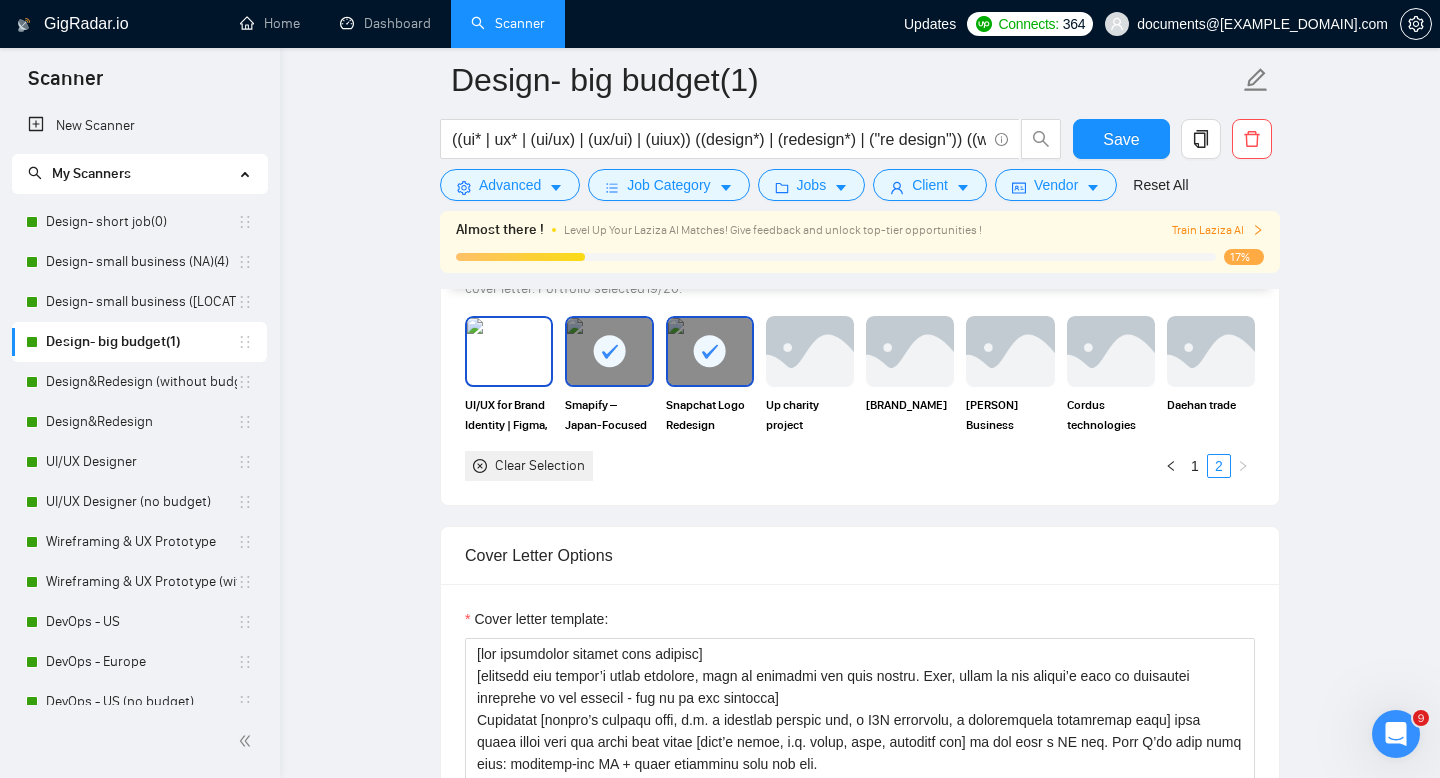 click at bounding box center (509, 351) 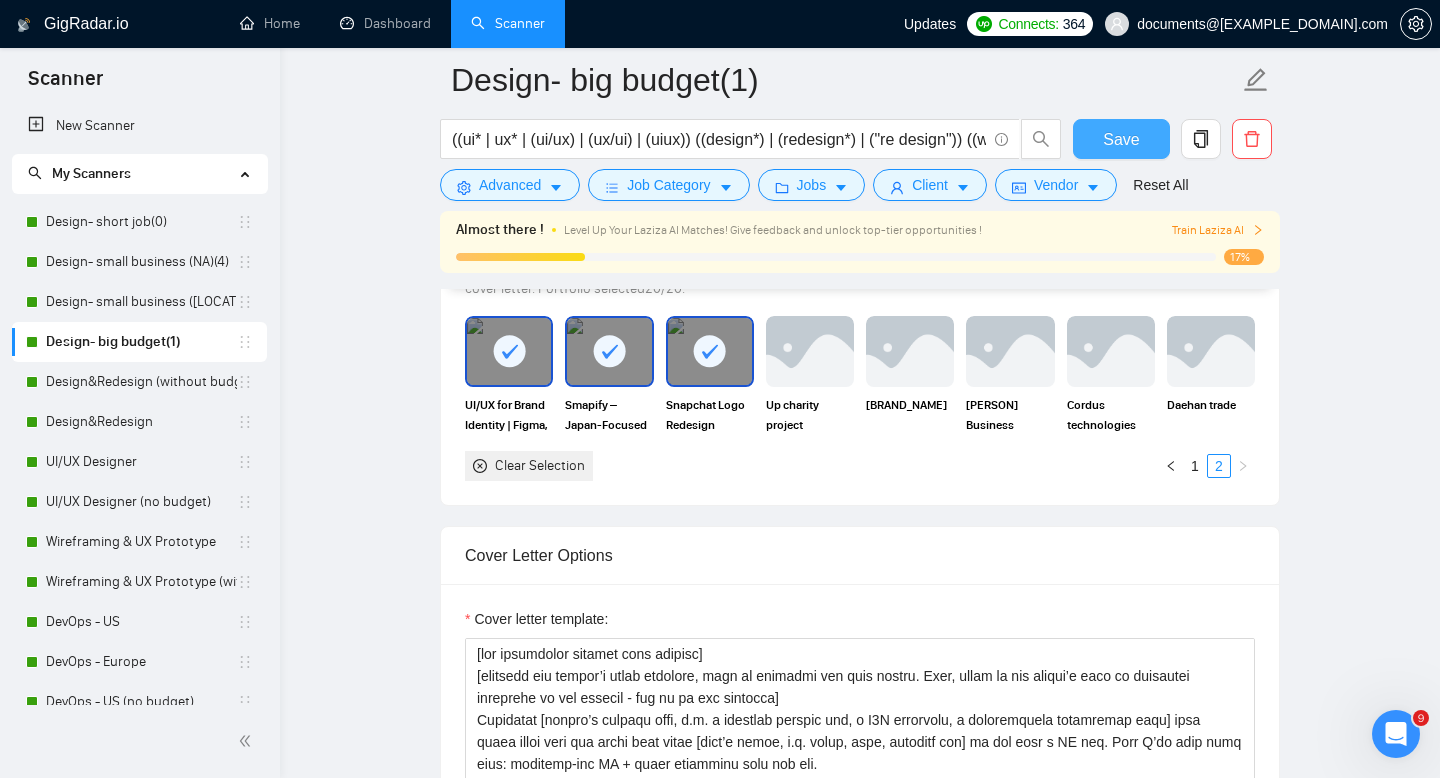 click on "Save" at bounding box center [1121, 139] 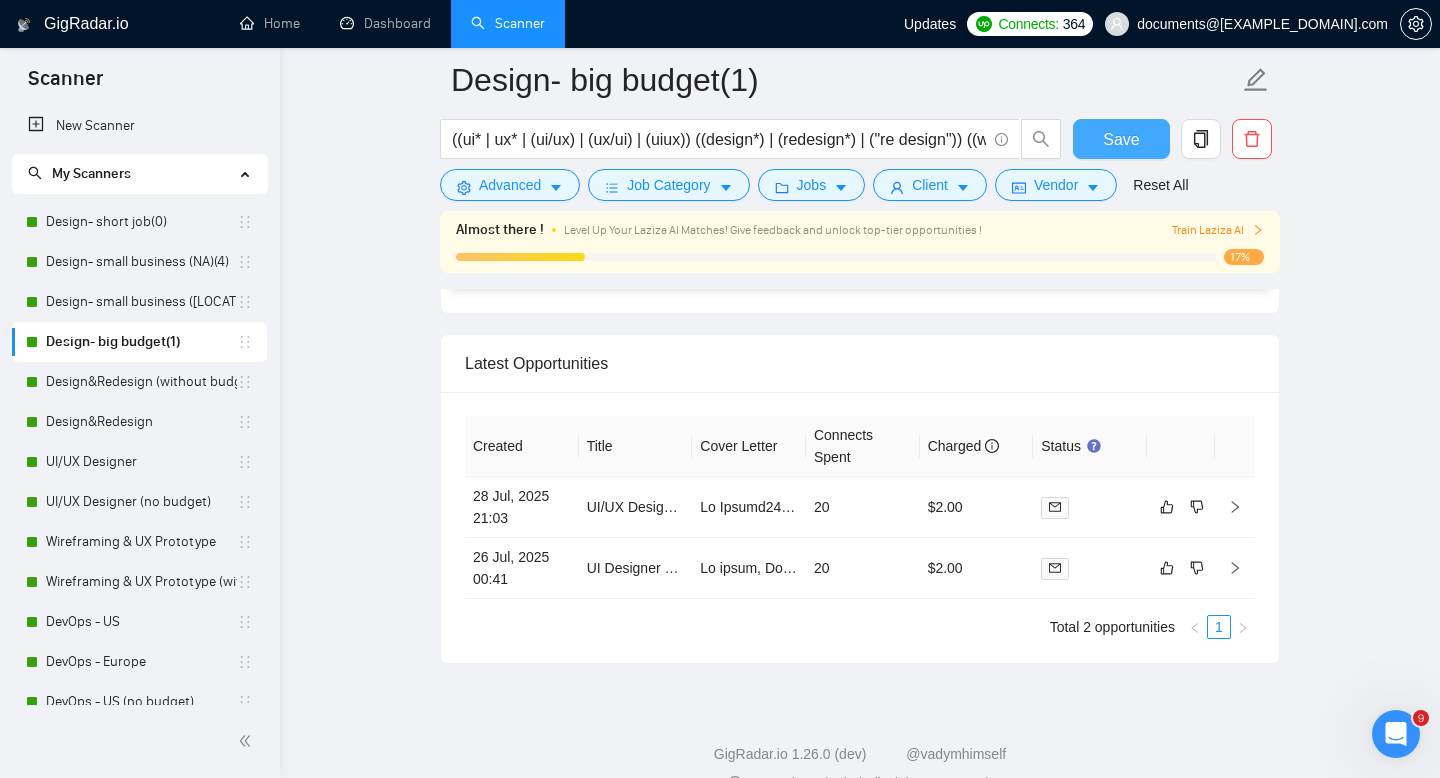 scroll, scrollTop: 4950, scrollLeft: 0, axis: vertical 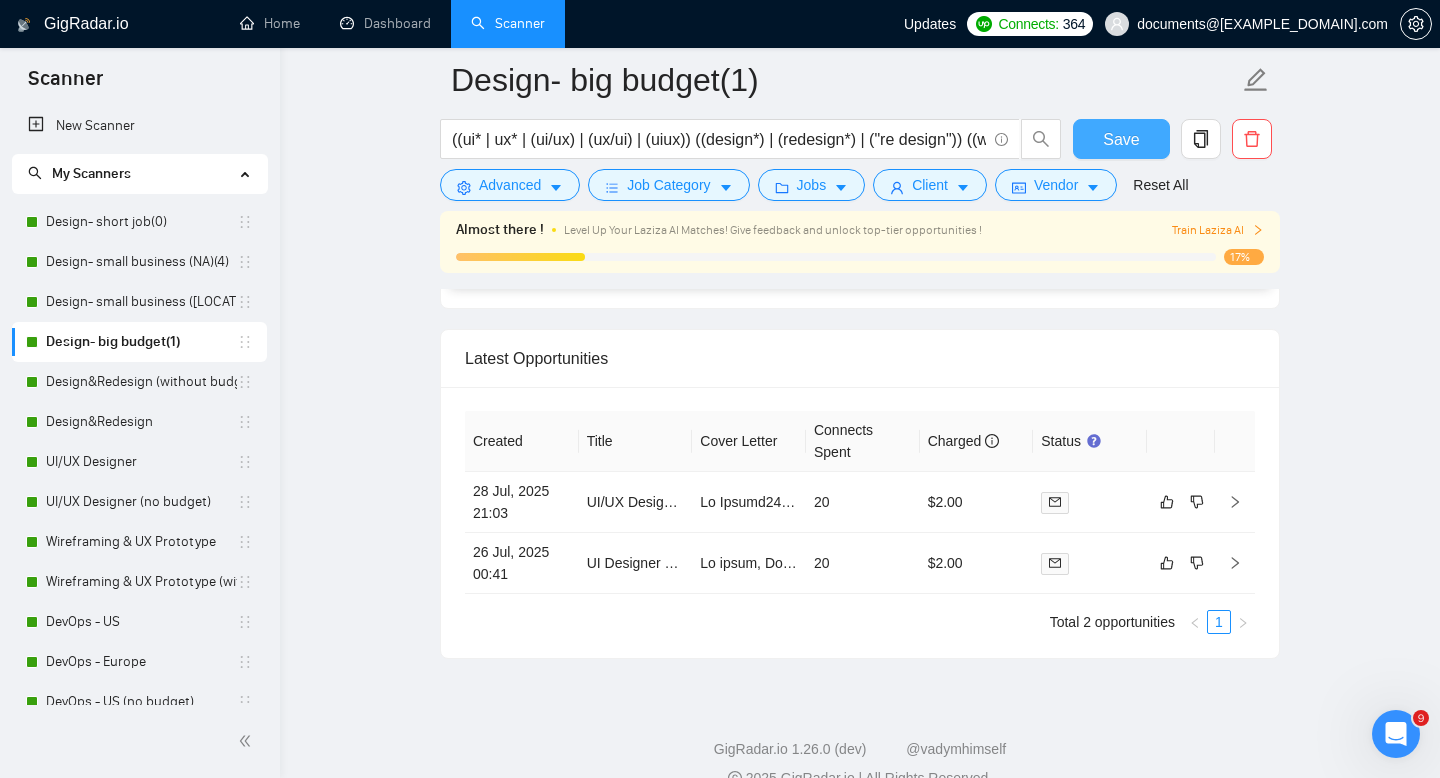 click on "Save" at bounding box center [1121, 139] 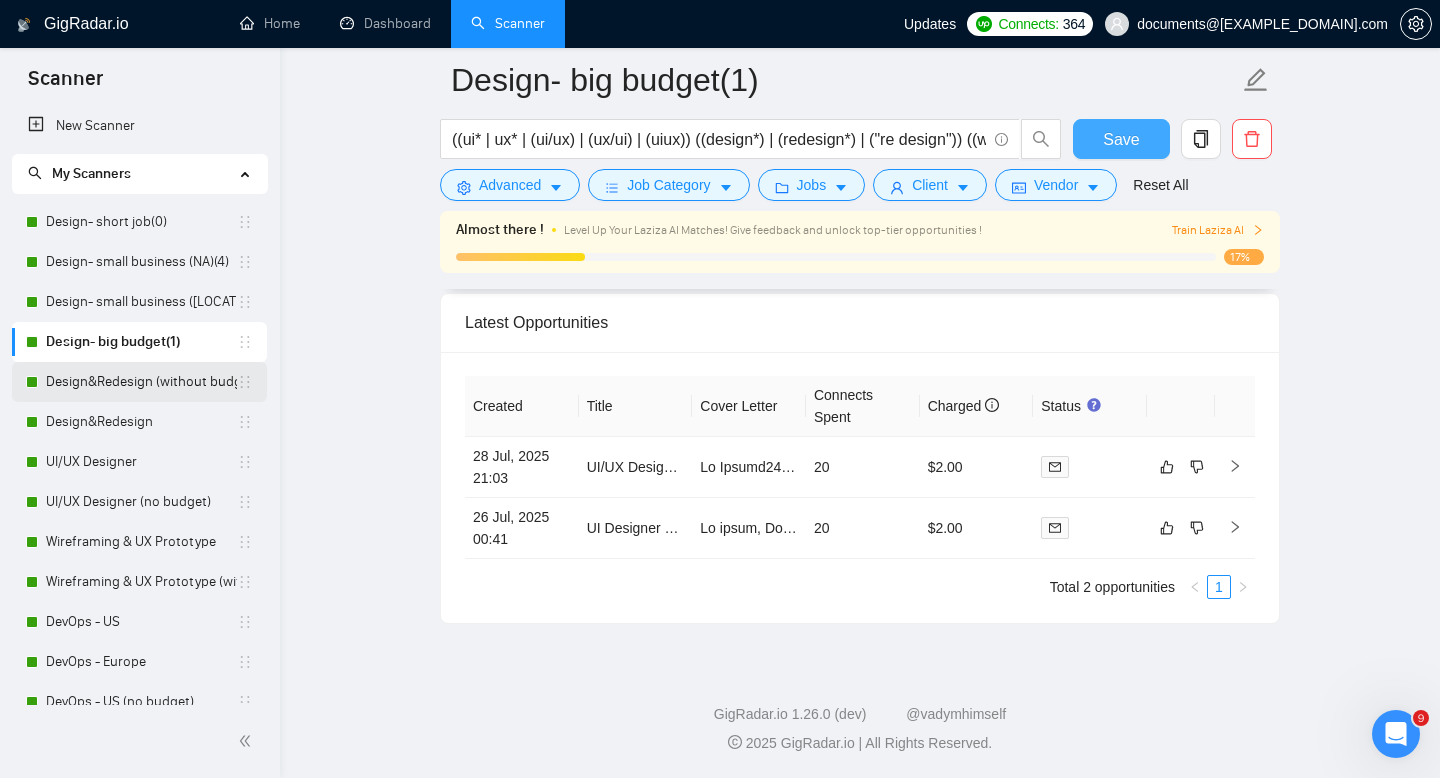scroll, scrollTop: 4719, scrollLeft: 0, axis: vertical 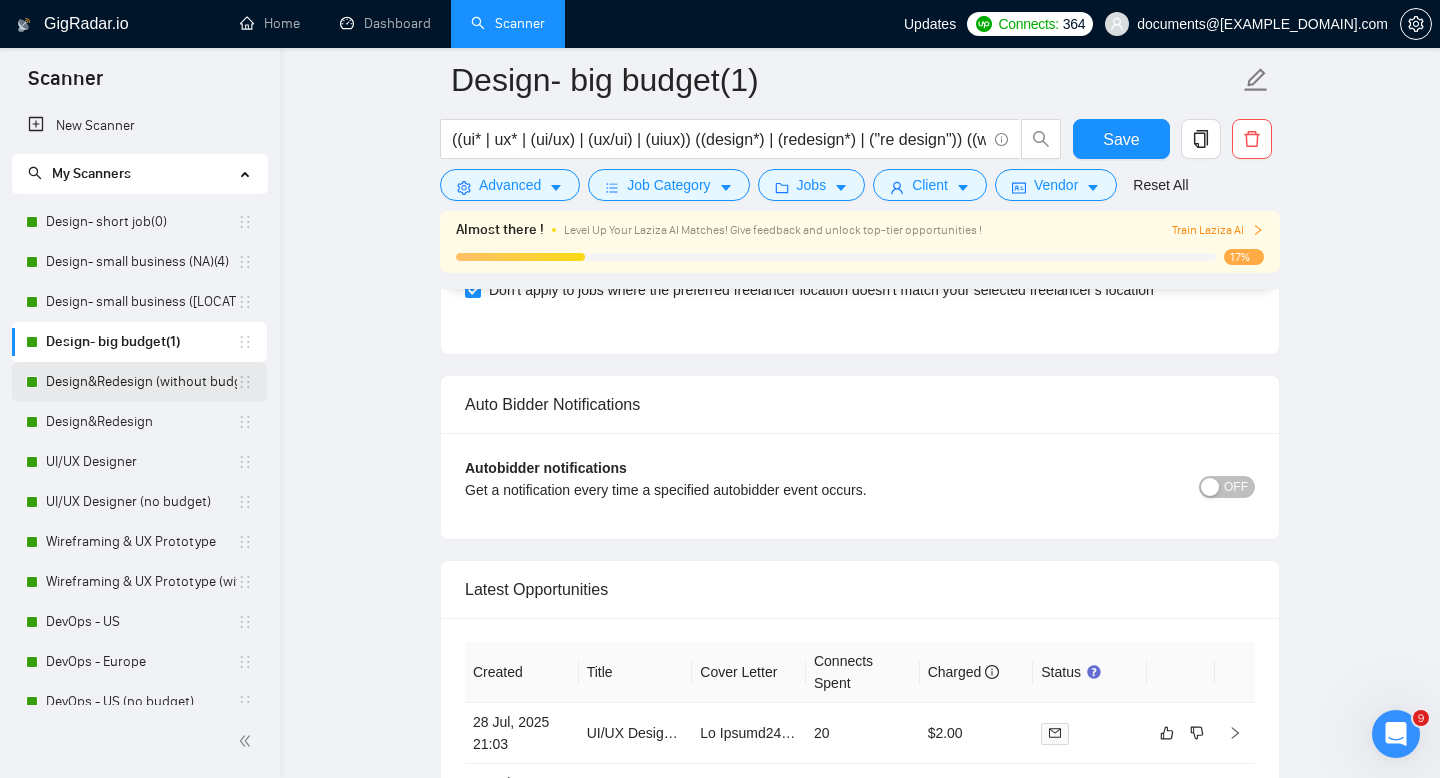 click on "Design&Redesign (without budget)" at bounding box center [141, 382] 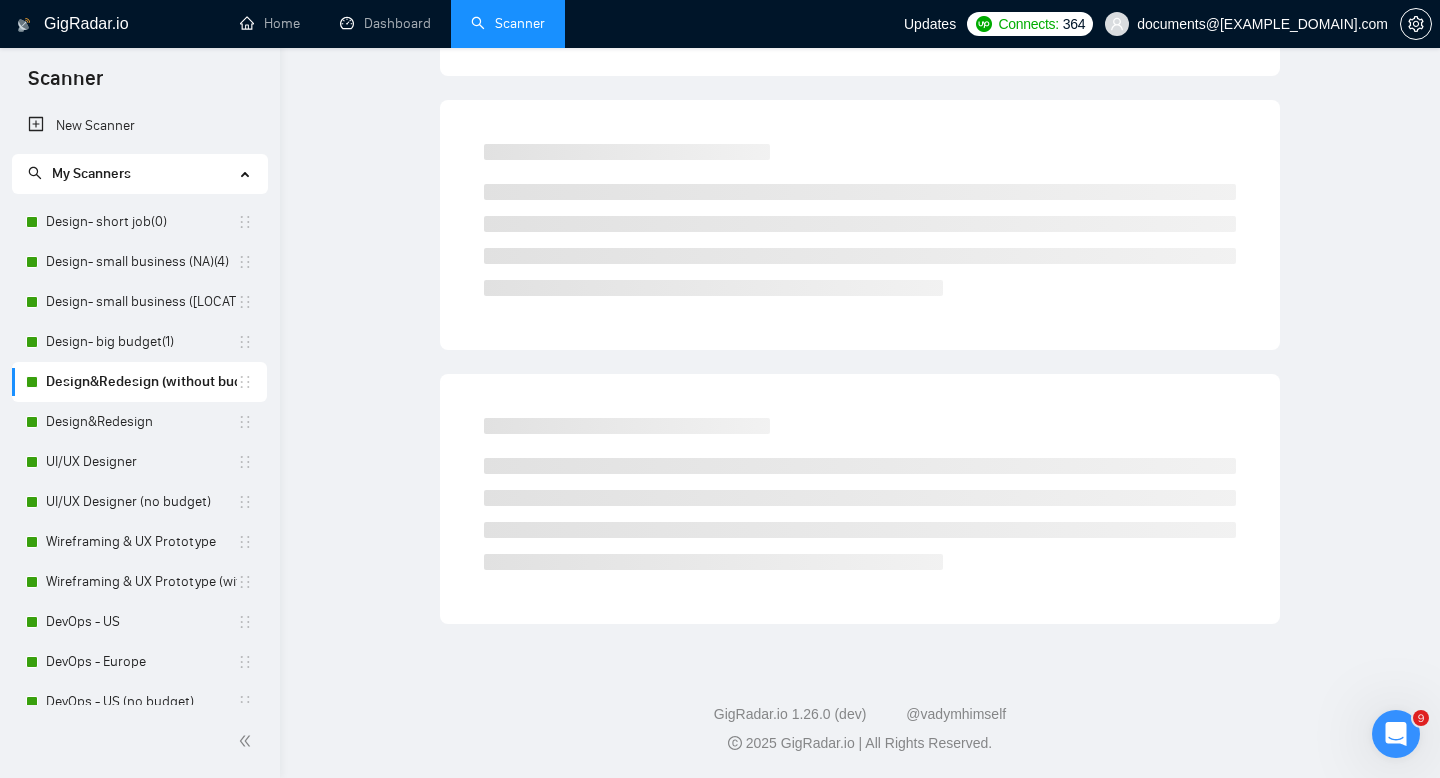 scroll, scrollTop: 14, scrollLeft: 0, axis: vertical 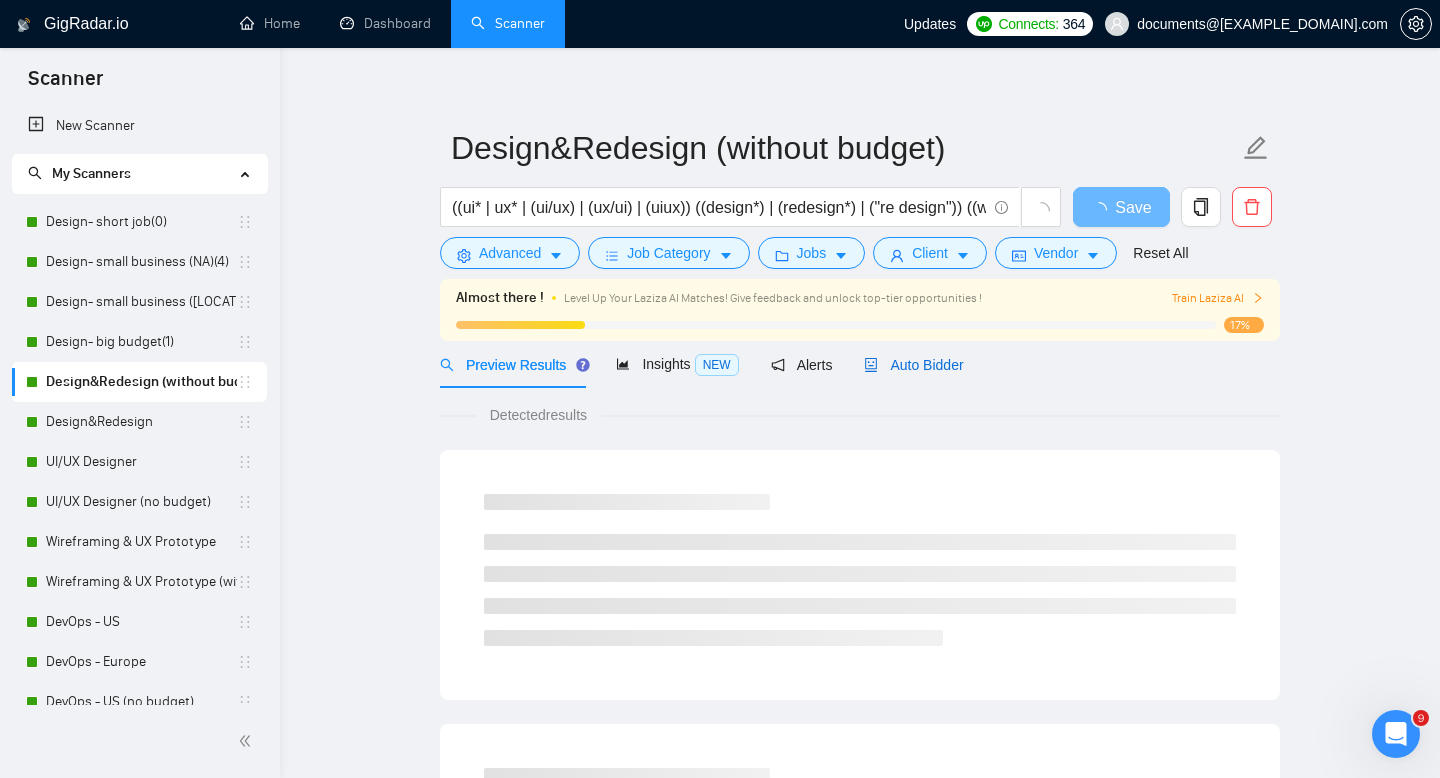 click on "Auto Bidder" at bounding box center [913, 365] 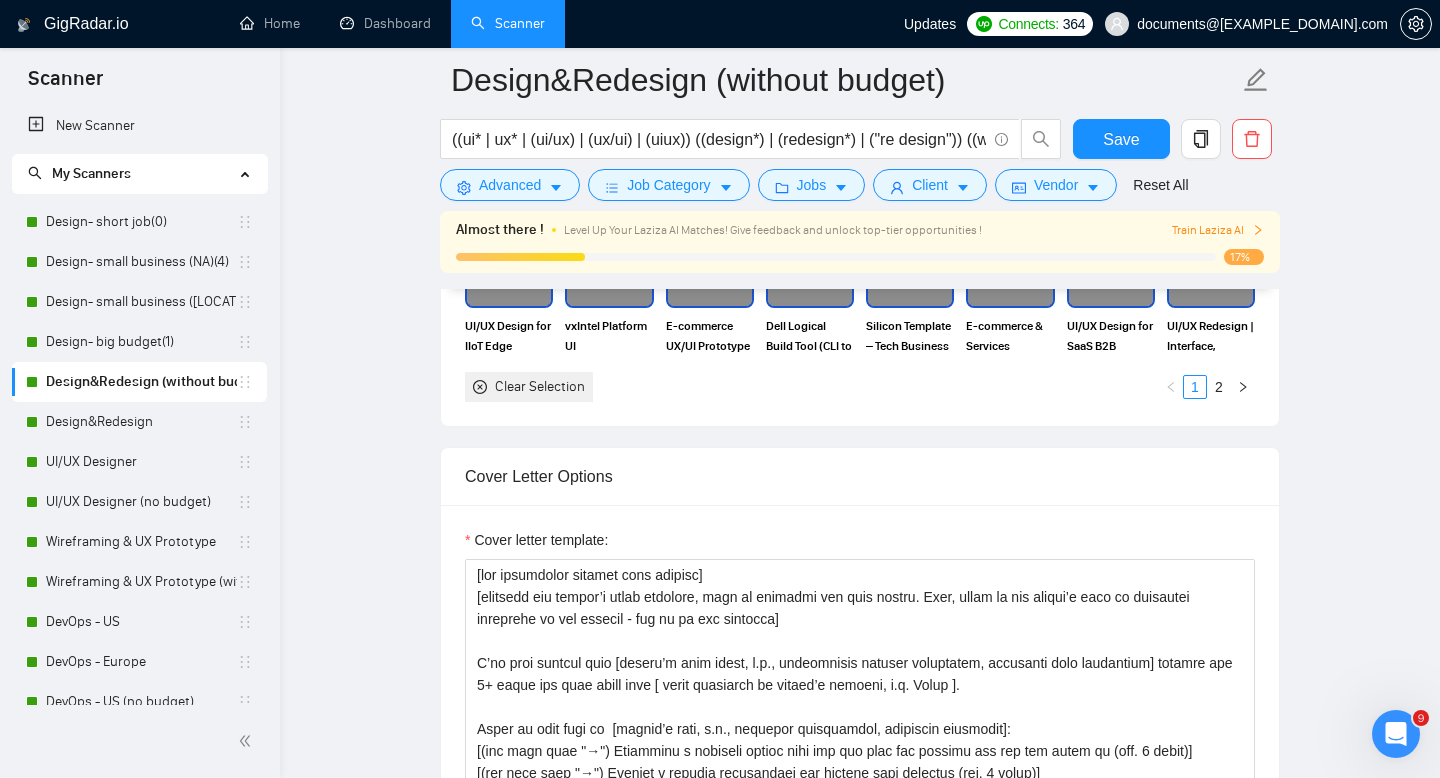 scroll, scrollTop: 2440, scrollLeft: 0, axis: vertical 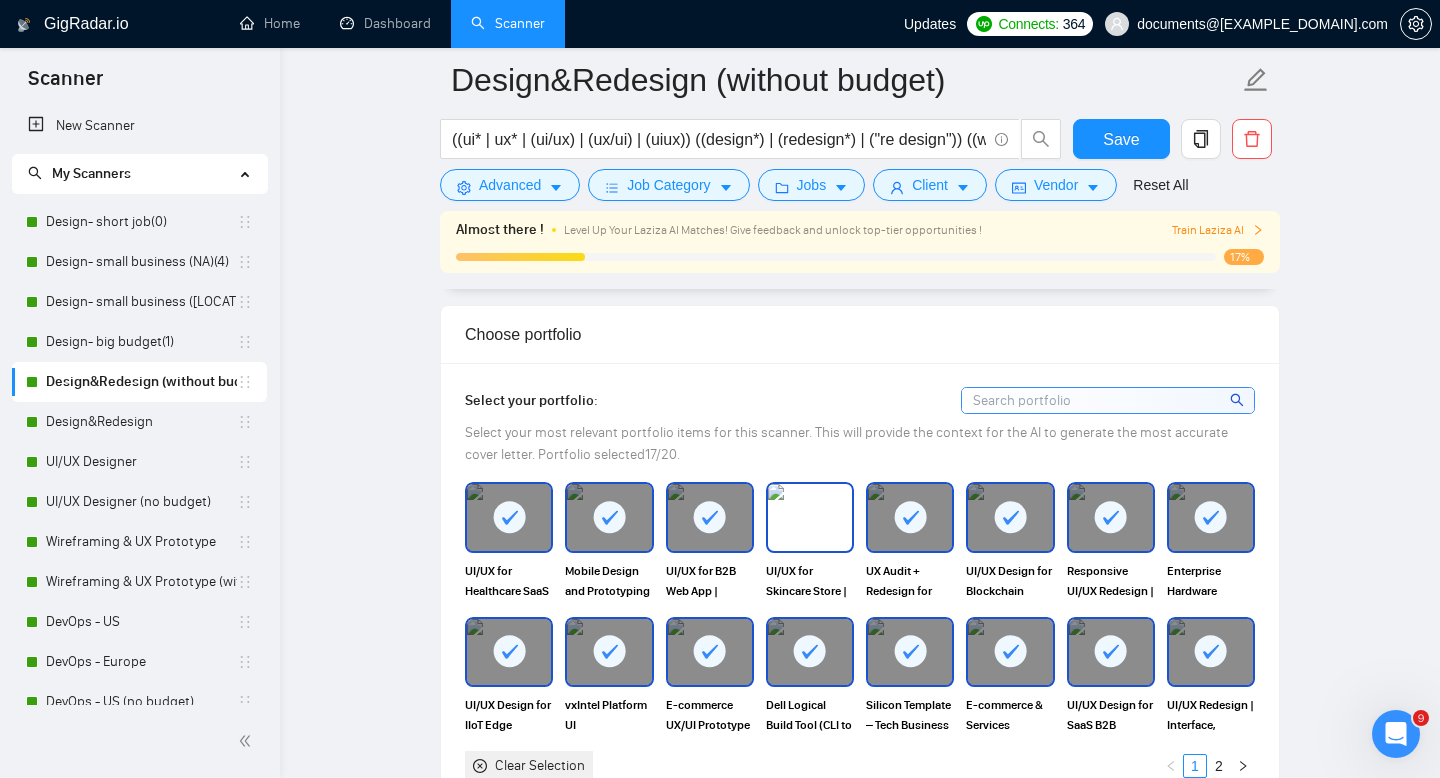 click at bounding box center (810, 517) 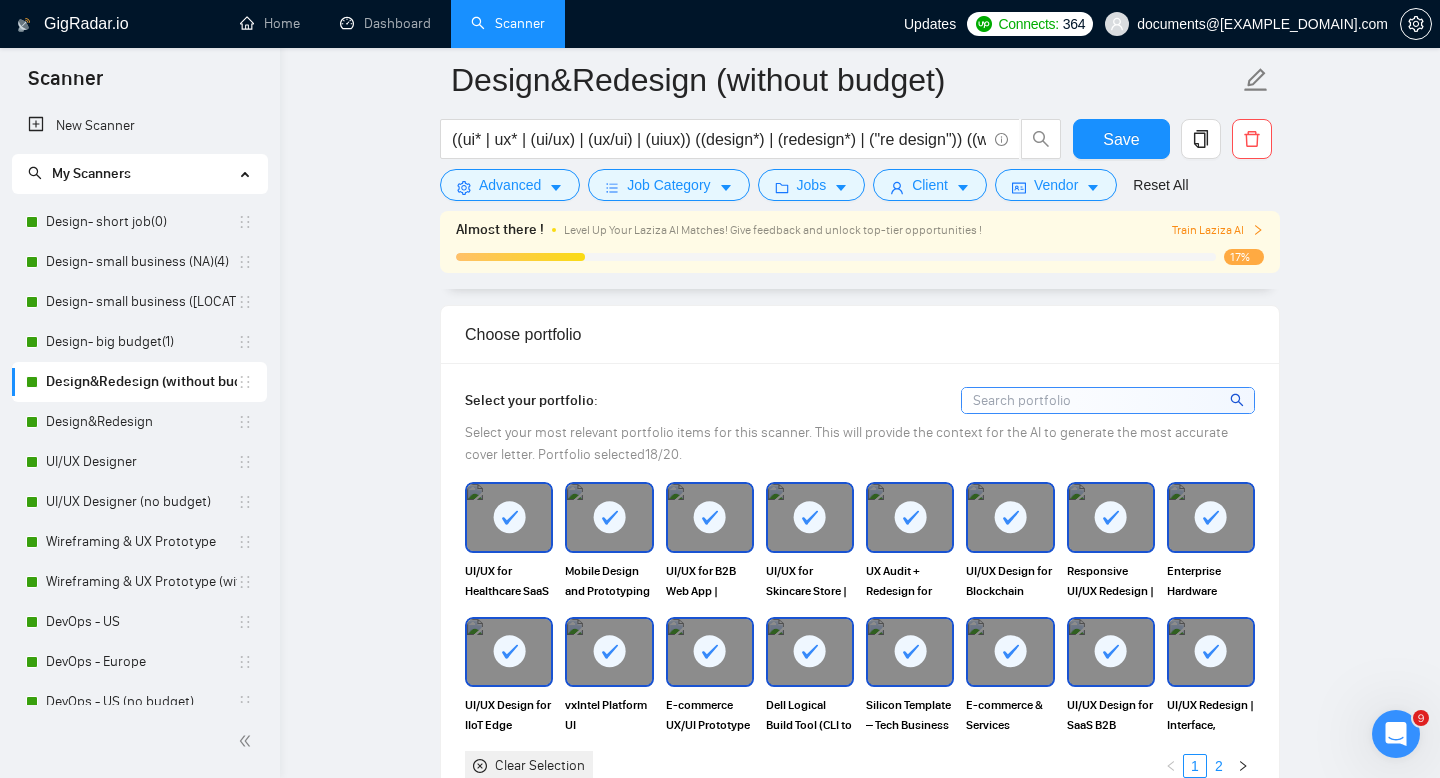 click on "2" at bounding box center [1219, 766] 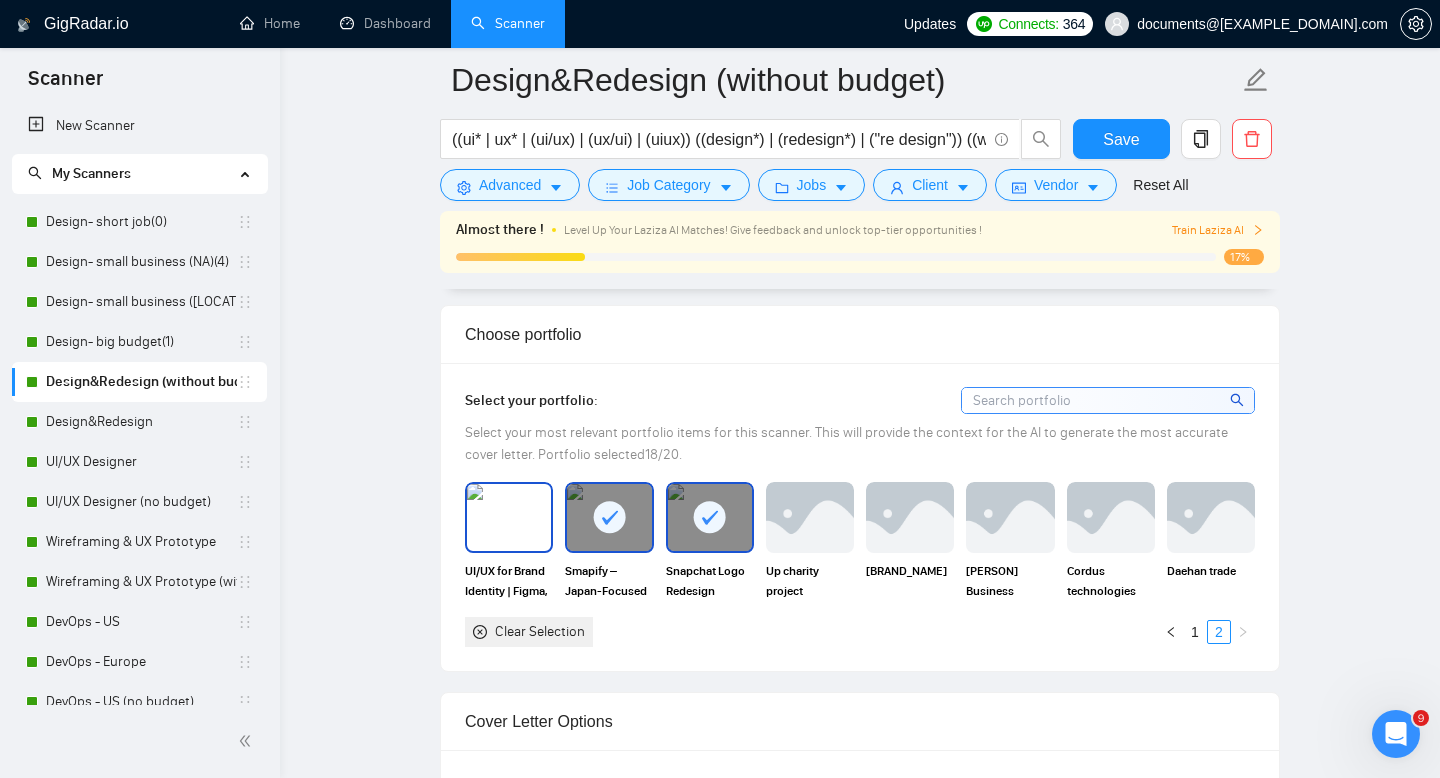 click at bounding box center [509, 517] 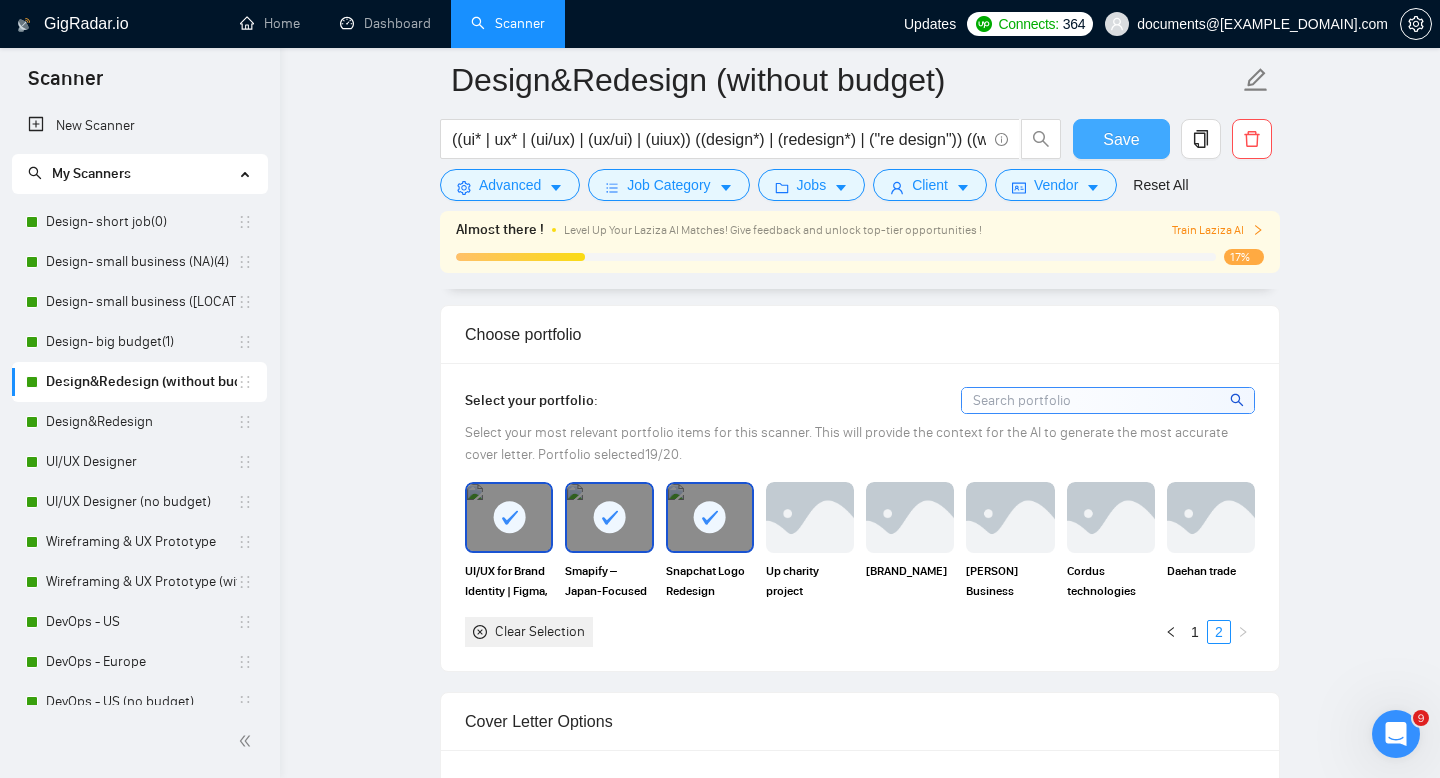 click on "Save" at bounding box center (1121, 139) 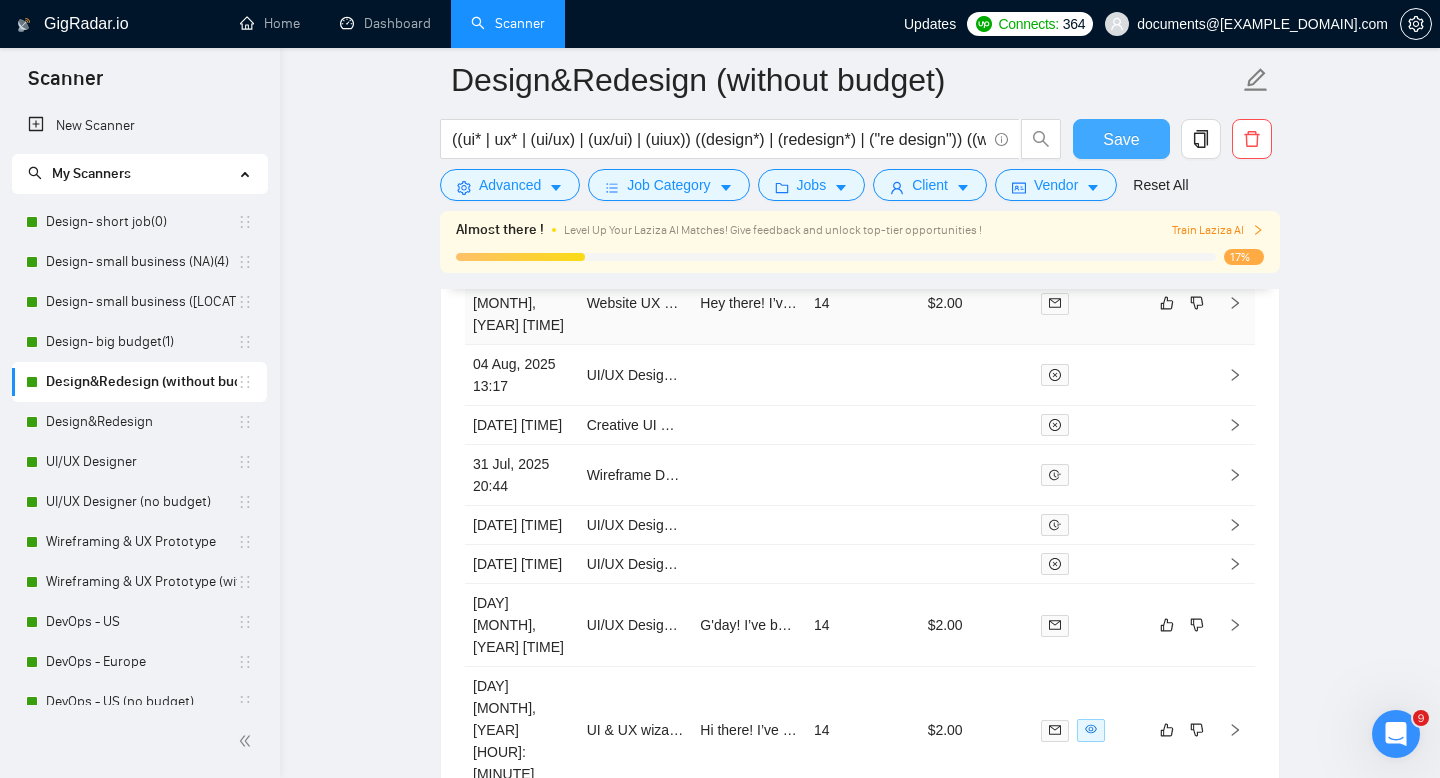 scroll, scrollTop: 5449, scrollLeft: 0, axis: vertical 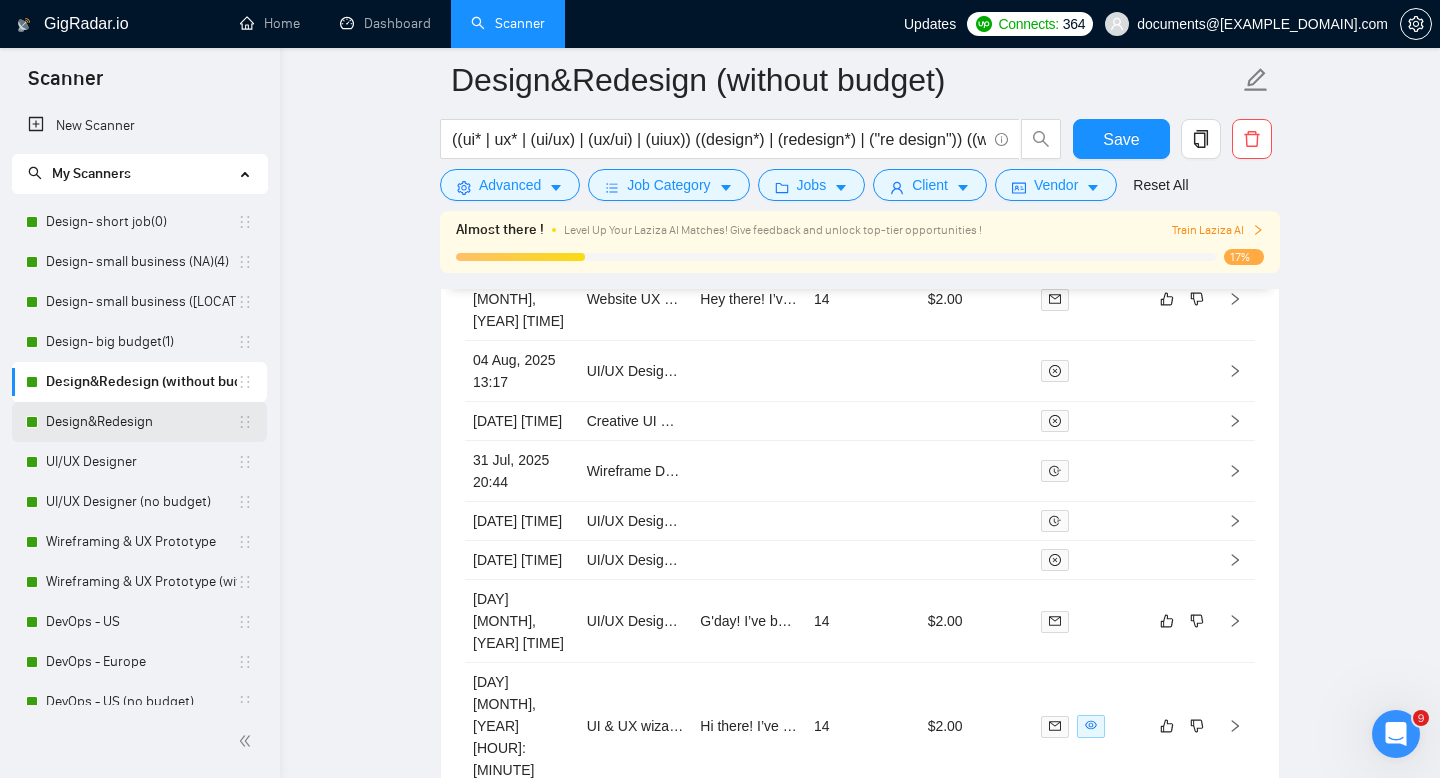click on "Design&Redesign" at bounding box center (141, 422) 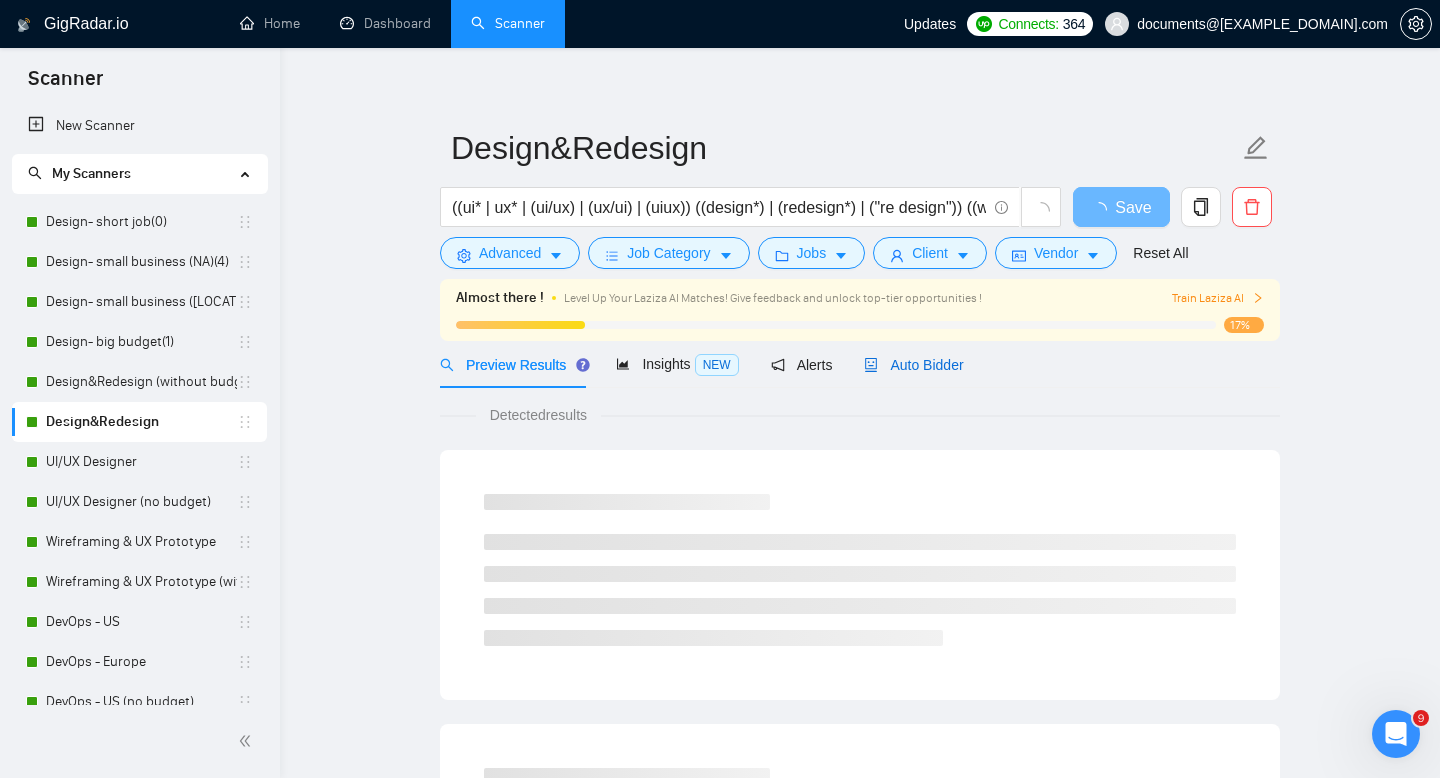 click on "Auto Bidder" at bounding box center [913, 365] 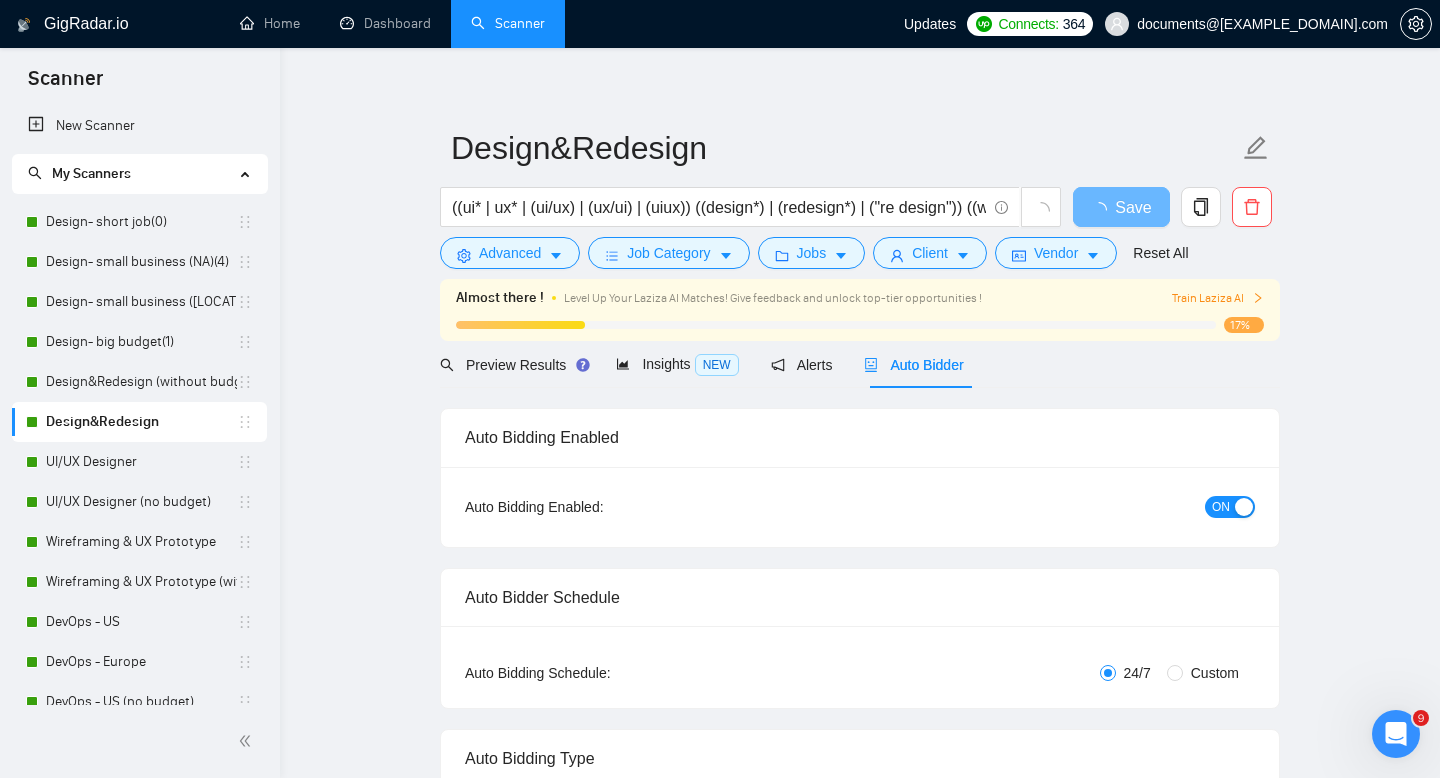type 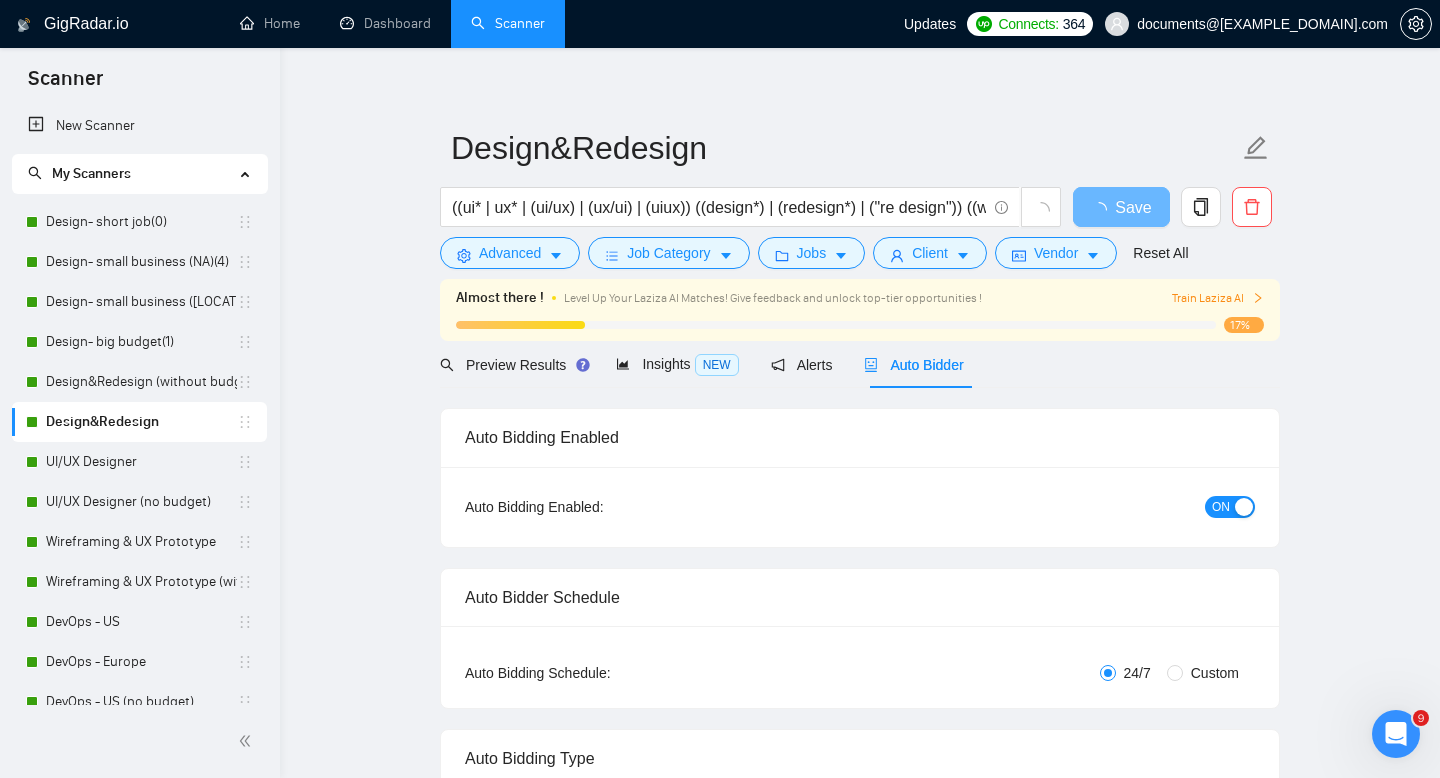checkbox on "true" 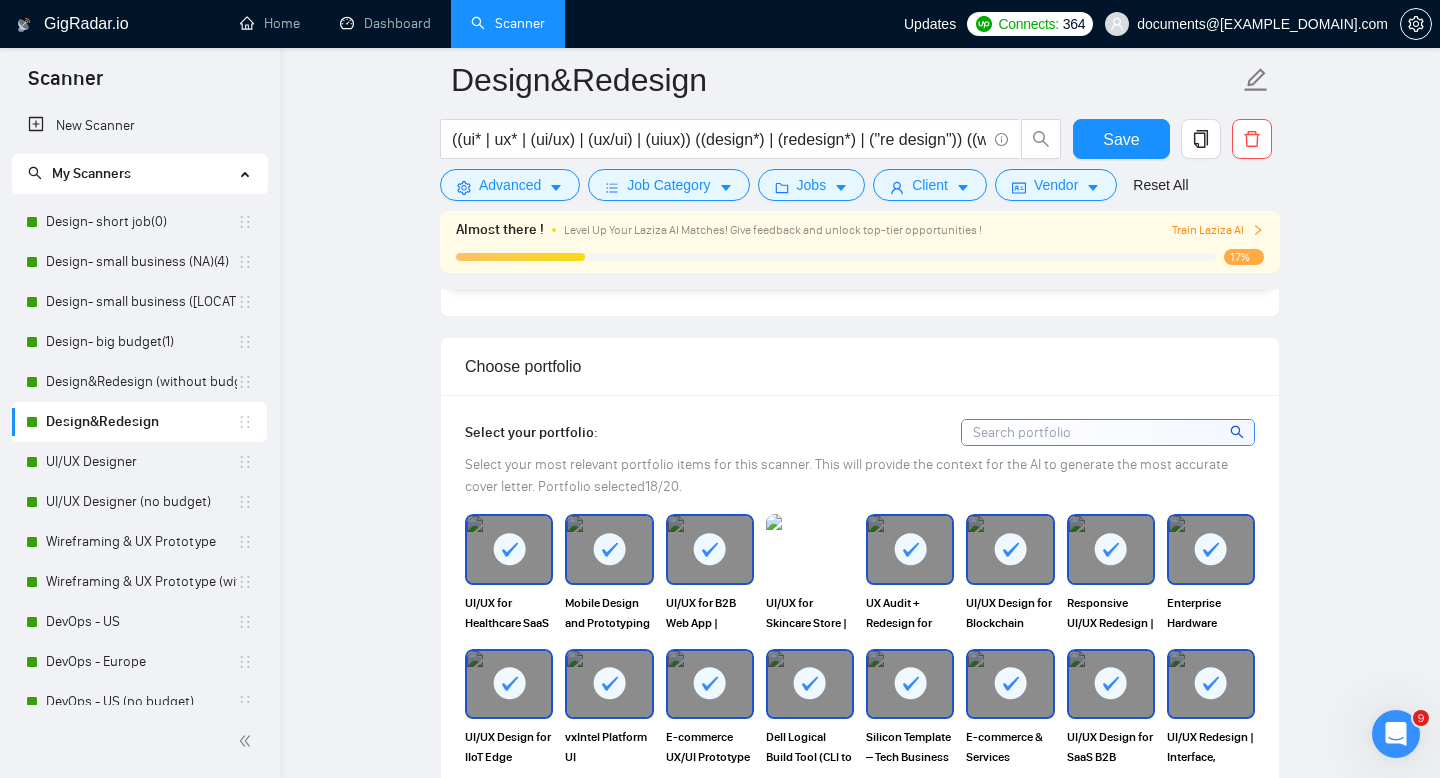 scroll, scrollTop: 1731, scrollLeft: 0, axis: vertical 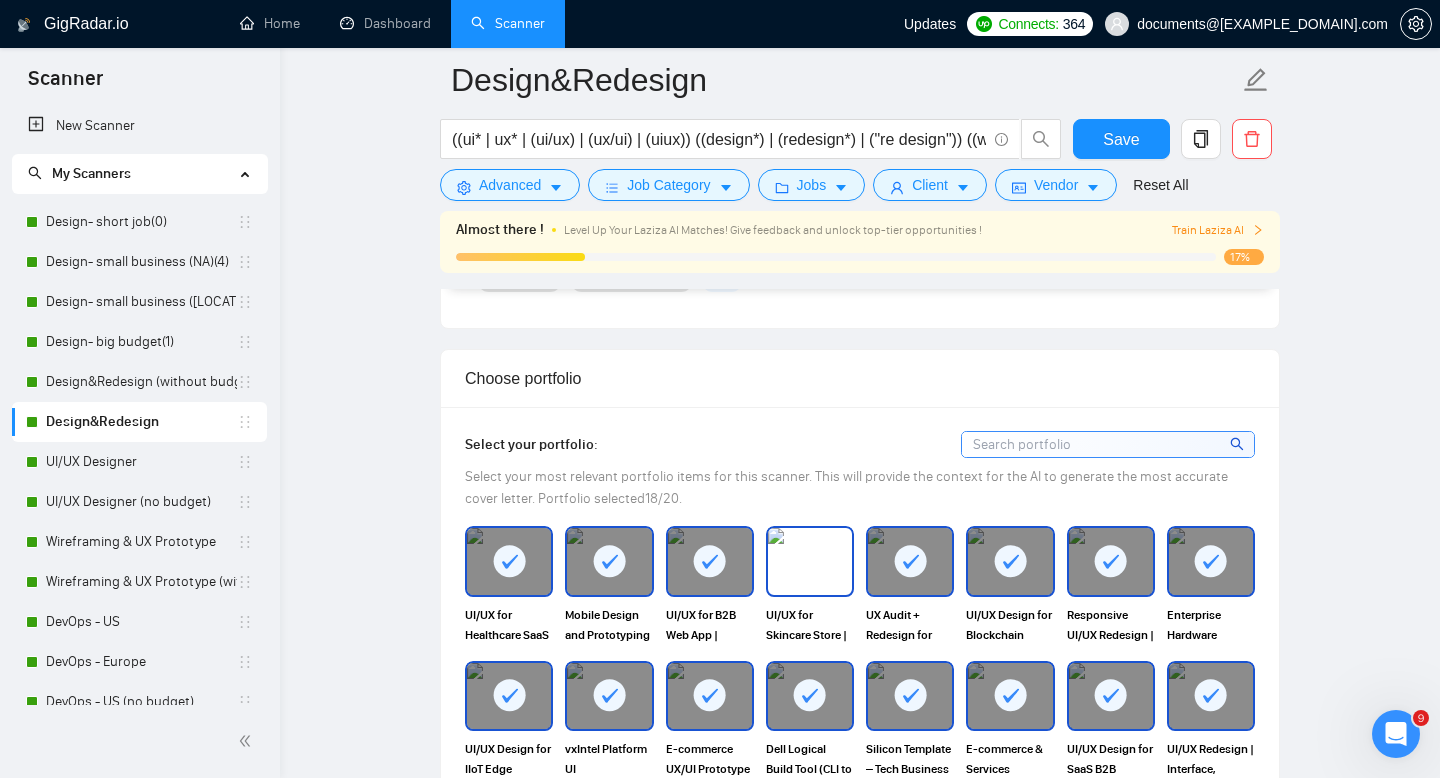 click at bounding box center [810, 561] 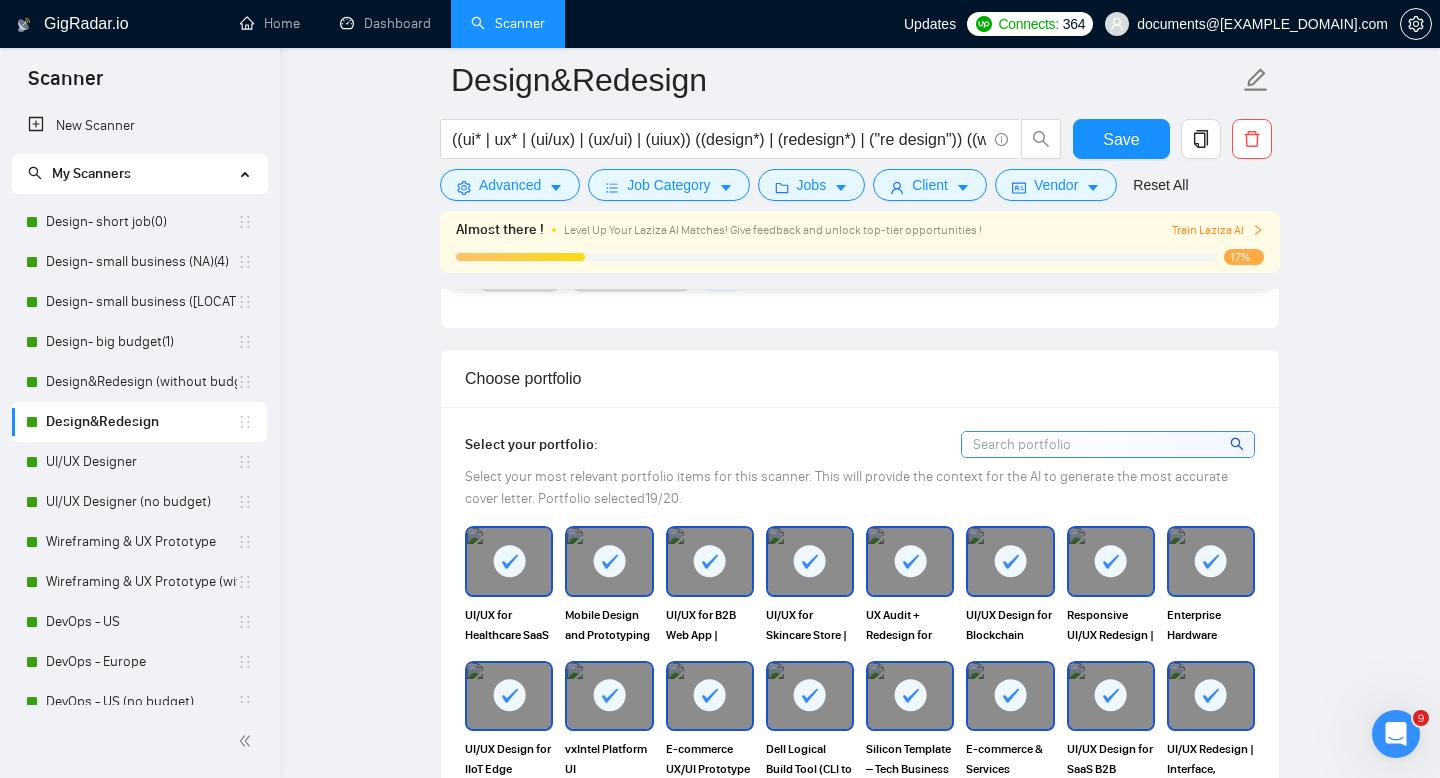 scroll, scrollTop: 1849, scrollLeft: 0, axis: vertical 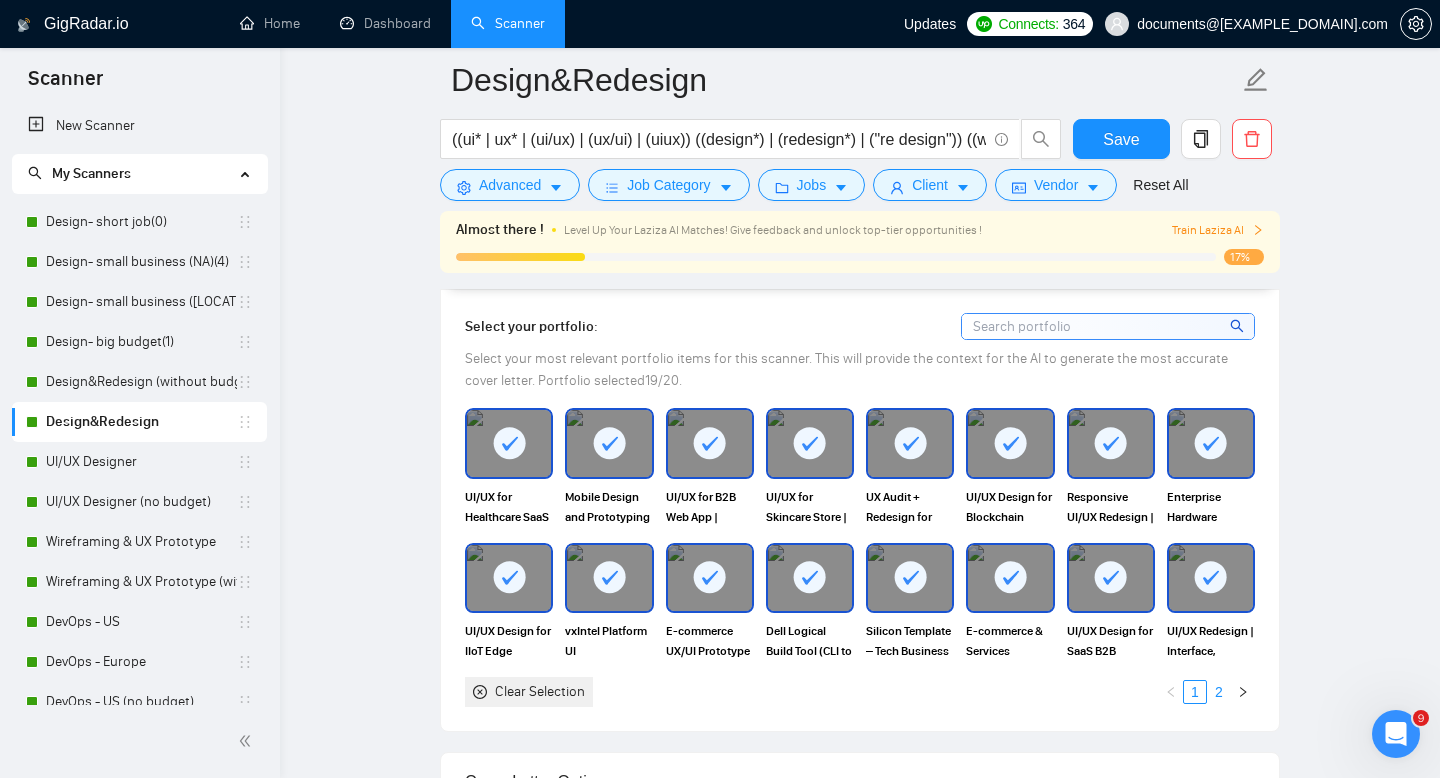 click on "2" at bounding box center [1219, 692] 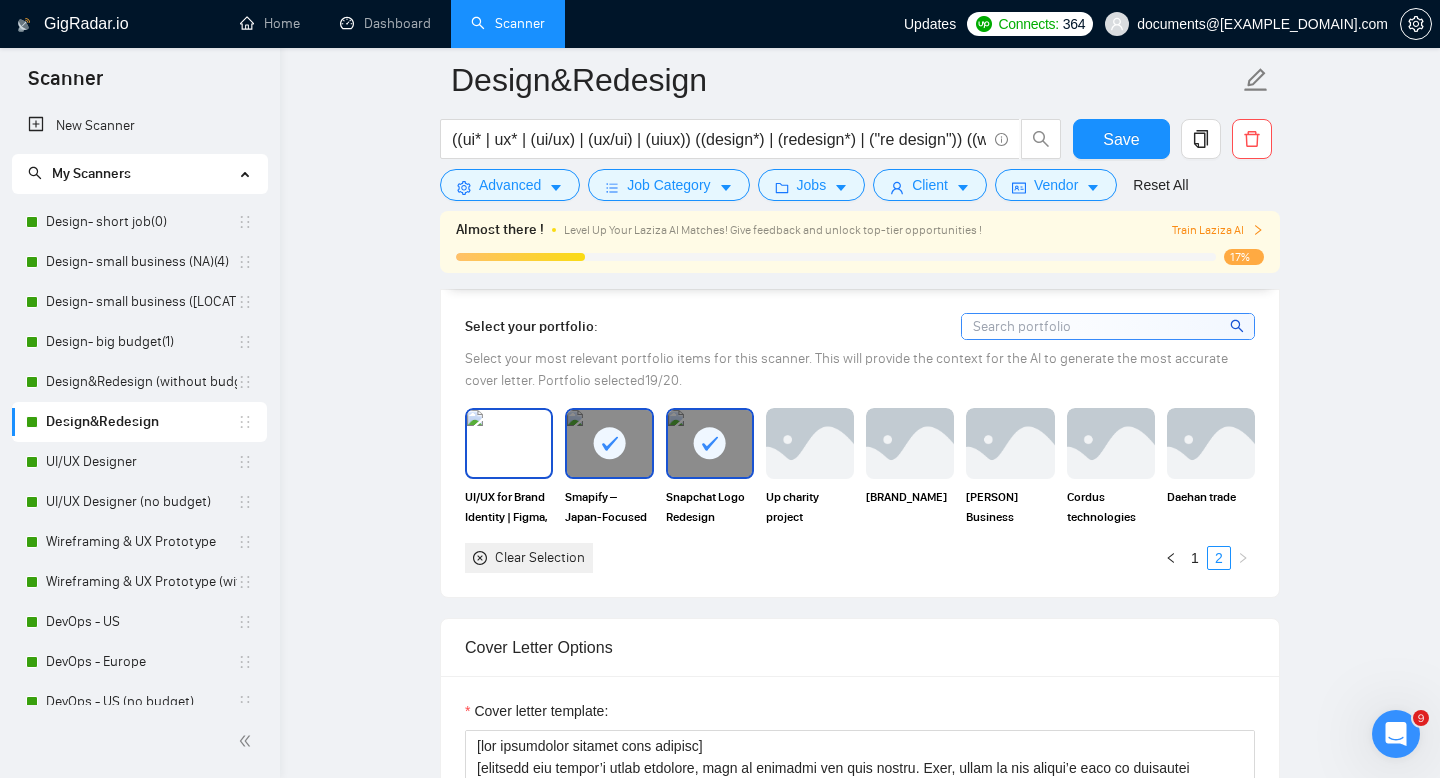 click at bounding box center [509, 443] 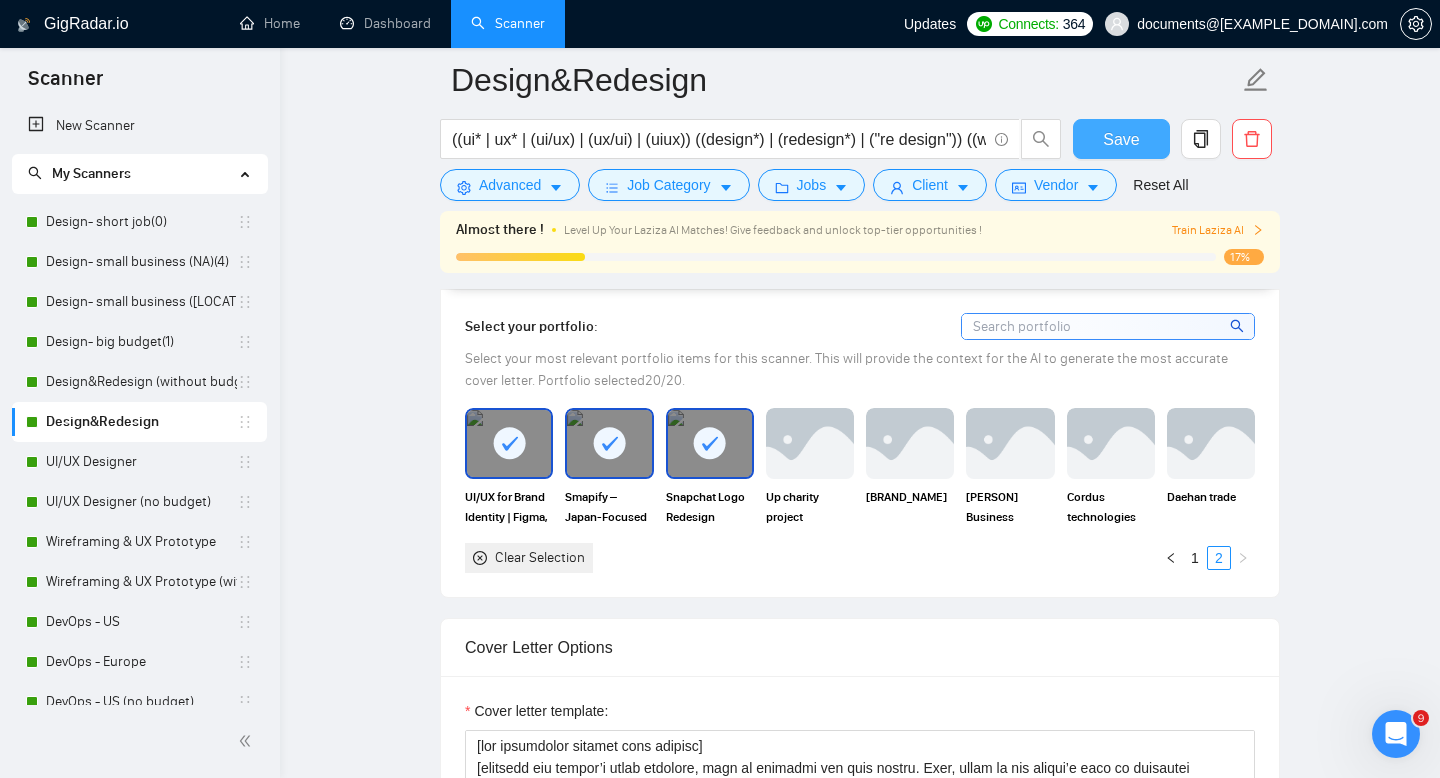 click on "Save" at bounding box center (1121, 139) 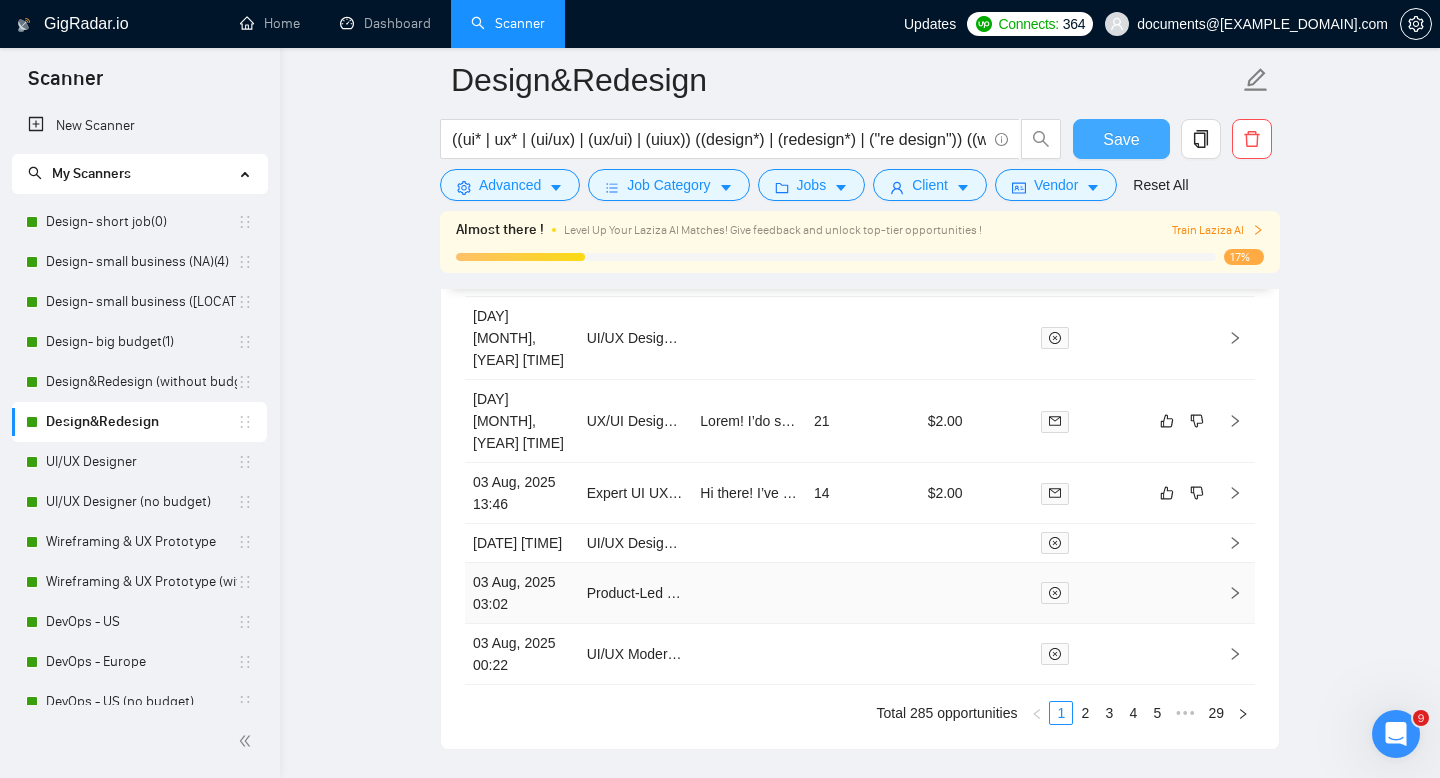 scroll, scrollTop: 5709, scrollLeft: 0, axis: vertical 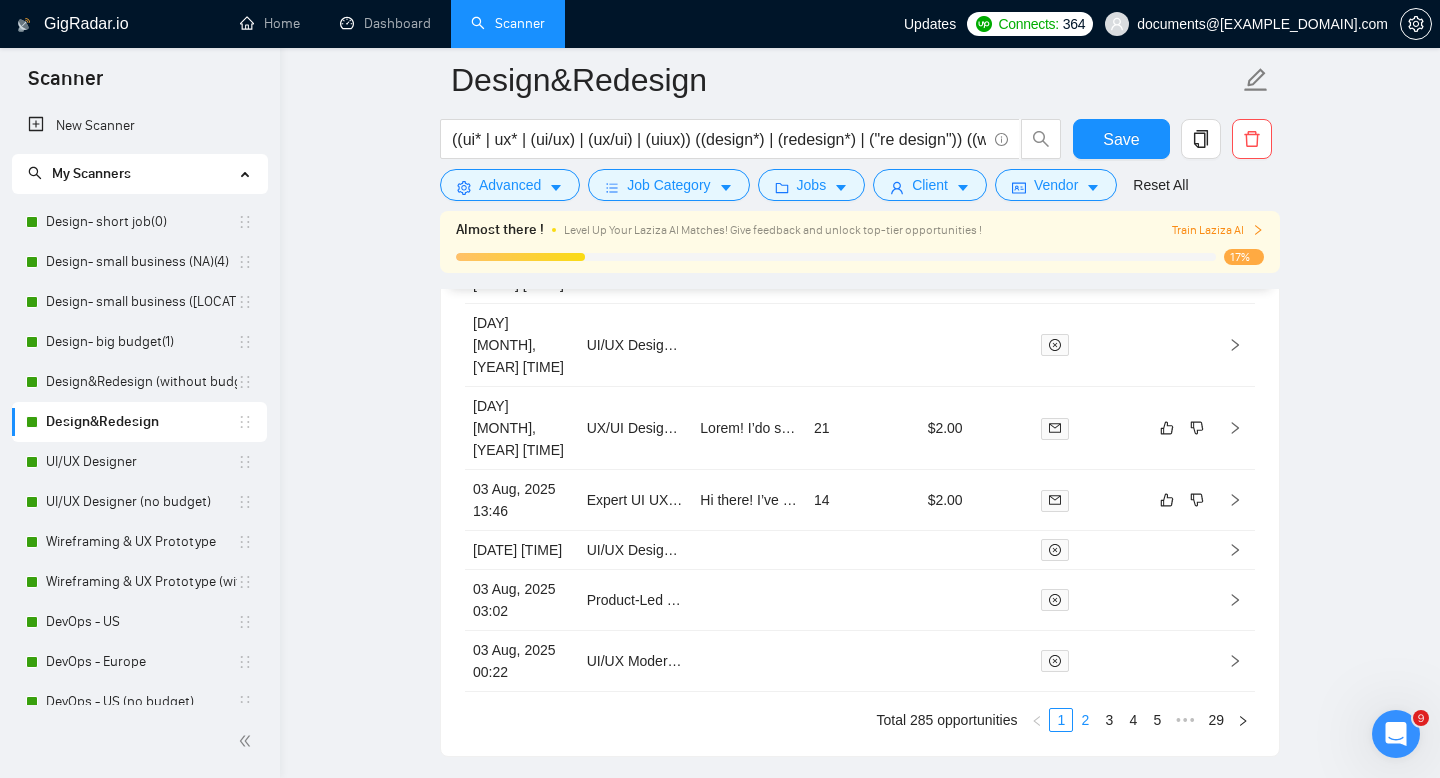 click on "2" at bounding box center [1085, 720] 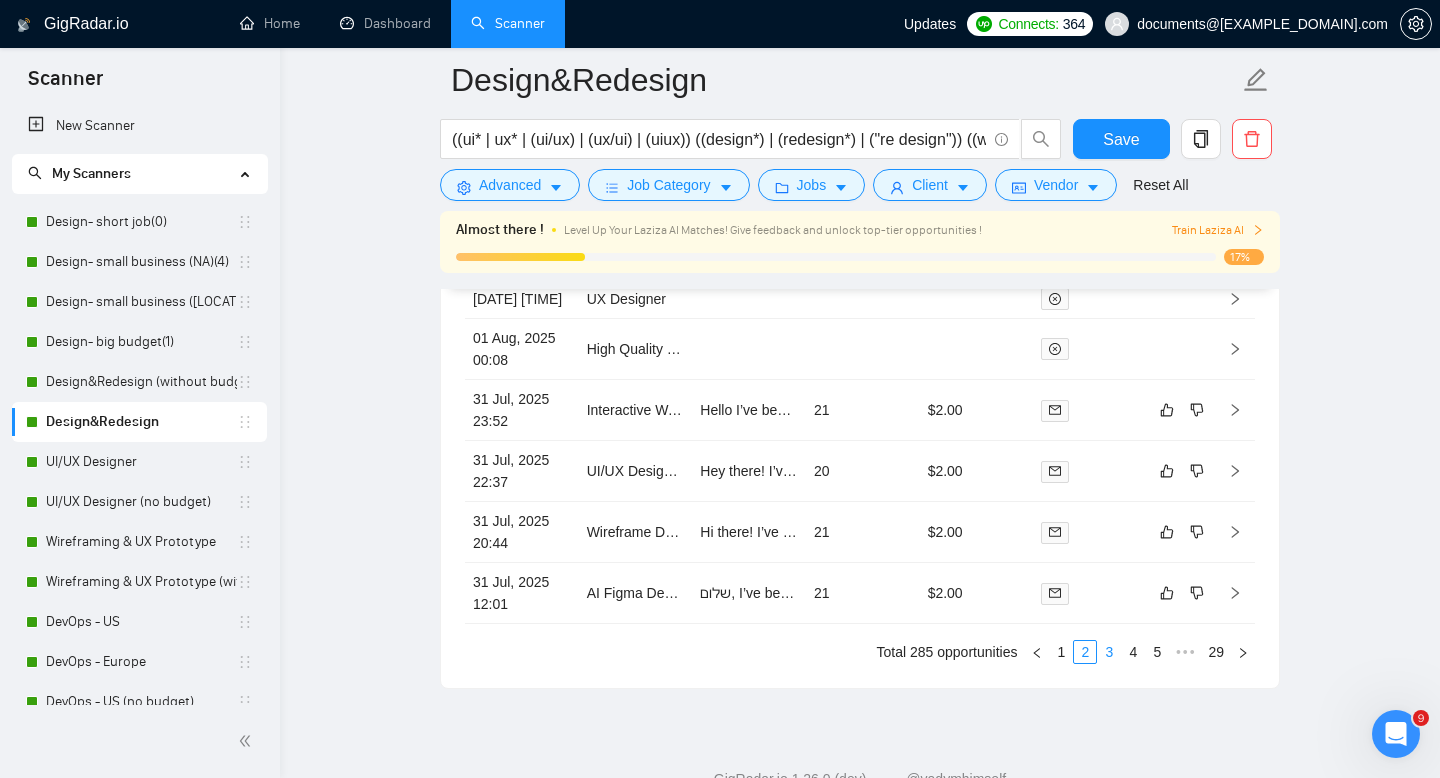 click on "3" at bounding box center (1109, 652) 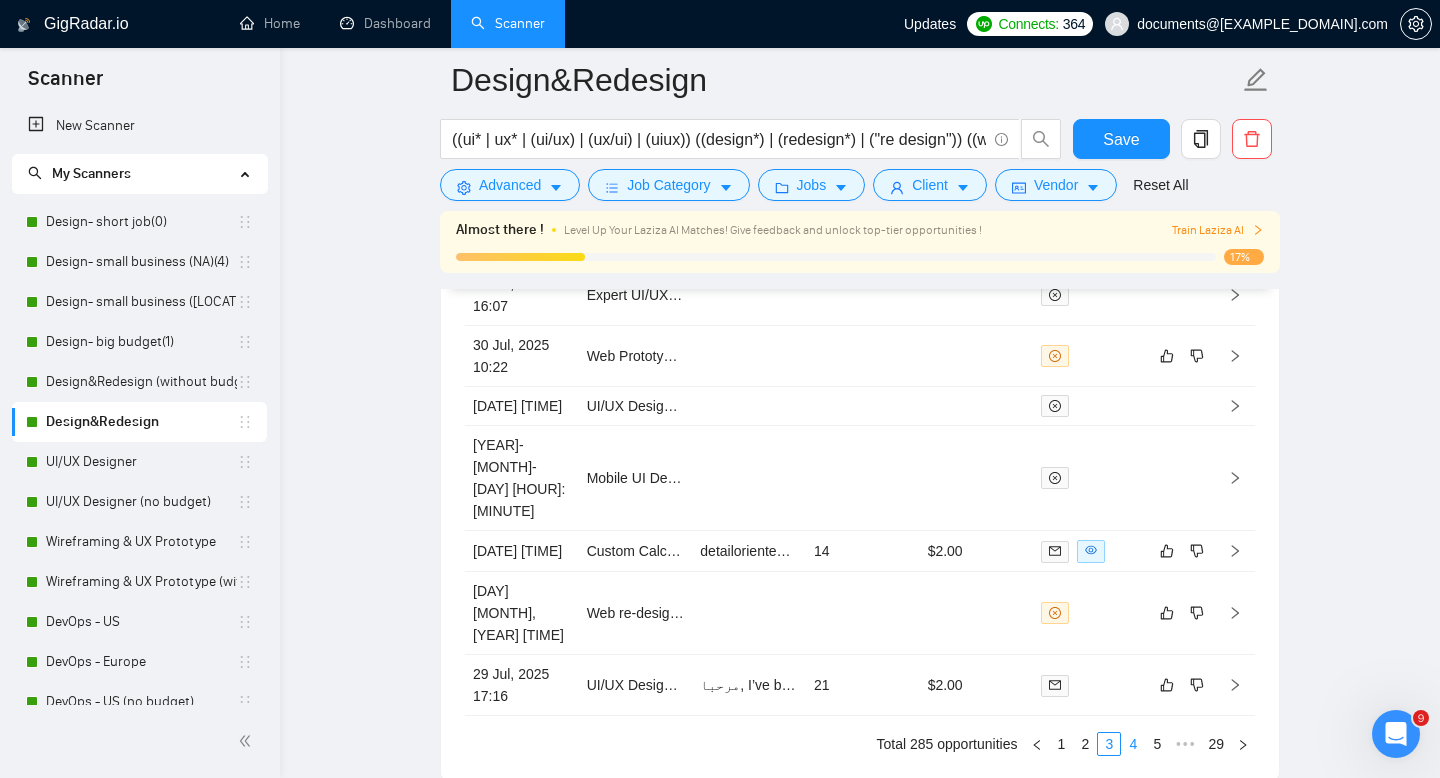 click on "4" at bounding box center (1133, 744) 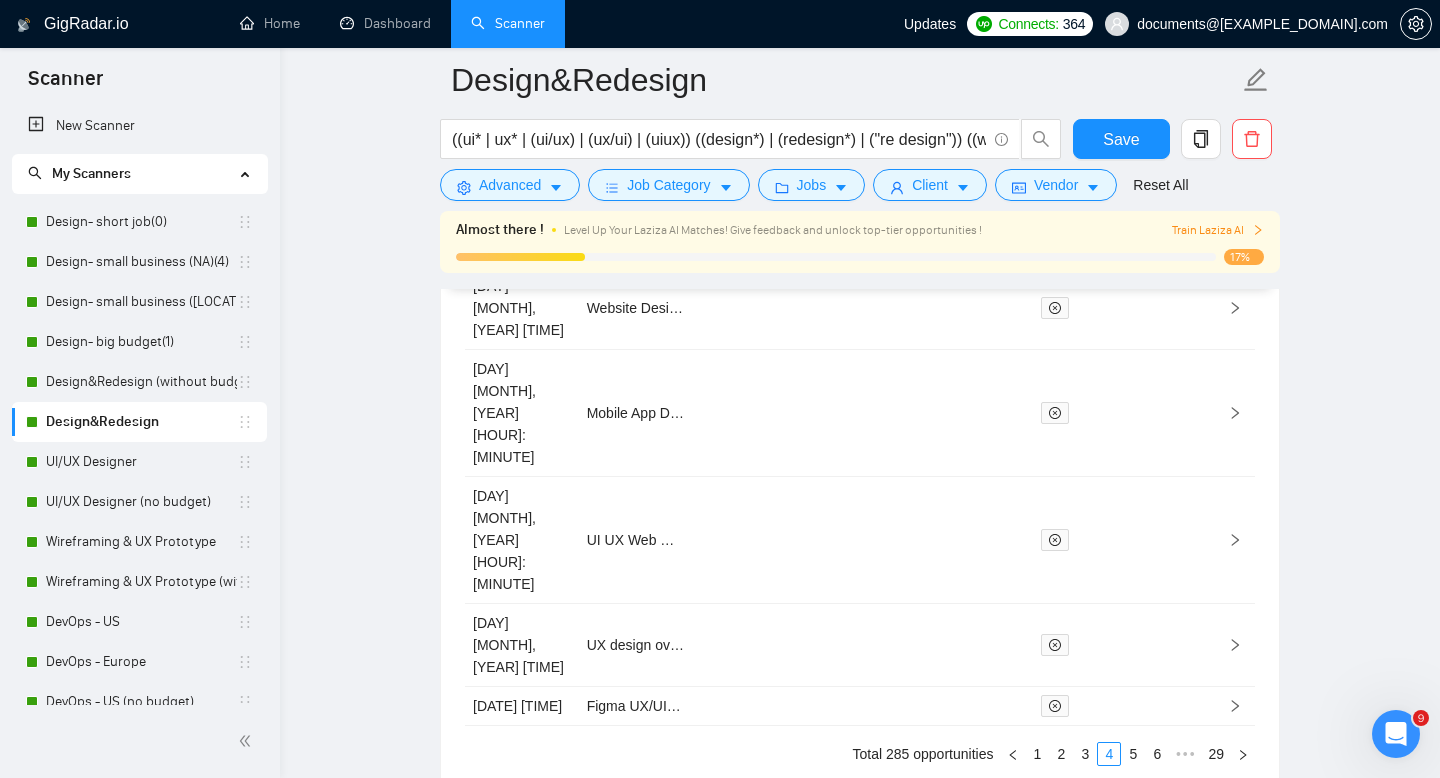 scroll, scrollTop: 5773, scrollLeft: 0, axis: vertical 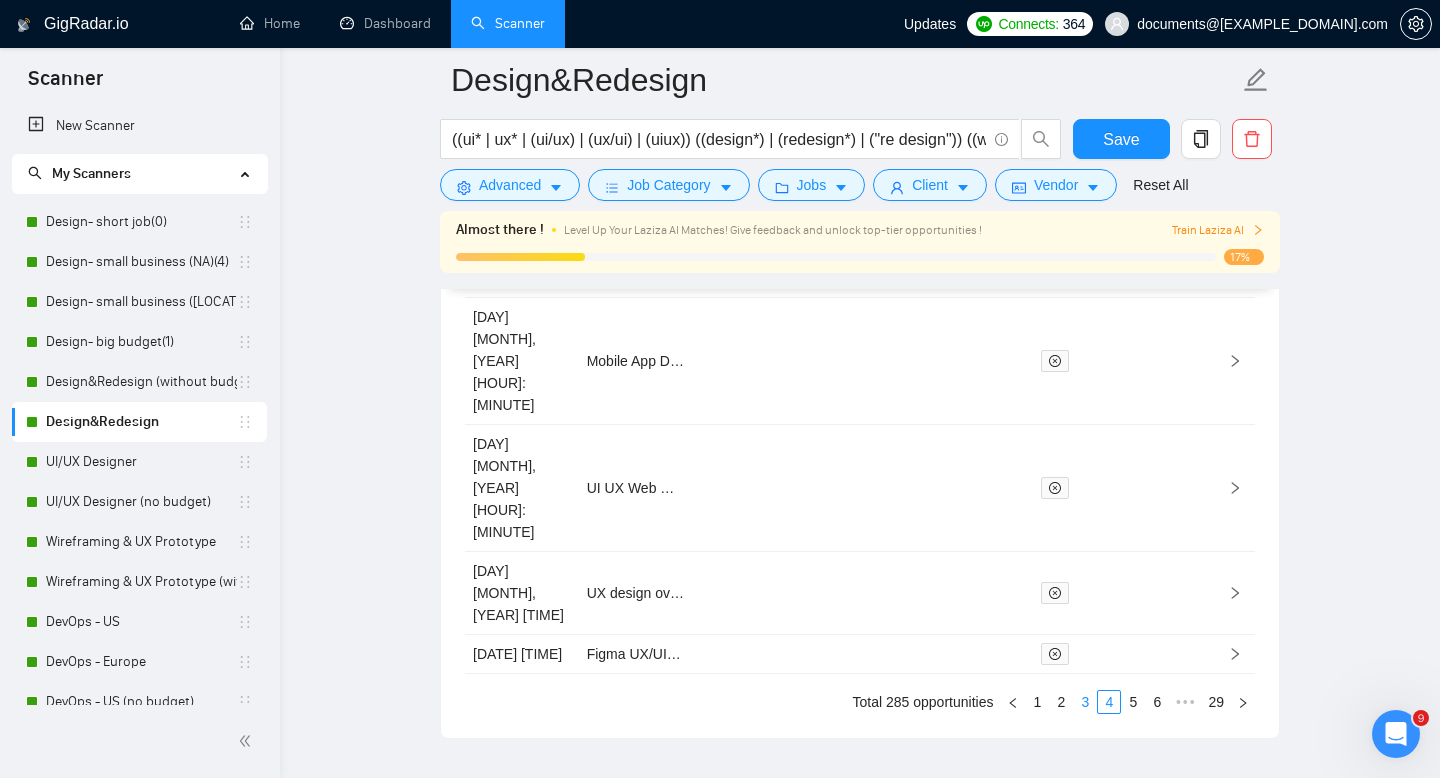 click on "3" at bounding box center [1085, 702] 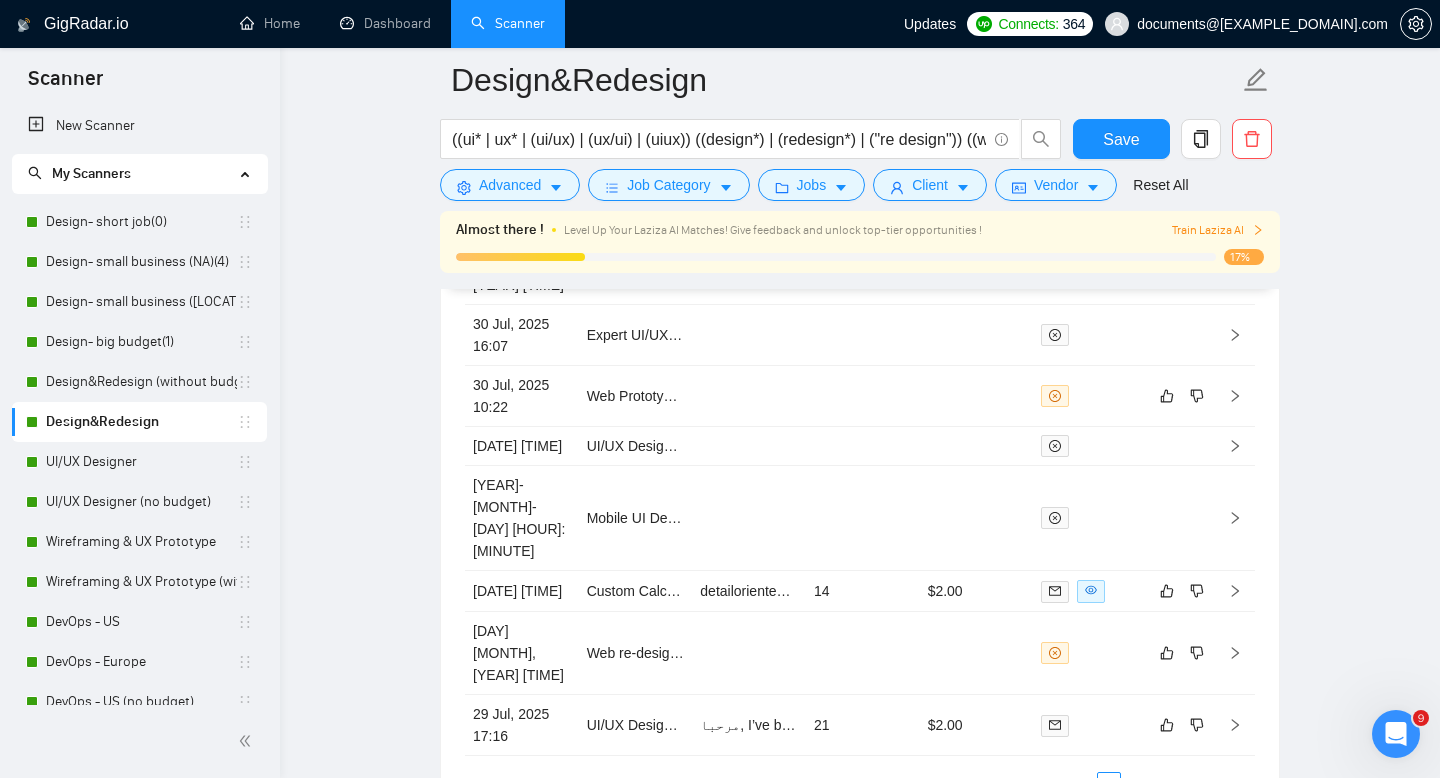 scroll, scrollTop: 5730, scrollLeft: 0, axis: vertical 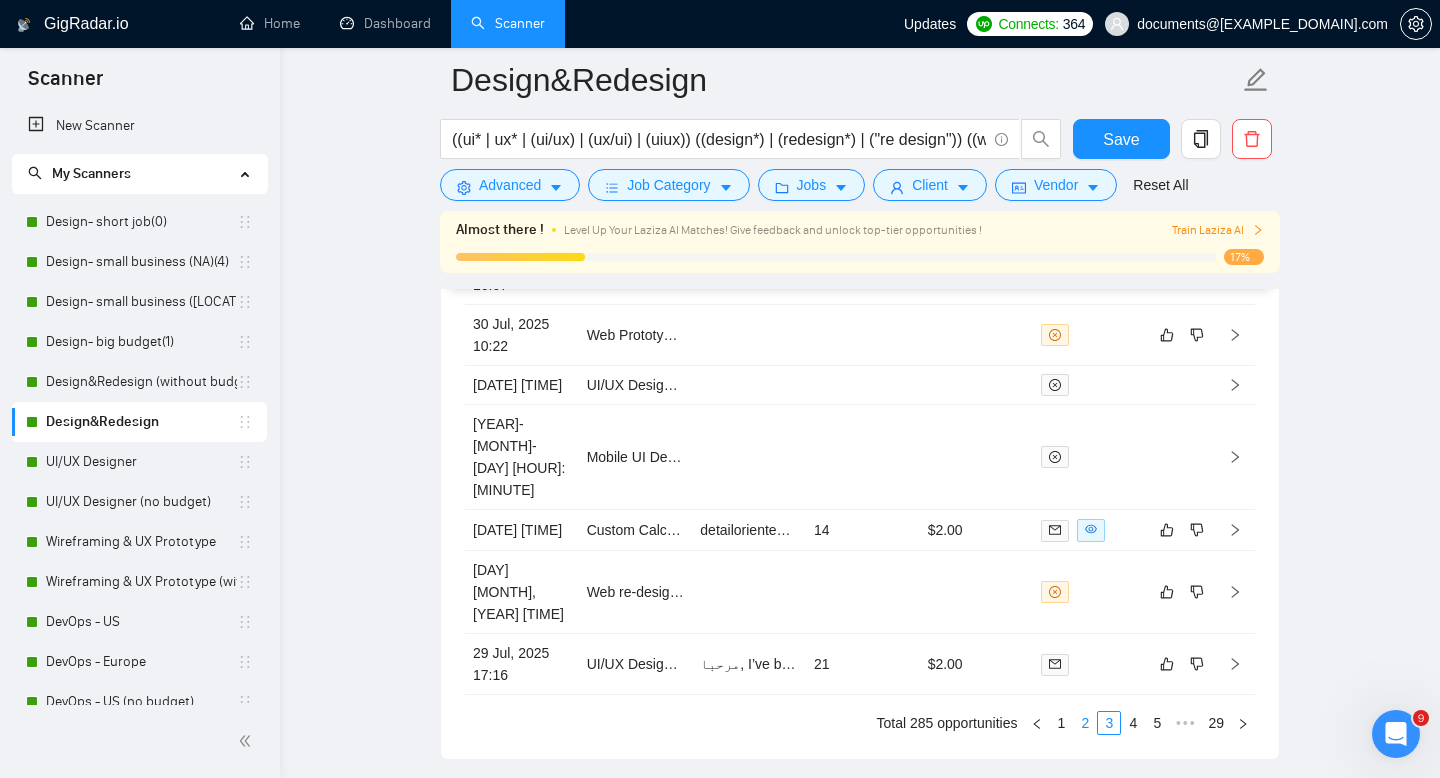 click on "2" at bounding box center [1085, 723] 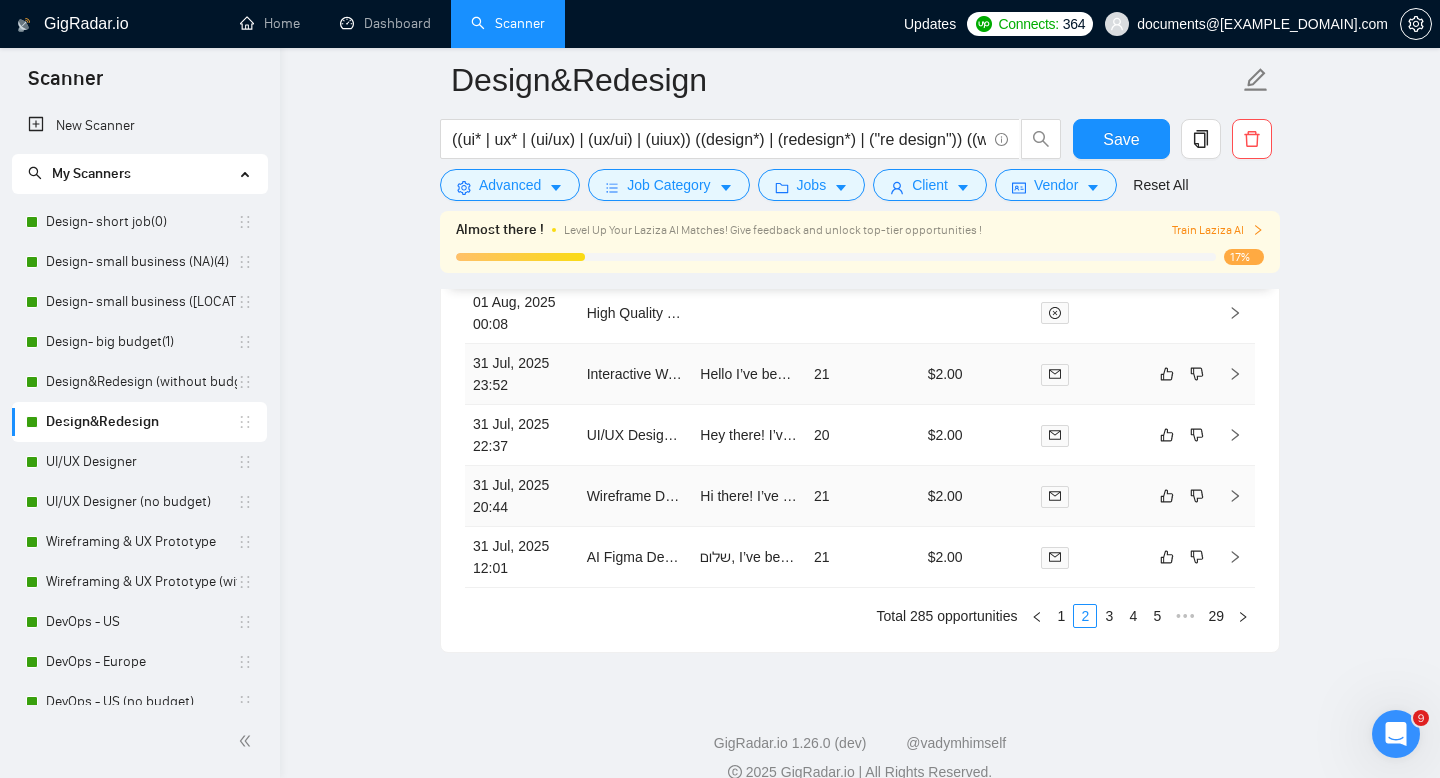 scroll, scrollTop: 5748, scrollLeft: 0, axis: vertical 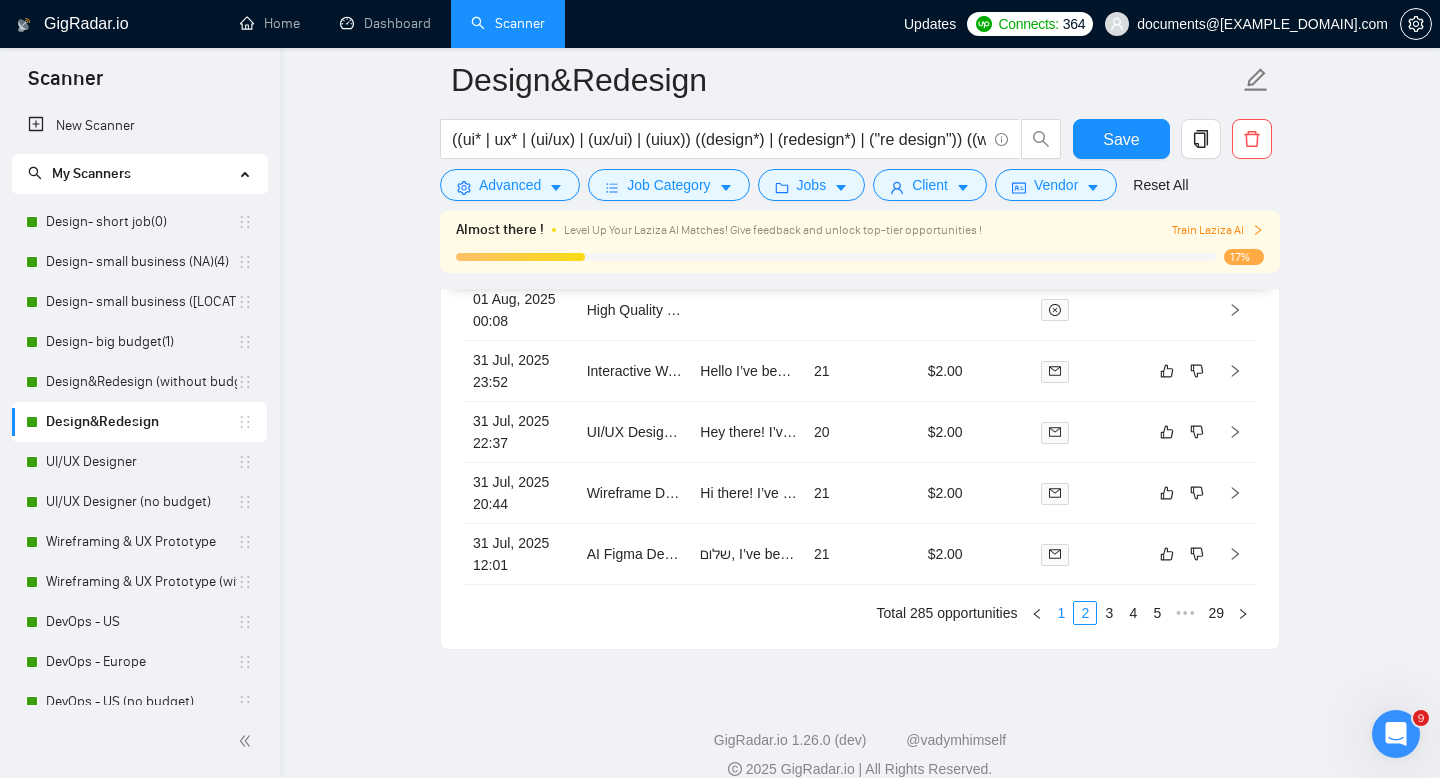 click on "1" at bounding box center [1061, 613] 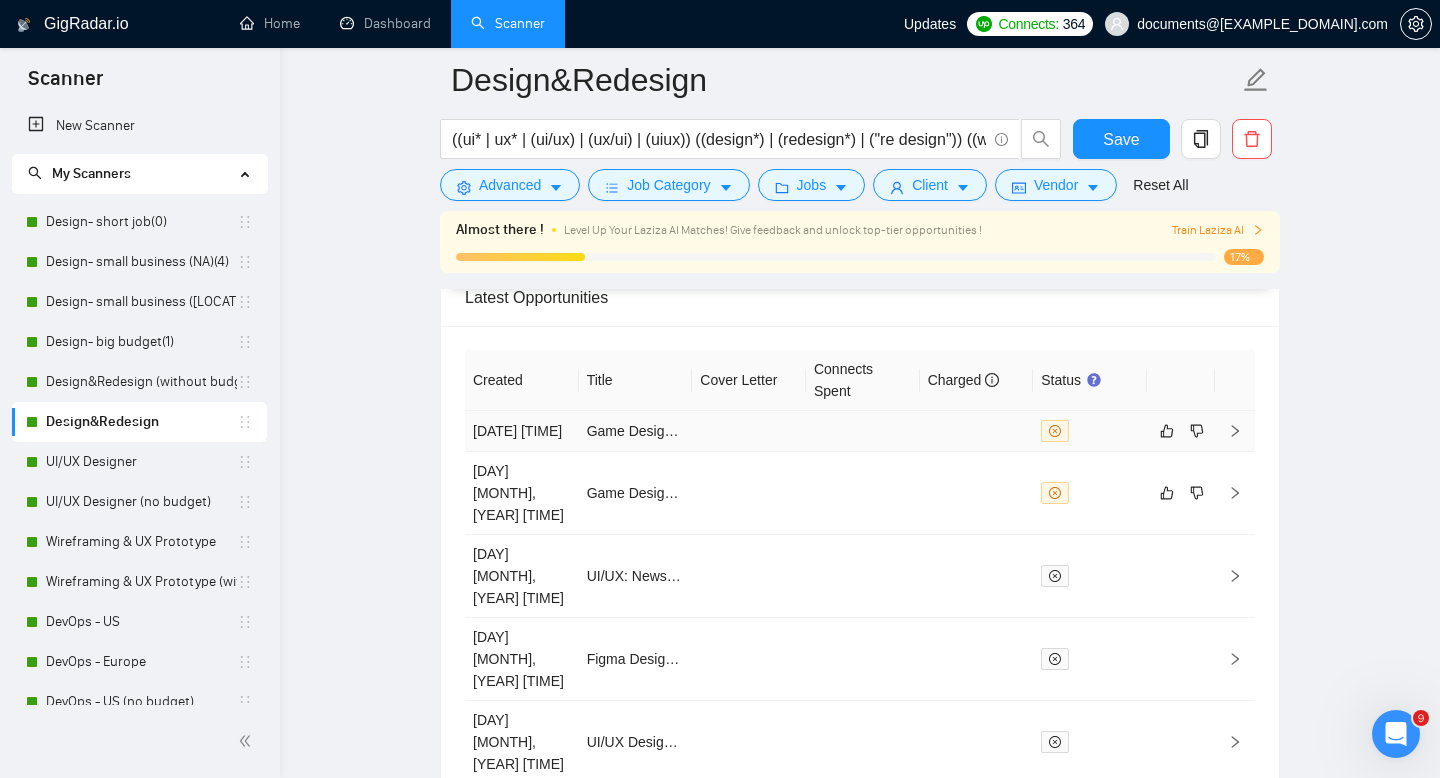 scroll, scrollTop: 5308, scrollLeft: 0, axis: vertical 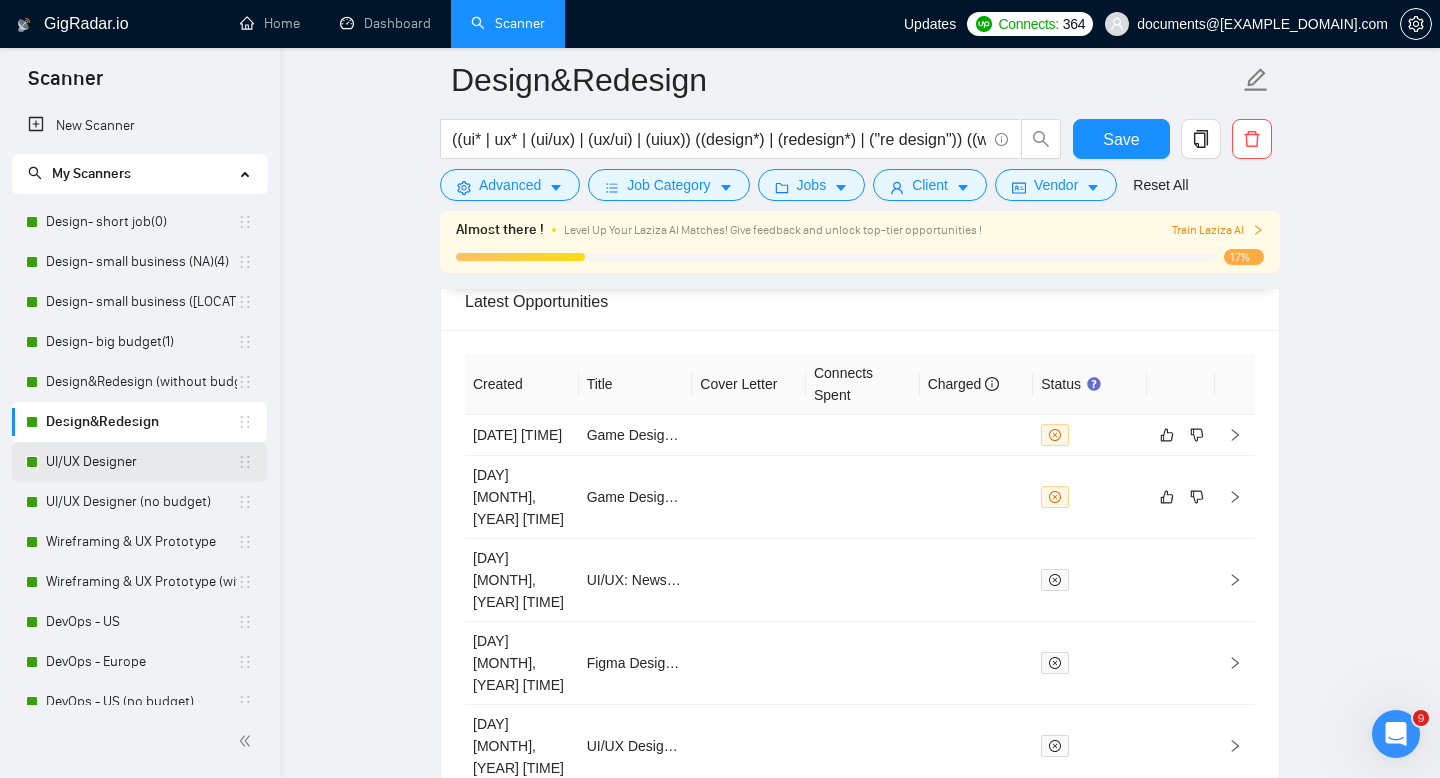 click on "UI/UX Designer" at bounding box center [141, 462] 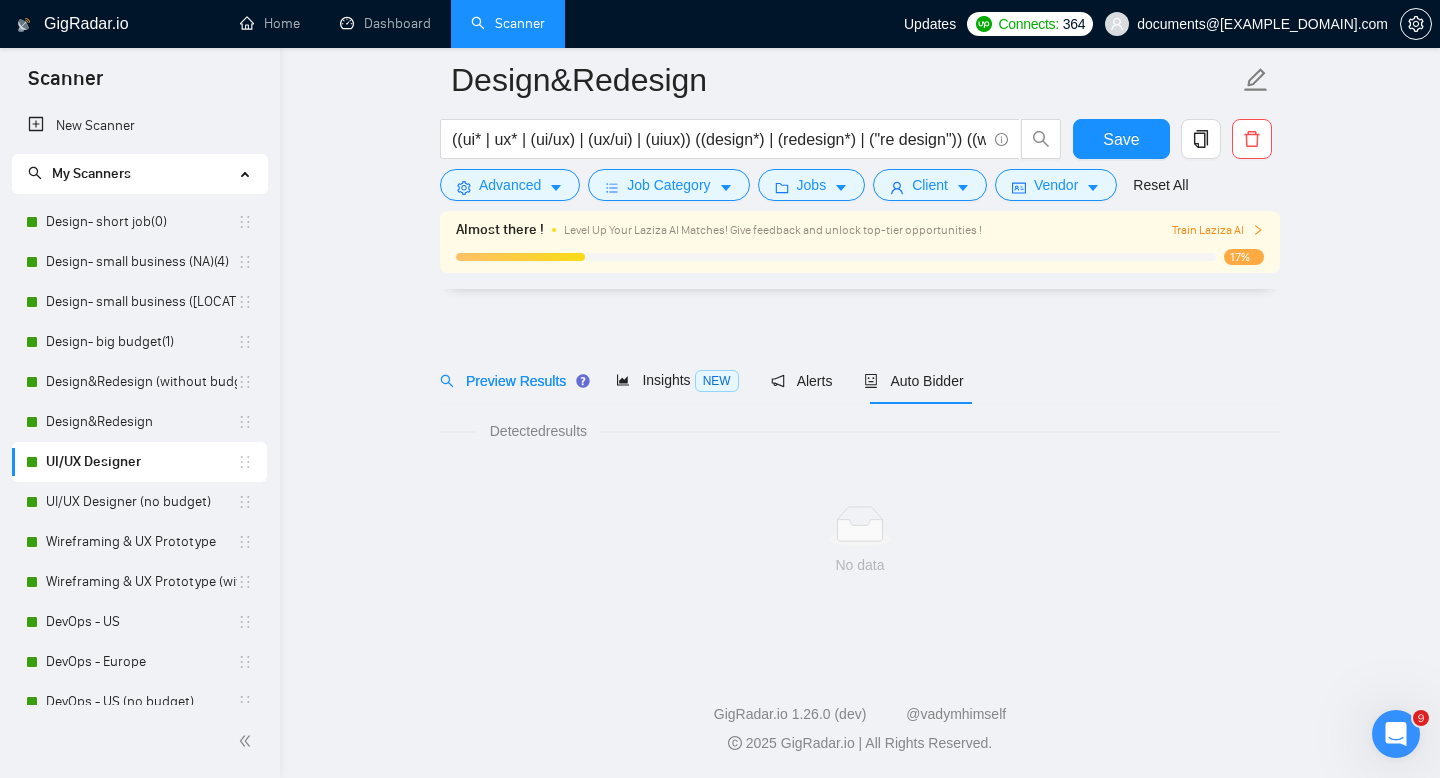 scroll, scrollTop: 14, scrollLeft: 0, axis: vertical 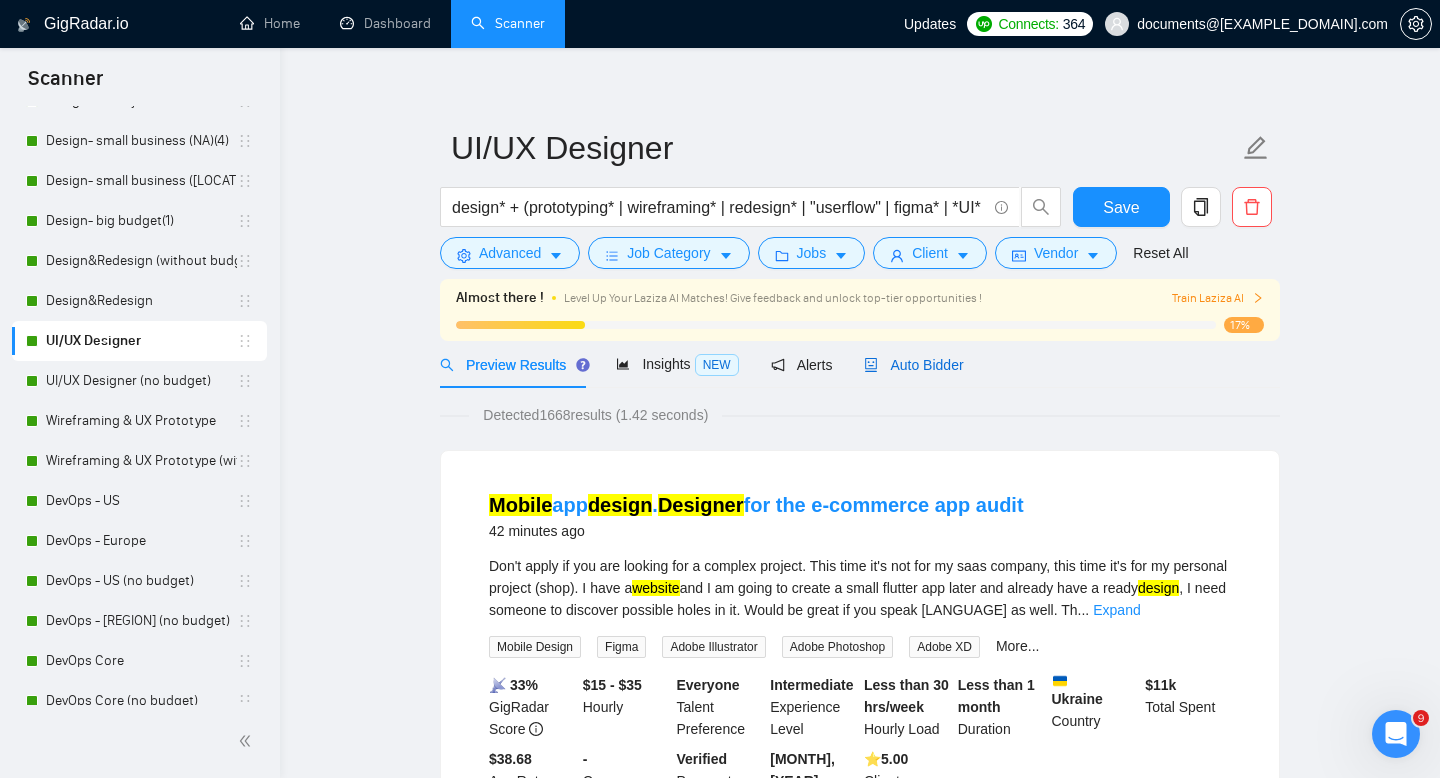 click on "Auto Bidder" at bounding box center (913, 365) 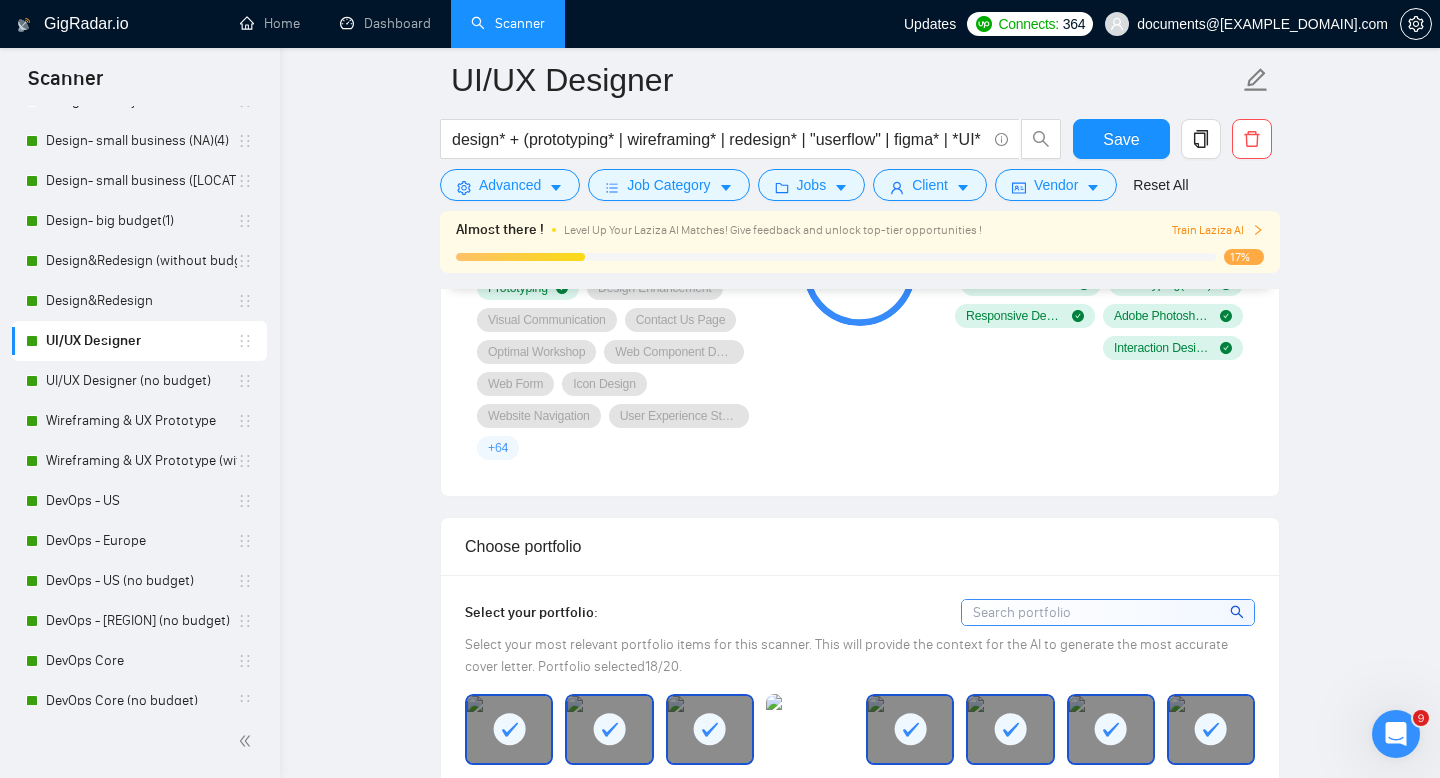 scroll, scrollTop: 1984, scrollLeft: 0, axis: vertical 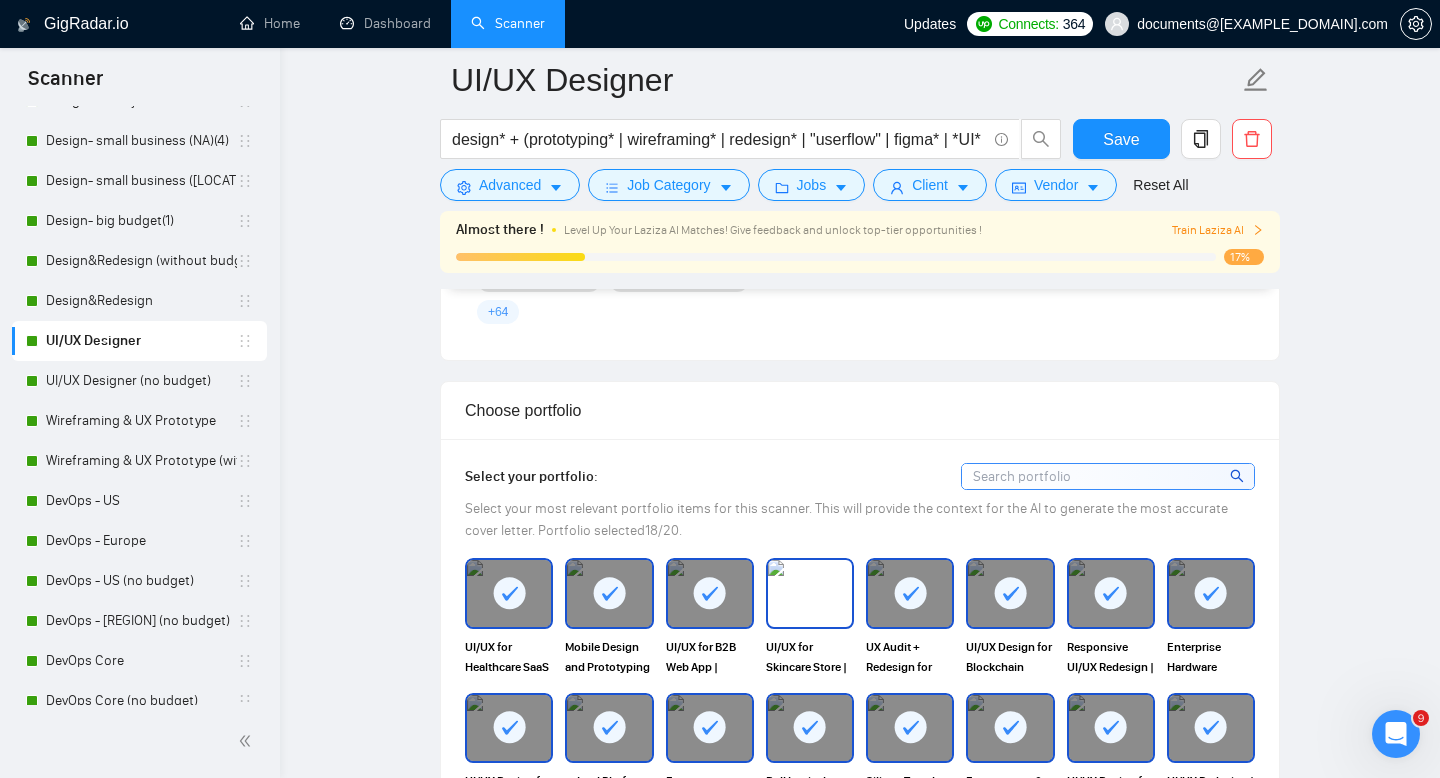 click at bounding box center [810, 593] 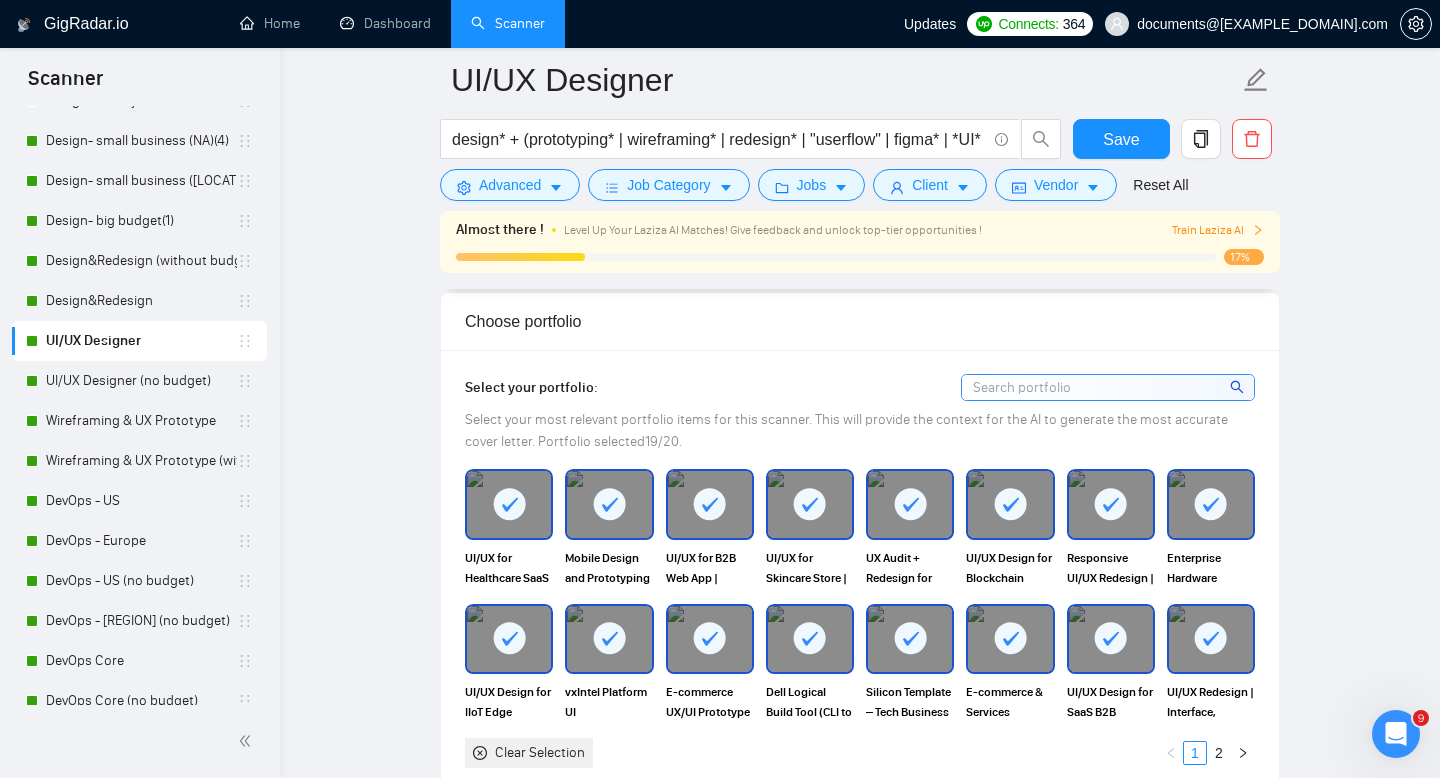 scroll, scrollTop: 2105, scrollLeft: 0, axis: vertical 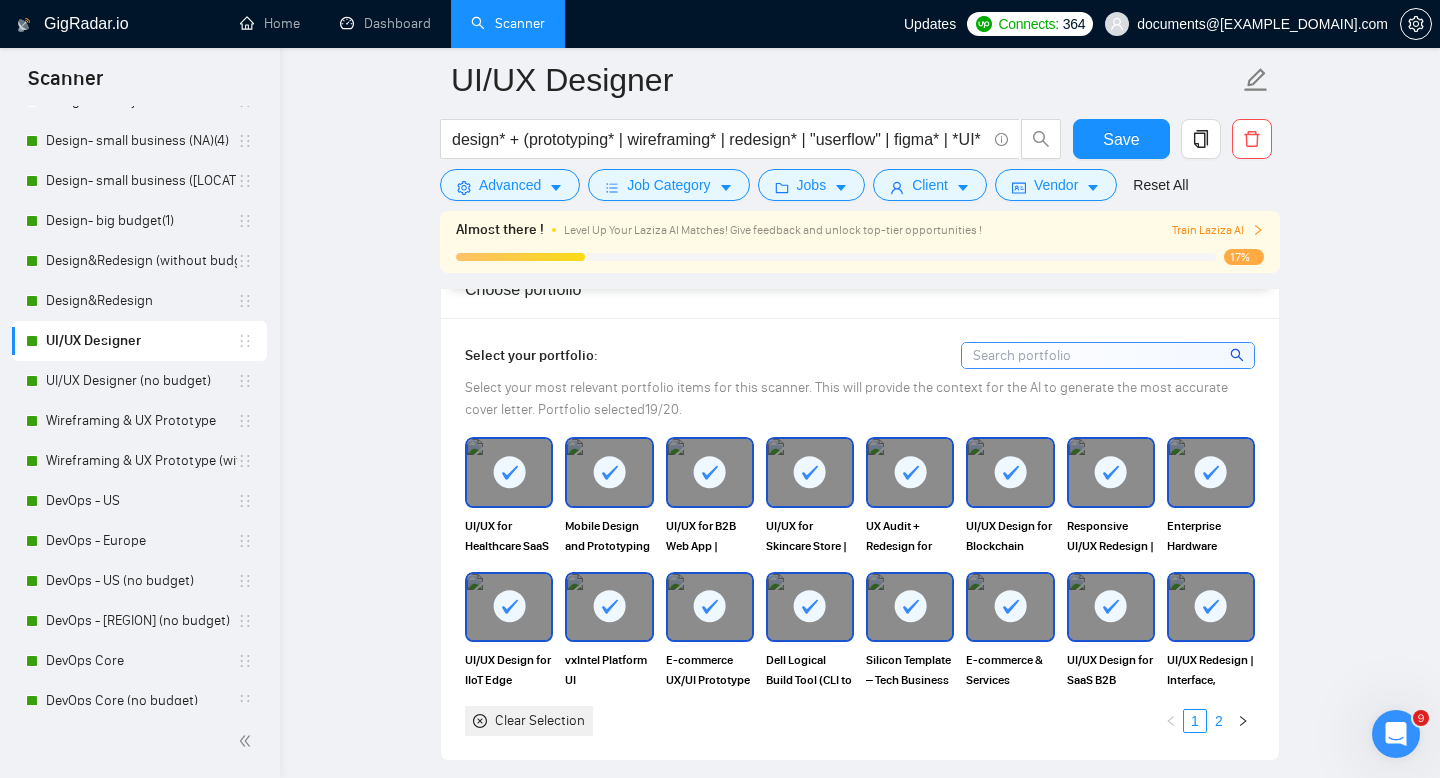 click on "2" at bounding box center (1219, 721) 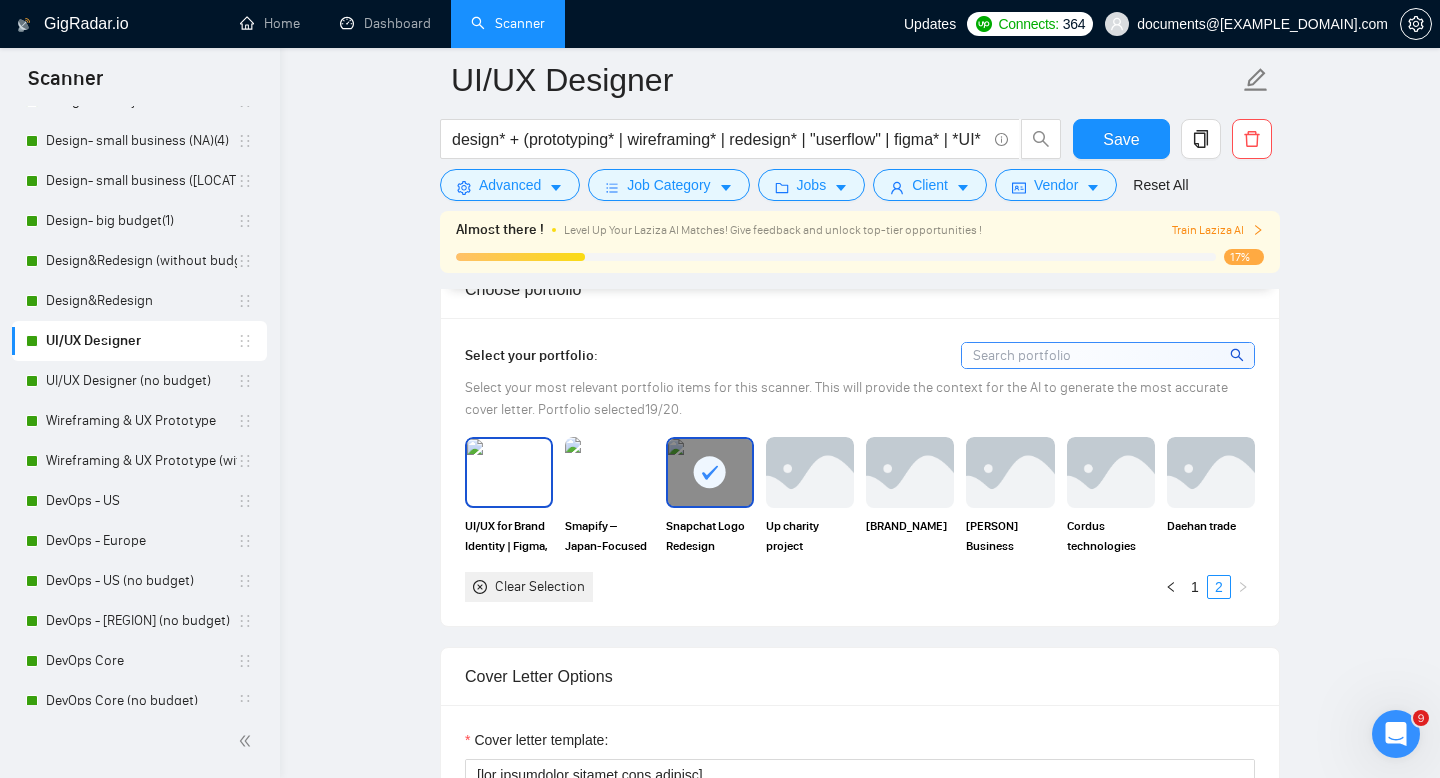 click at bounding box center (509, 472) 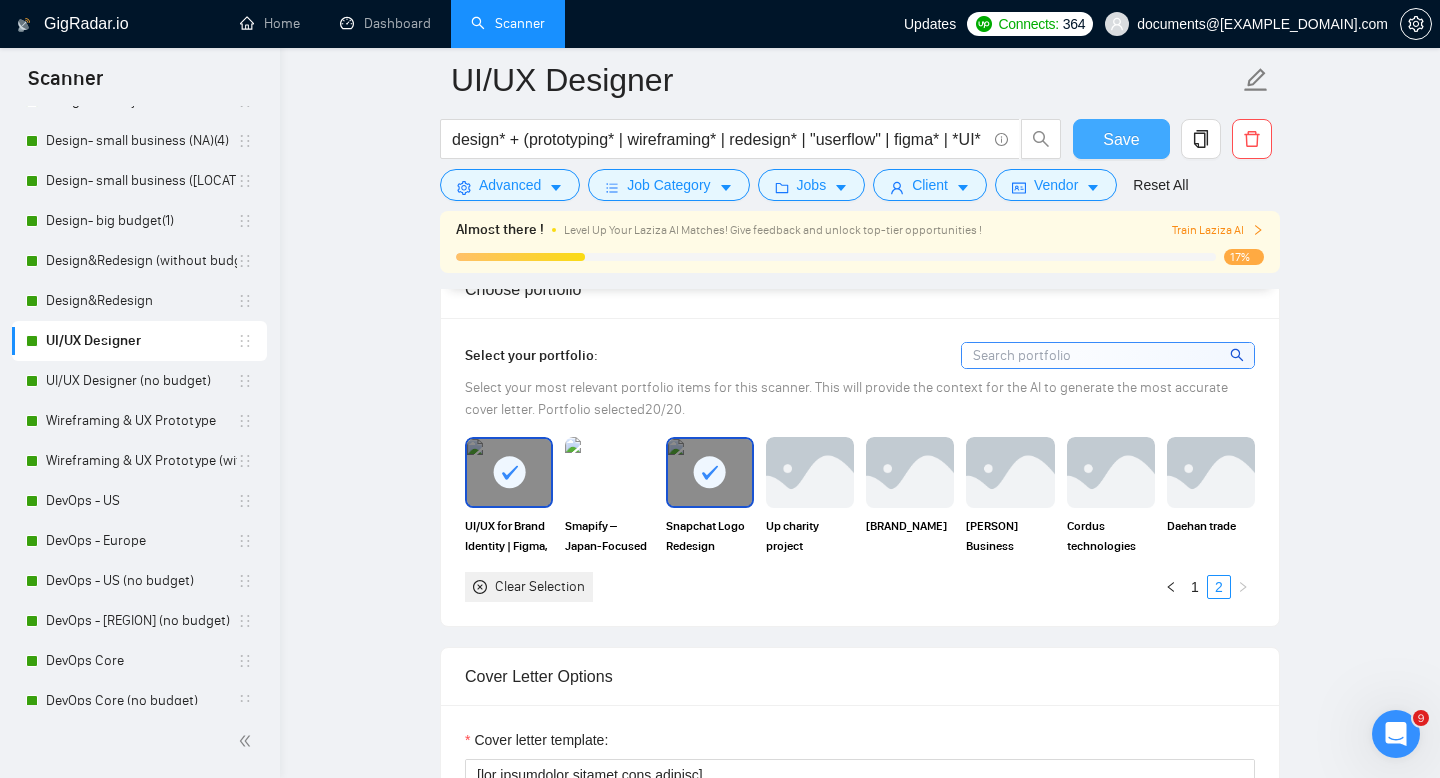 click on "Save" at bounding box center [1121, 139] 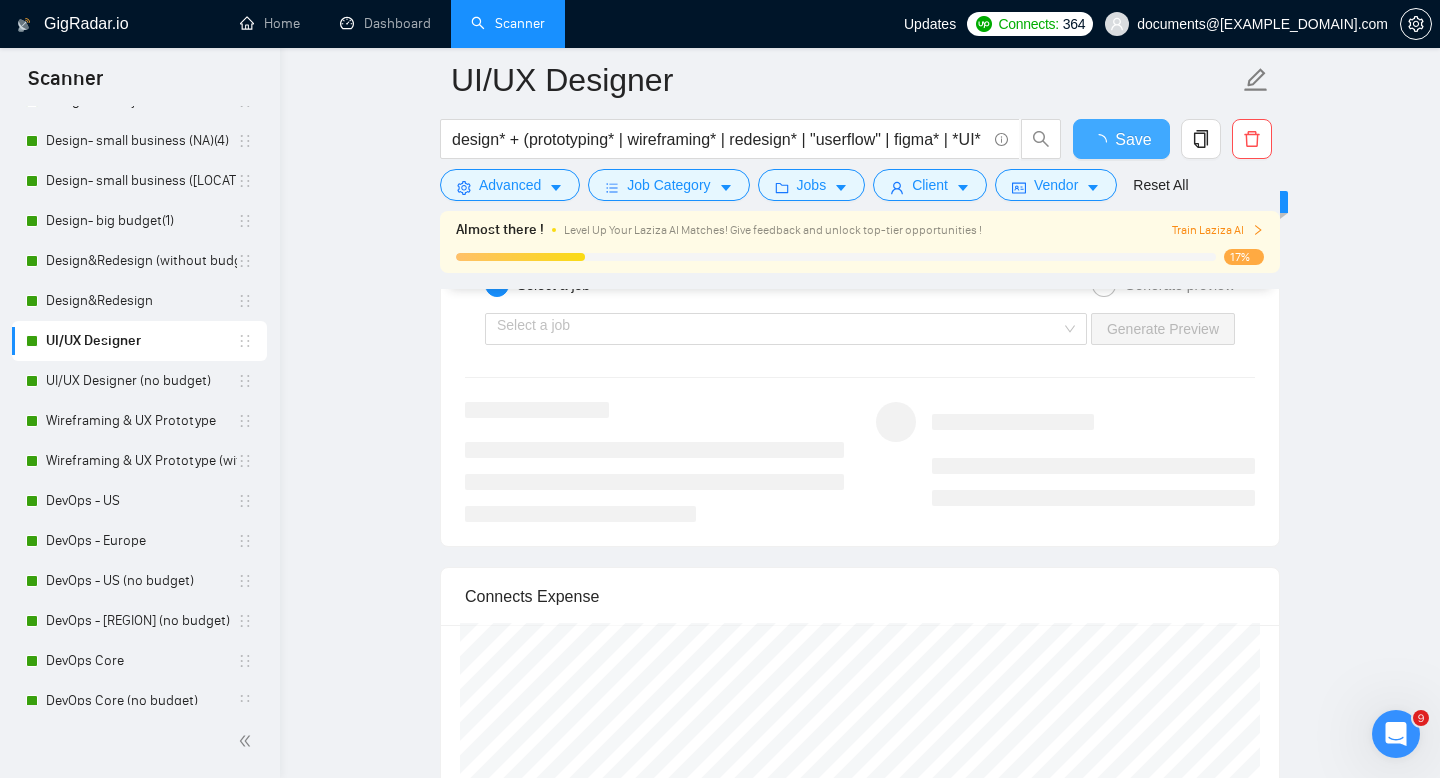 type 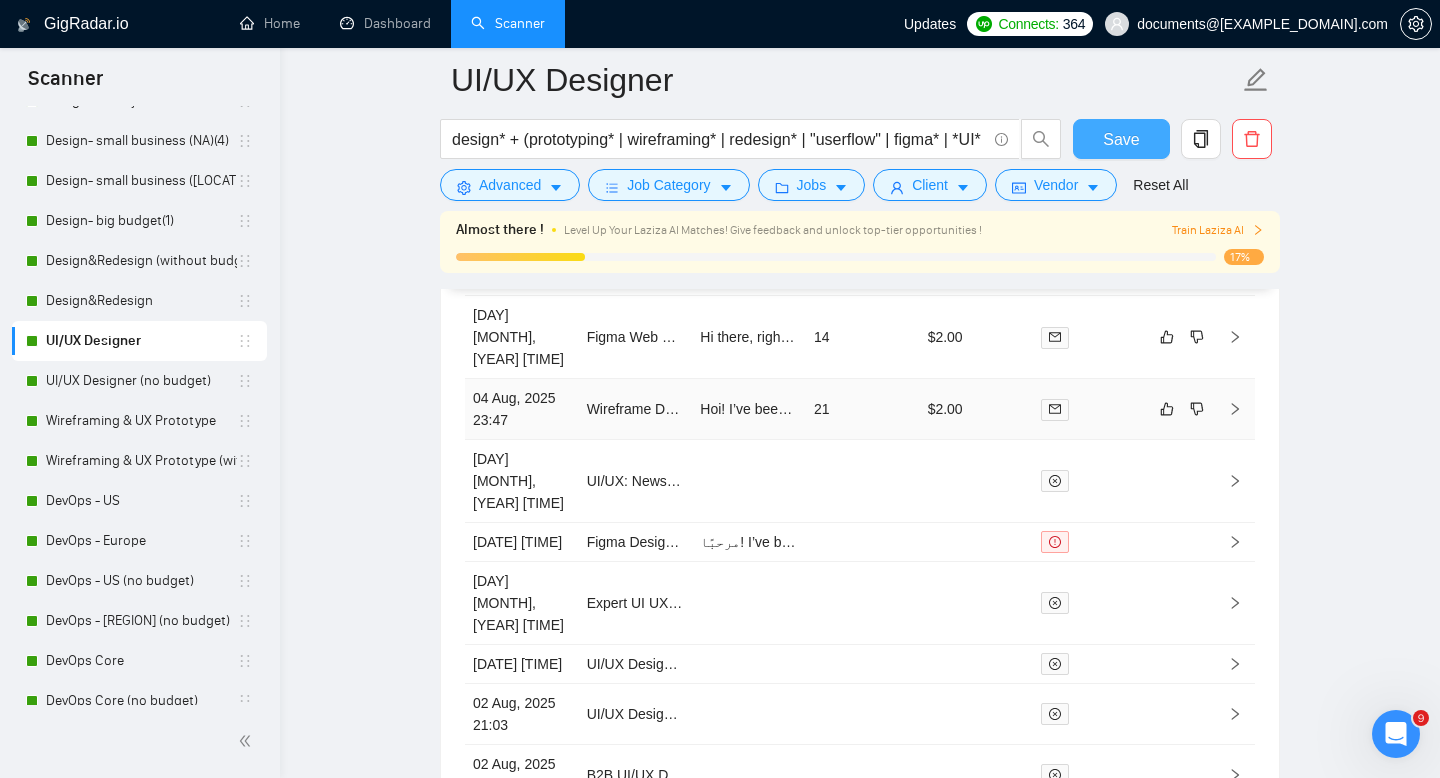 scroll, scrollTop: 6058, scrollLeft: 0, axis: vertical 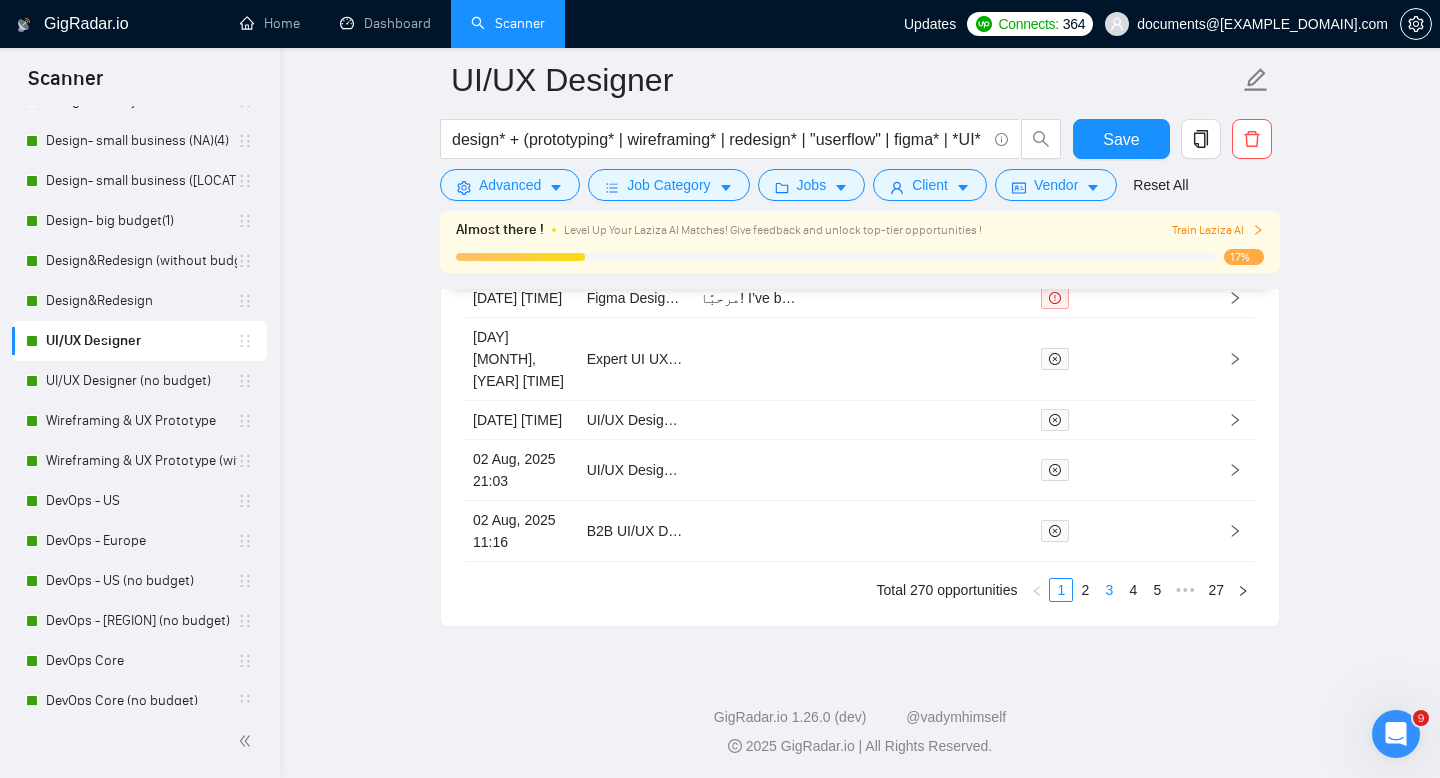 click on "3" at bounding box center [1109, 590] 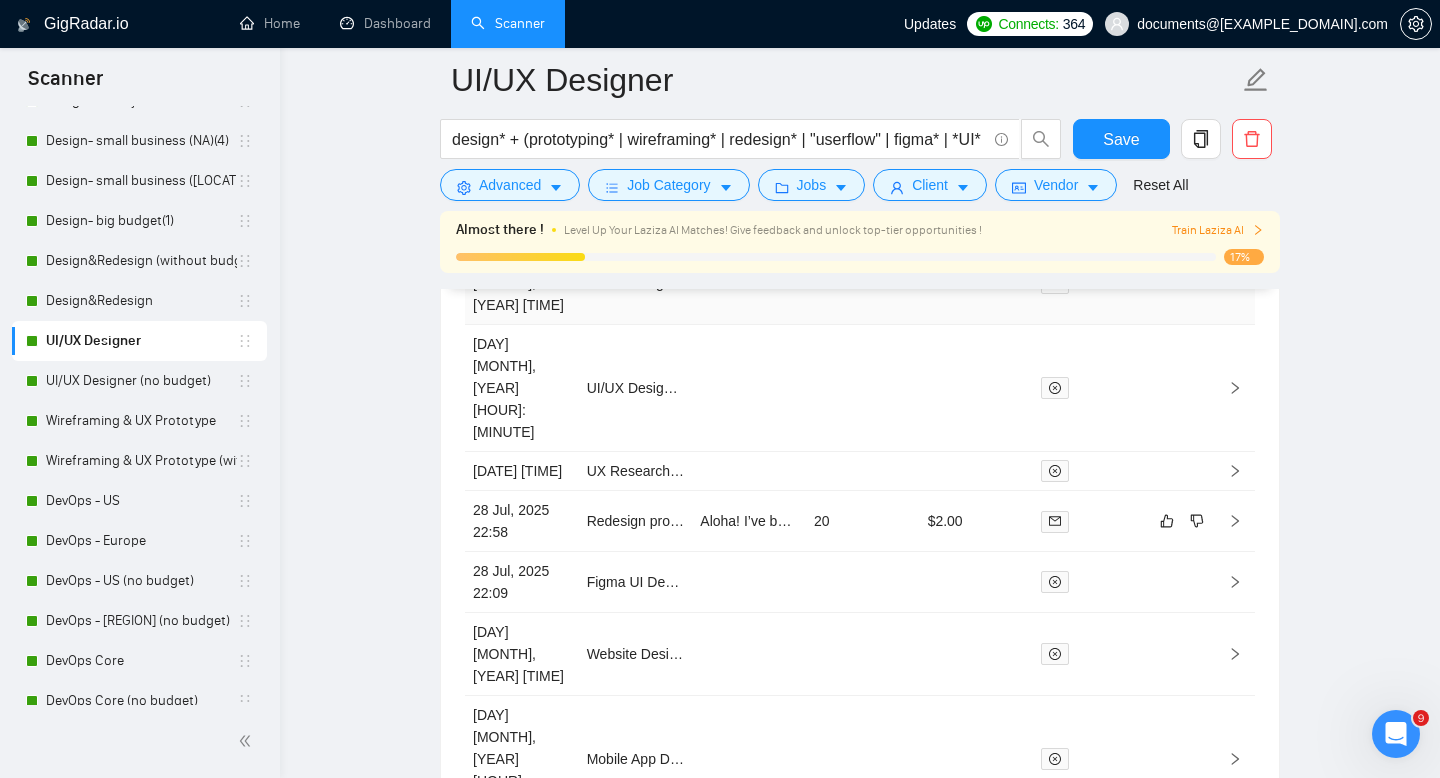 scroll, scrollTop: 6058, scrollLeft: 0, axis: vertical 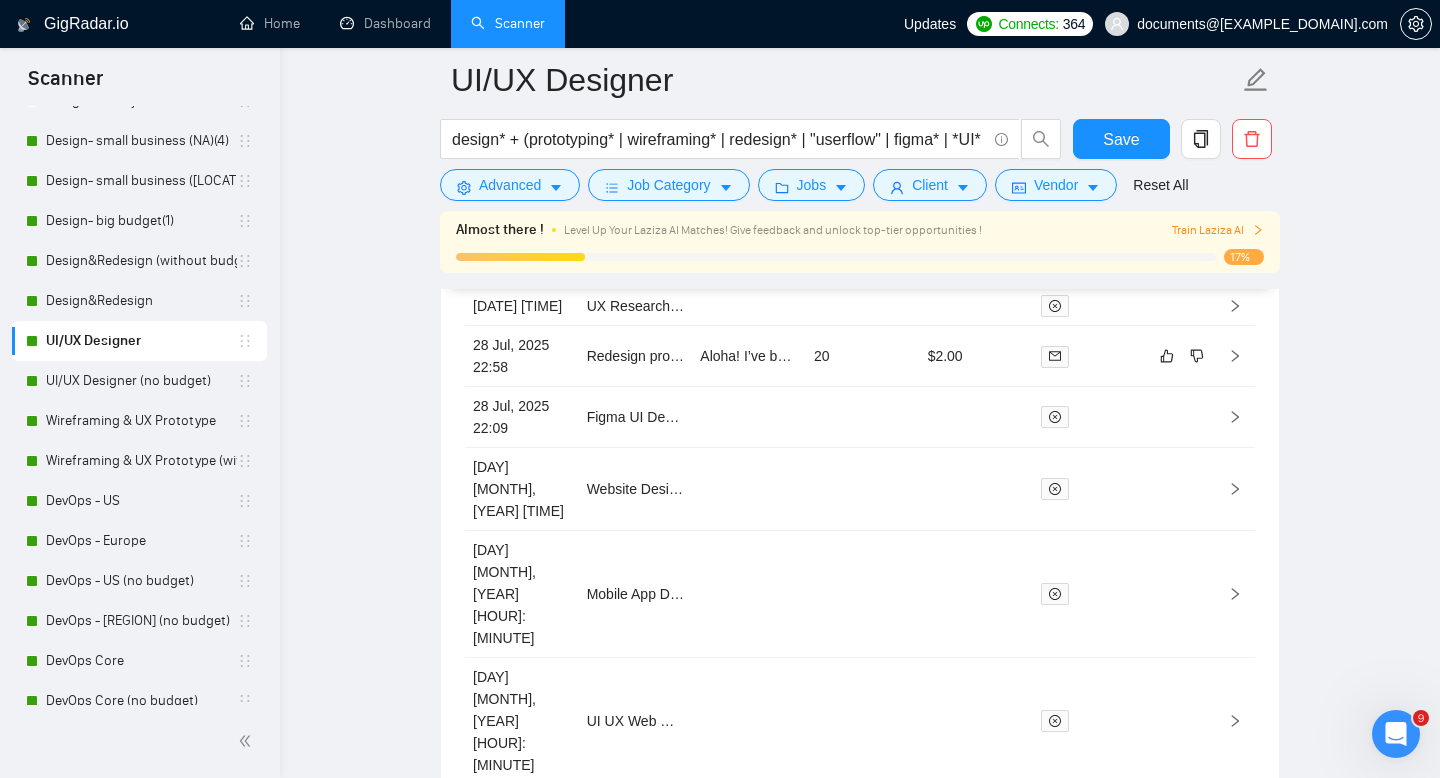 click on "2" at bounding box center (1085, 896) 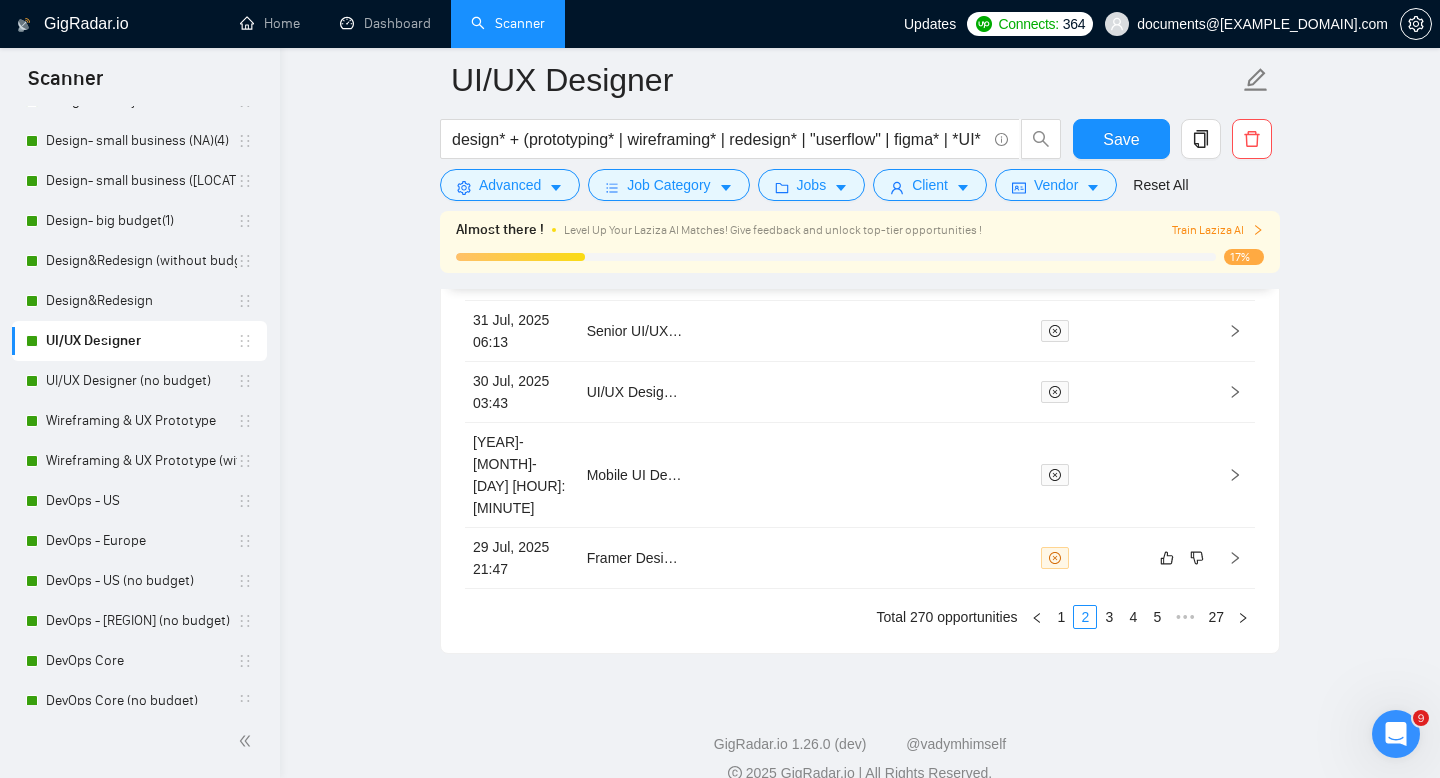 scroll, scrollTop: 6058, scrollLeft: 0, axis: vertical 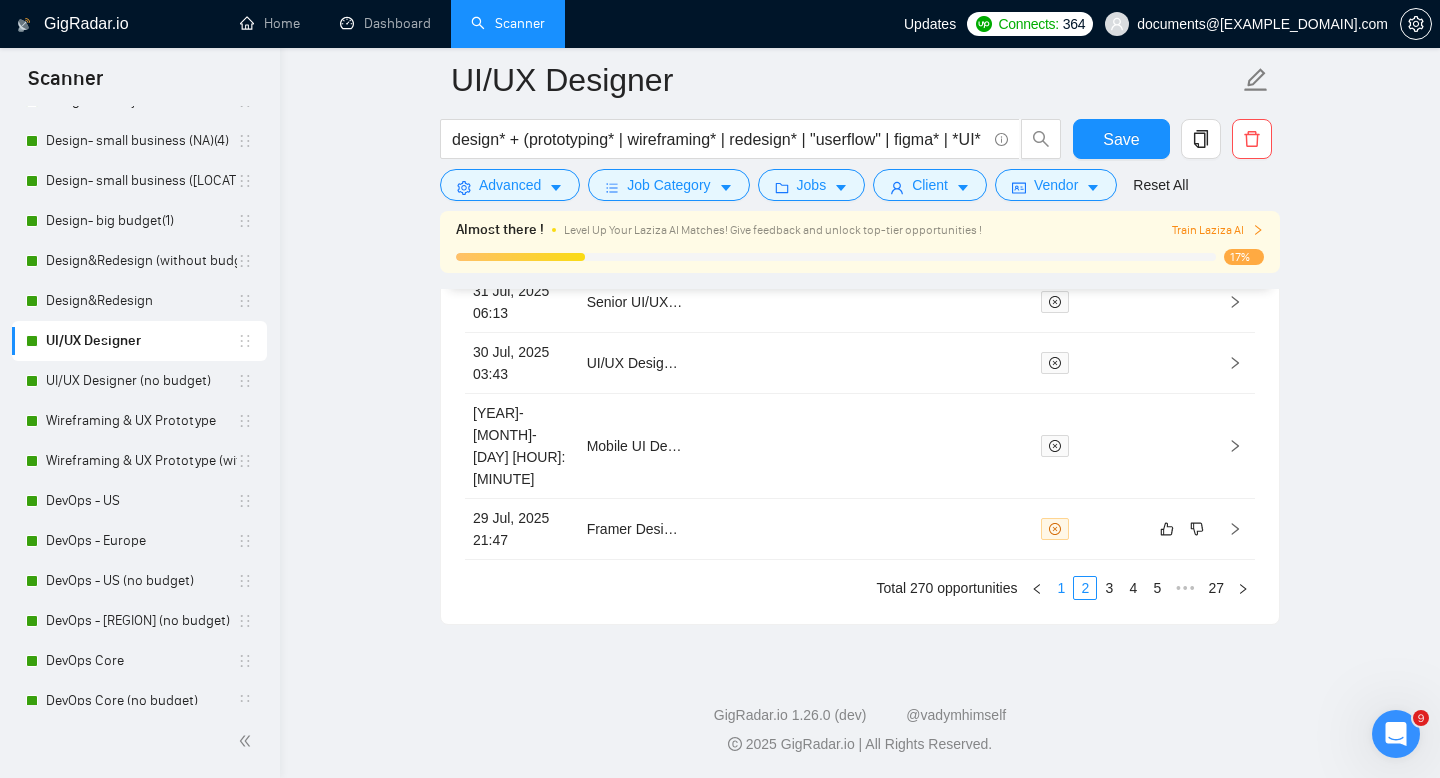 click on "1" at bounding box center [1061, 588] 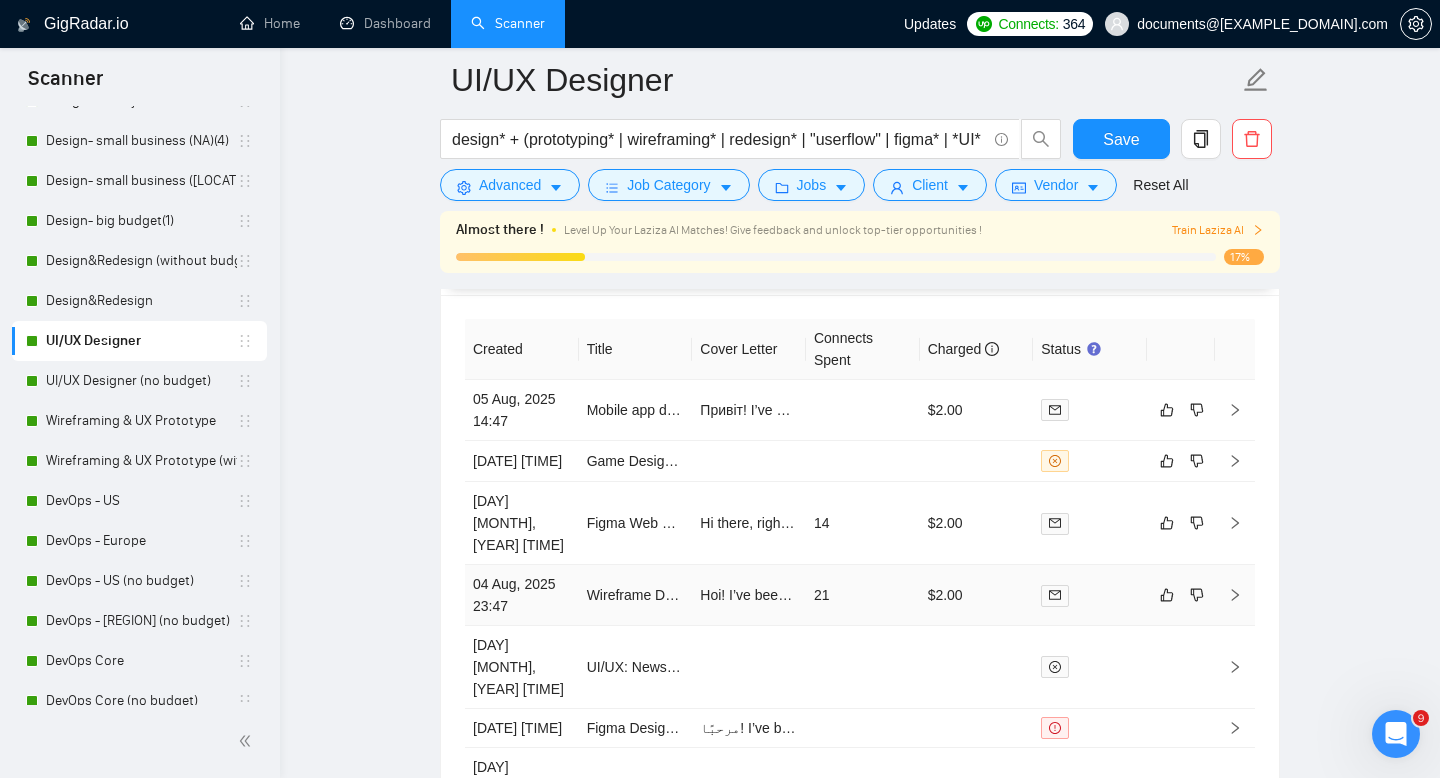 scroll, scrollTop: 5626, scrollLeft: 0, axis: vertical 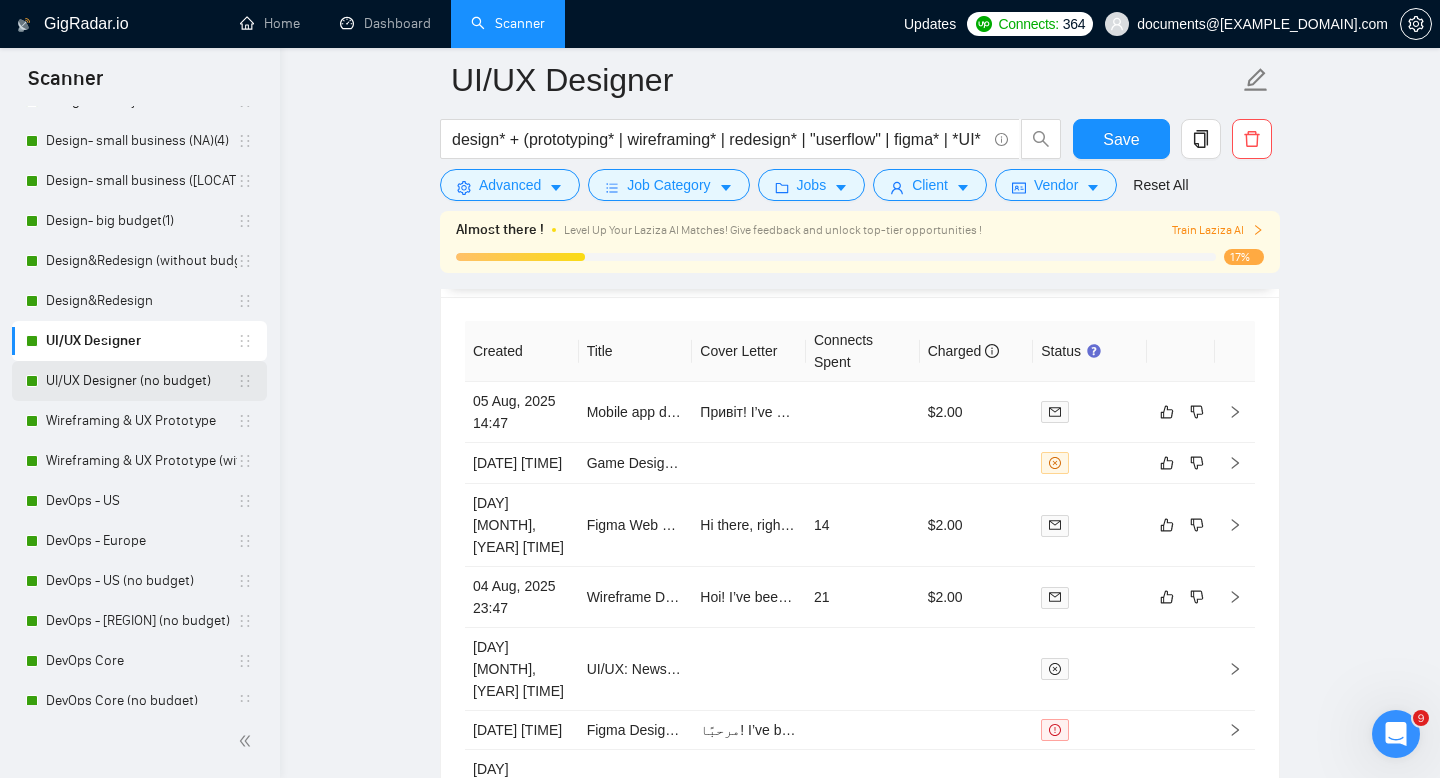 click on "UI/UX Designer (no budget)" at bounding box center (141, 381) 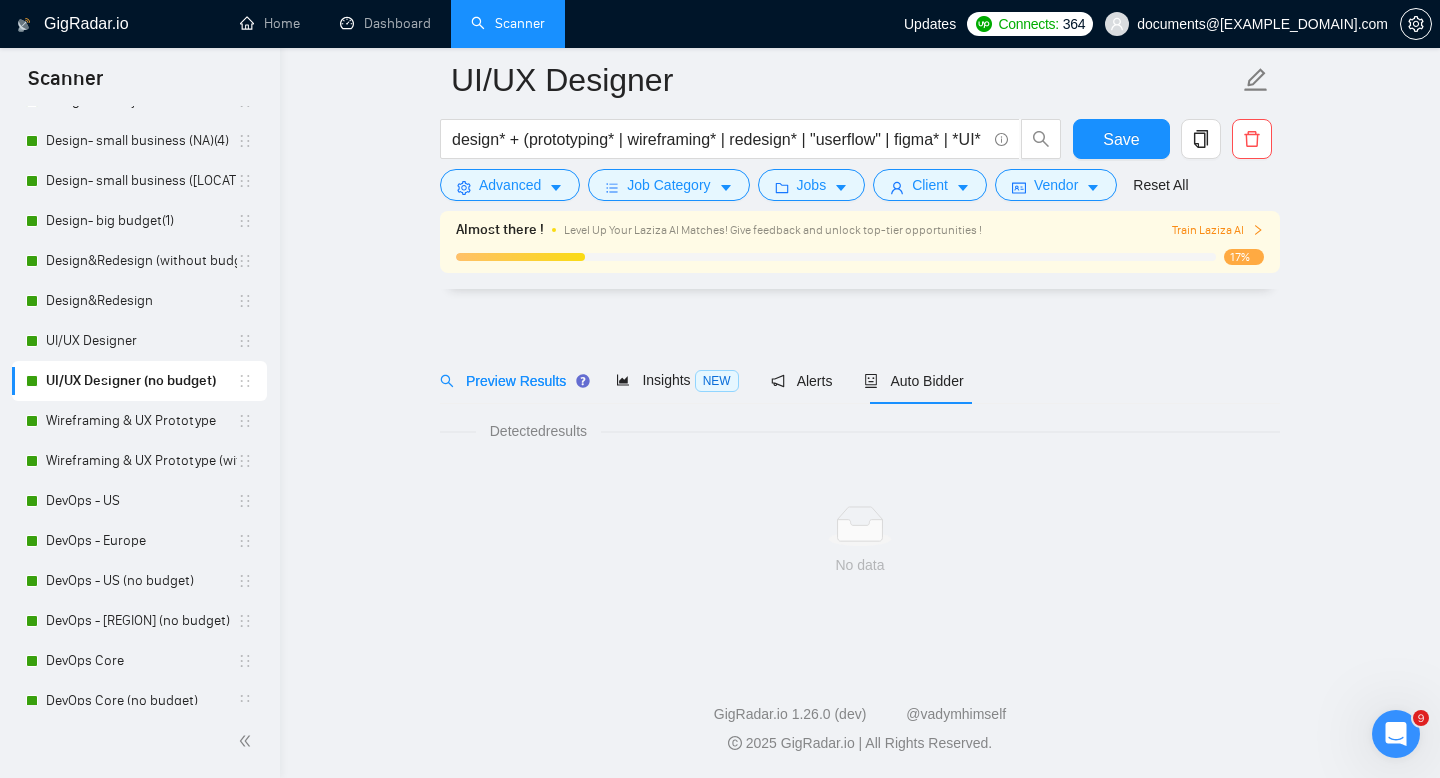 scroll, scrollTop: 14, scrollLeft: 0, axis: vertical 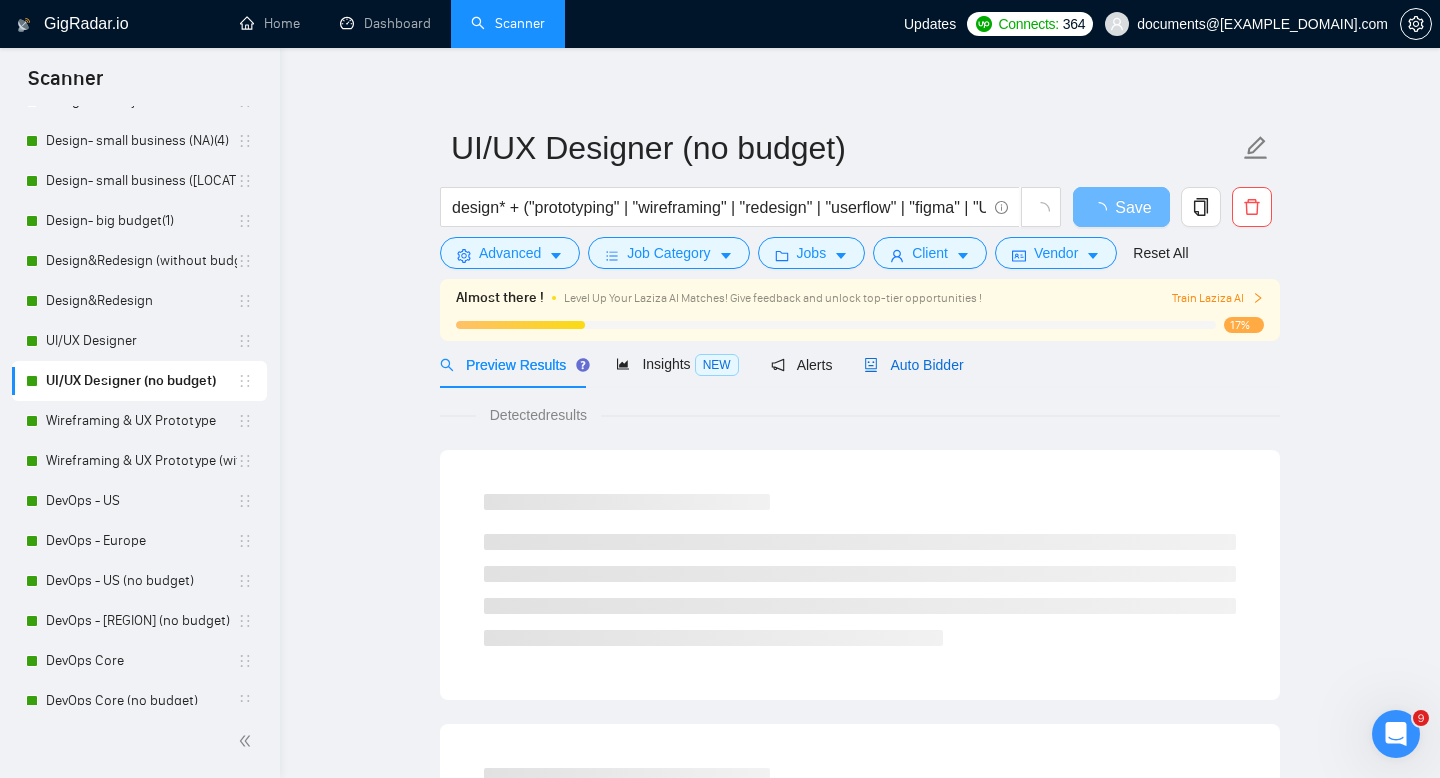 click on "Auto Bidder" at bounding box center [913, 365] 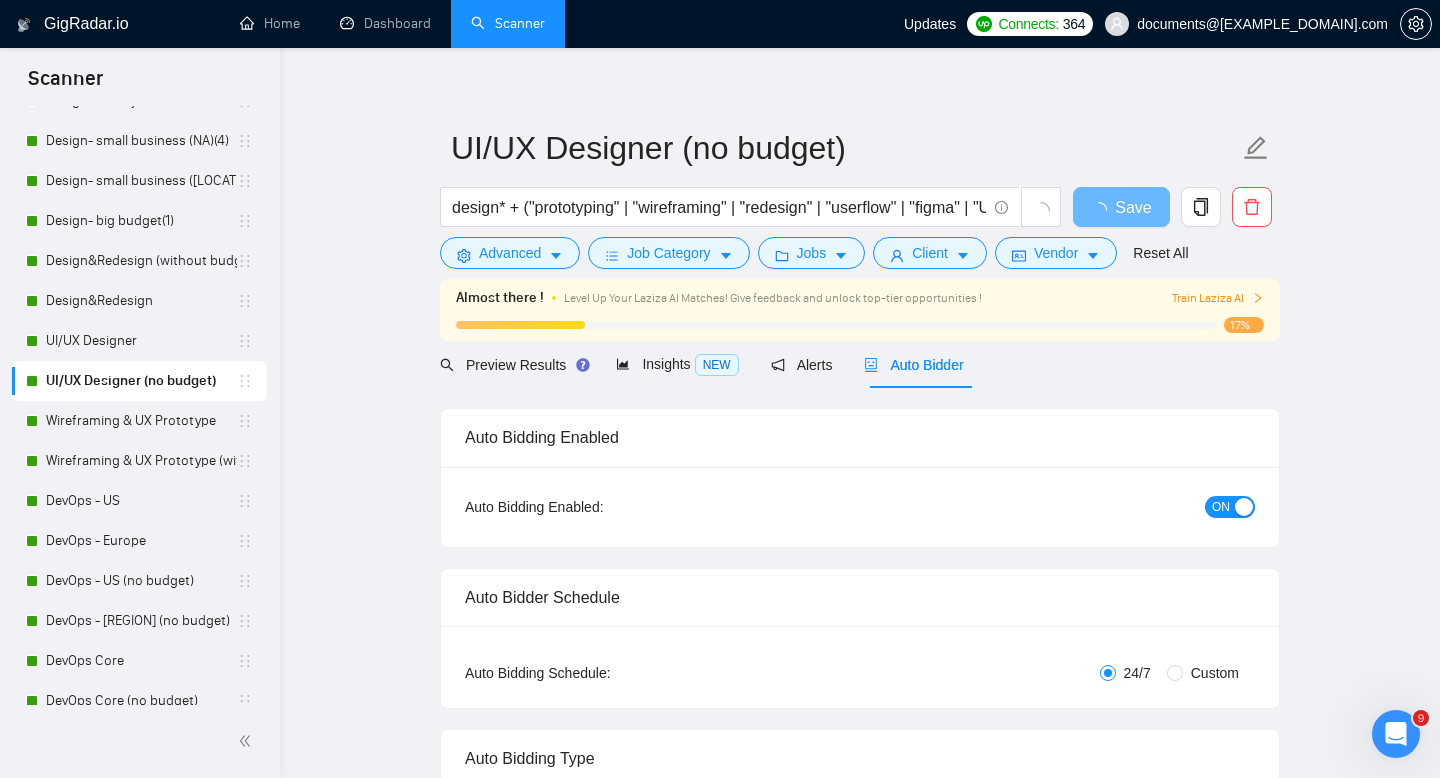 type 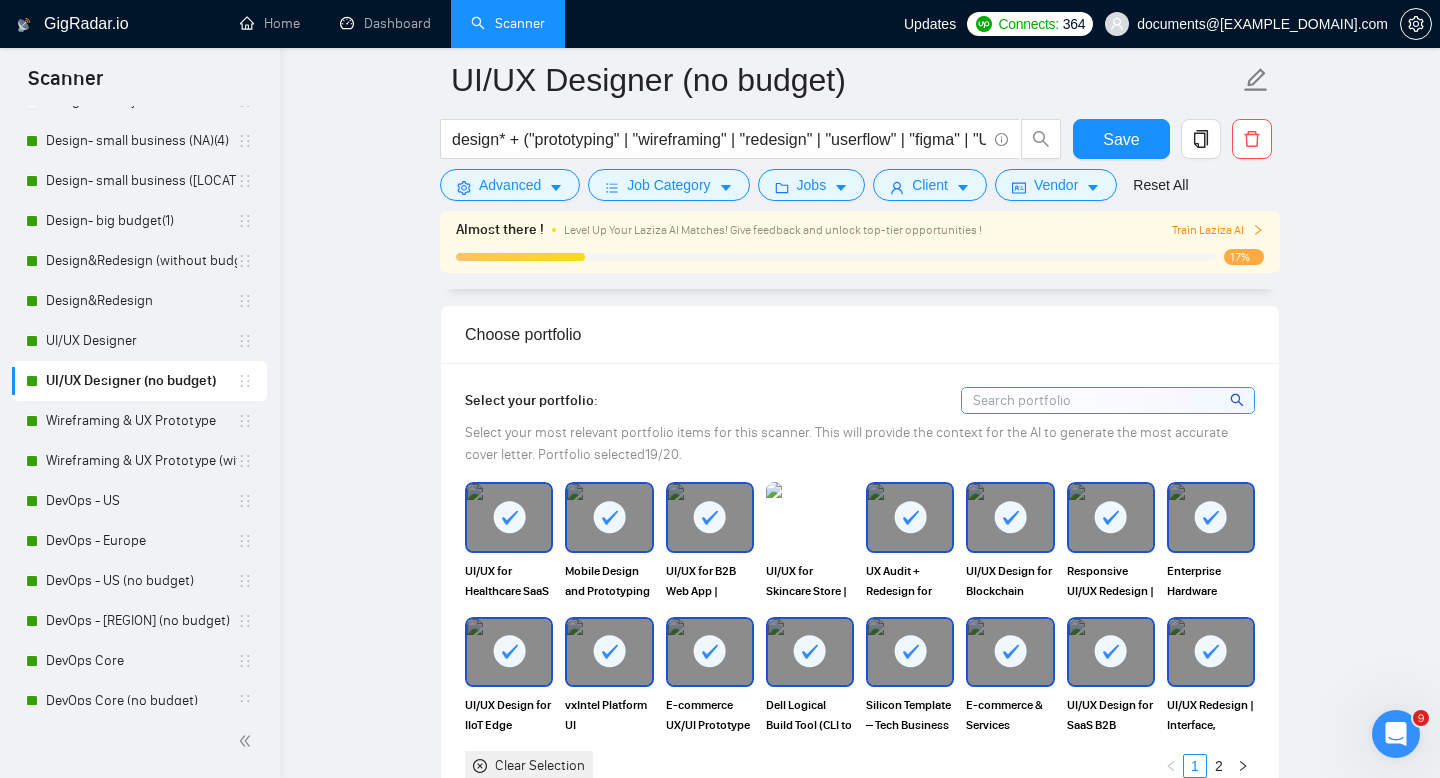 scroll, scrollTop: 2065, scrollLeft: 0, axis: vertical 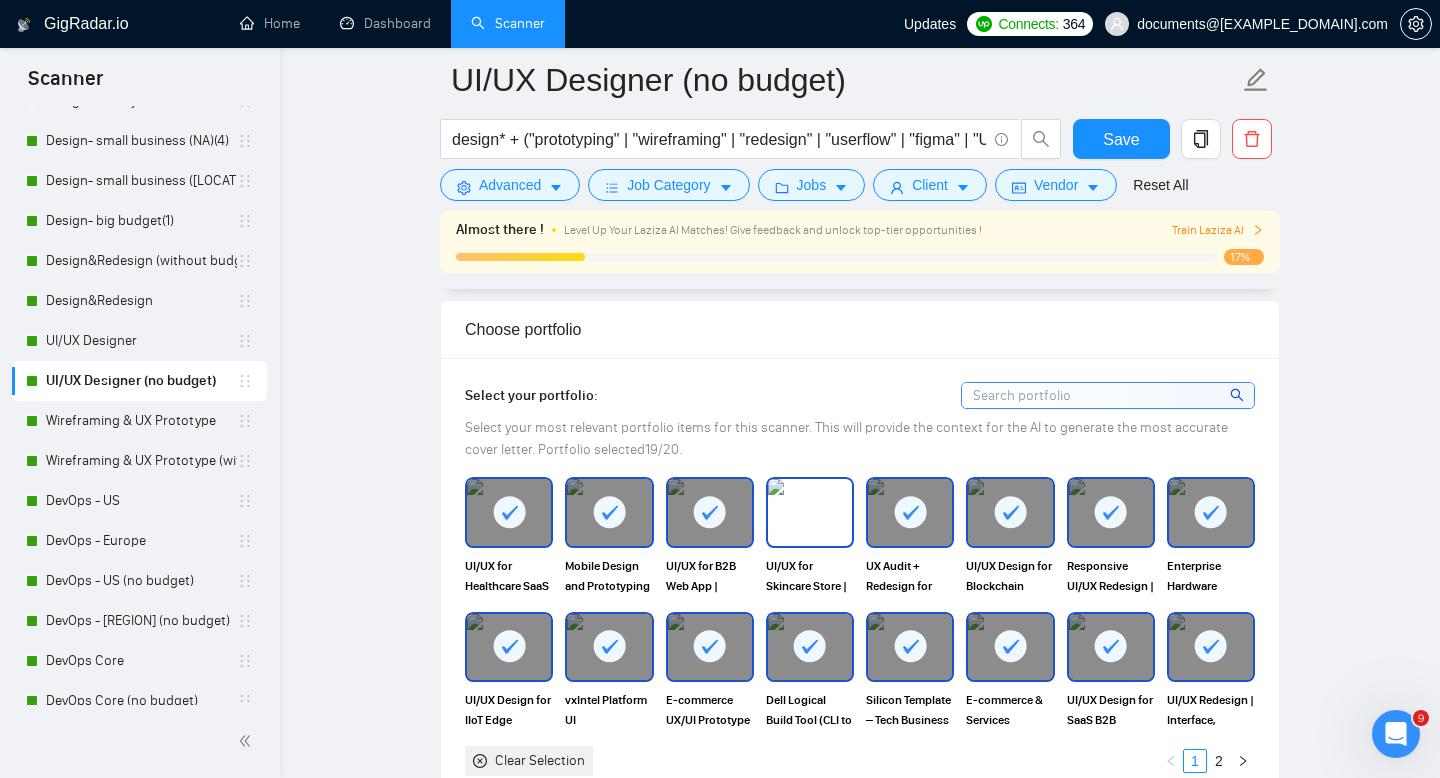 click at bounding box center [810, 512] 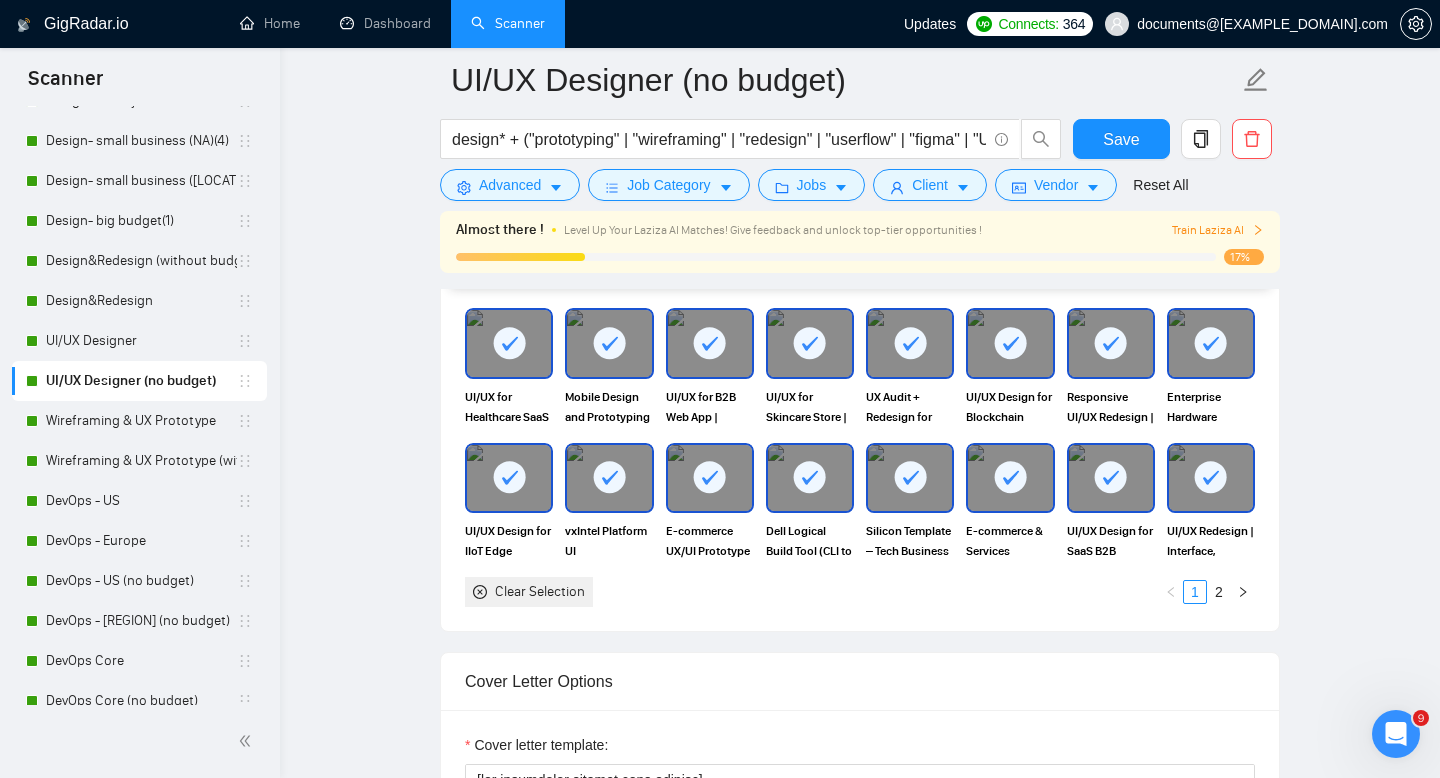 scroll, scrollTop: 2246, scrollLeft: 0, axis: vertical 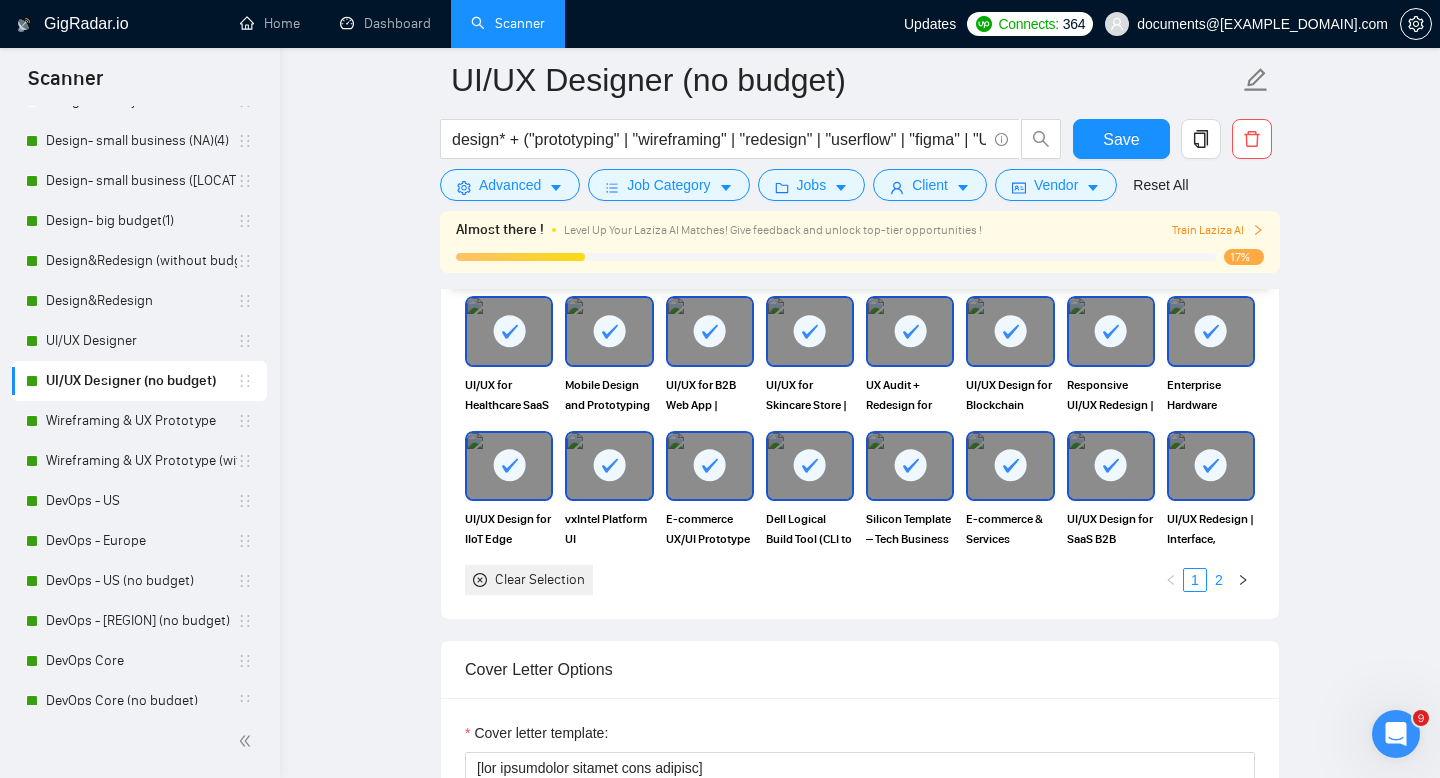 click on "2" at bounding box center [1219, 580] 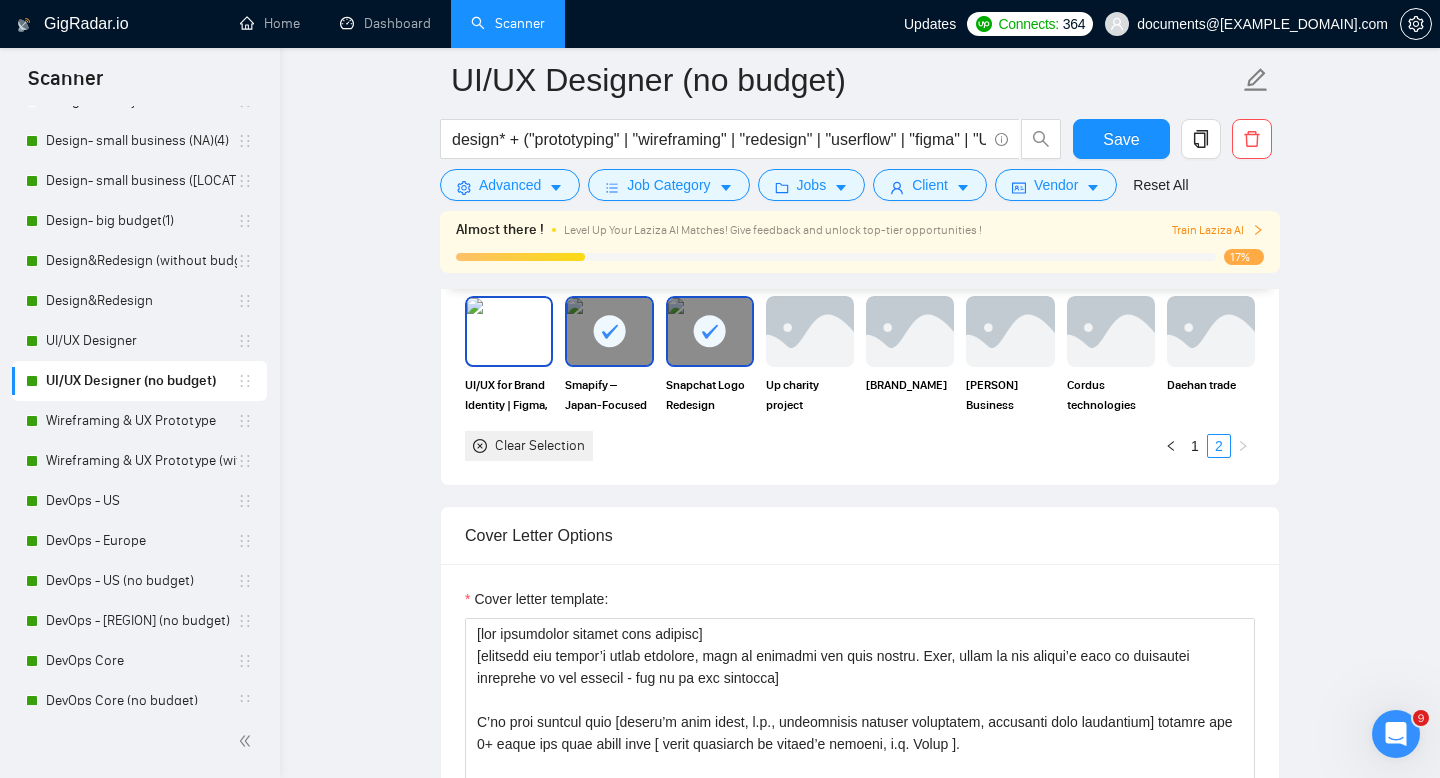 click at bounding box center [509, 331] 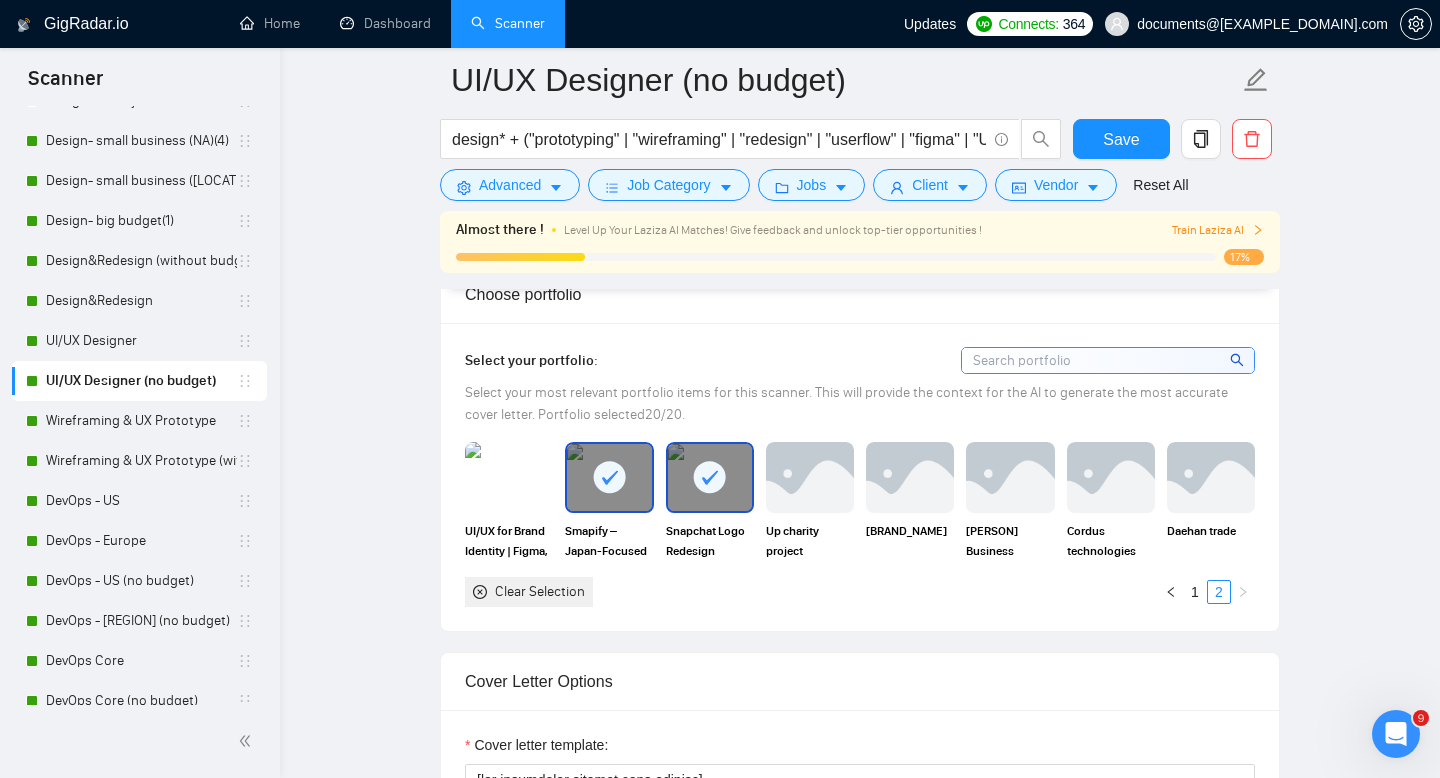 scroll, scrollTop: 2070, scrollLeft: 0, axis: vertical 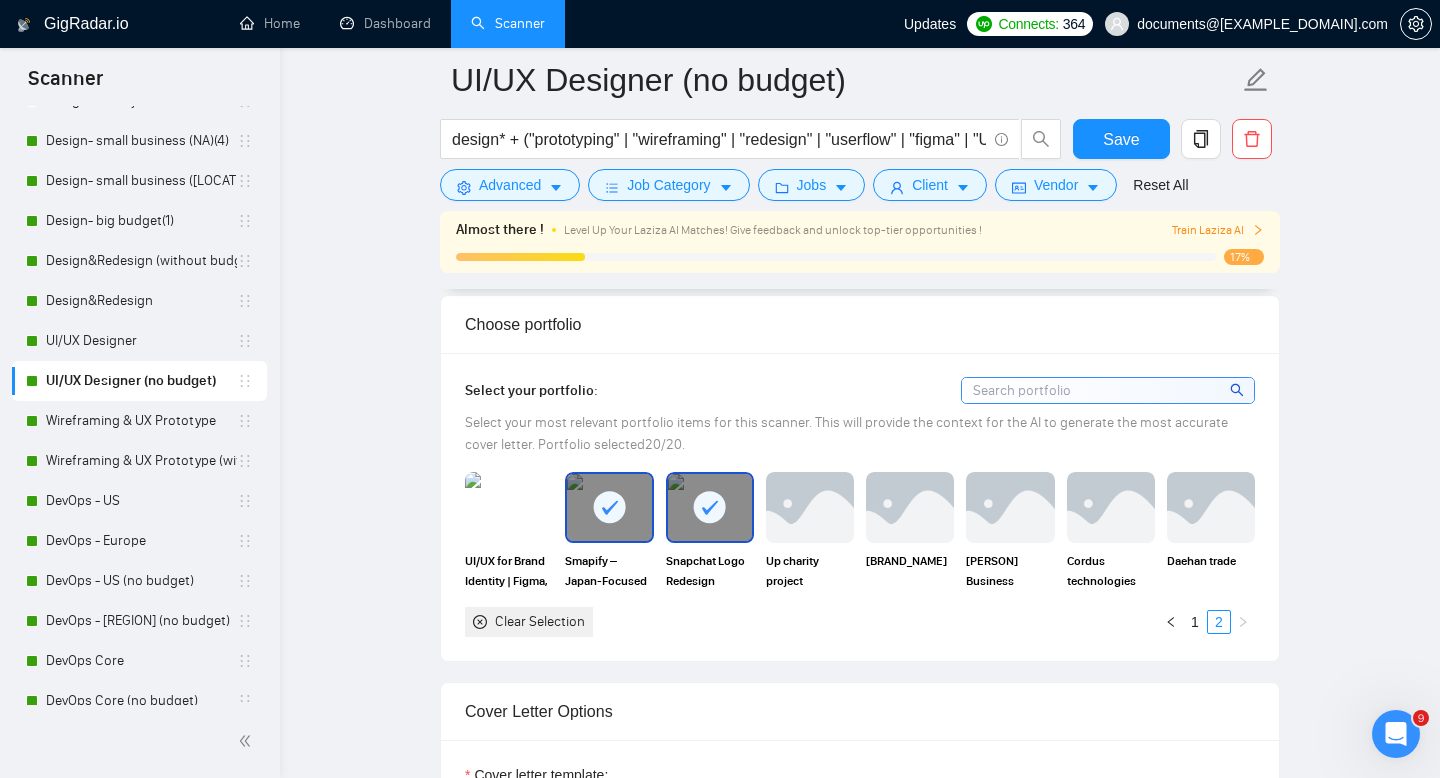 click 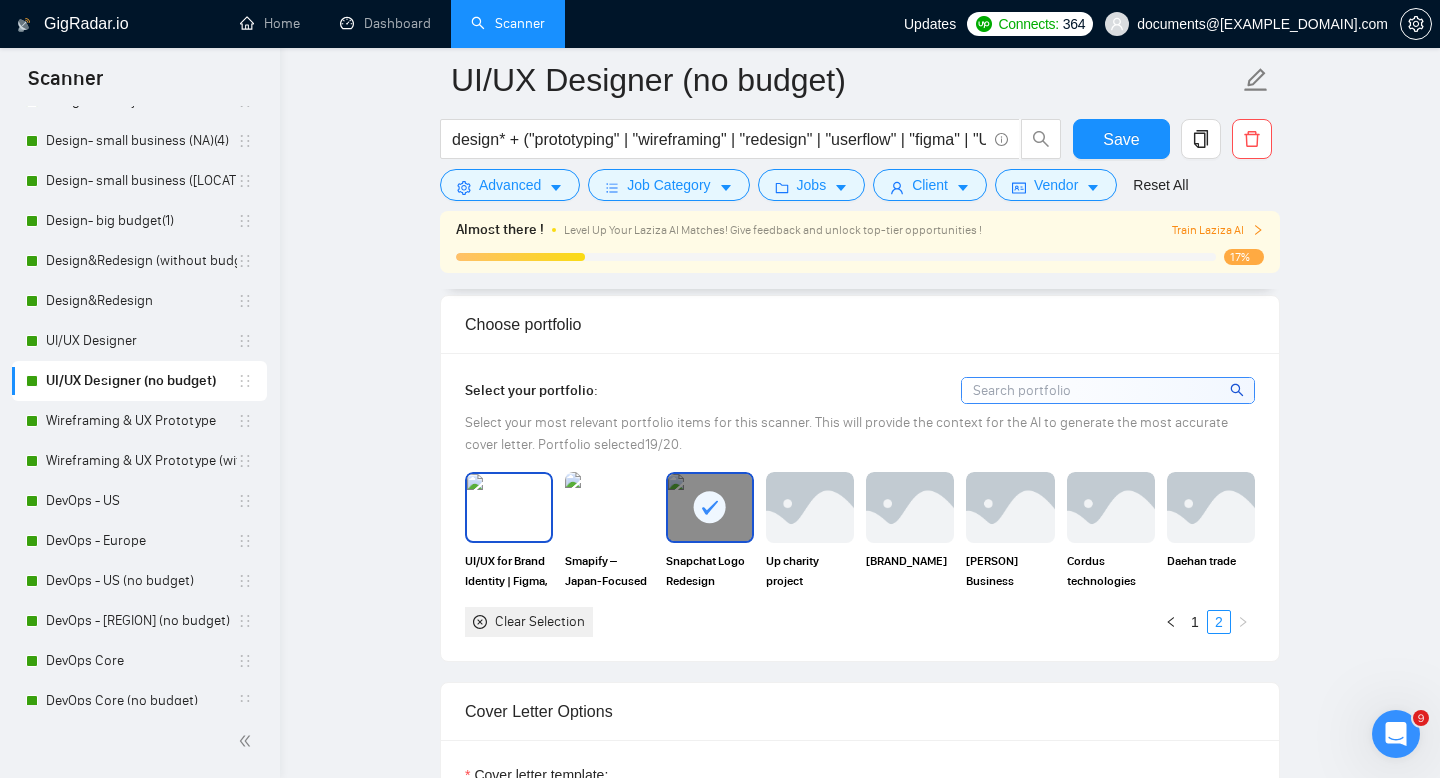 click at bounding box center (509, 507) 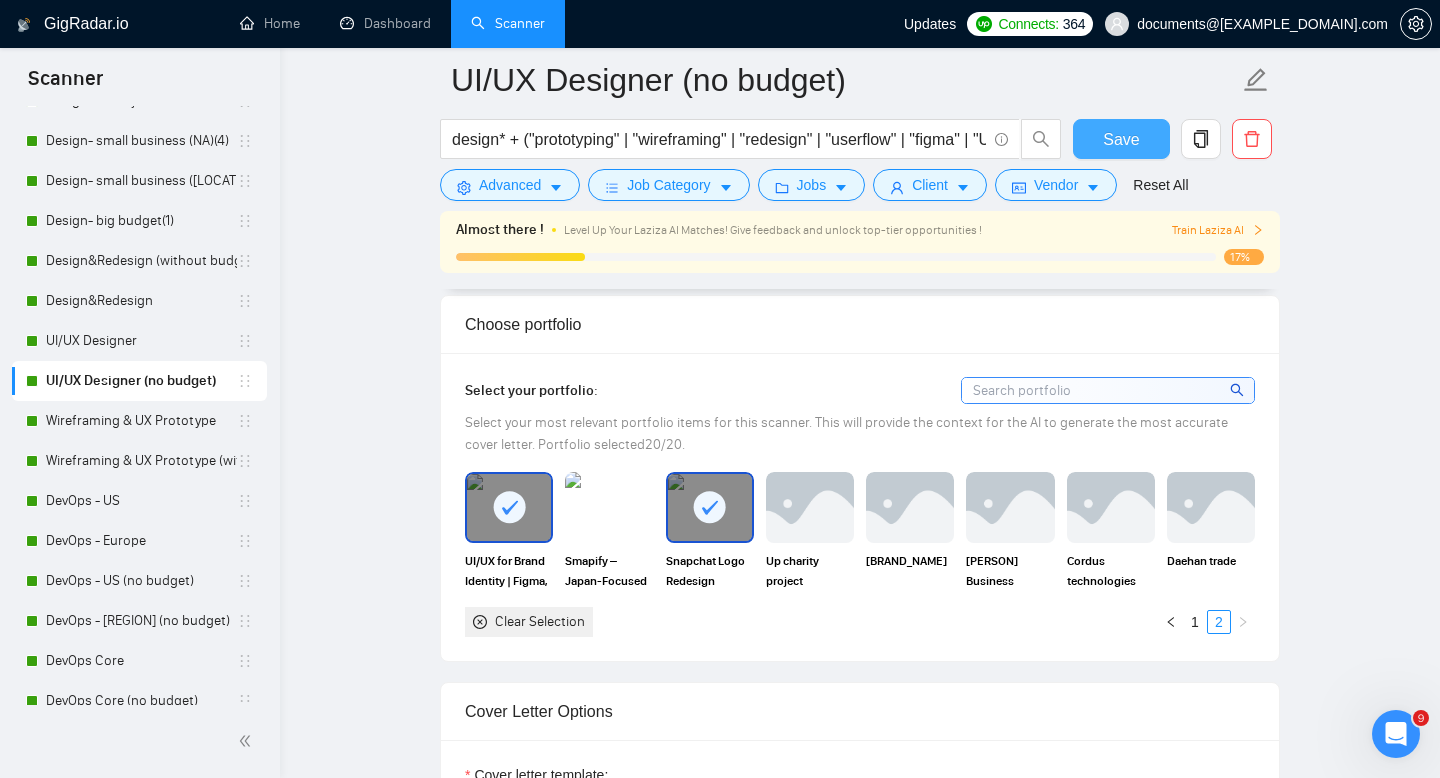click on "Save" at bounding box center [1121, 139] 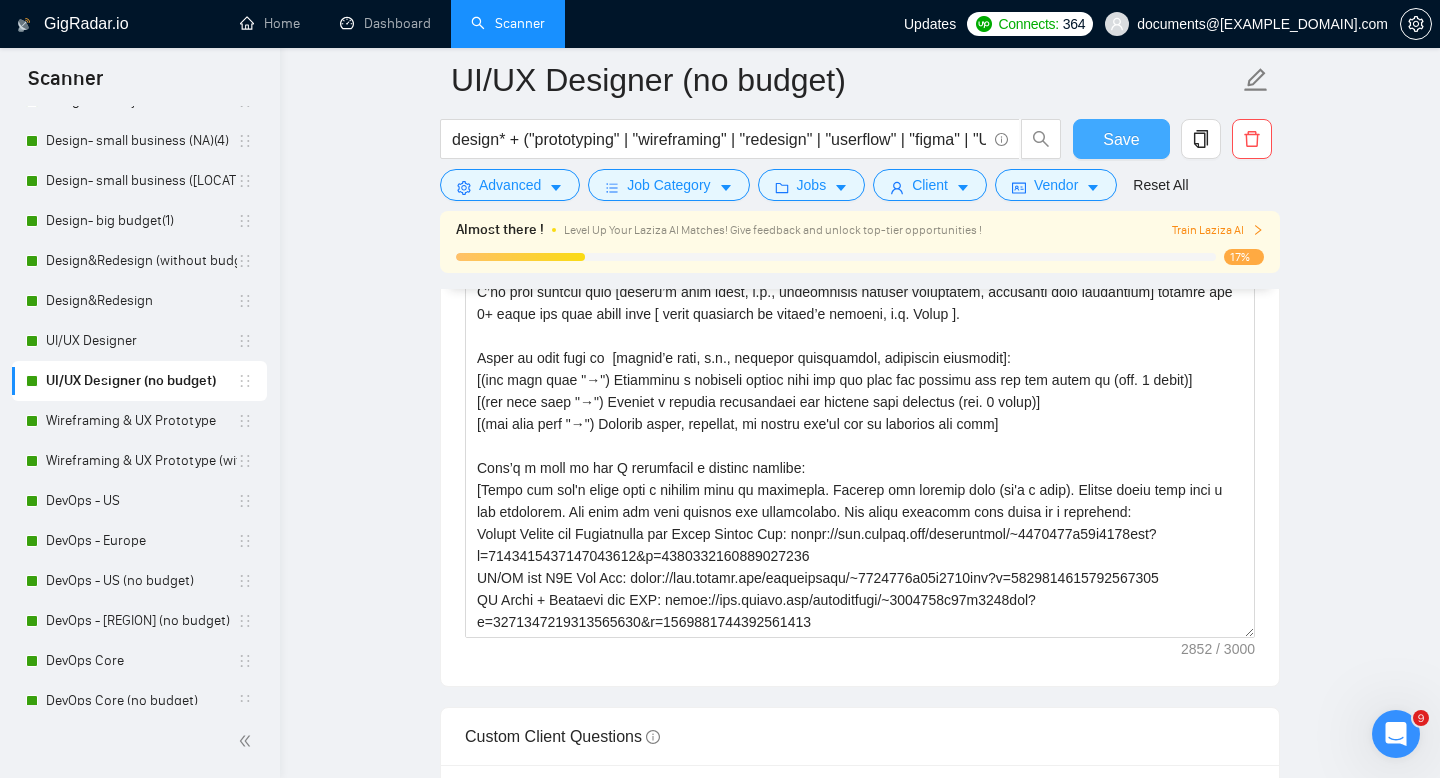 scroll, scrollTop: 2842, scrollLeft: 0, axis: vertical 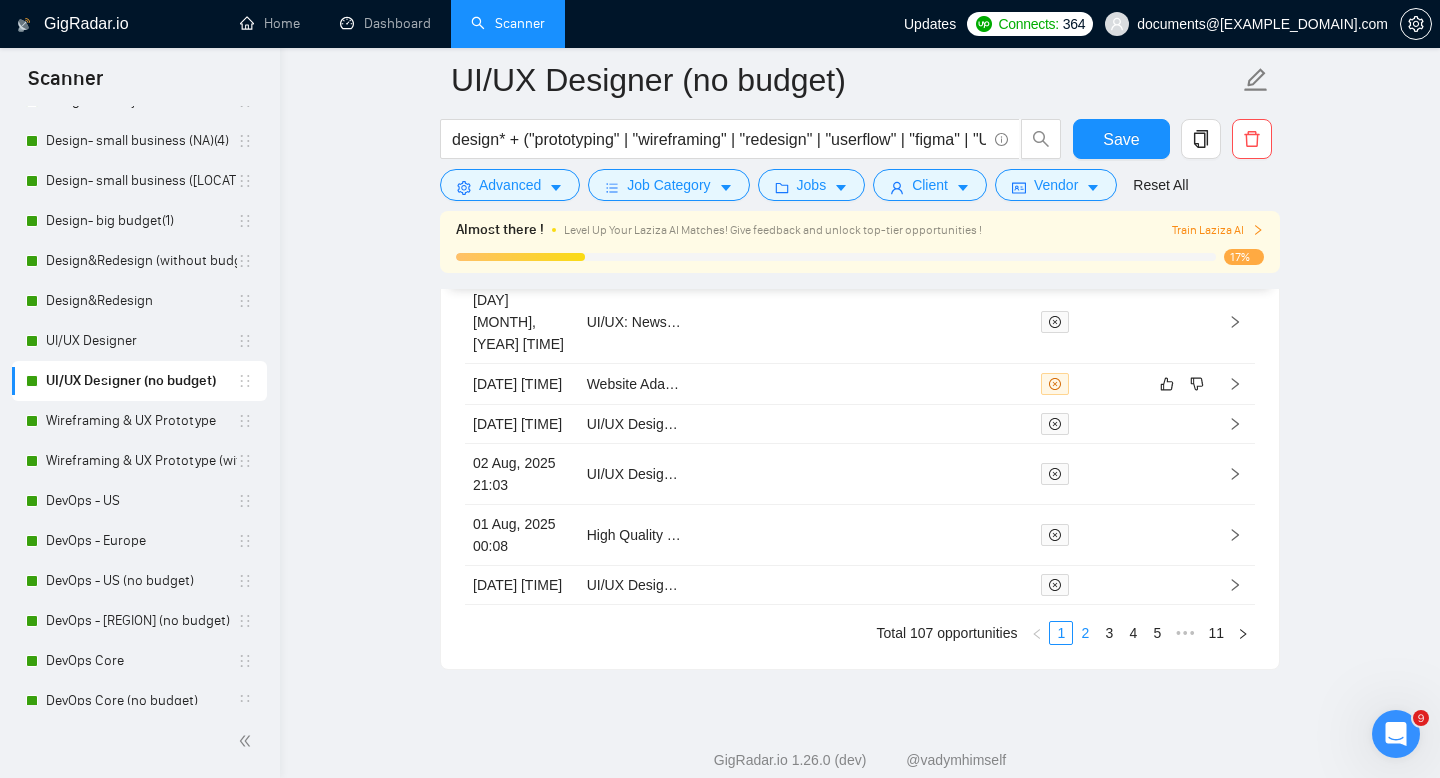 click on "2" at bounding box center (1085, 633) 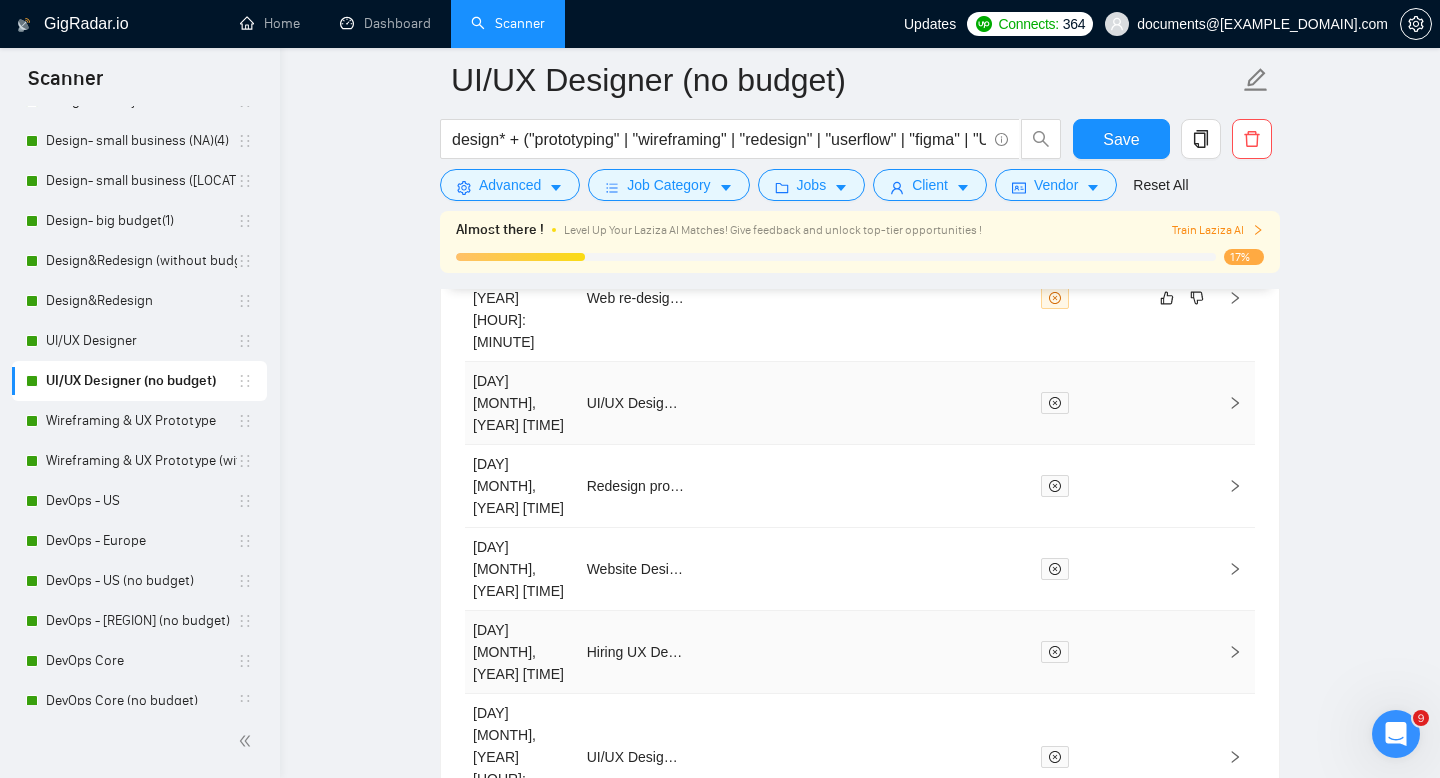 scroll, scrollTop: 5789, scrollLeft: 0, axis: vertical 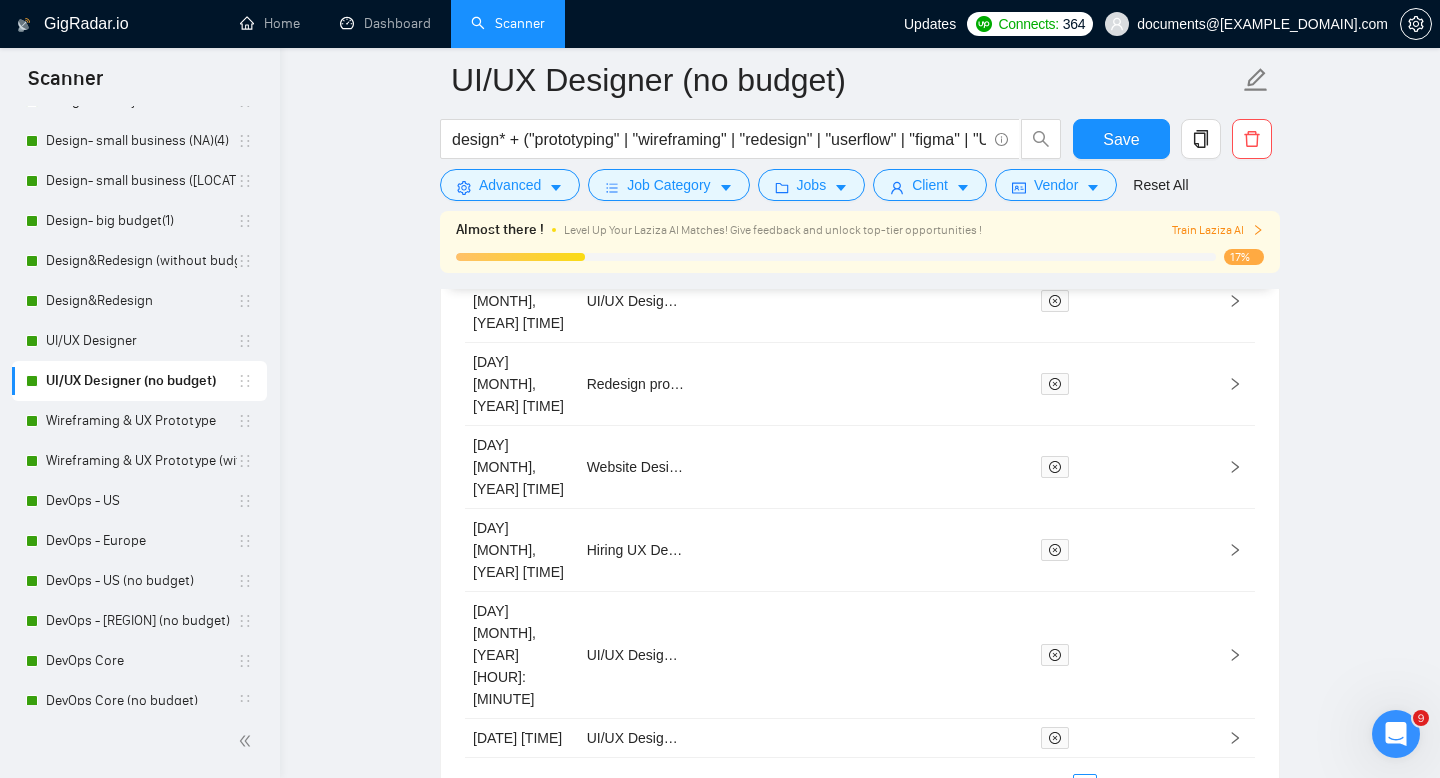 click on "1" at bounding box center (1061, 786) 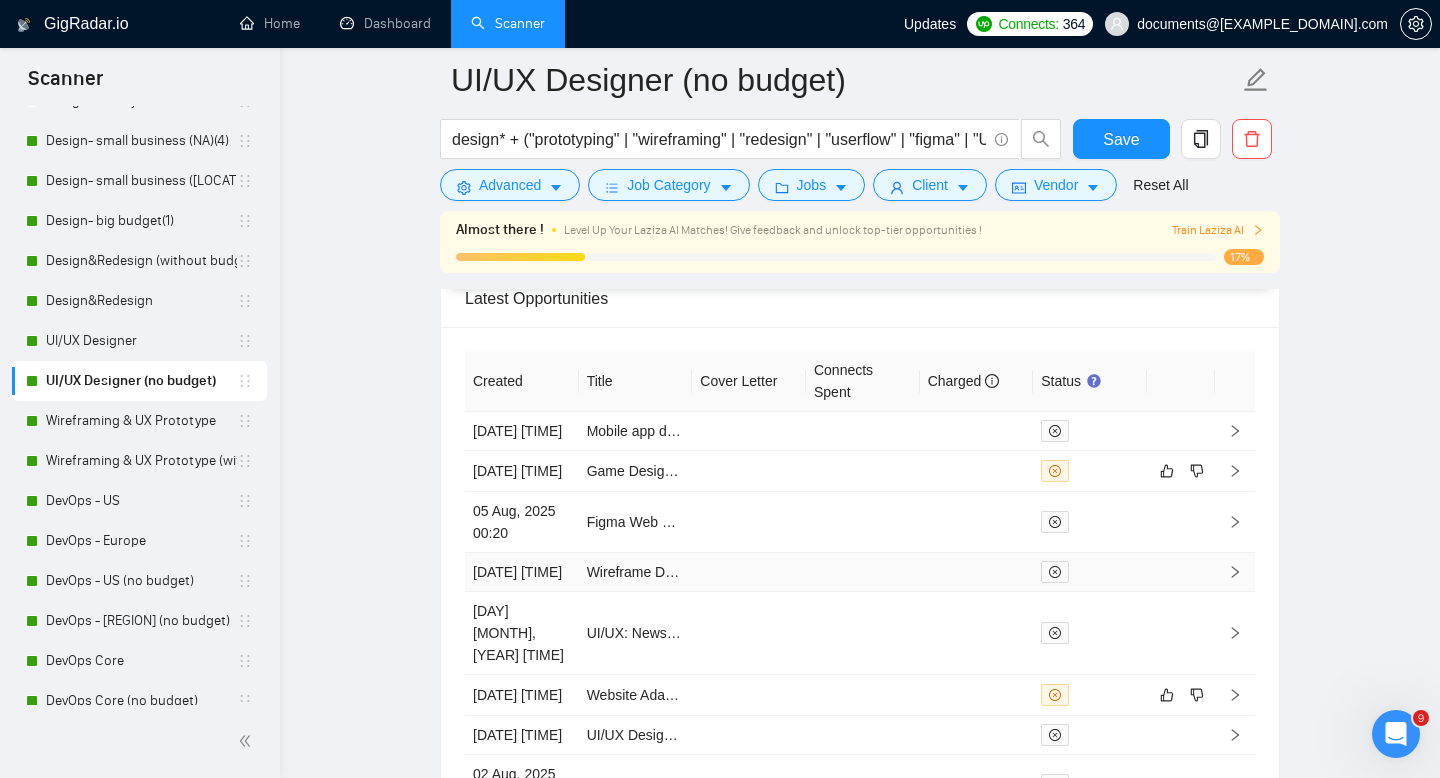 scroll, scrollTop: 5321, scrollLeft: 0, axis: vertical 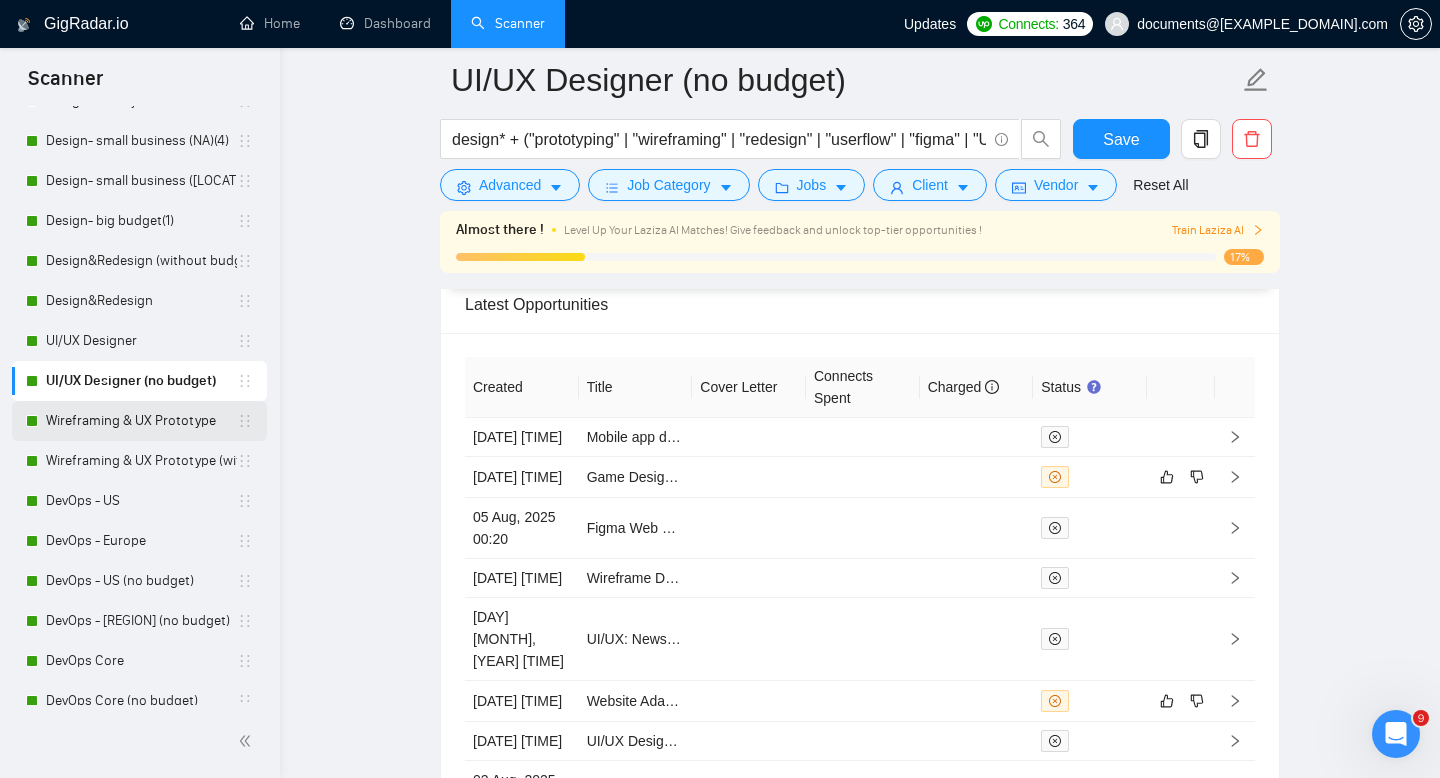 click on "Wireframing & UX Prototype" at bounding box center [141, 421] 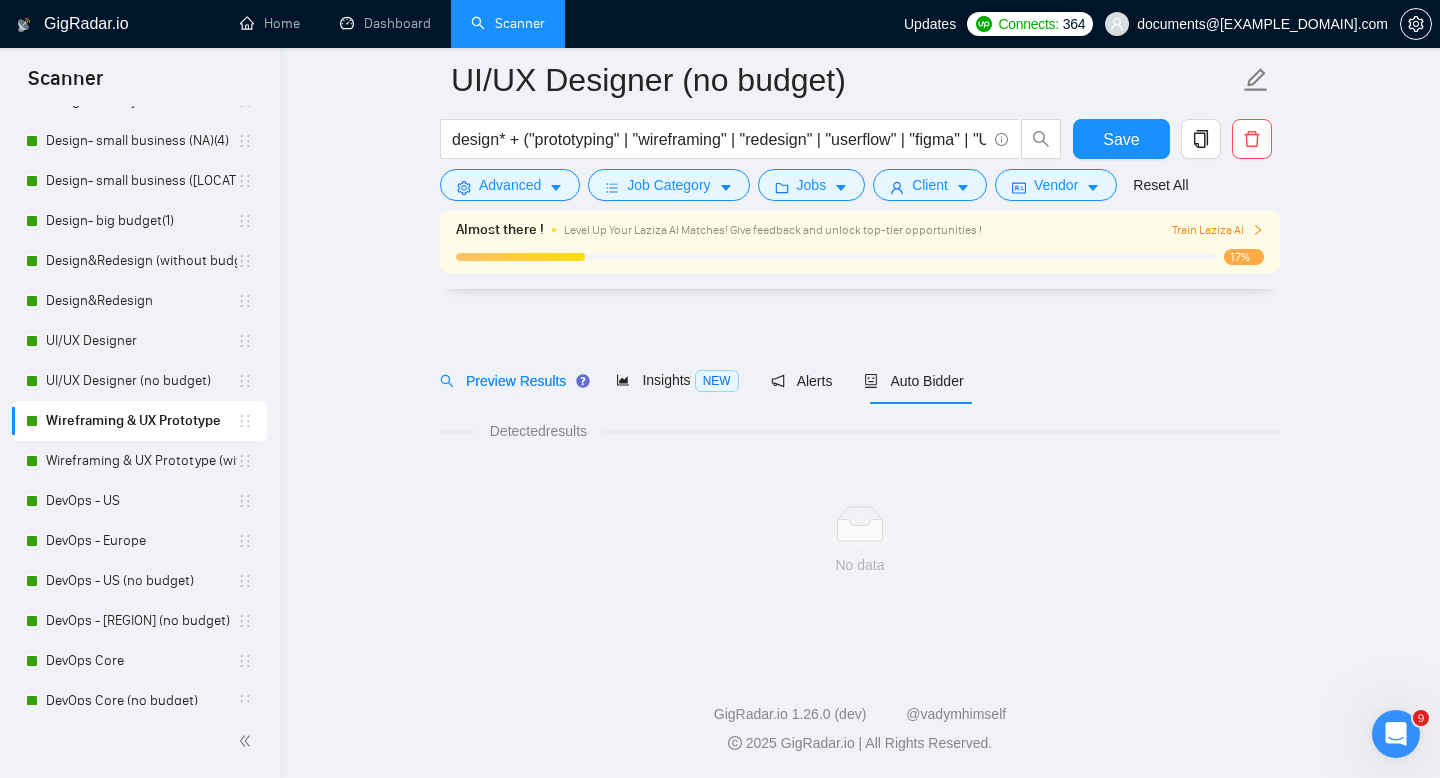 scroll, scrollTop: 14, scrollLeft: 0, axis: vertical 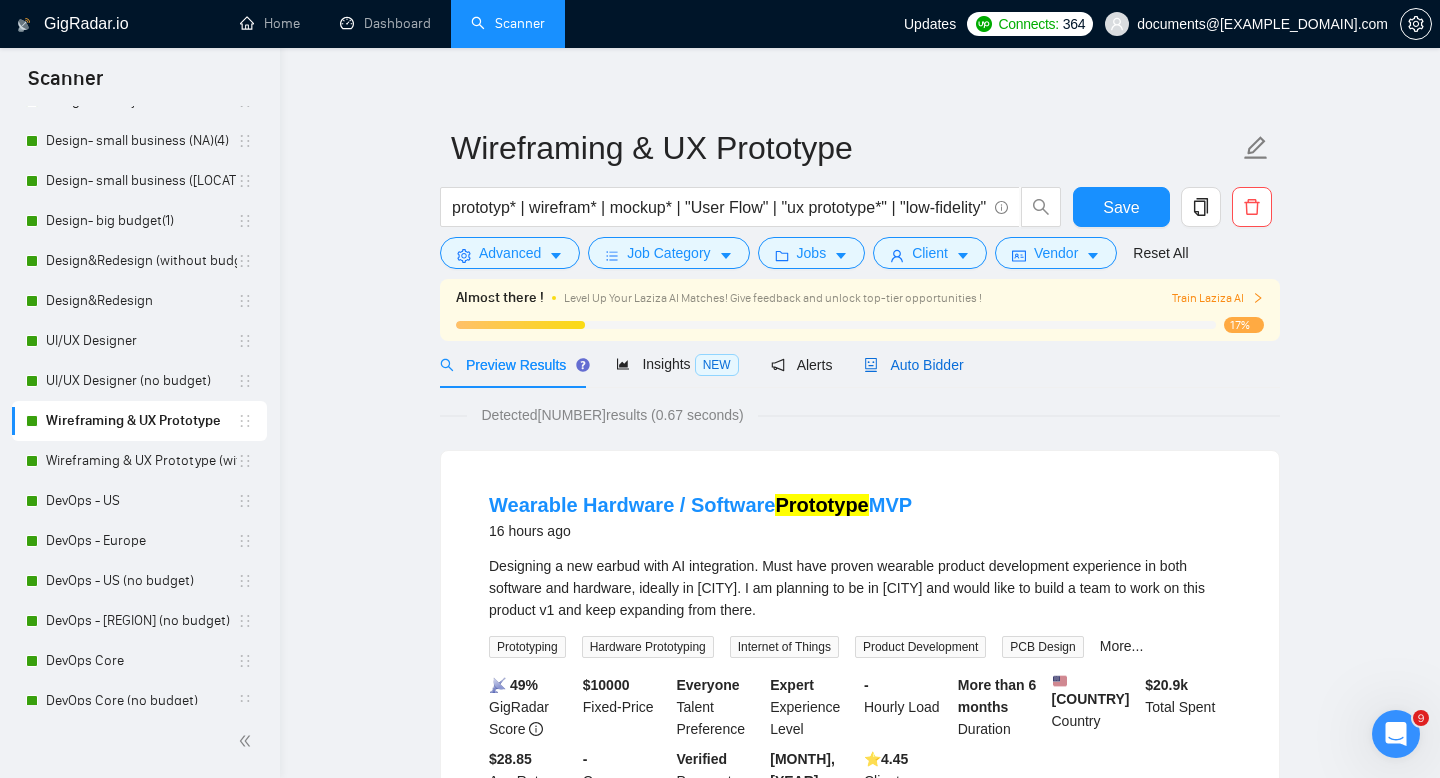 click on "Auto Bidder" at bounding box center (913, 365) 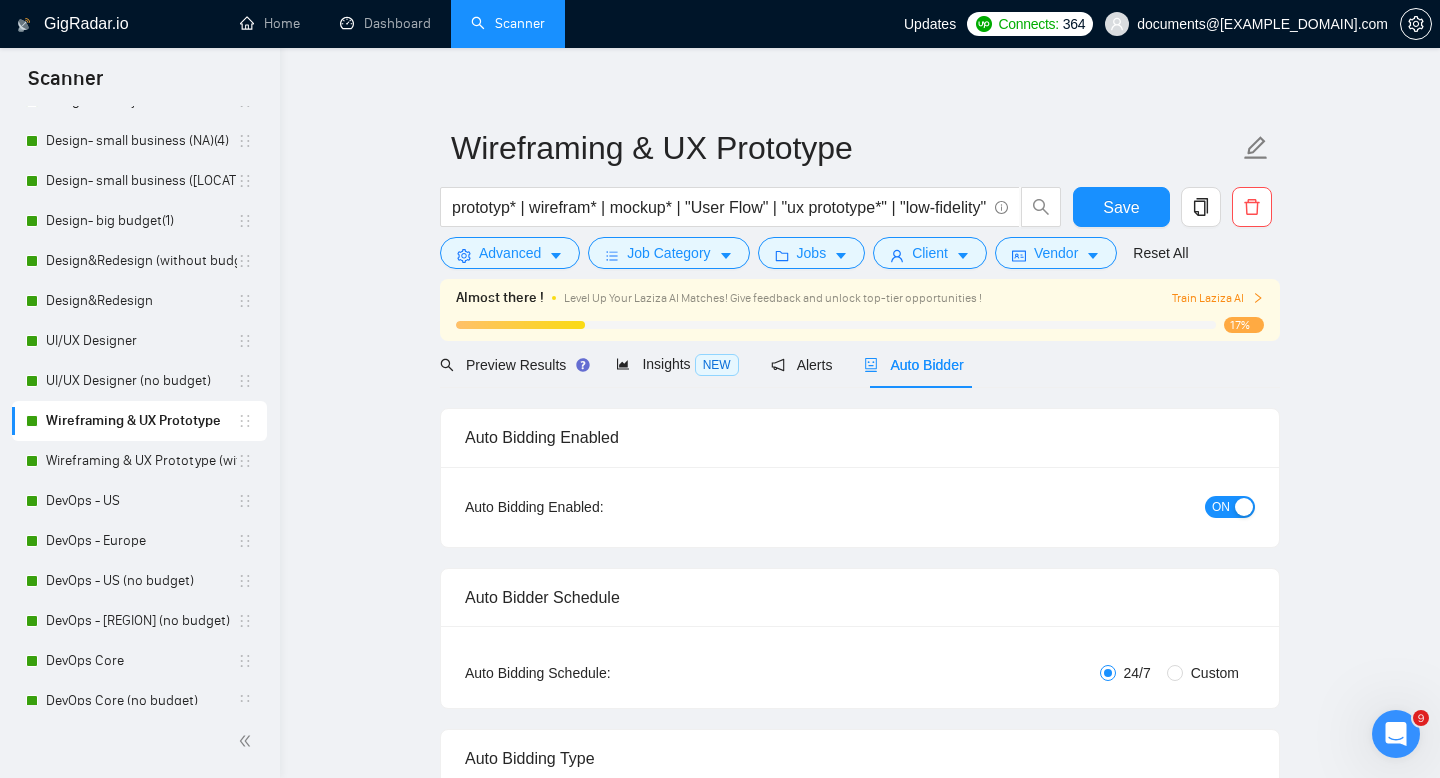 type 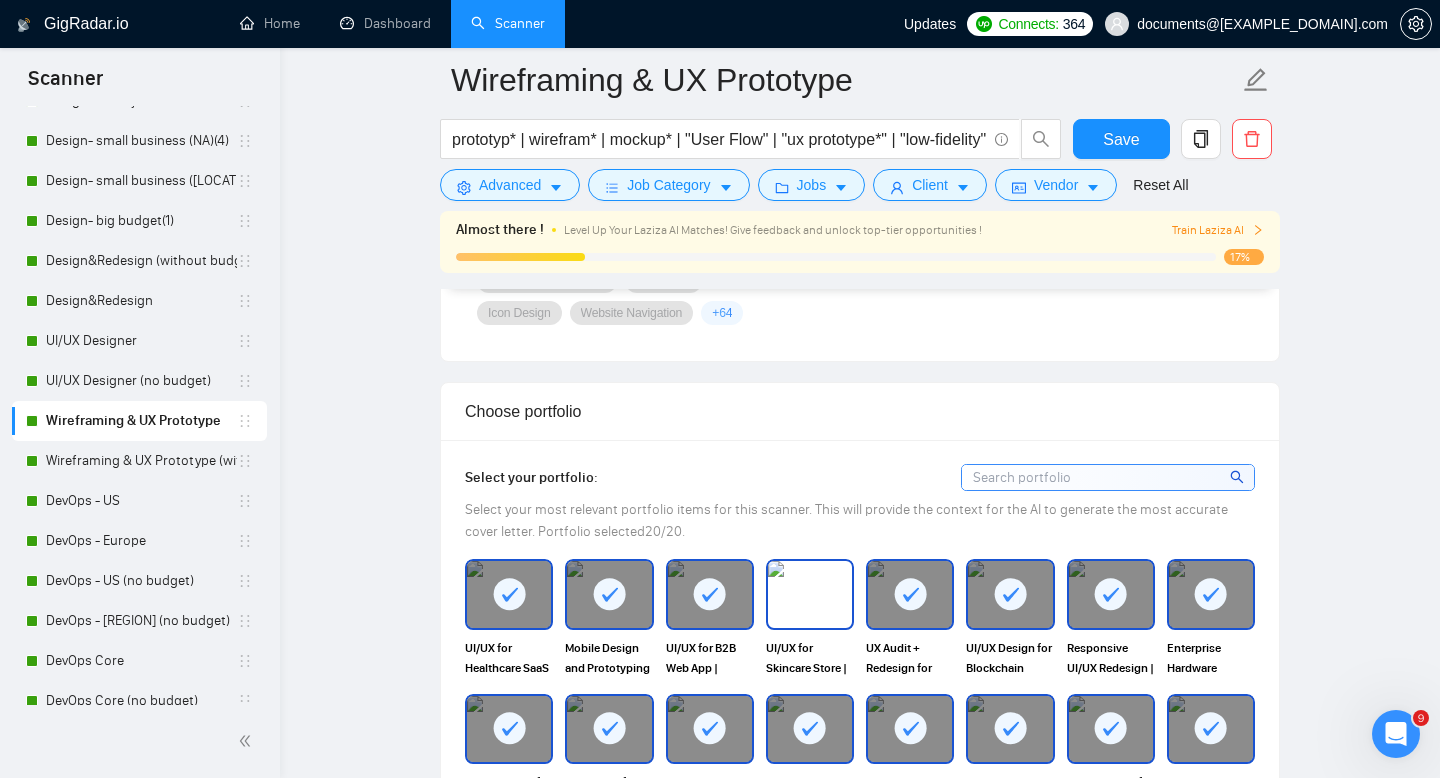 click at bounding box center [810, 594] 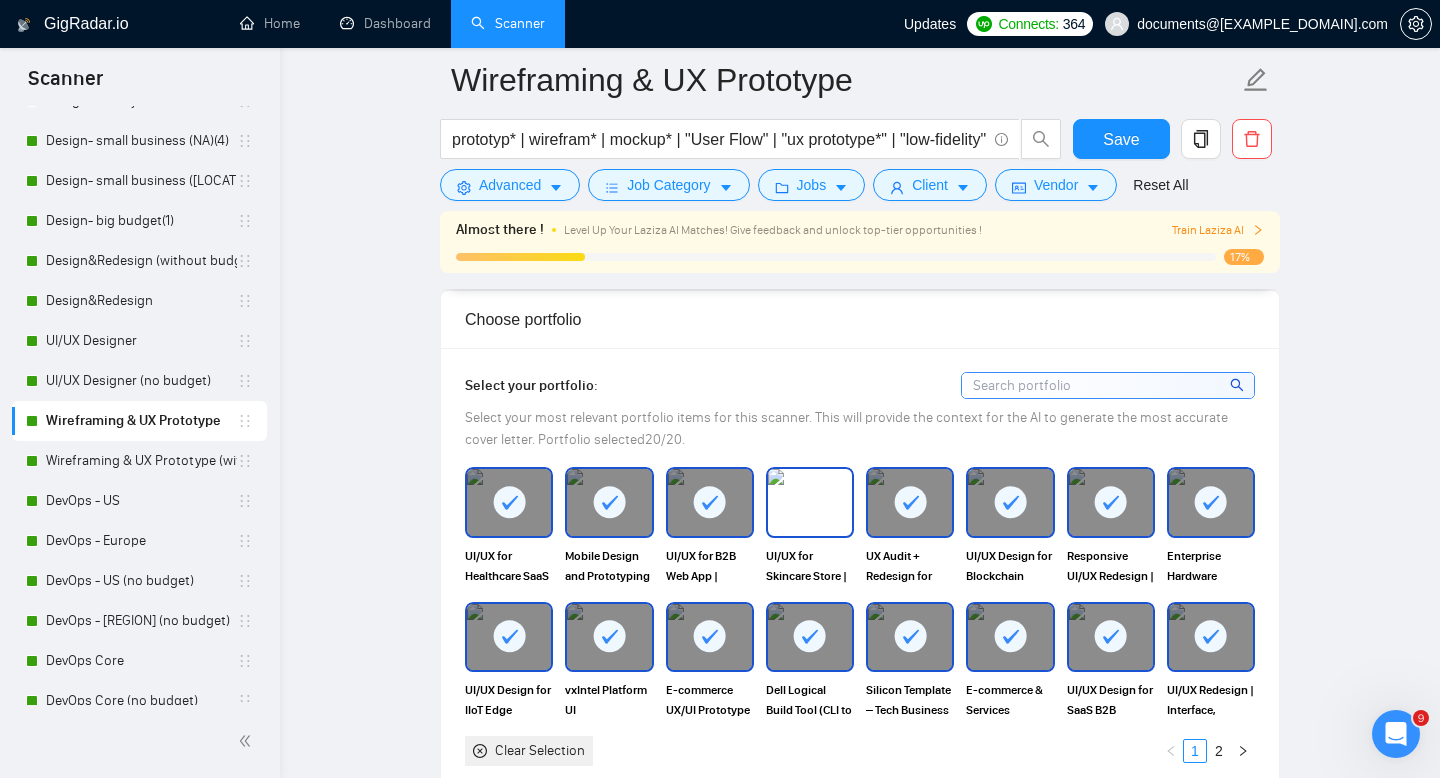 scroll, scrollTop: 2044, scrollLeft: 0, axis: vertical 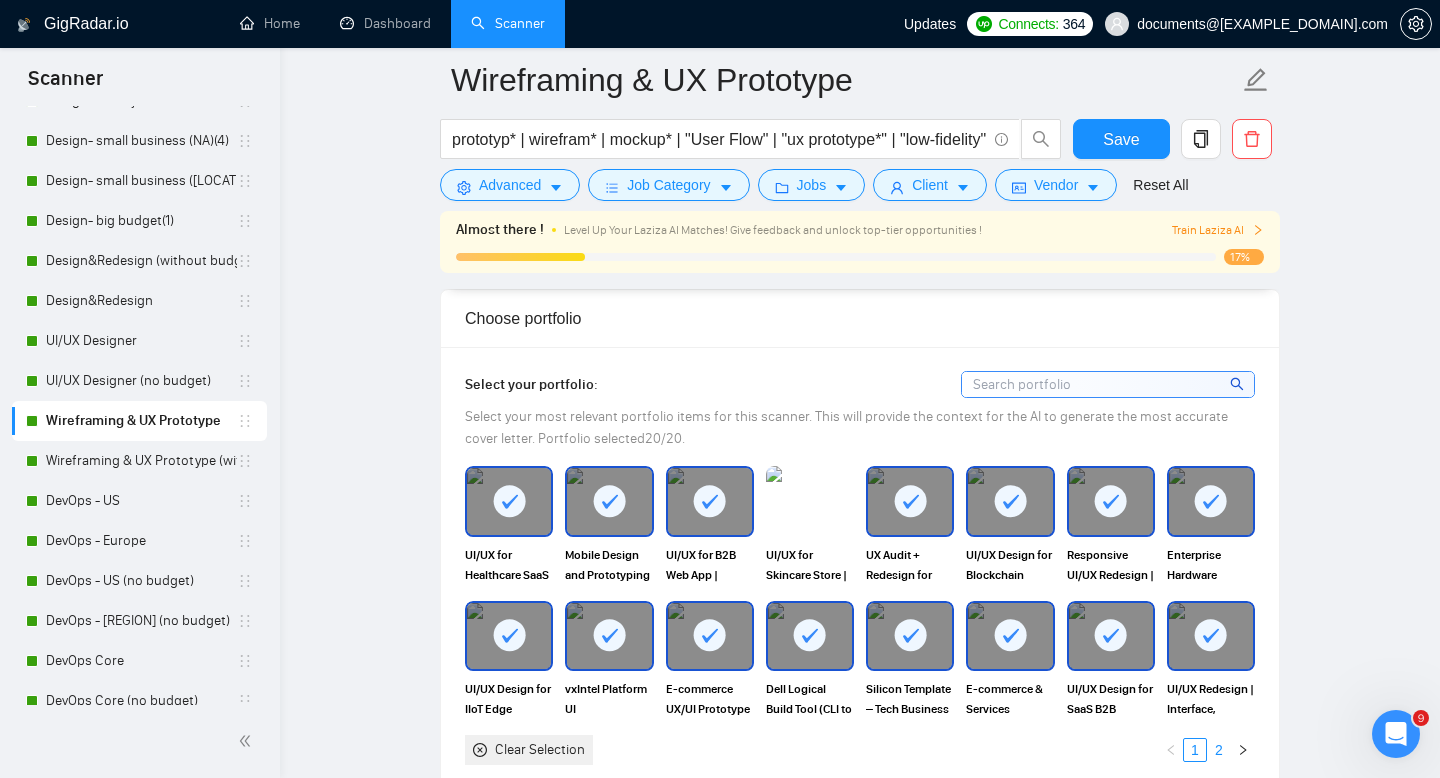click on "2" at bounding box center (1219, 750) 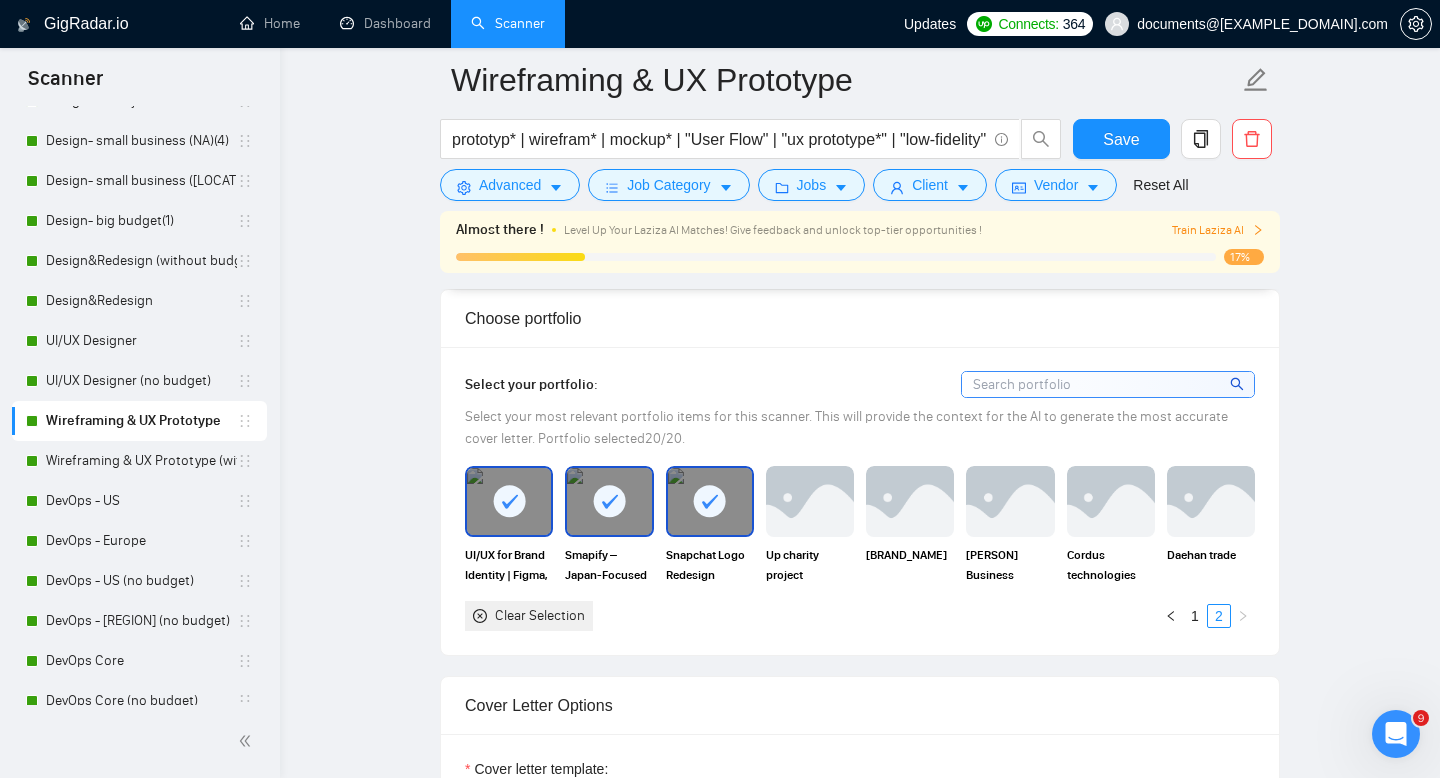 click at bounding box center [609, 501] 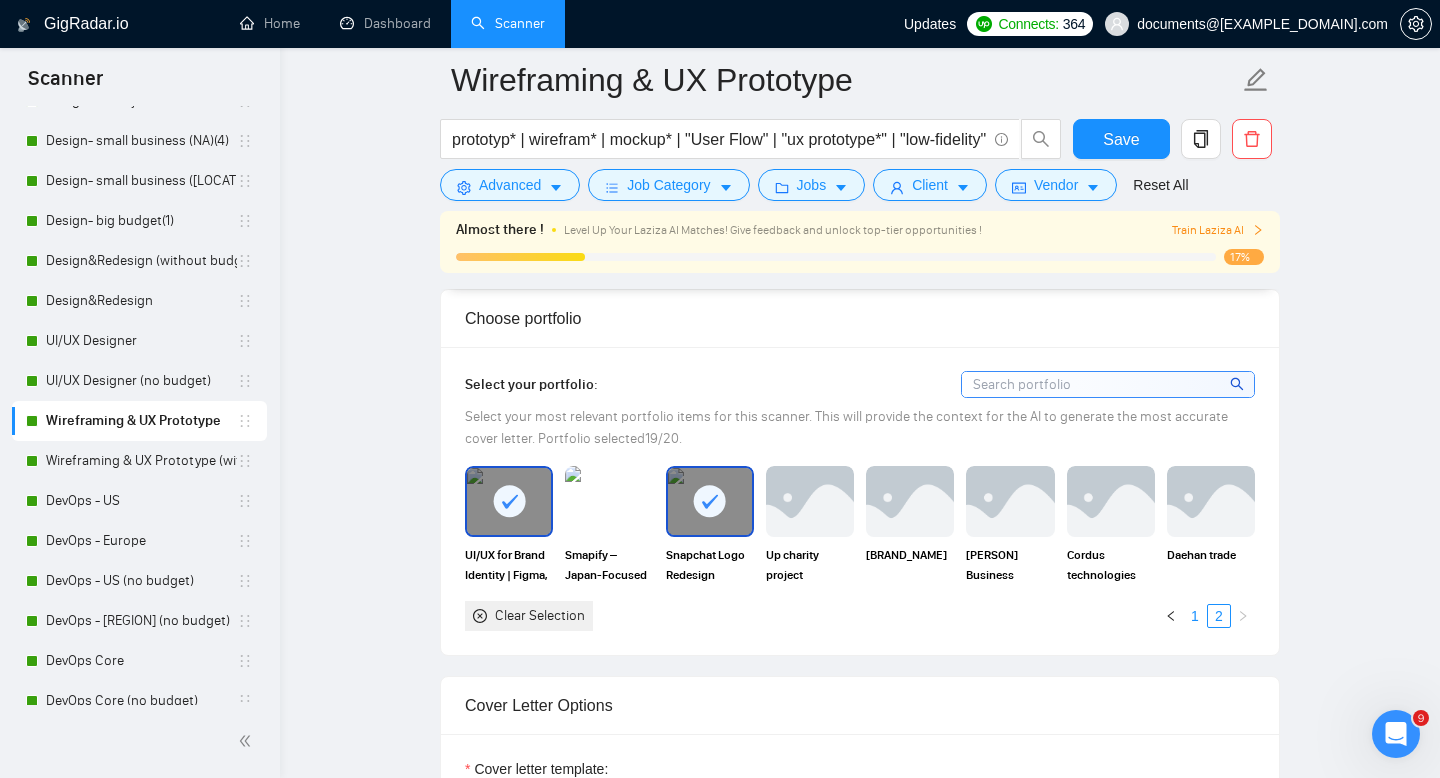click on "1" at bounding box center (1195, 616) 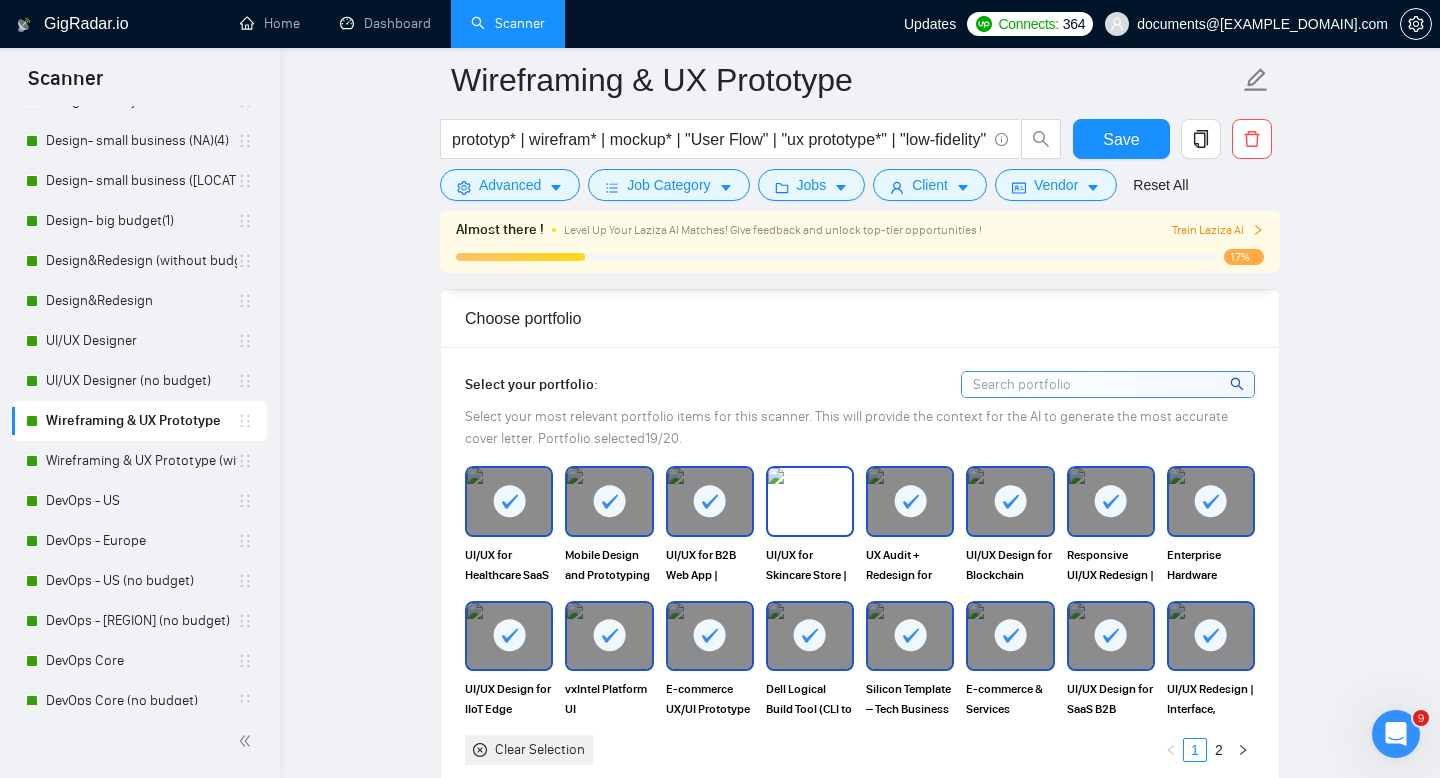 click at bounding box center [810, 501] 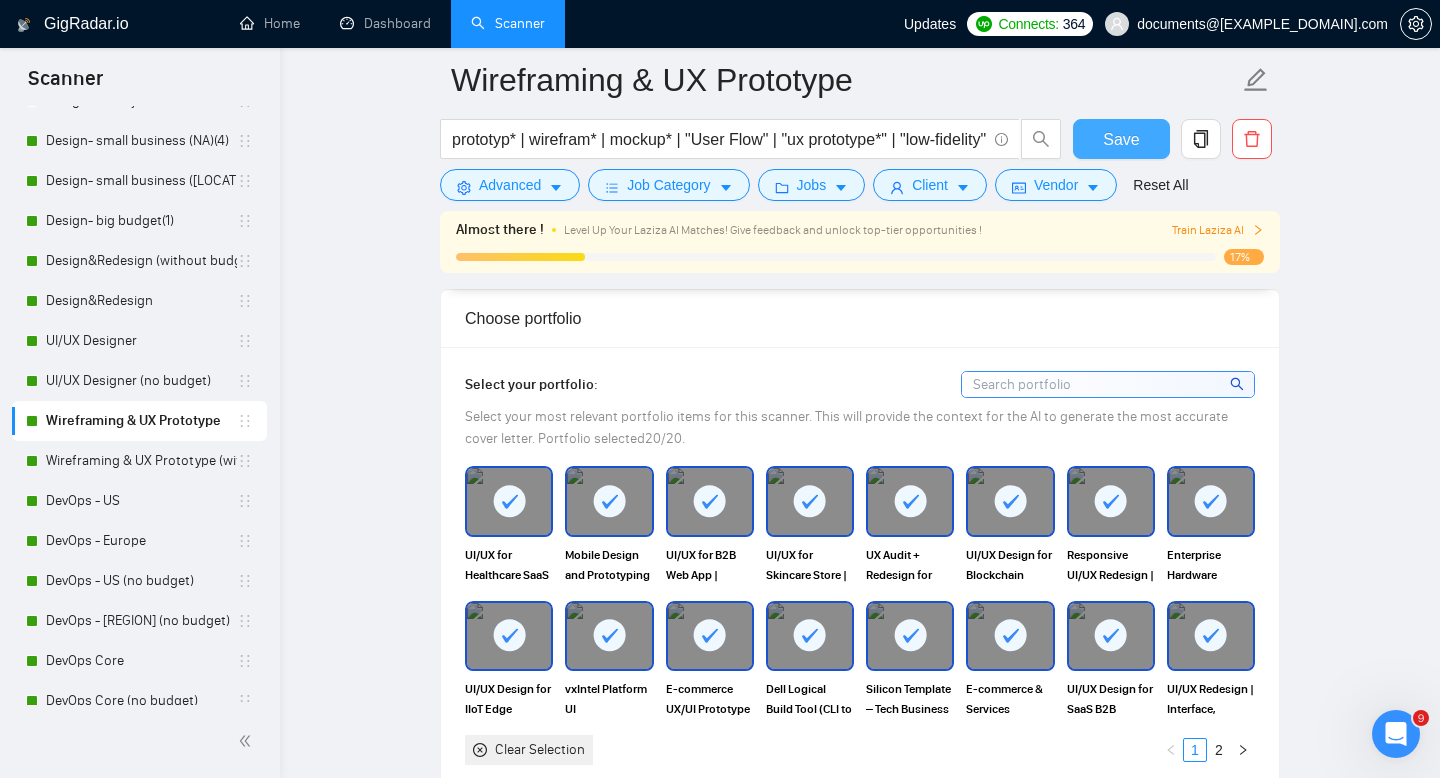 click on "Save" at bounding box center [1121, 139] 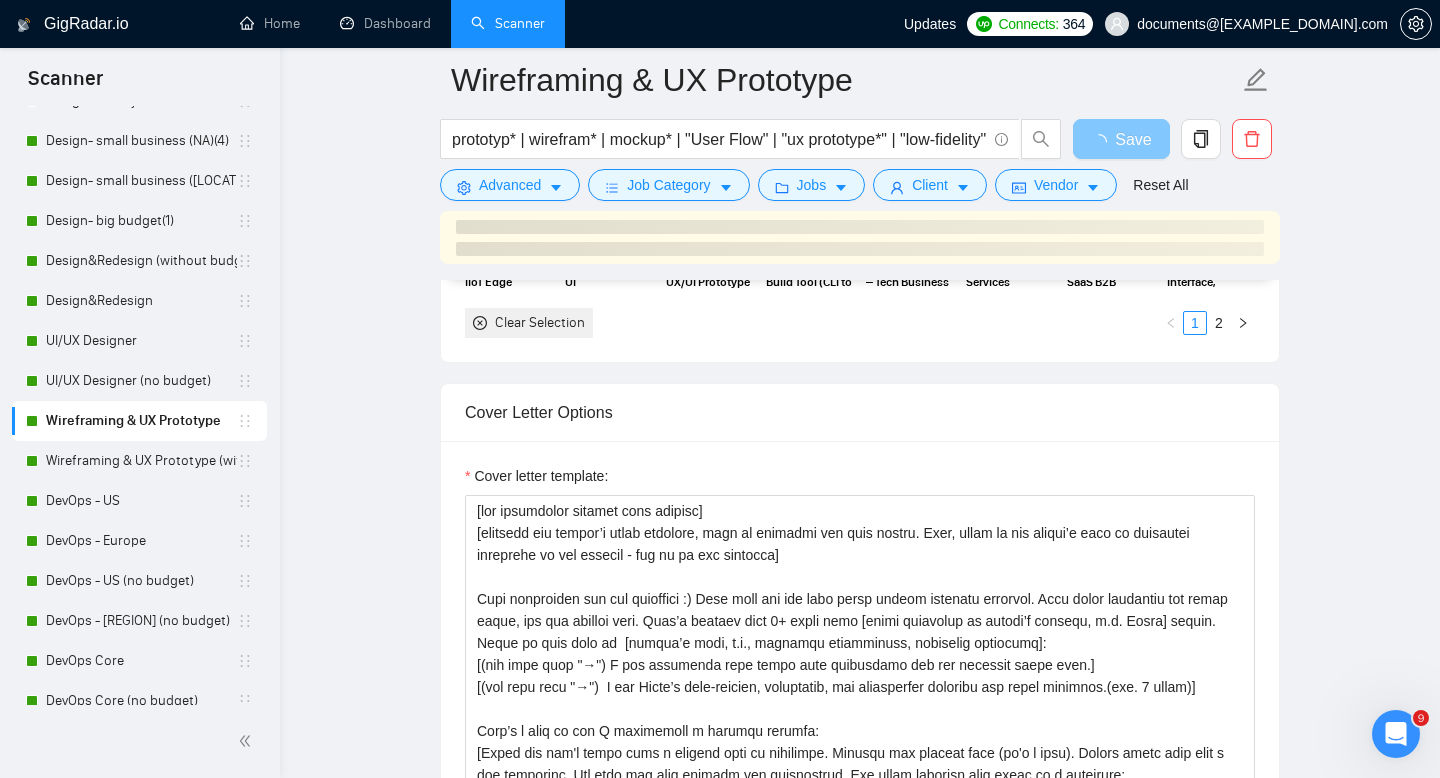 scroll, scrollTop: 2767, scrollLeft: 0, axis: vertical 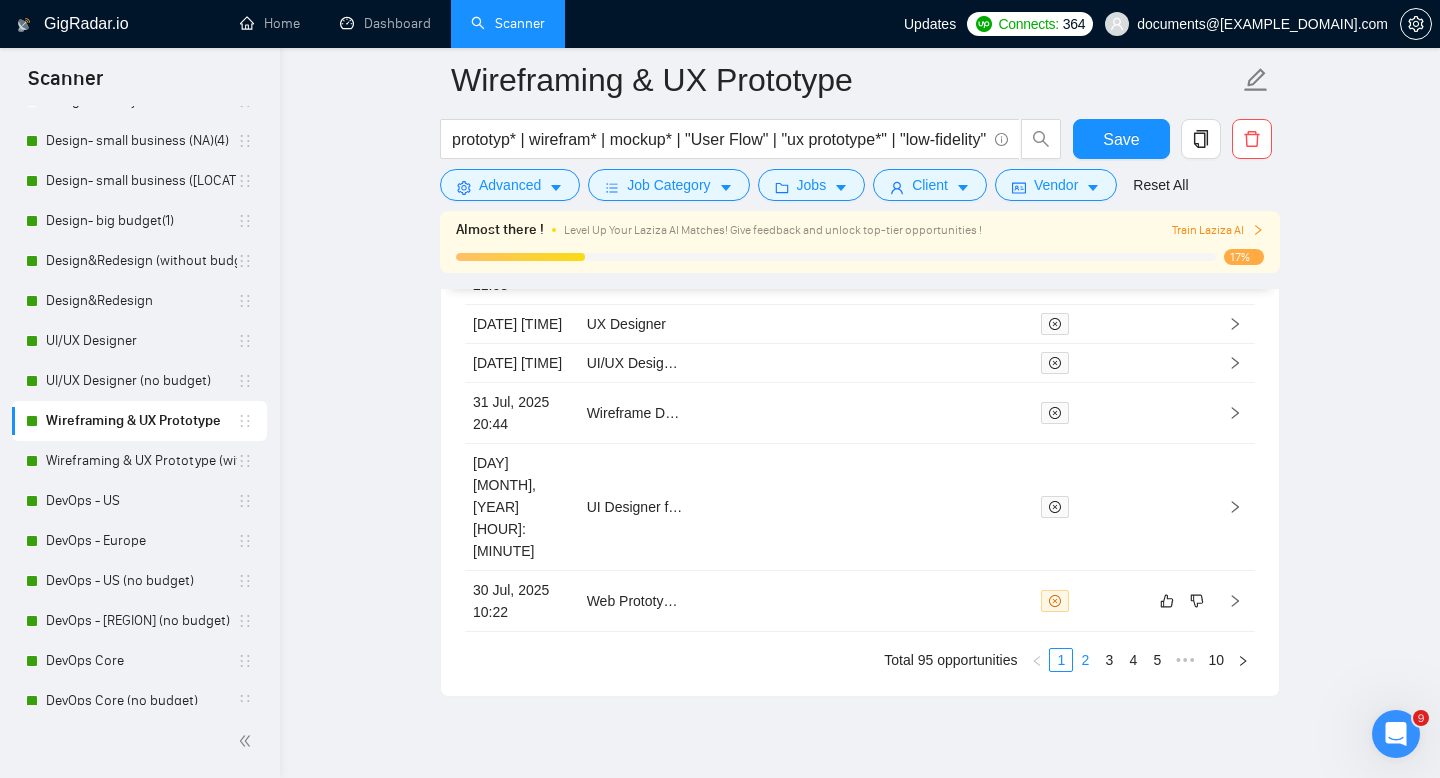 click on "2" at bounding box center [1085, 660] 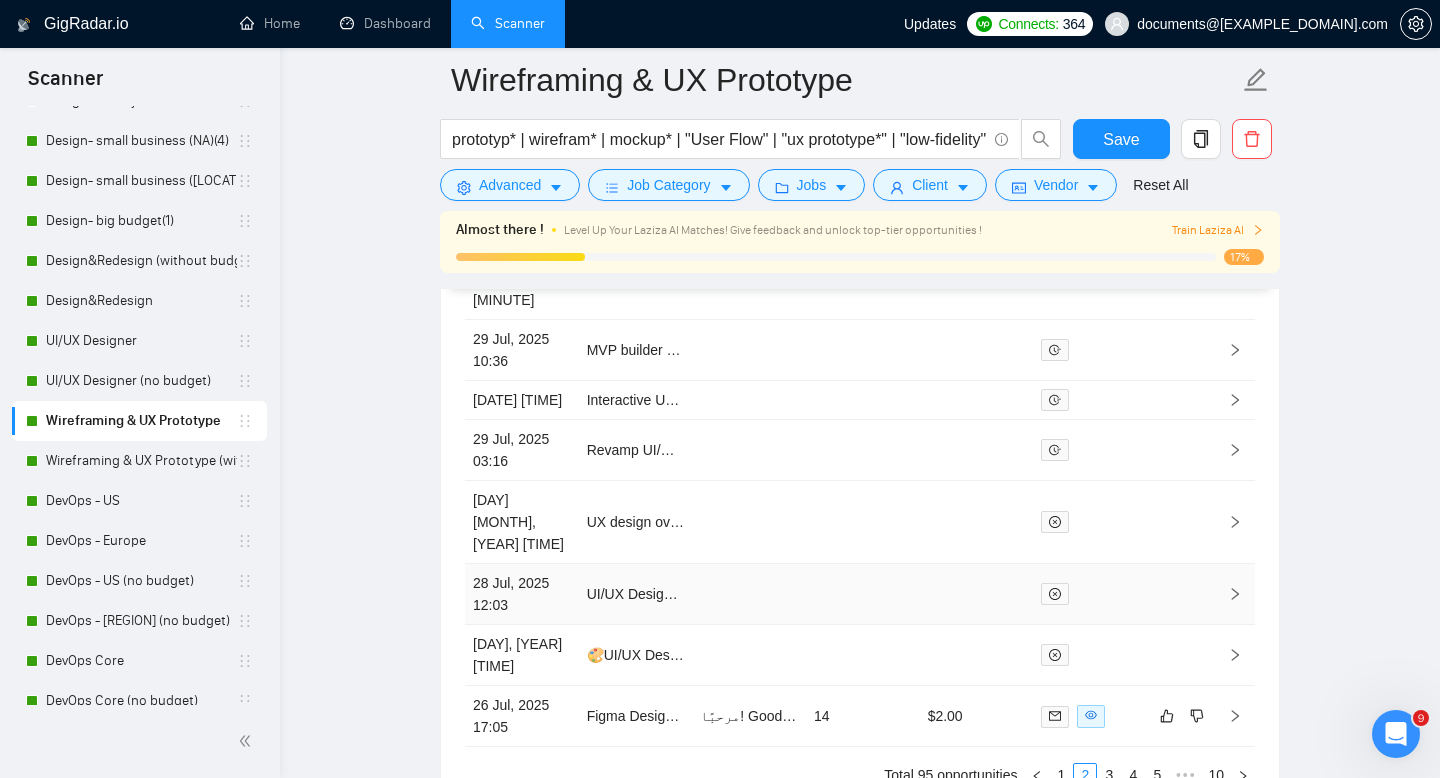 scroll, scrollTop: 5639, scrollLeft: 0, axis: vertical 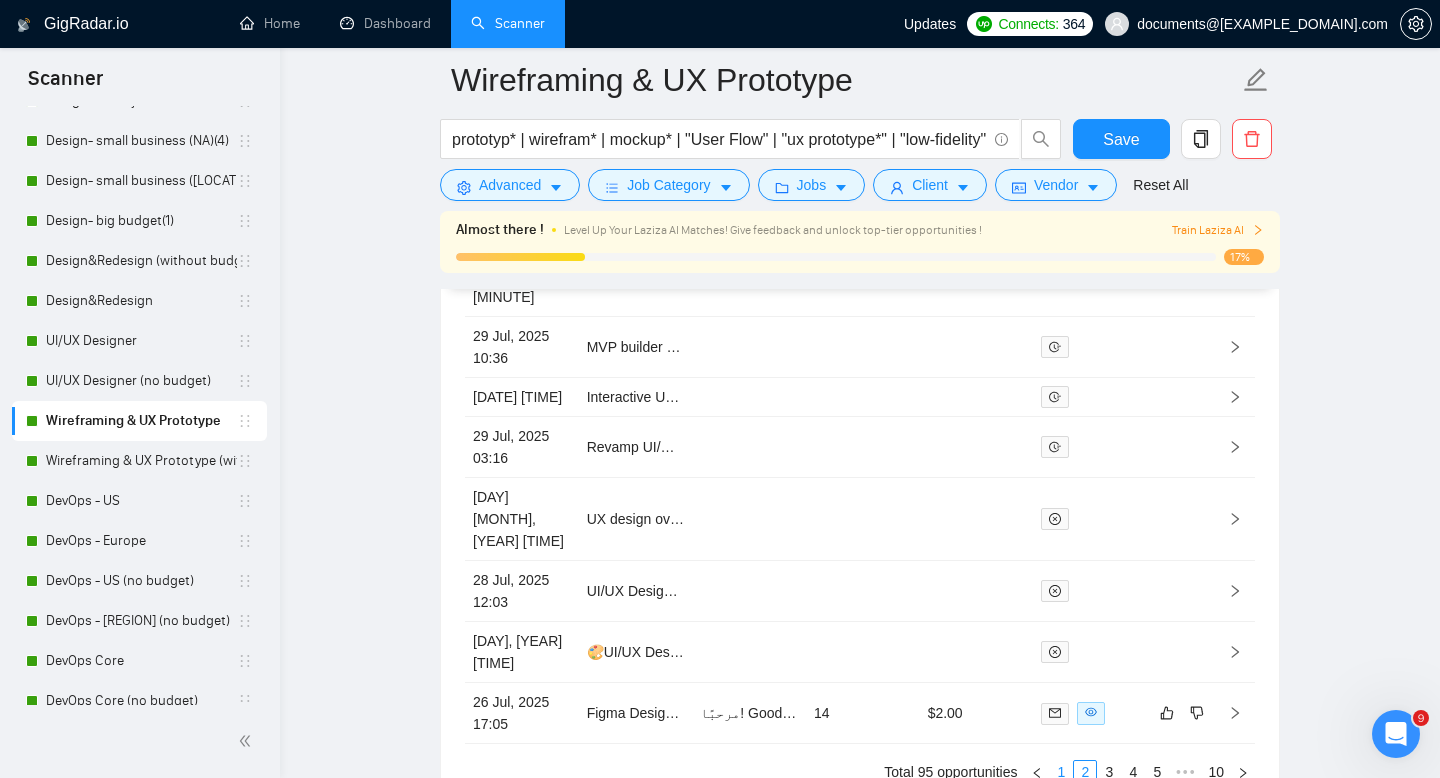 click on "1" at bounding box center [1061, 772] 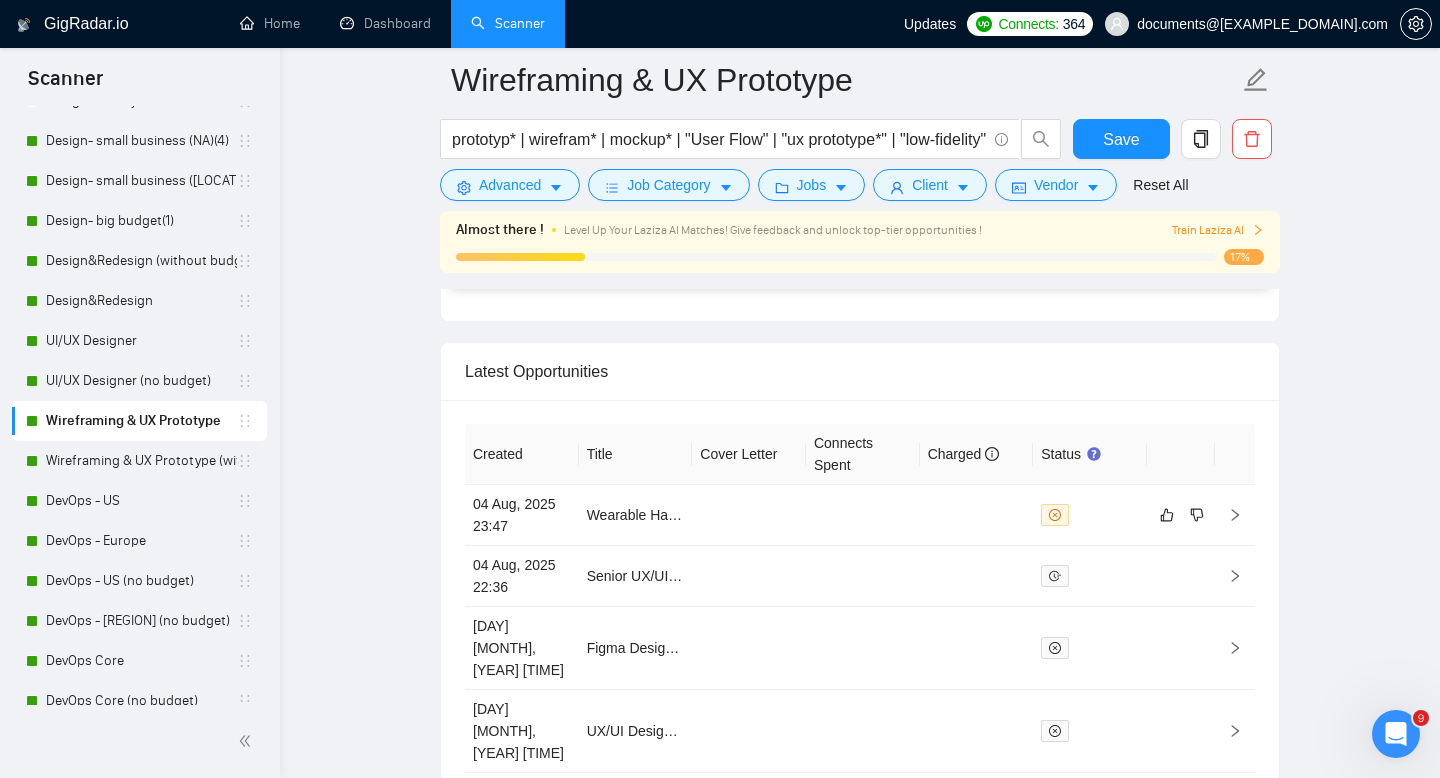 scroll, scrollTop: 5137, scrollLeft: 0, axis: vertical 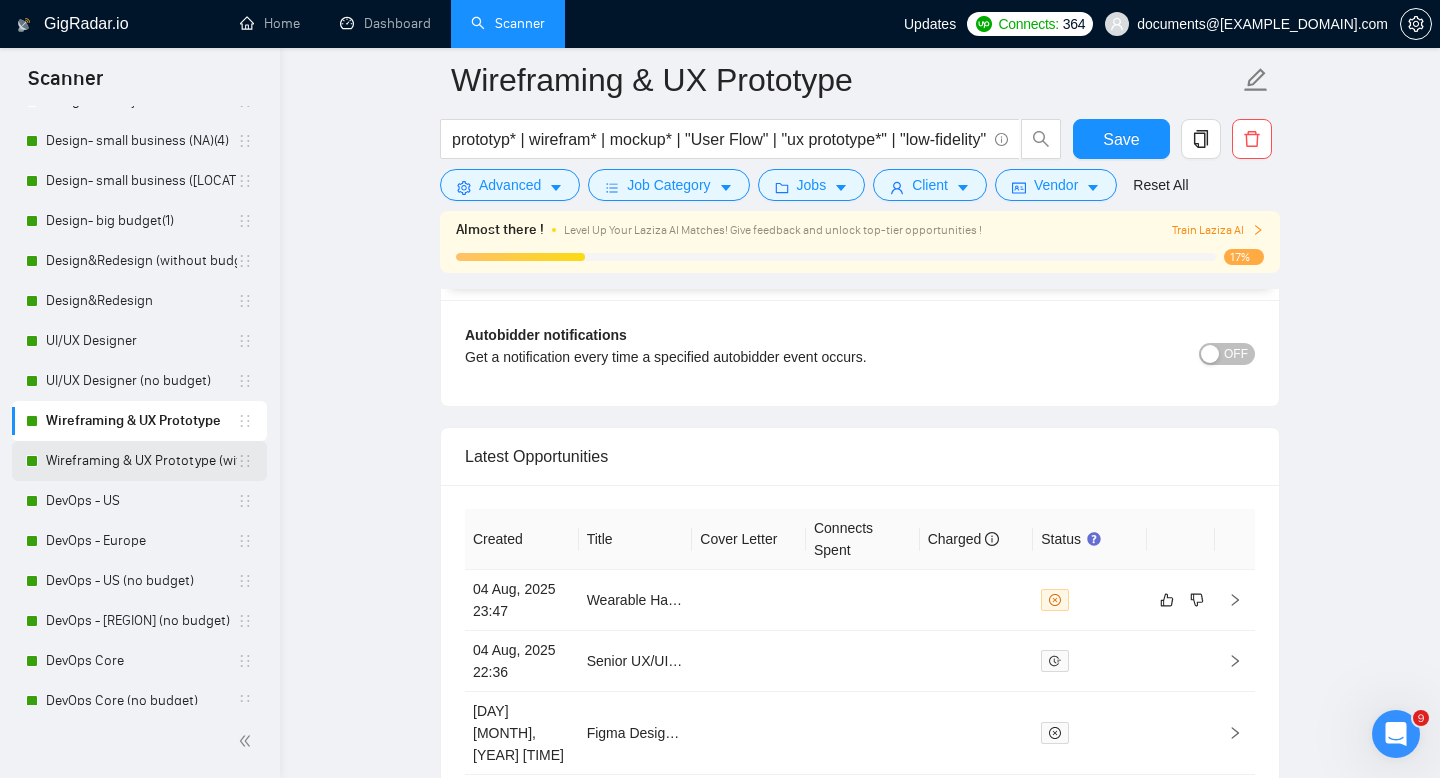 click on "Wireframing & UX Prototype (without budget)" at bounding box center [141, 461] 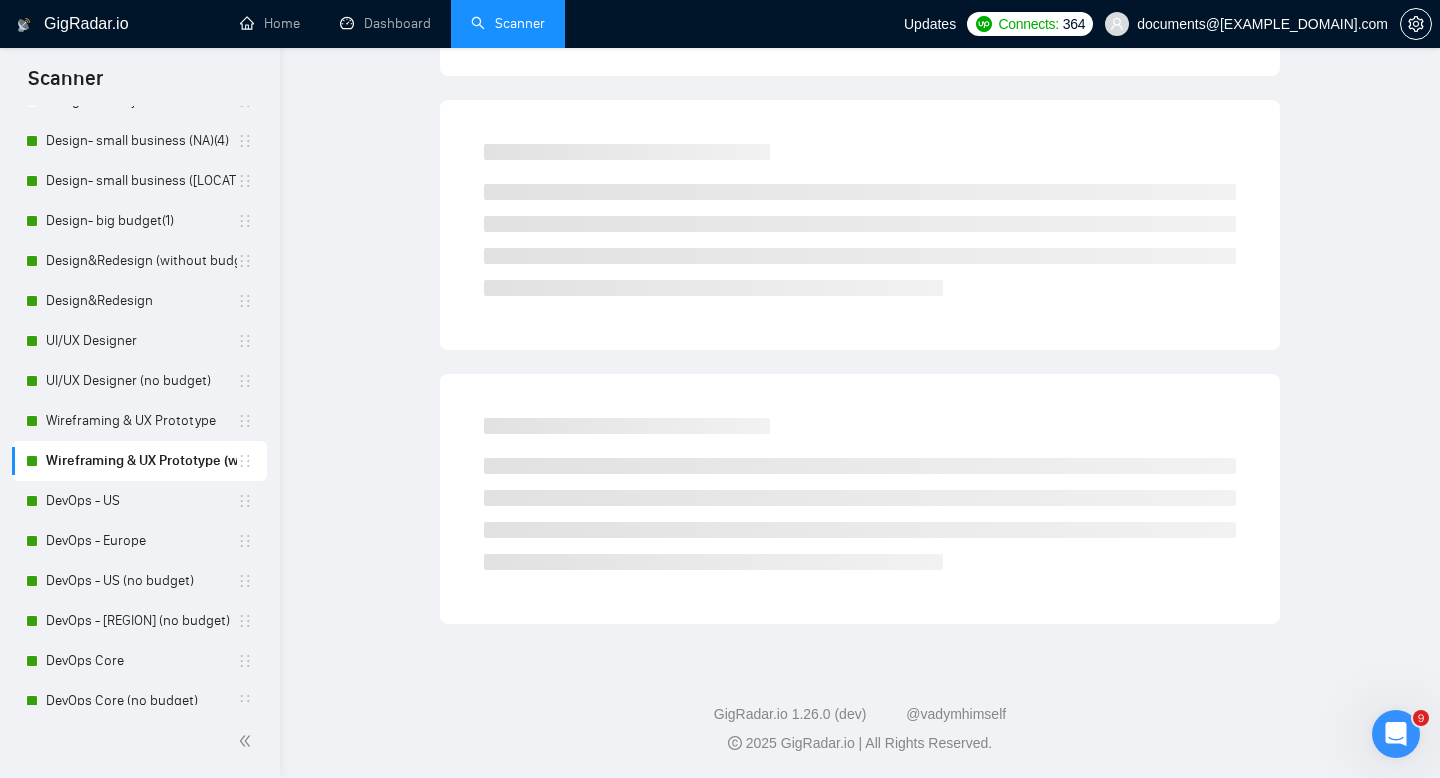 scroll, scrollTop: 14, scrollLeft: 0, axis: vertical 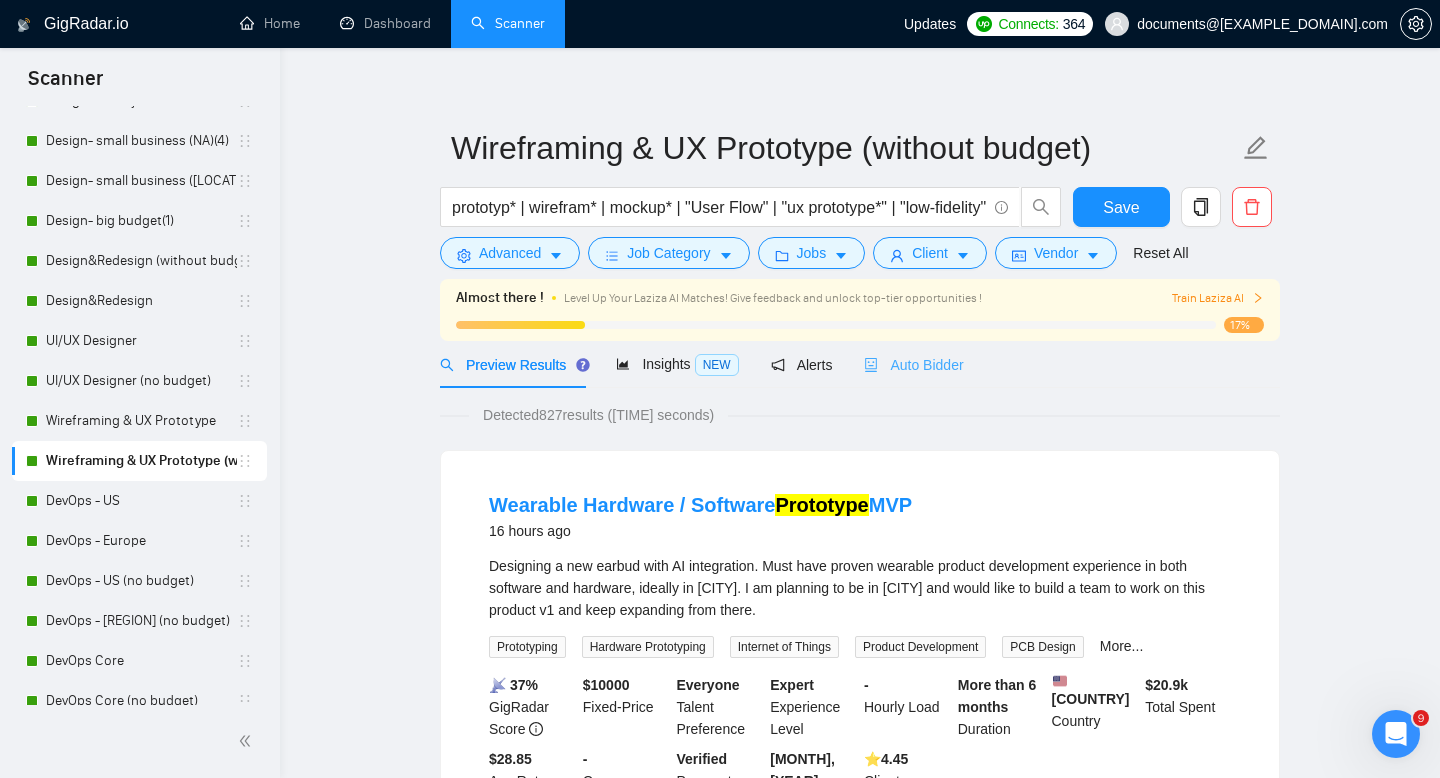 click on "Auto Bidder" at bounding box center (913, 364) 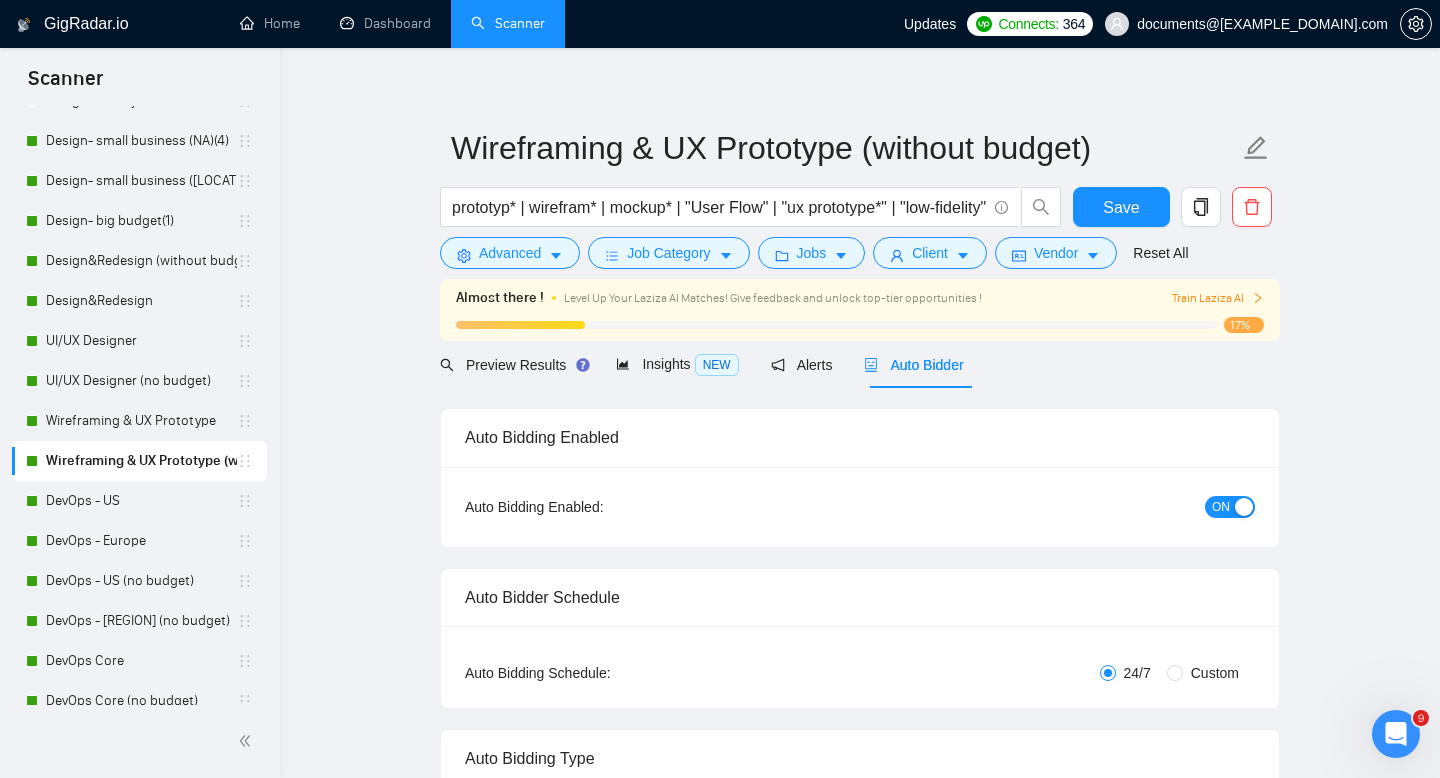 type 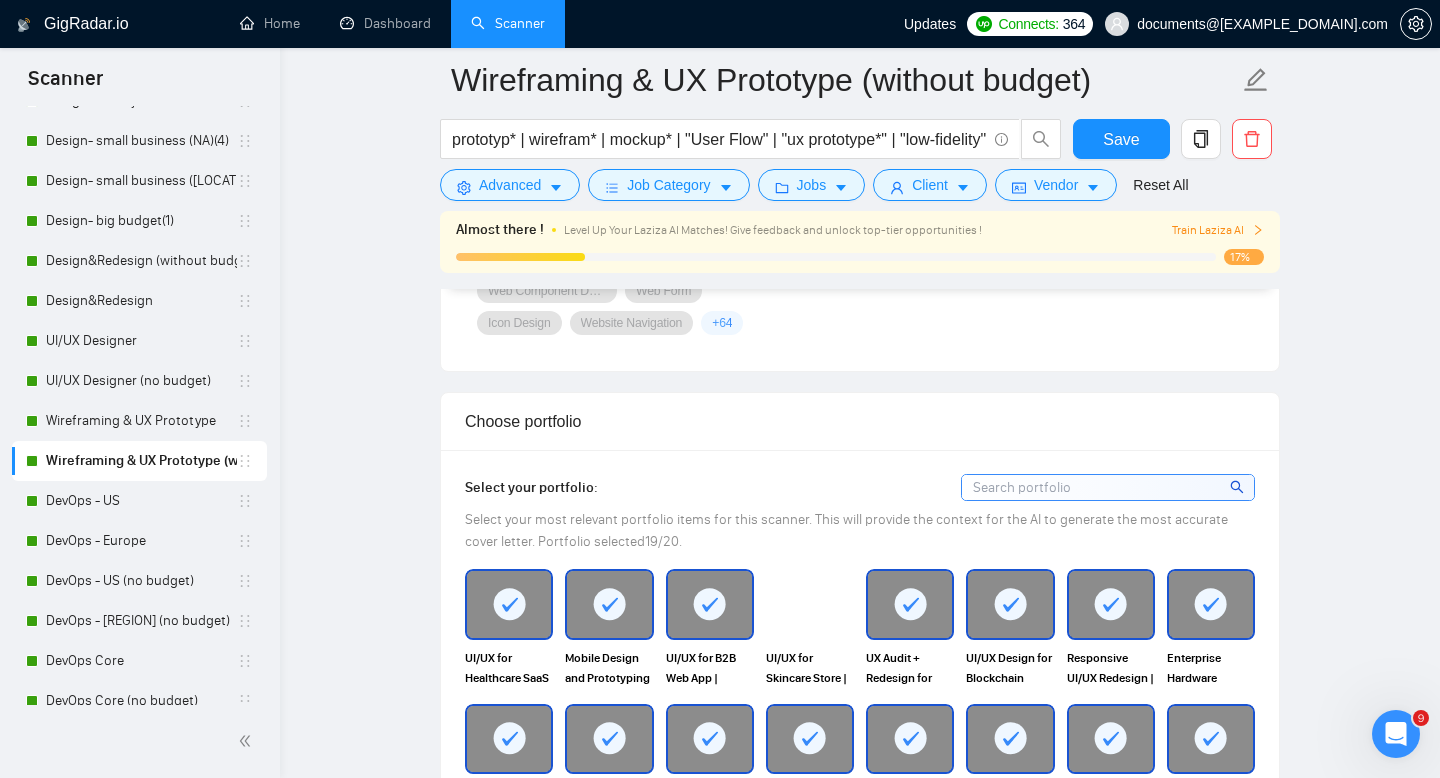 scroll, scrollTop: 1942, scrollLeft: 0, axis: vertical 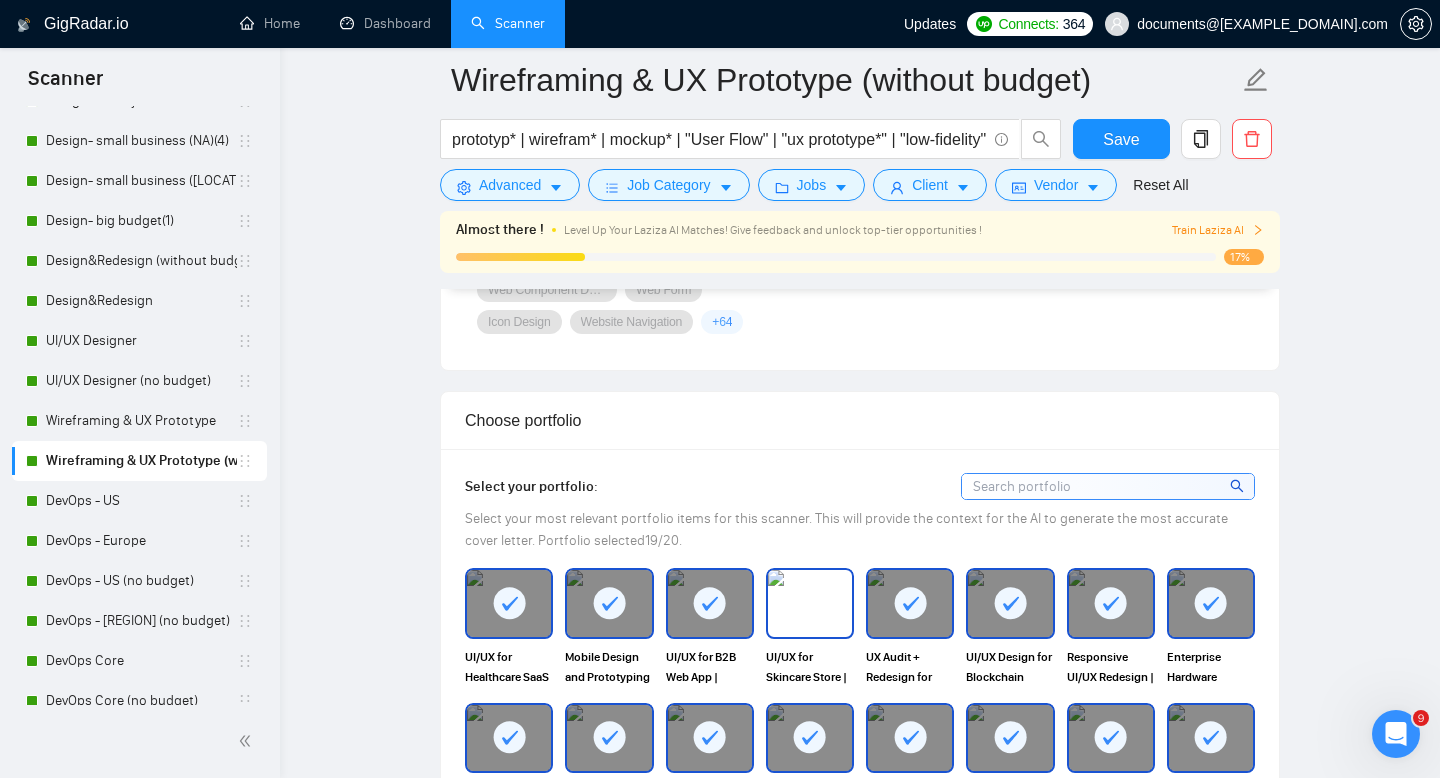 click at bounding box center (810, 603) 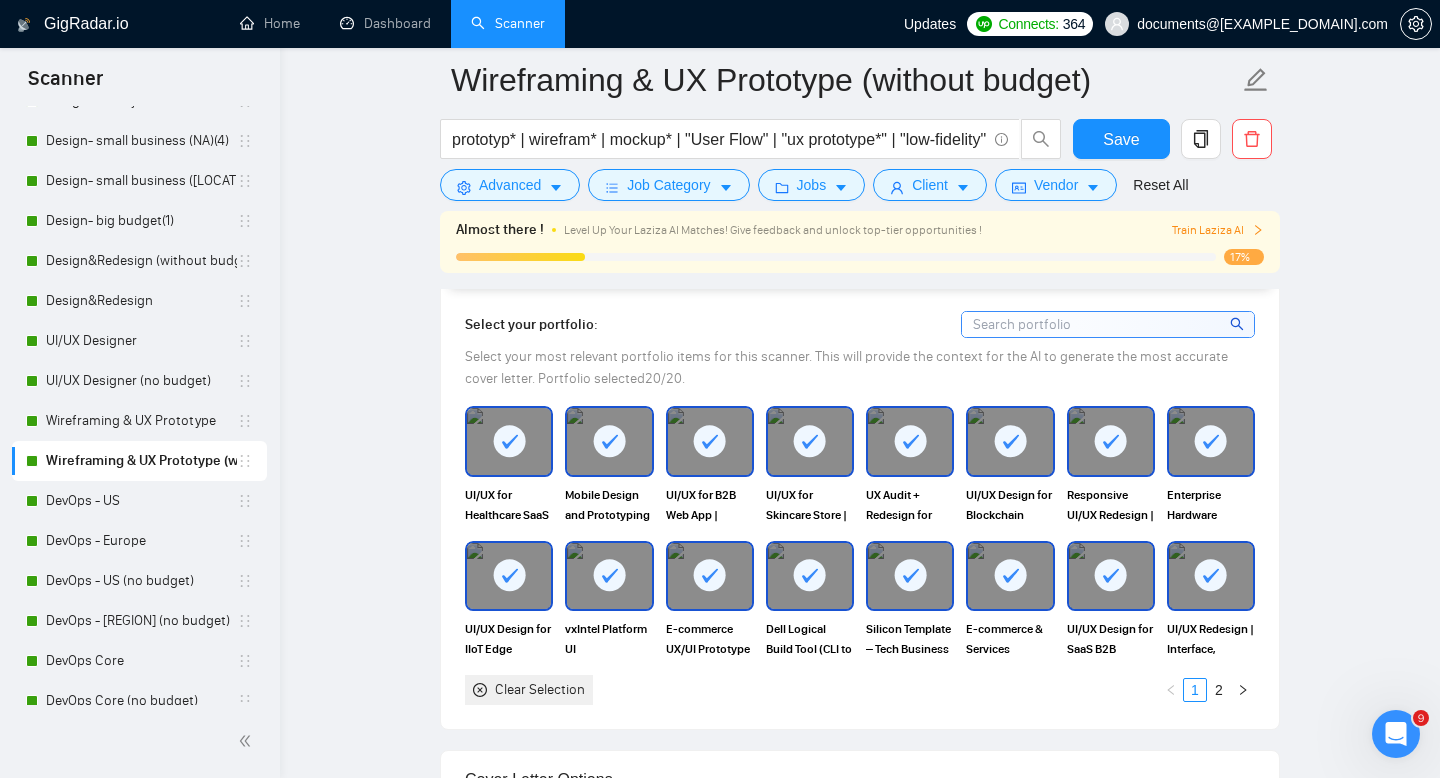 scroll, scrollTop: 2146, scrollLeft: 0, axis: vertical 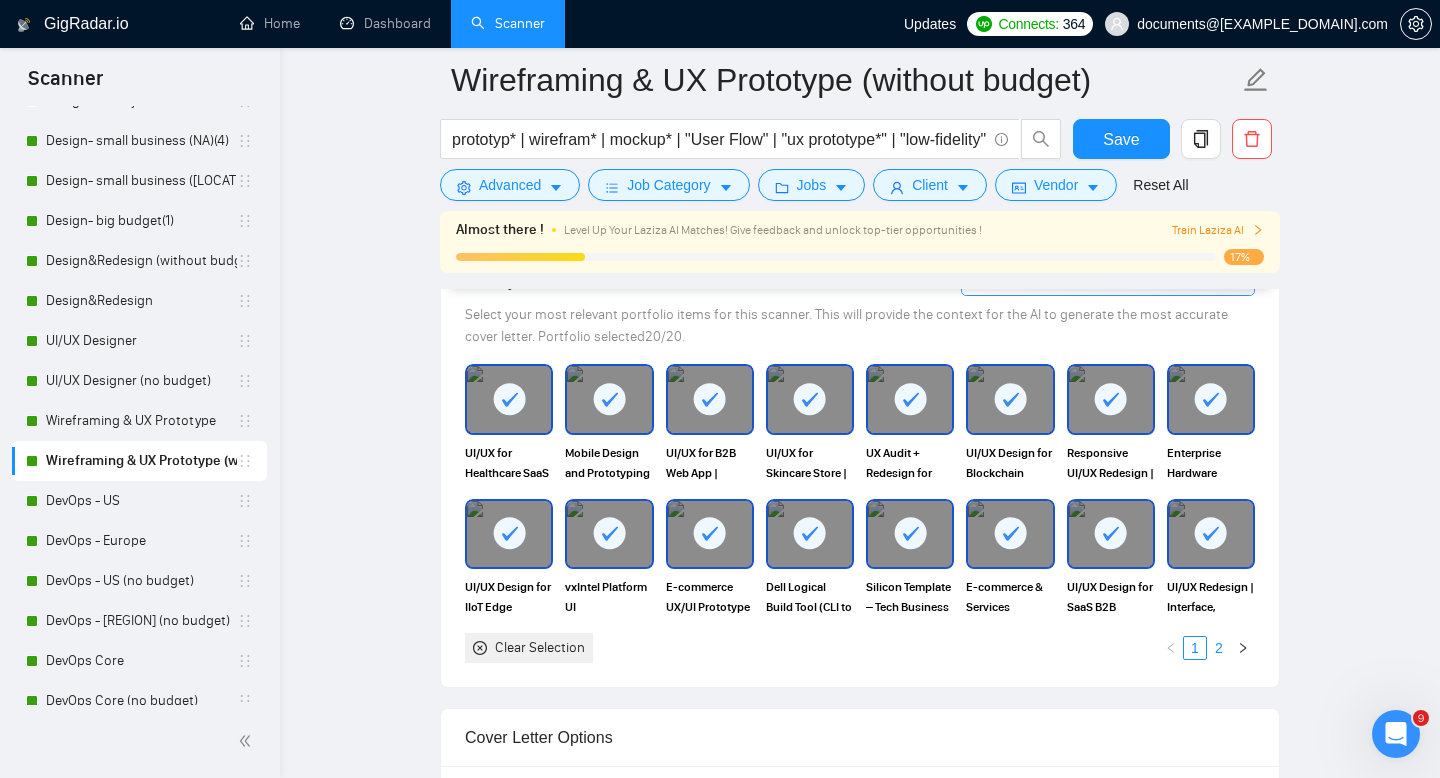 click on "2" at bounding box center (1219, 648) 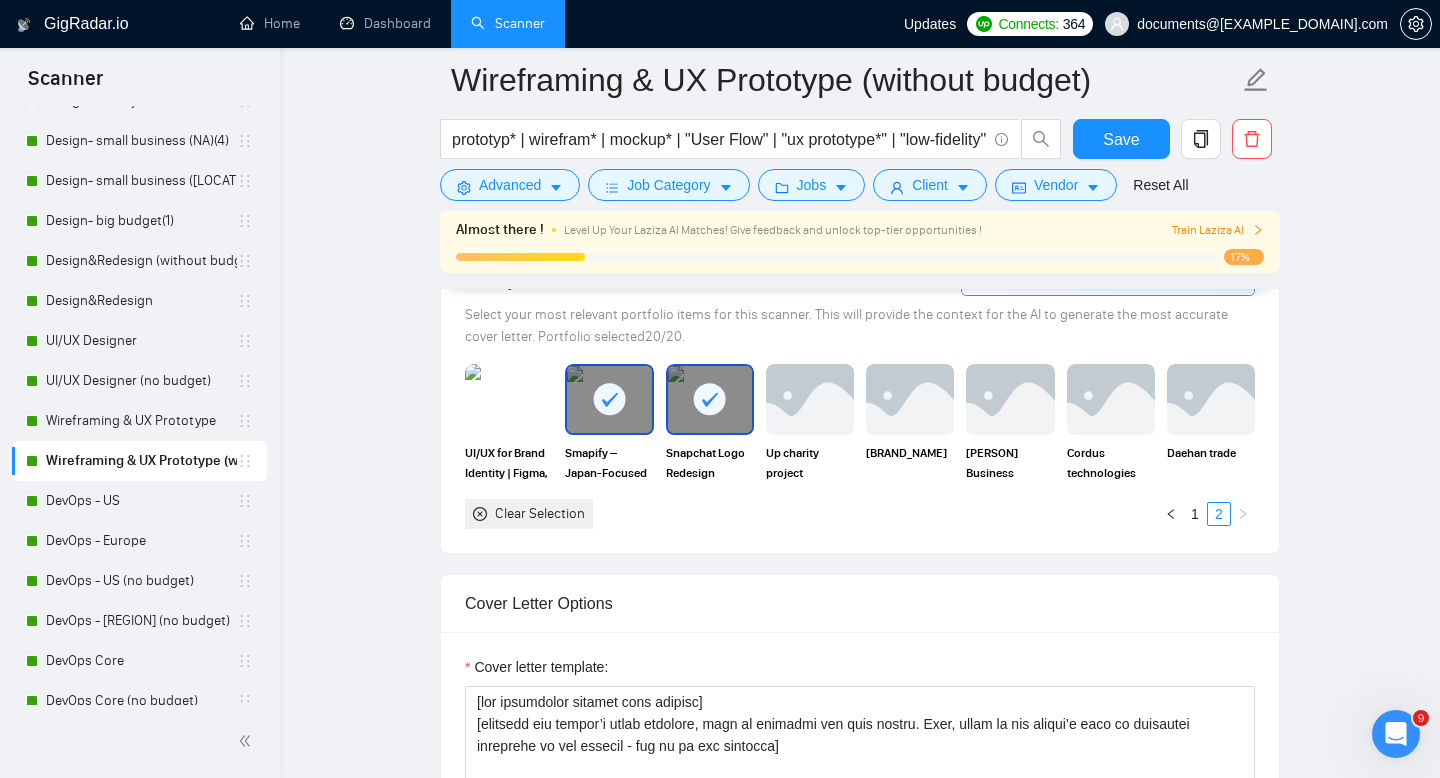 click at bounding box center (609, 399) 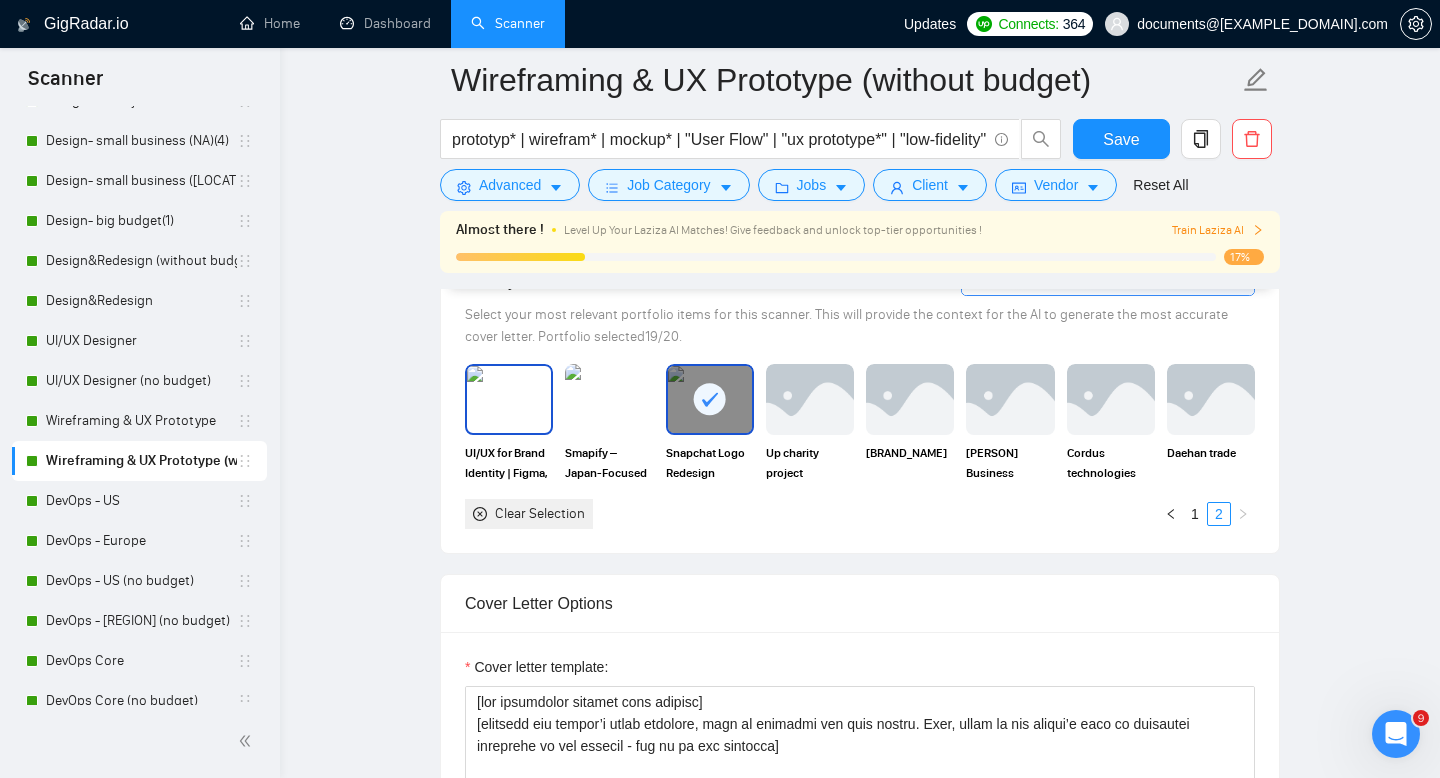 click at bounding box center [509, 399] 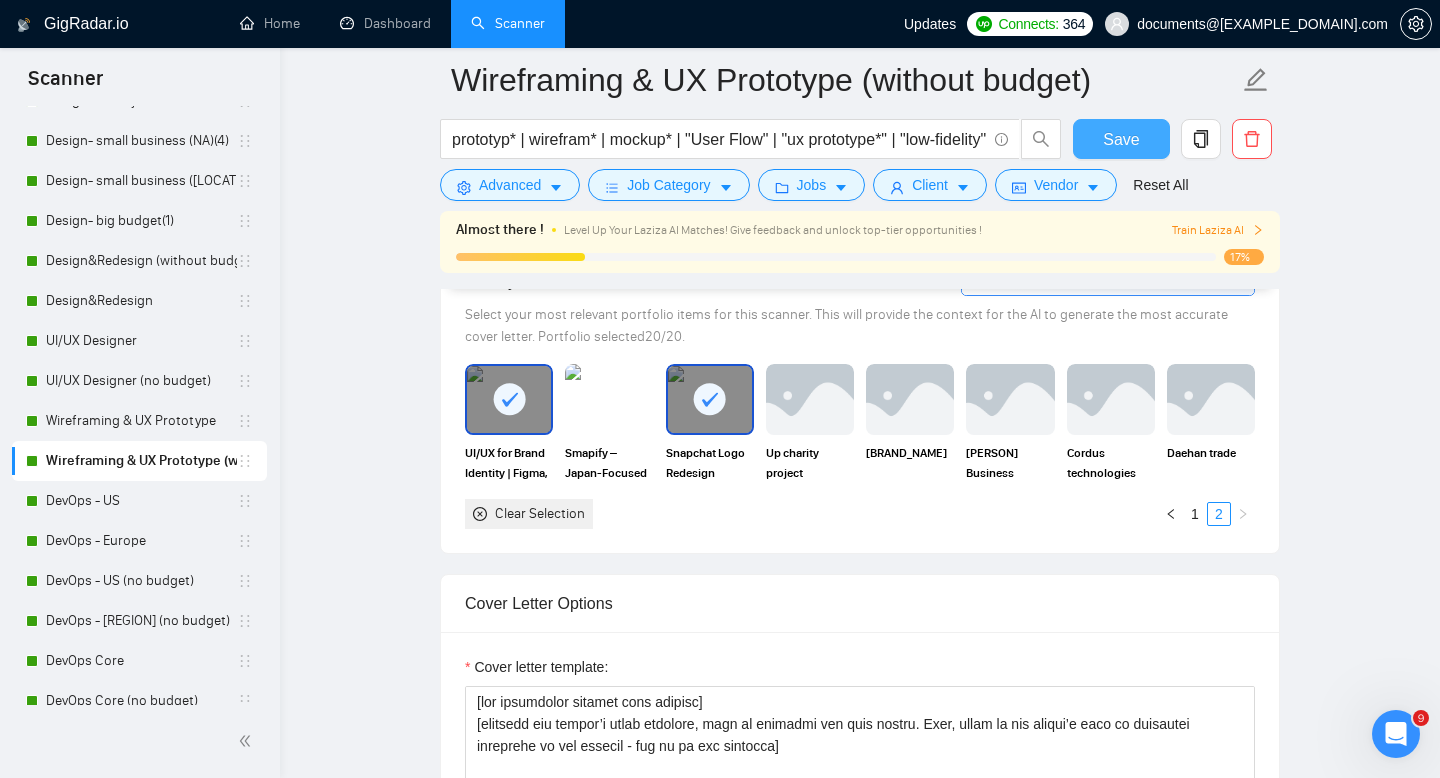 click on "Save" at bounding box center [1121, 139] 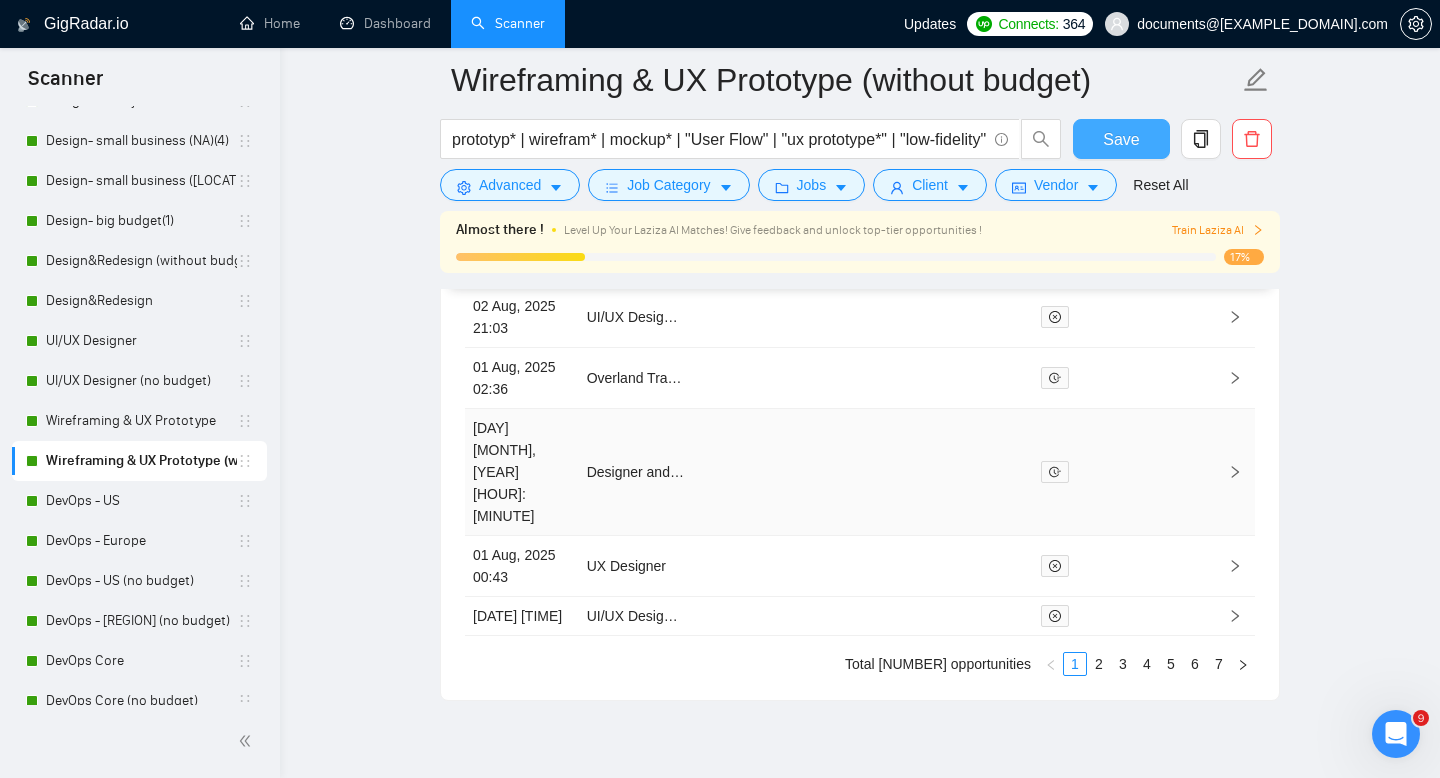 scroll, scrollTop: 5734, scrollLeft: 0, axis: vertical 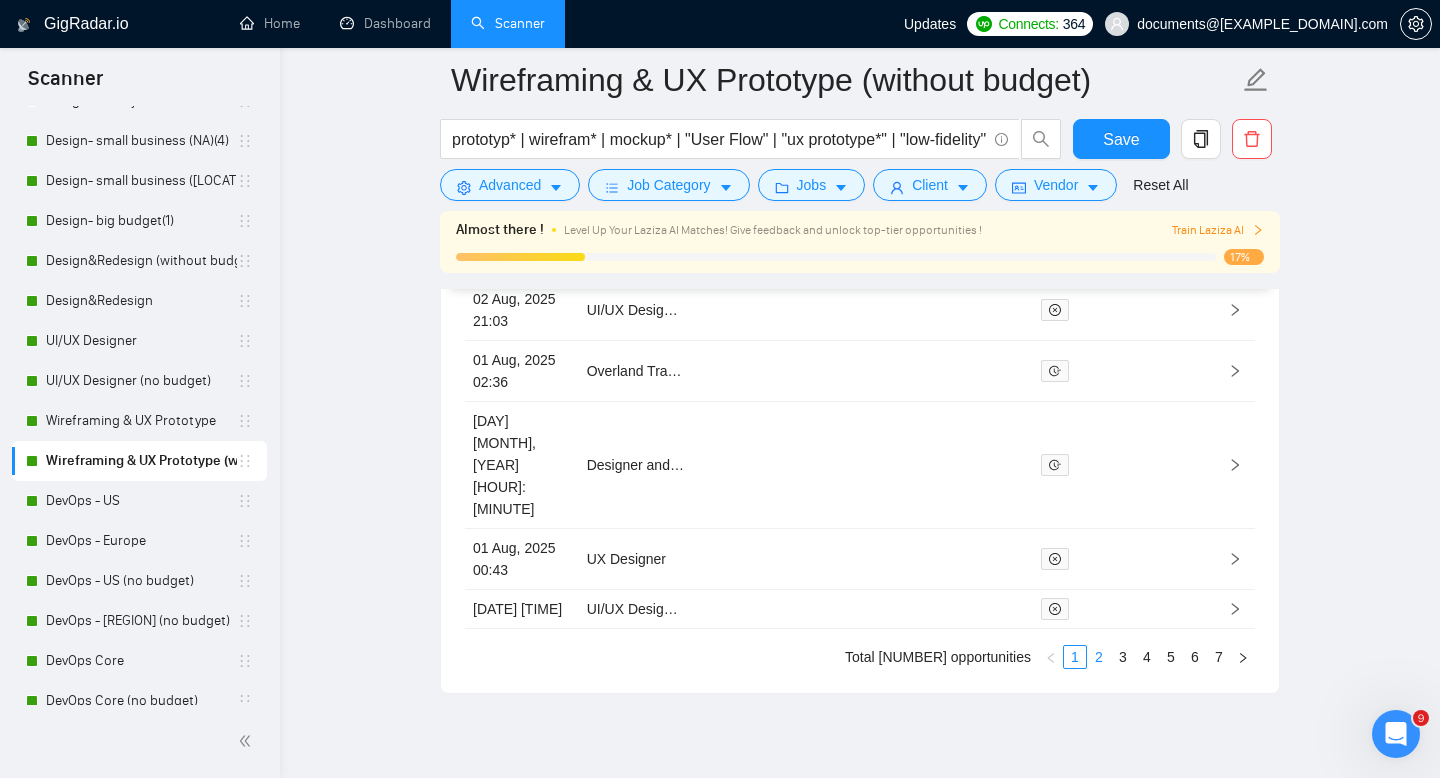 click on "2" at bounding box center [1099, 657] 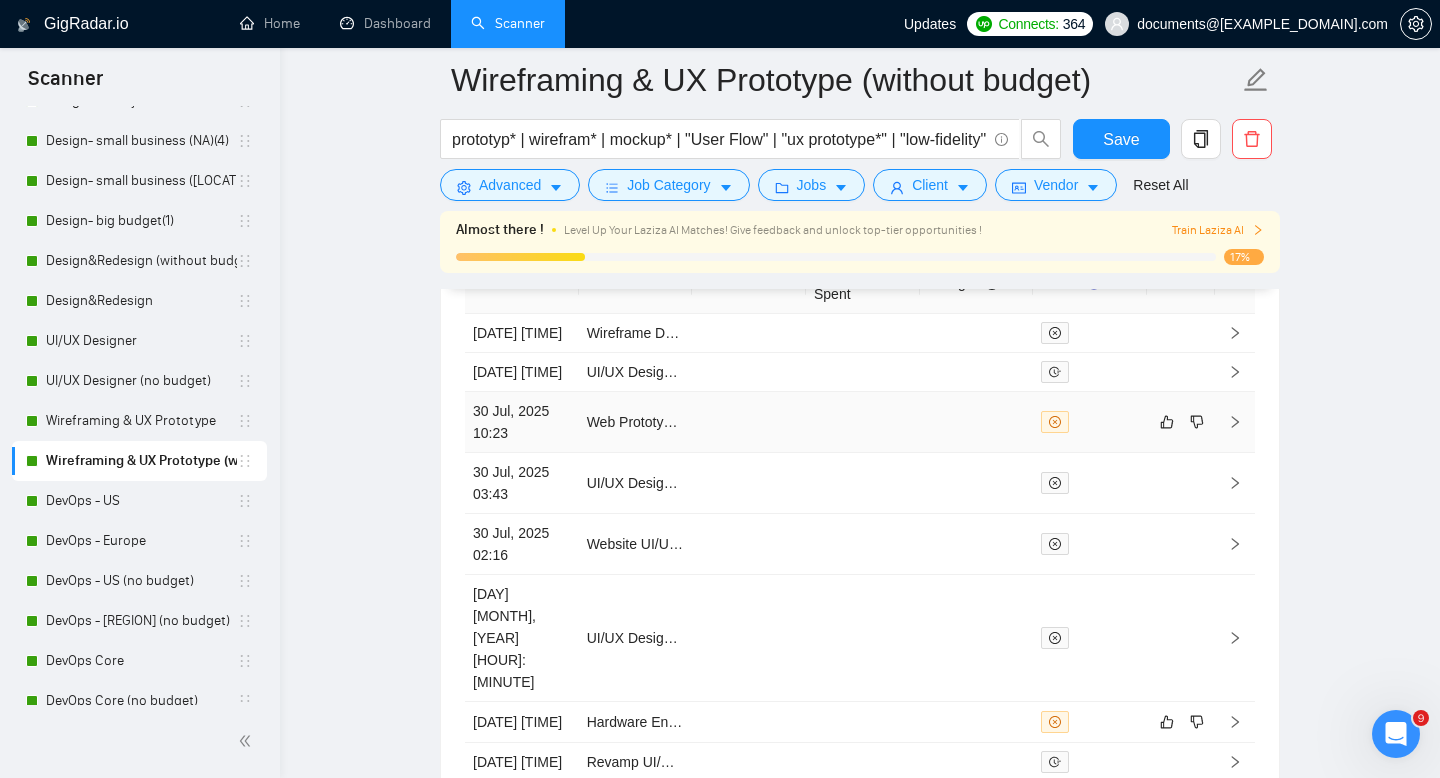 scroll, scrollTop: 5757, scrollLeft: 0, axis: vertical 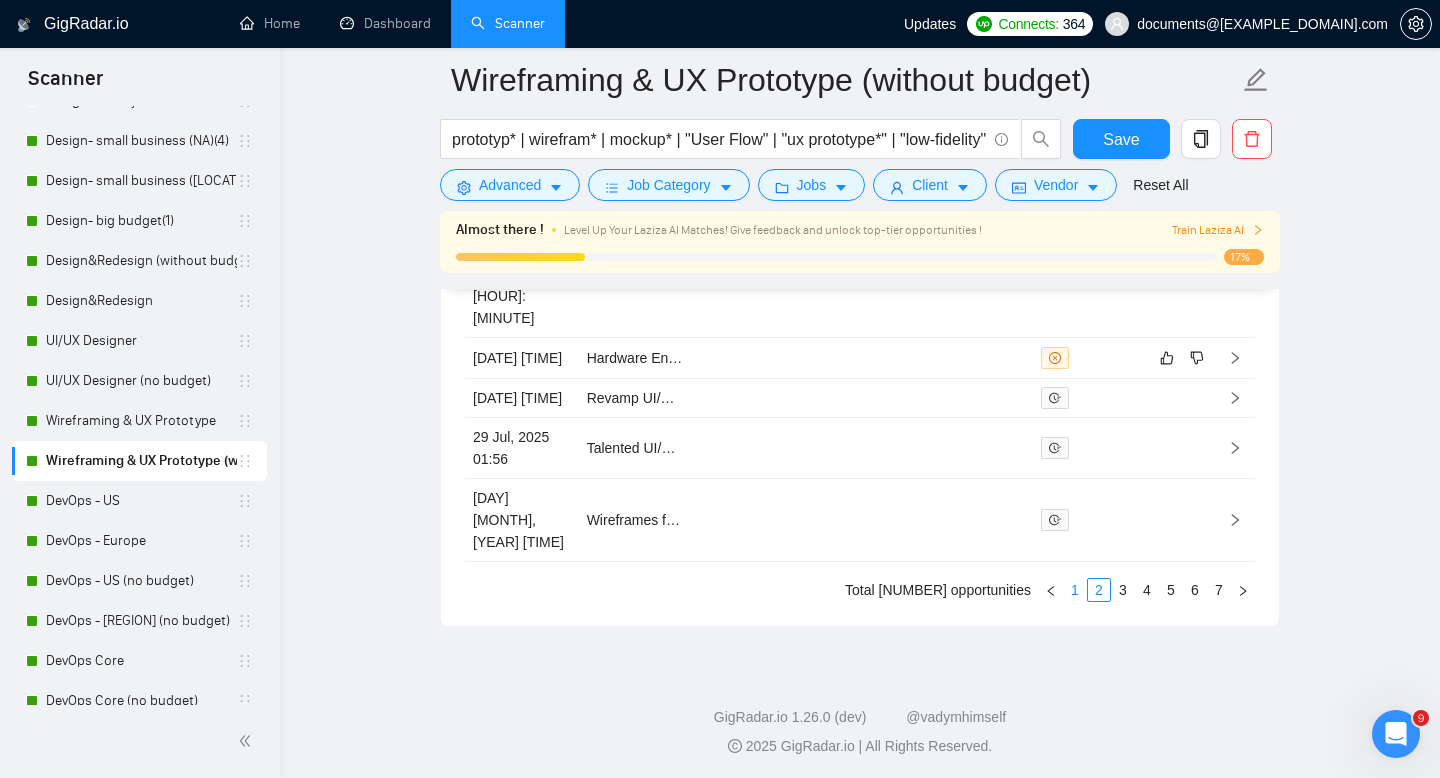 click on "1" at bounding box center [1075, 590] 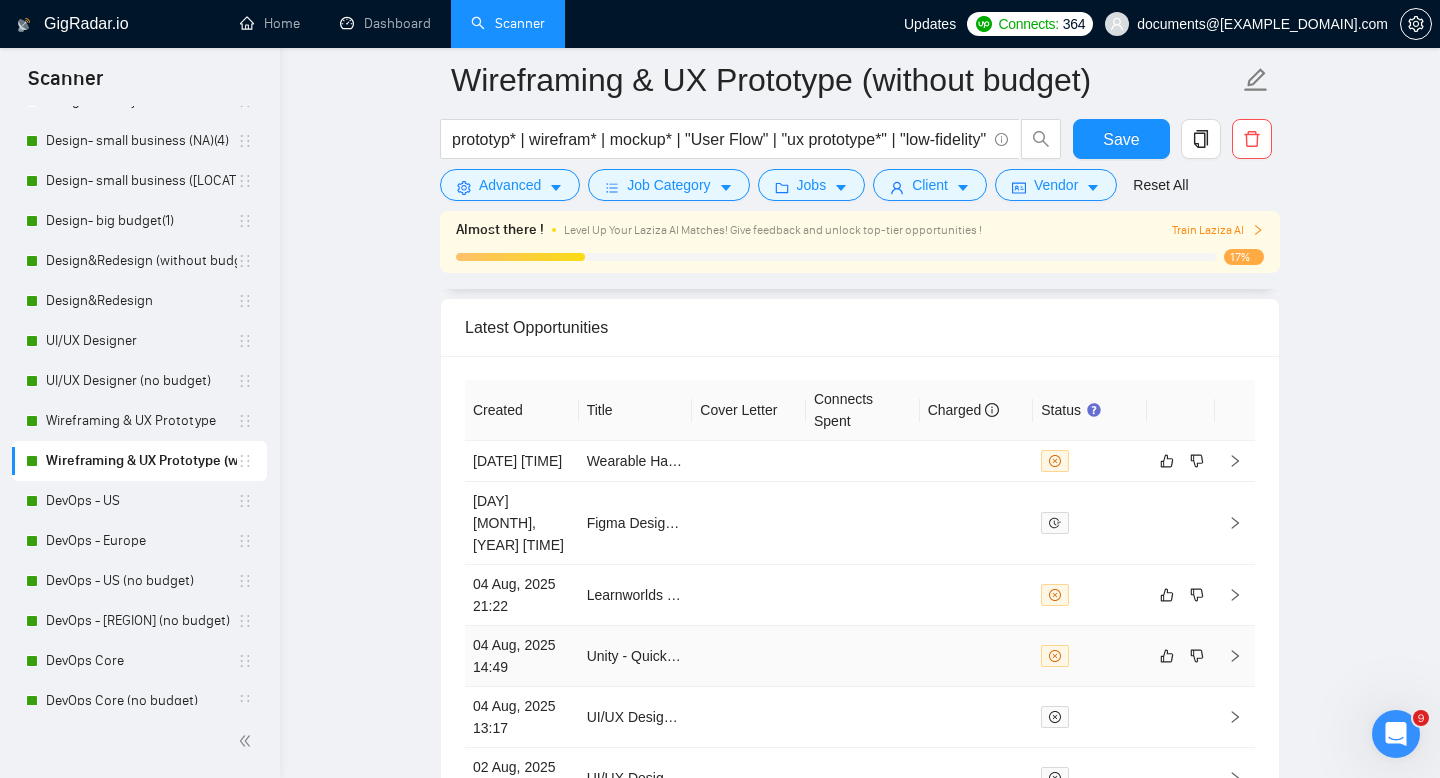 scroll, scrollTop: 5256, scrollLeft: 0, axis: vertical 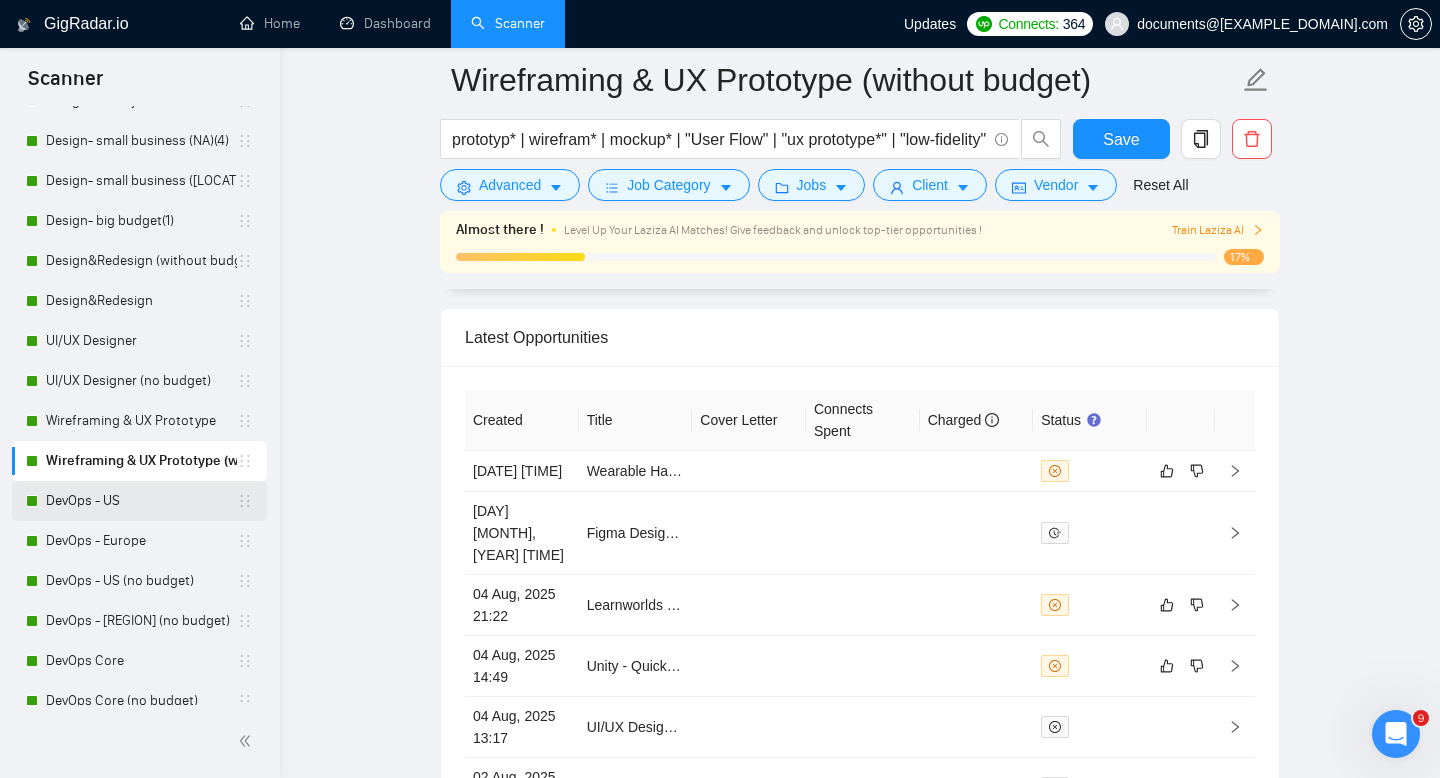 click on "DevOps - US" at bounding box center [141, 501] 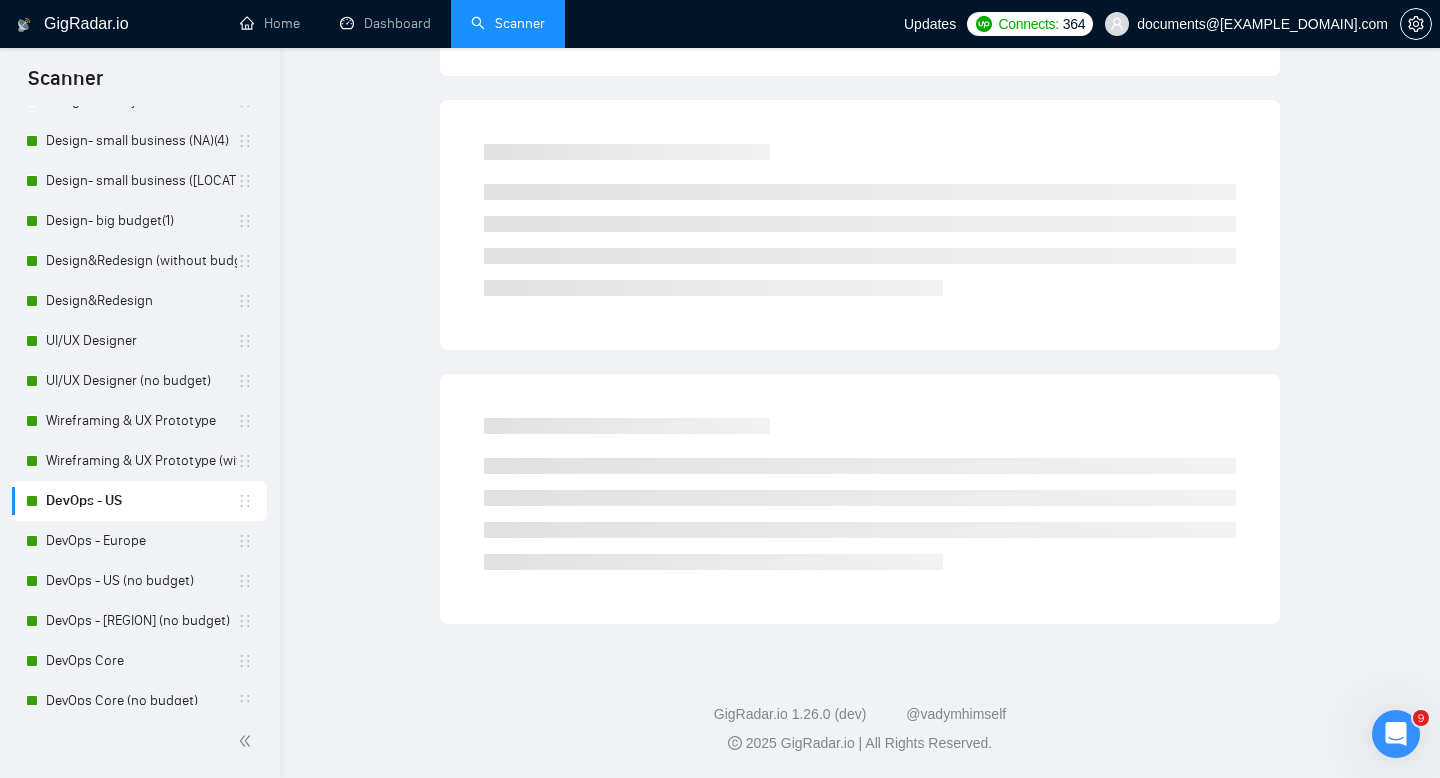 scroll, scrollTop: 14, scrollLeft: 0, axis: vertical 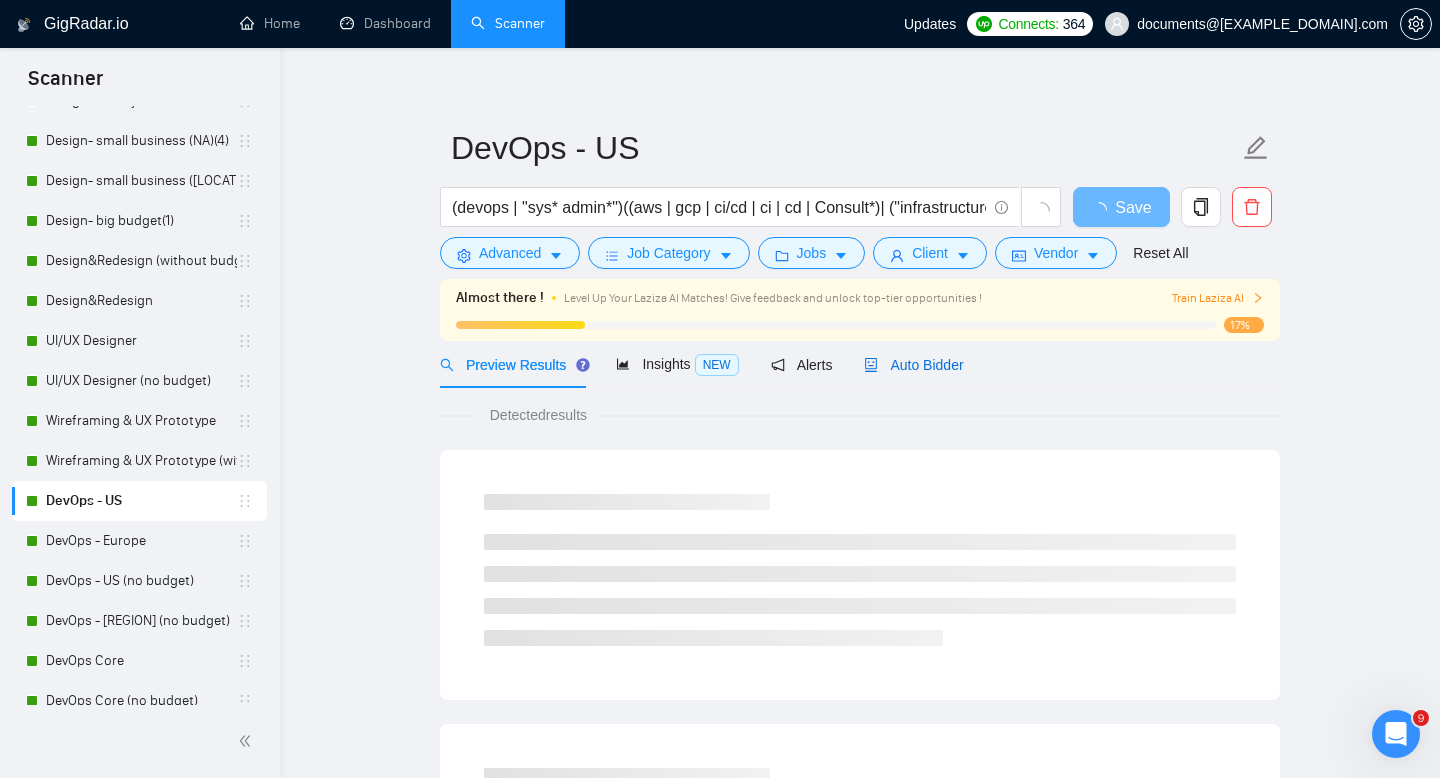 click on "Auto Bidder" at bounding box center (913, 365) 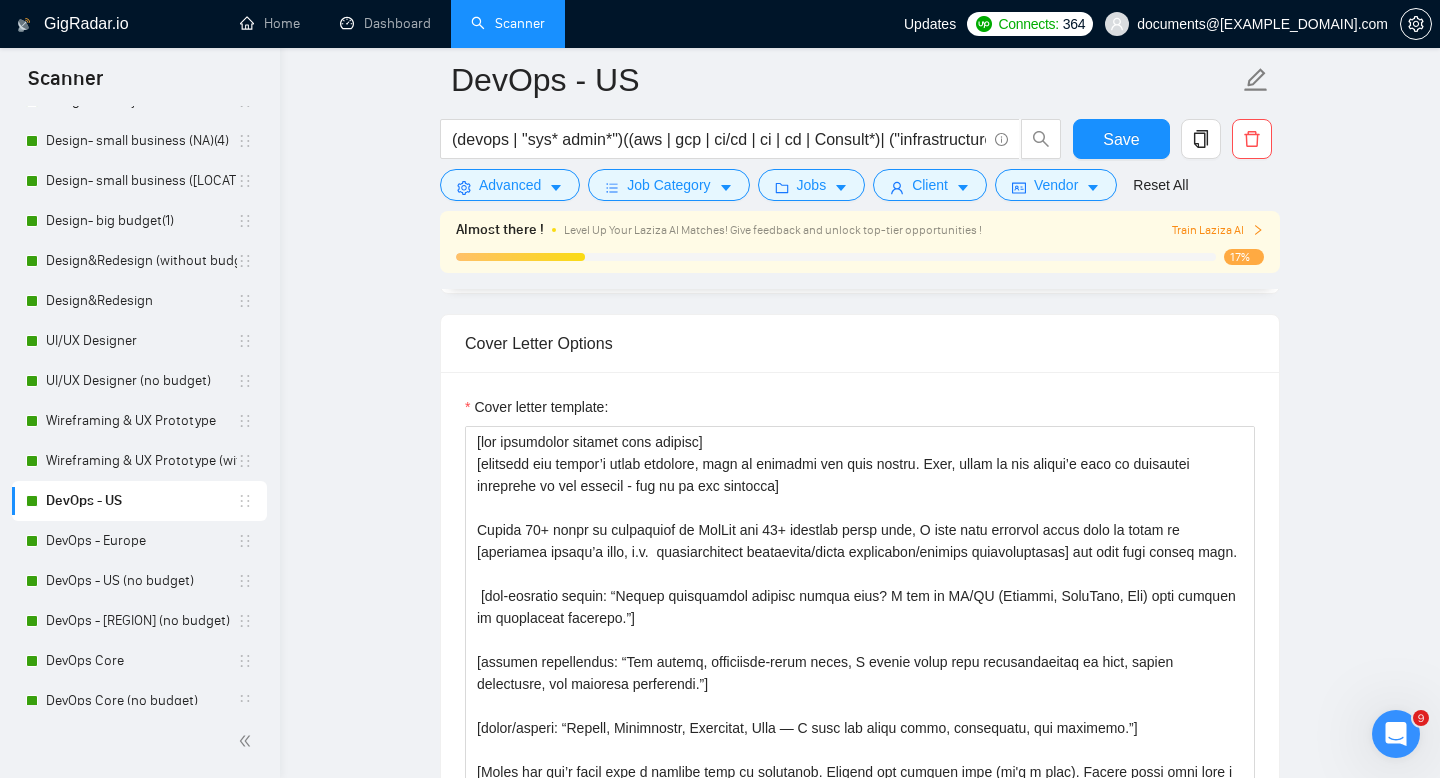scroll, scrollTop: 2297, scrollLeft: 0, axis: vertical 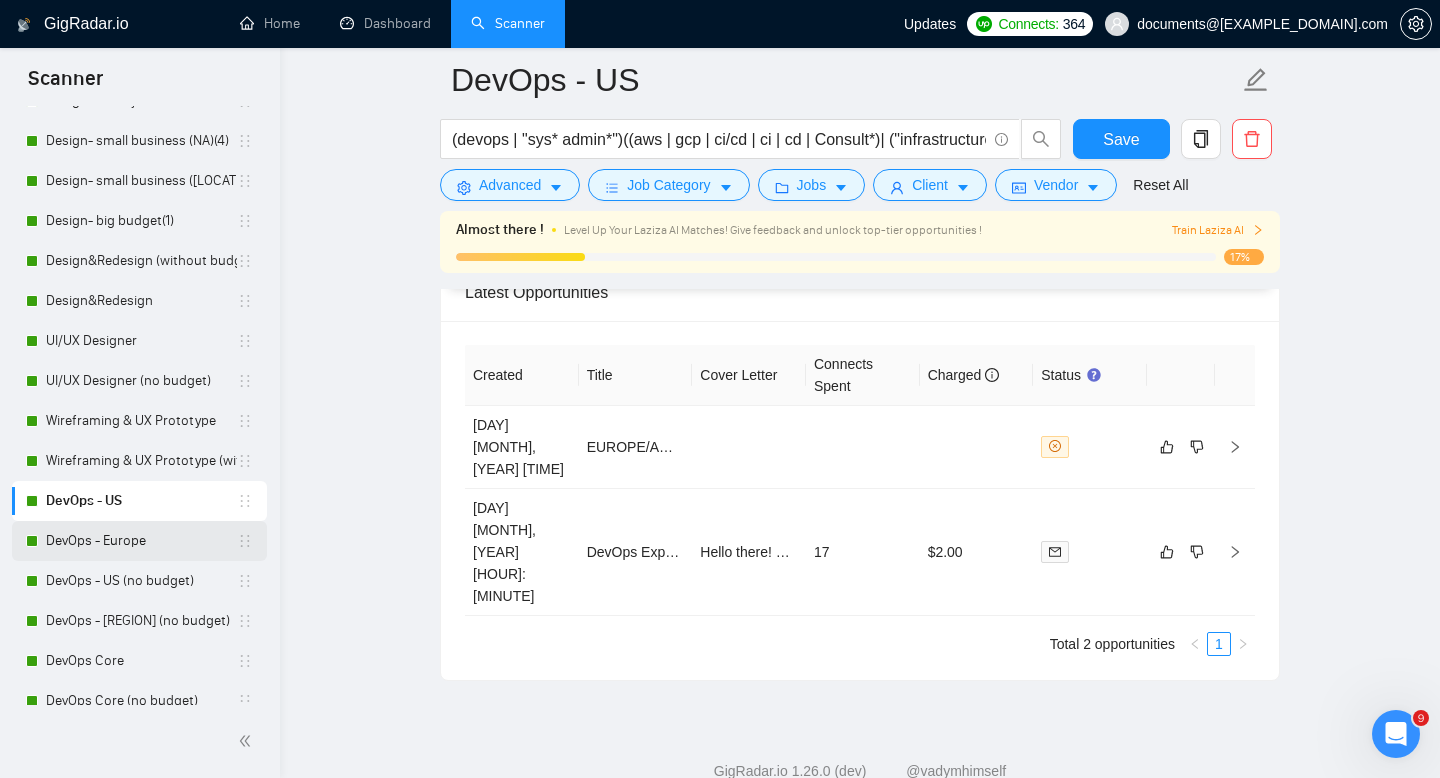 click on "DevOps - Europe" at bounding box center (141, 541) 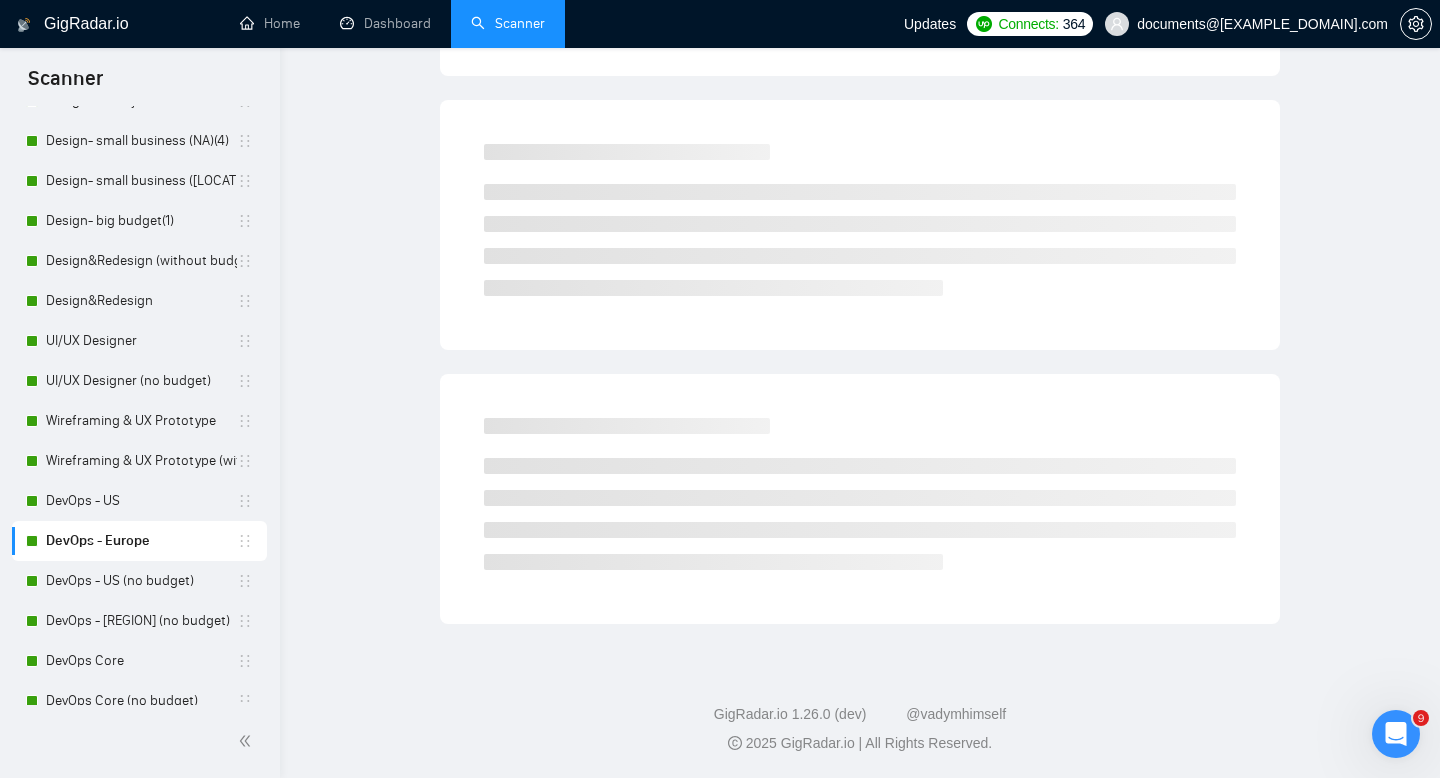 scroll, scrollTop: 14, scrollLeft: 0, axis: vertical 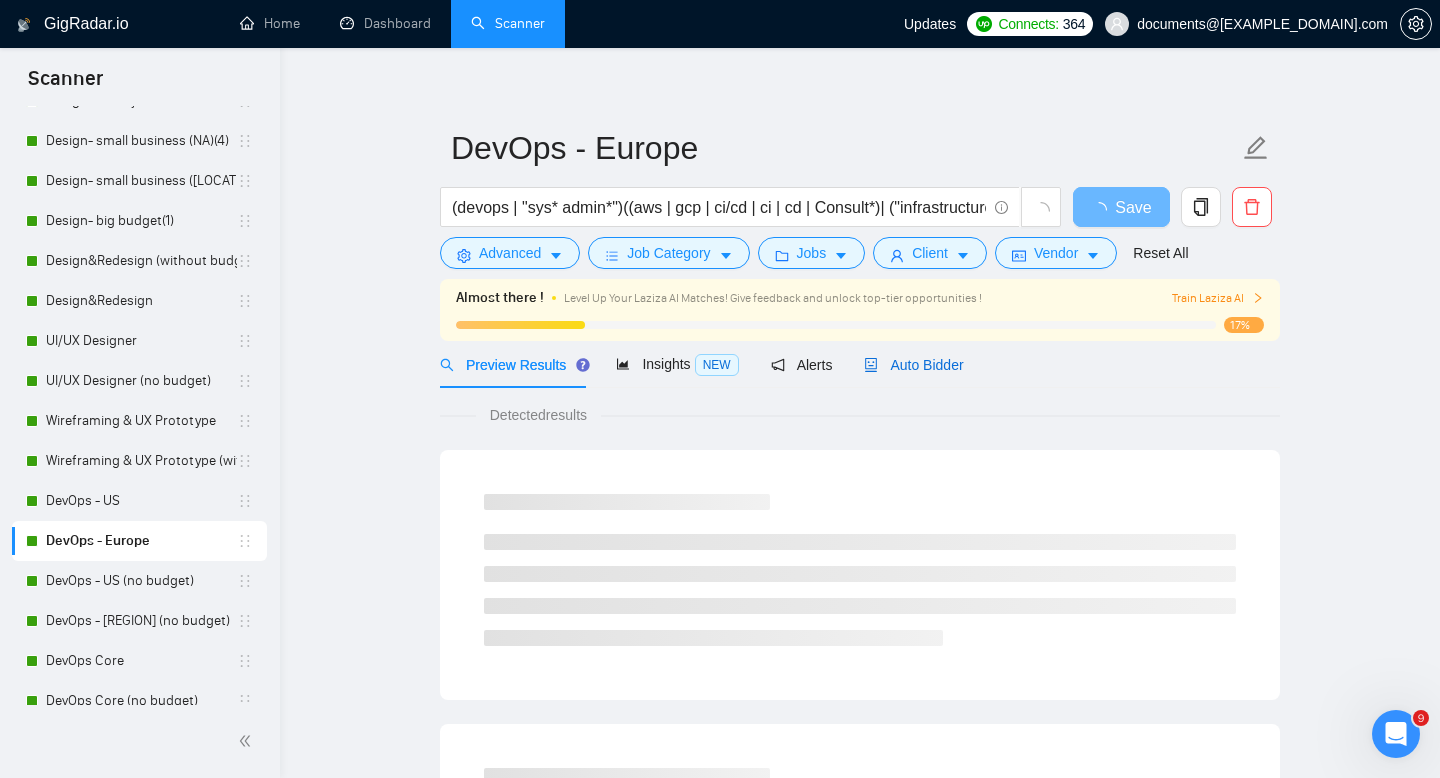 click on "Auto Bidder" at bounding box center (913, 365) 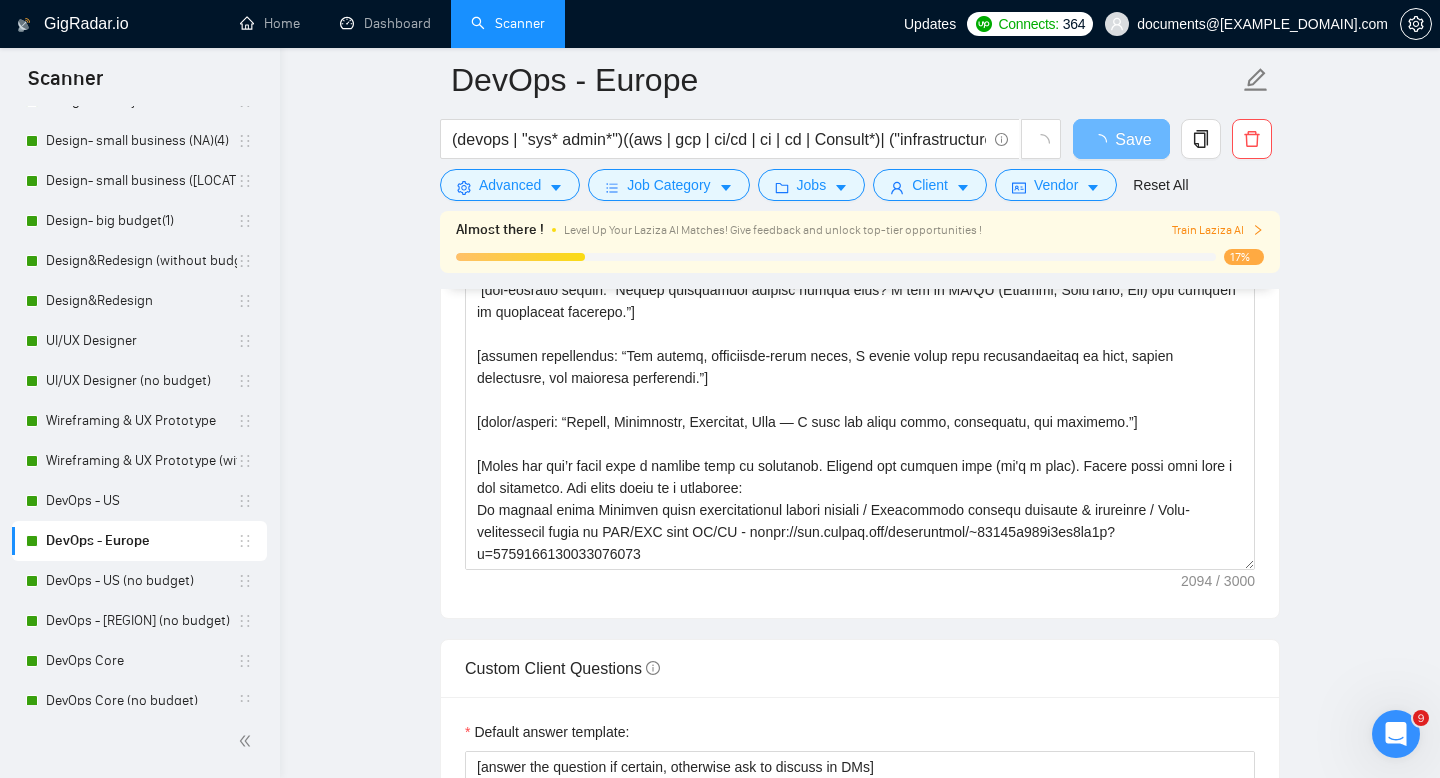 scroll, scrollTop: 2370, scrollLeft: 0, axis: vertical 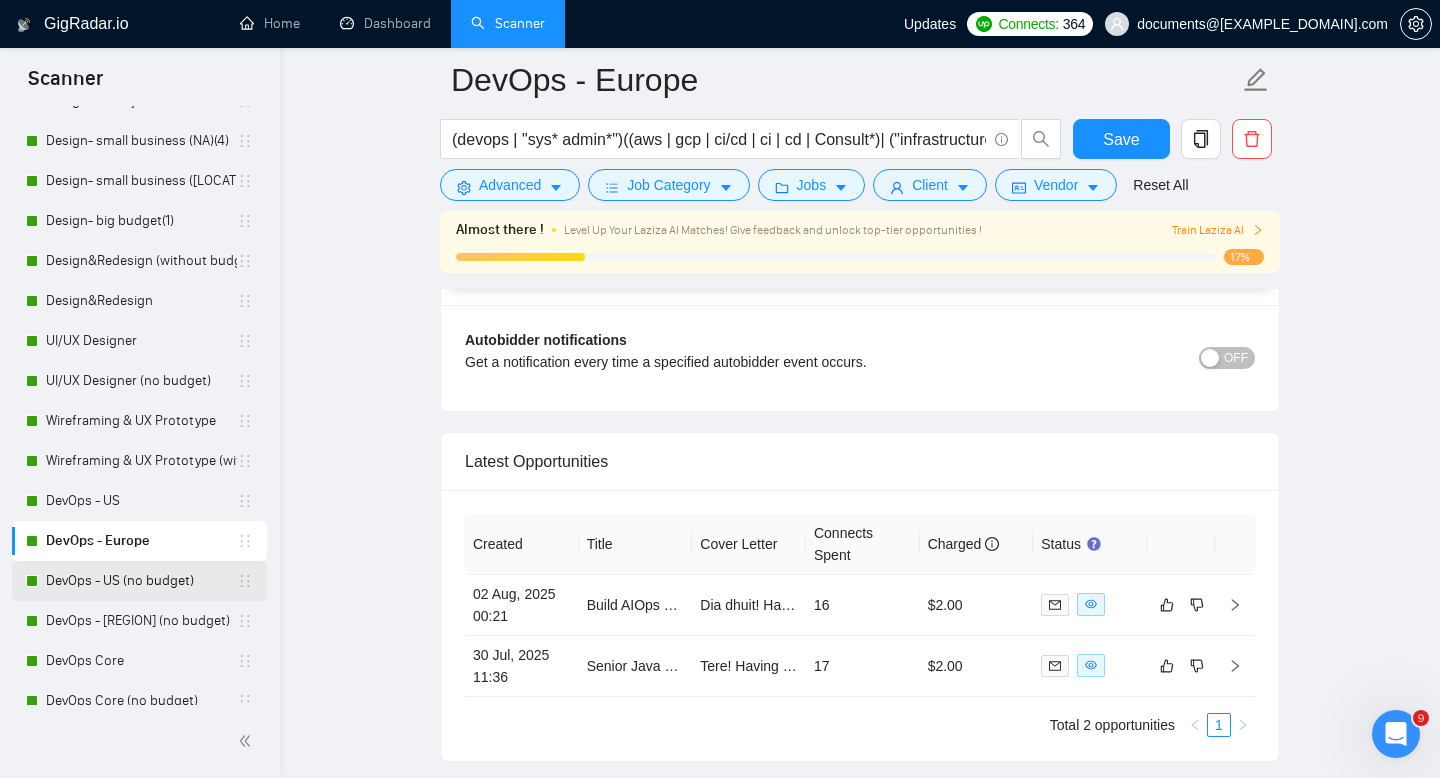 click on "DevOps - US (no budget)" at bounding box center [141, 581] 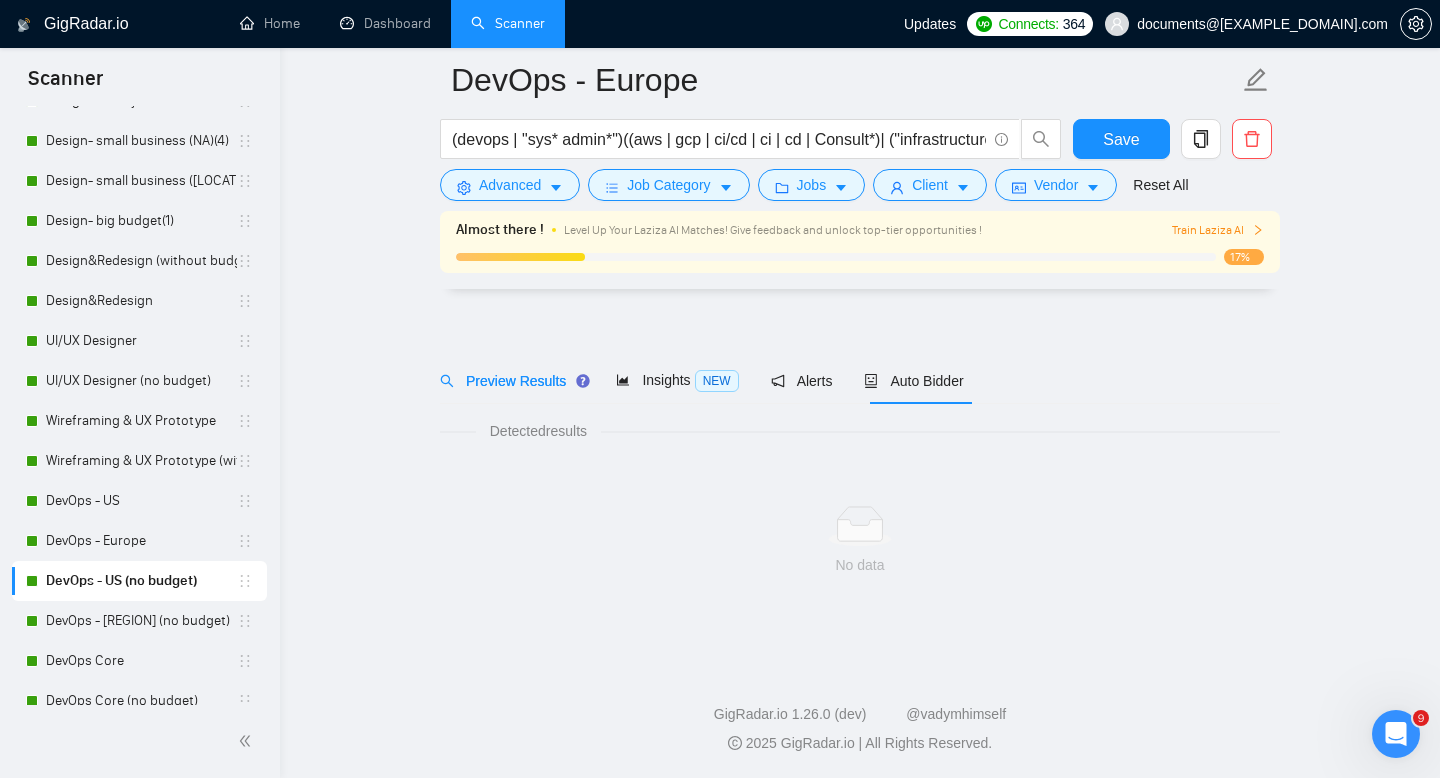 scroll, scrollTop: 14, scrollLeft: 0, axis: vertical 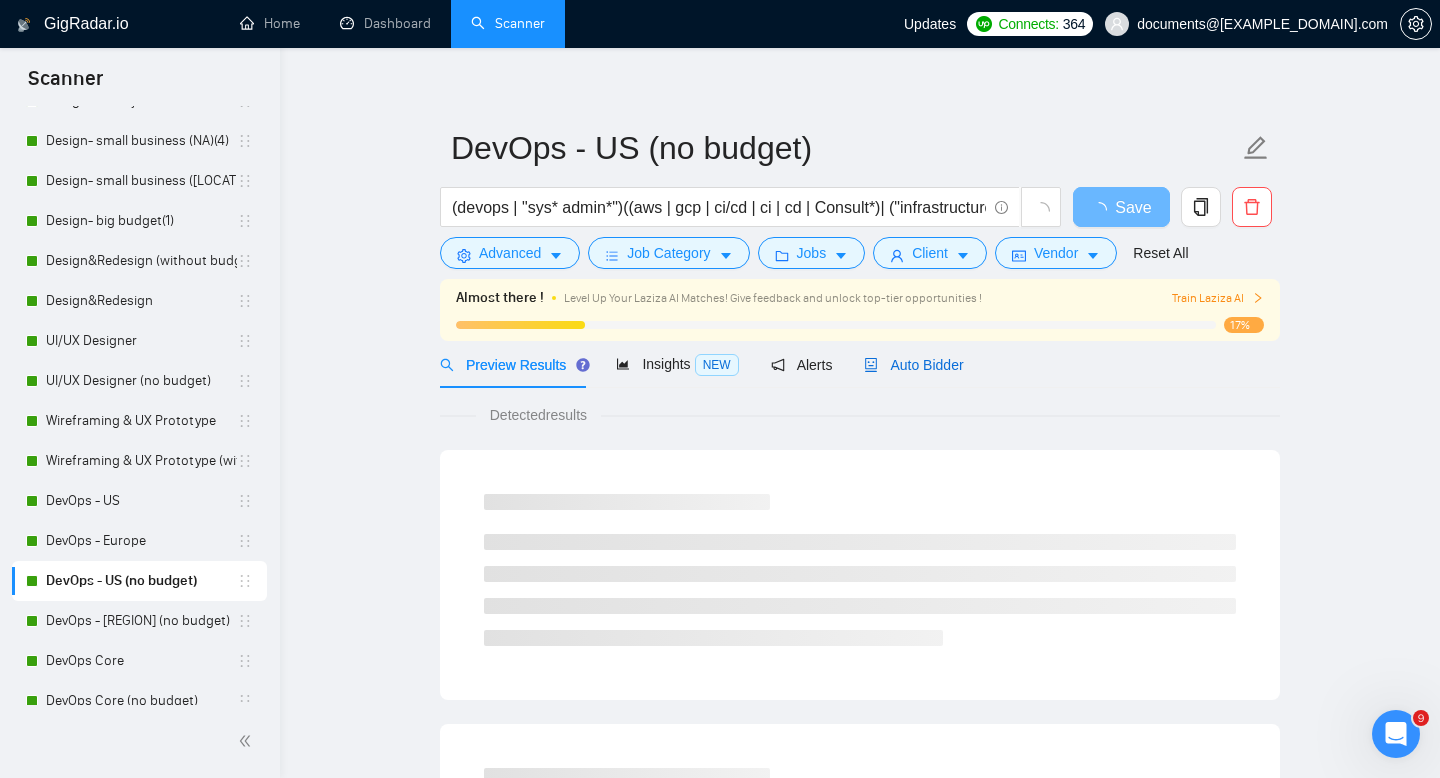 click on "Auto Bidder" at bounding box center (913, 365) 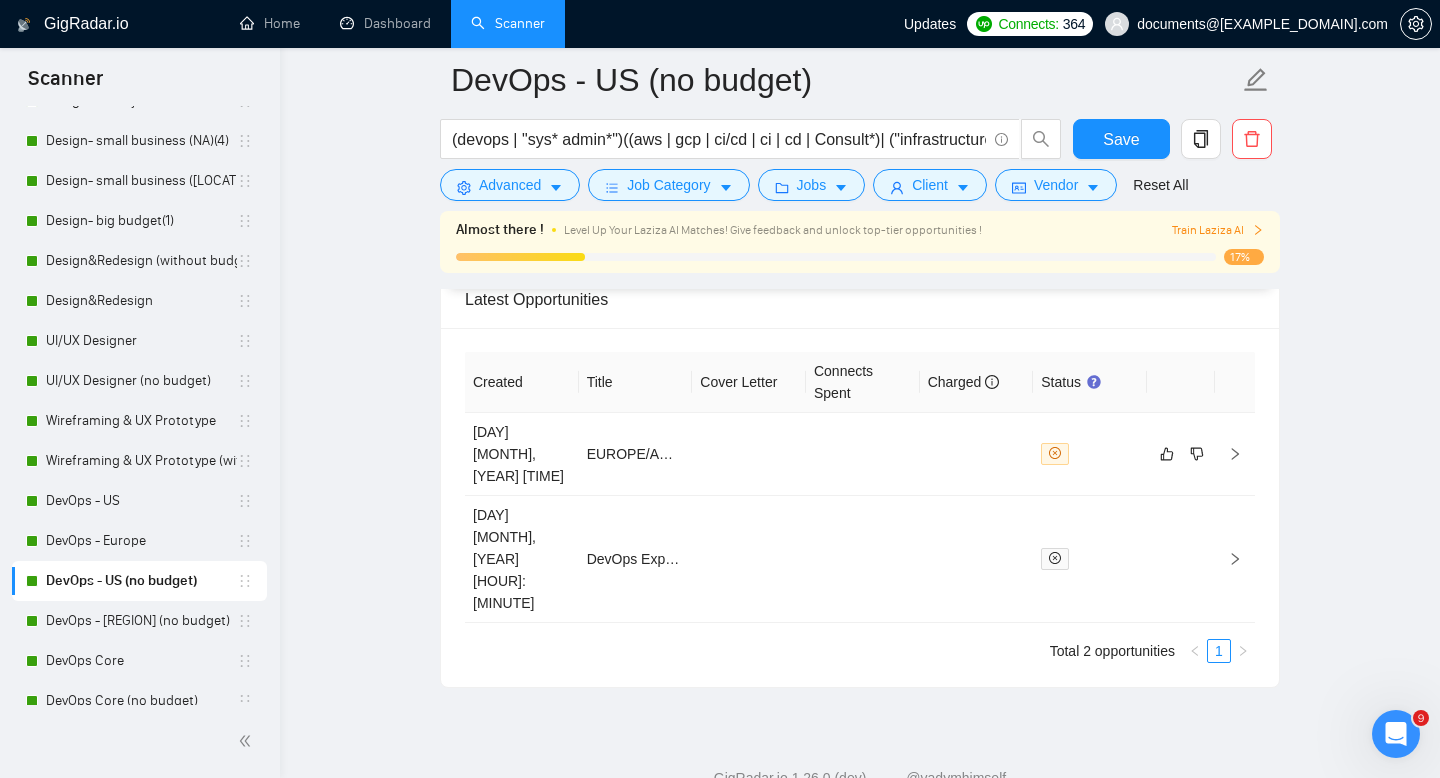 scroll, scrollTop: 4882, scrollLeft: 0, axis: vertical 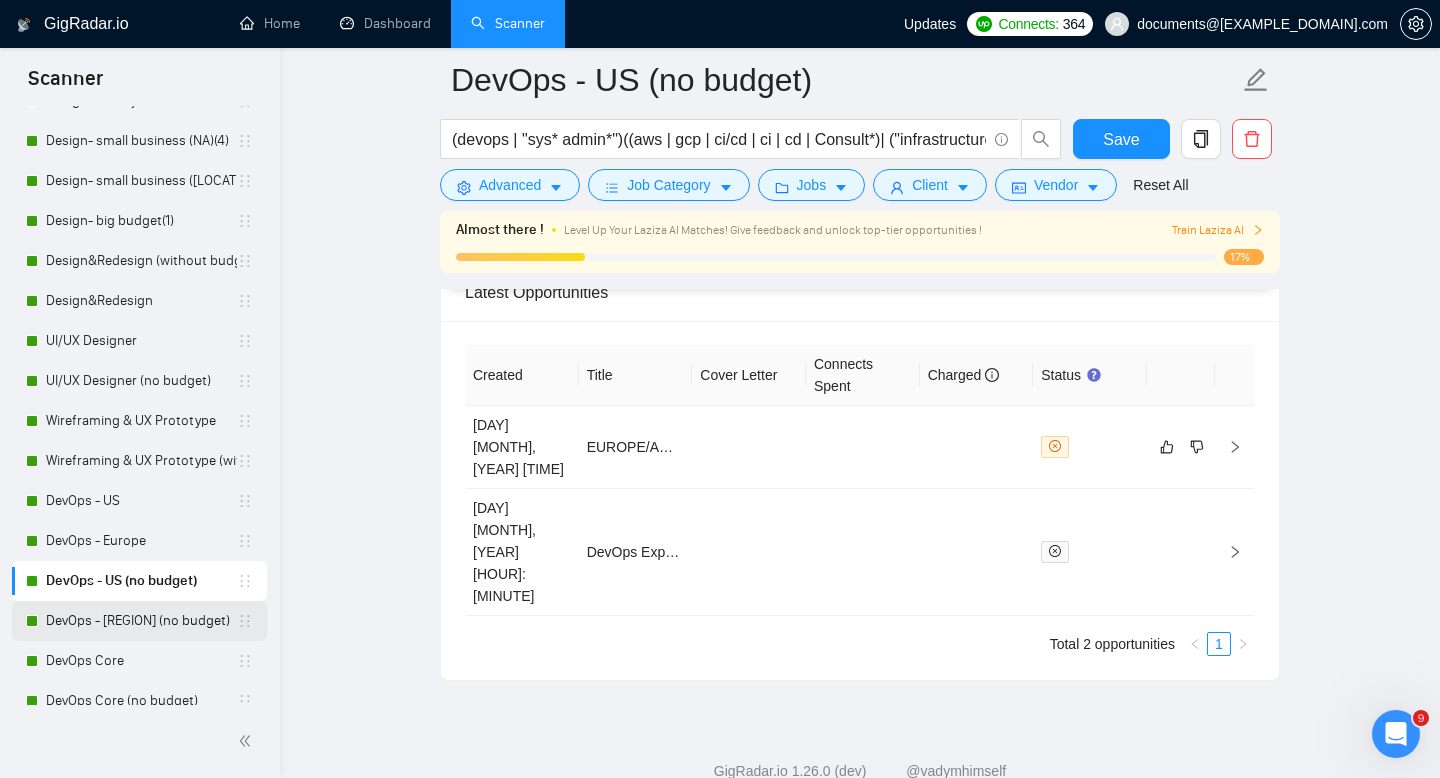 click on "DevOps - [REGION] (no budget)" at bounding box center [141, 621] 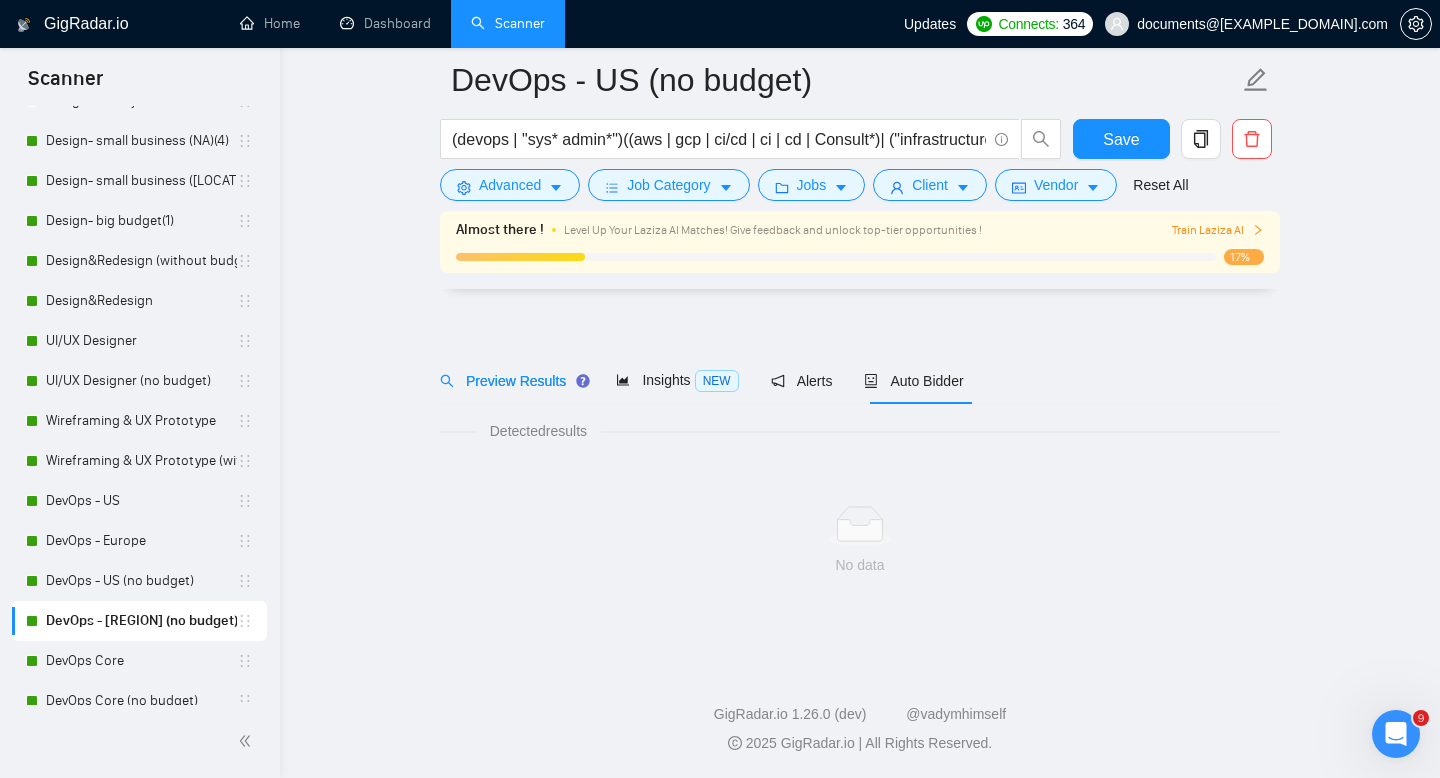 scroll, scrollTop: 14, scrollLeft: 0, axis: vertical 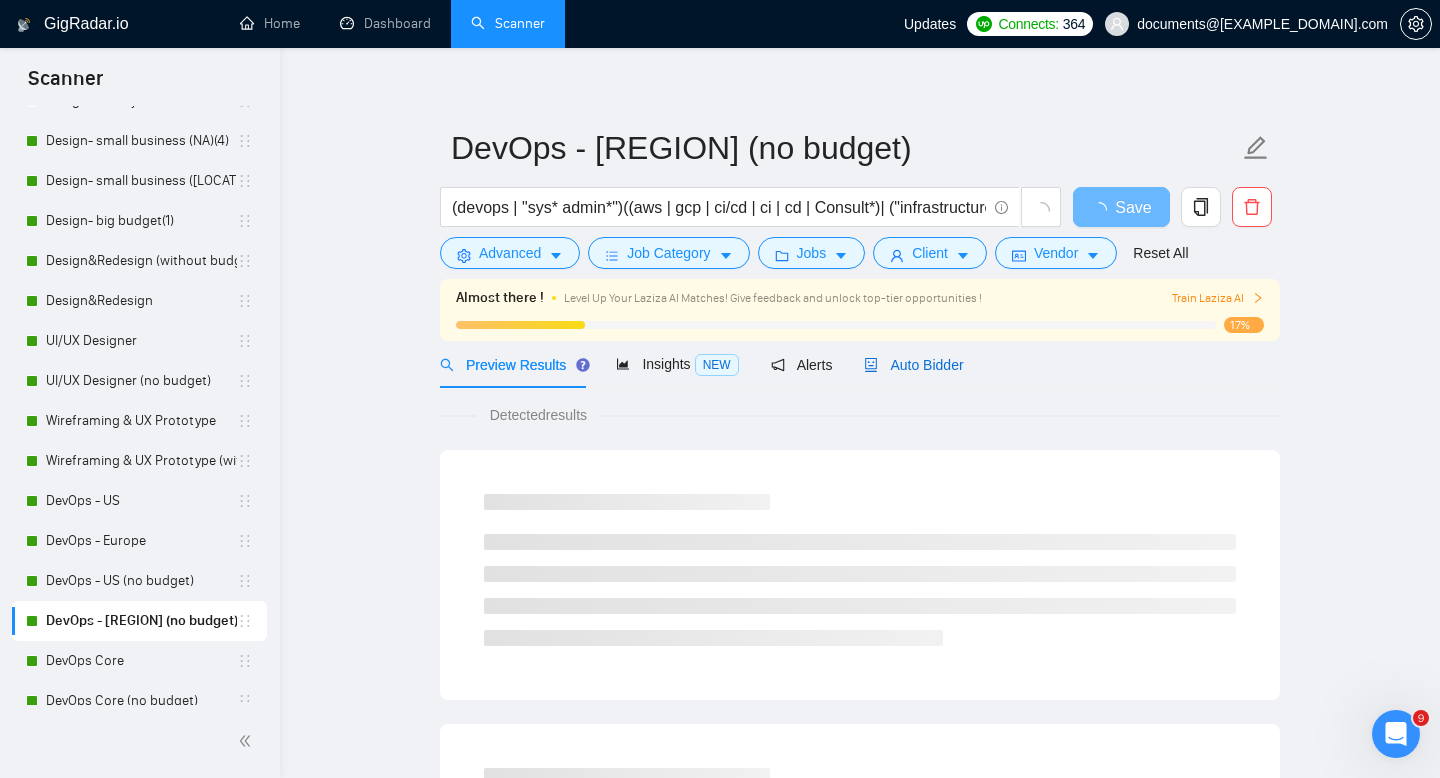 click on "Auto Bidder" at bounding box center (913, 365) 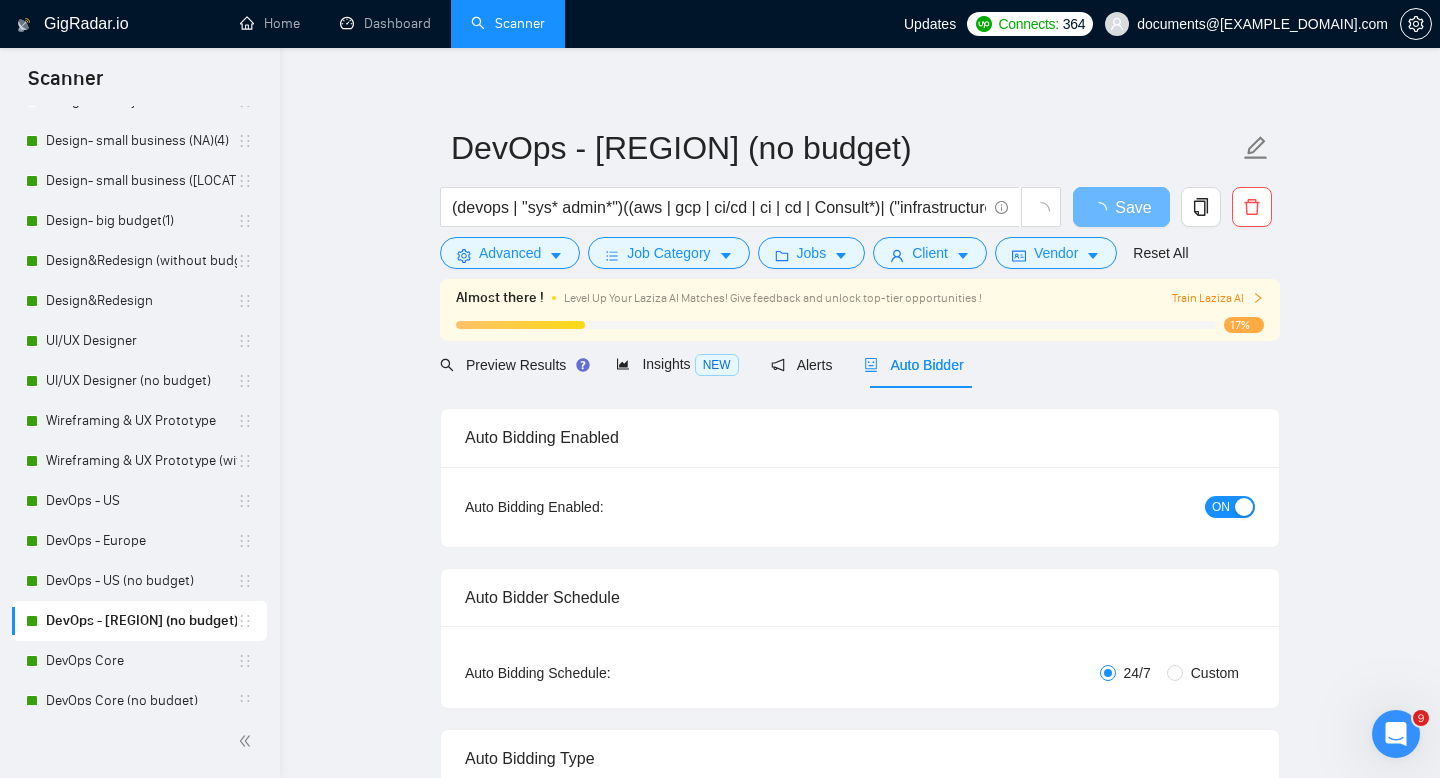 type 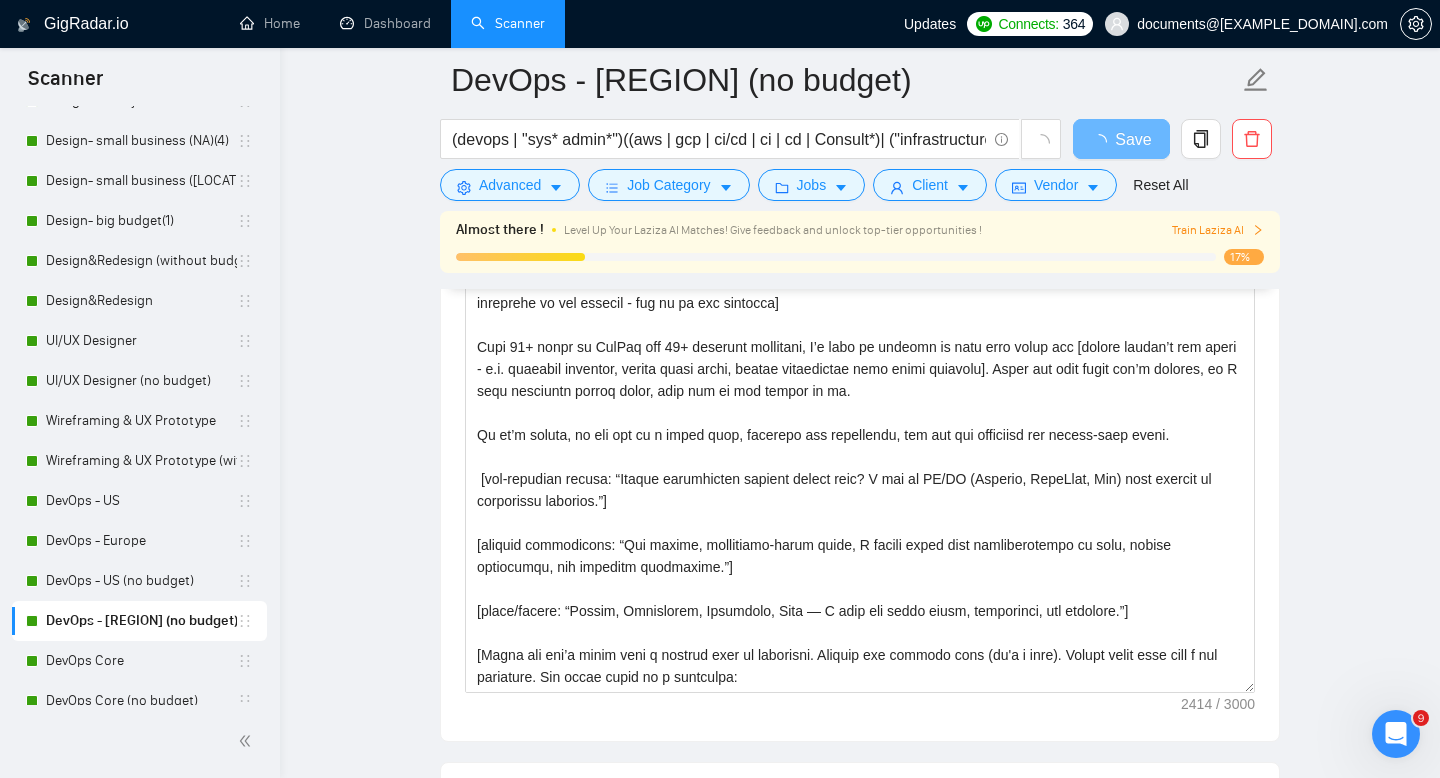scroll, scrollTop: 2333, scrollLeft: 0, axis: vertical 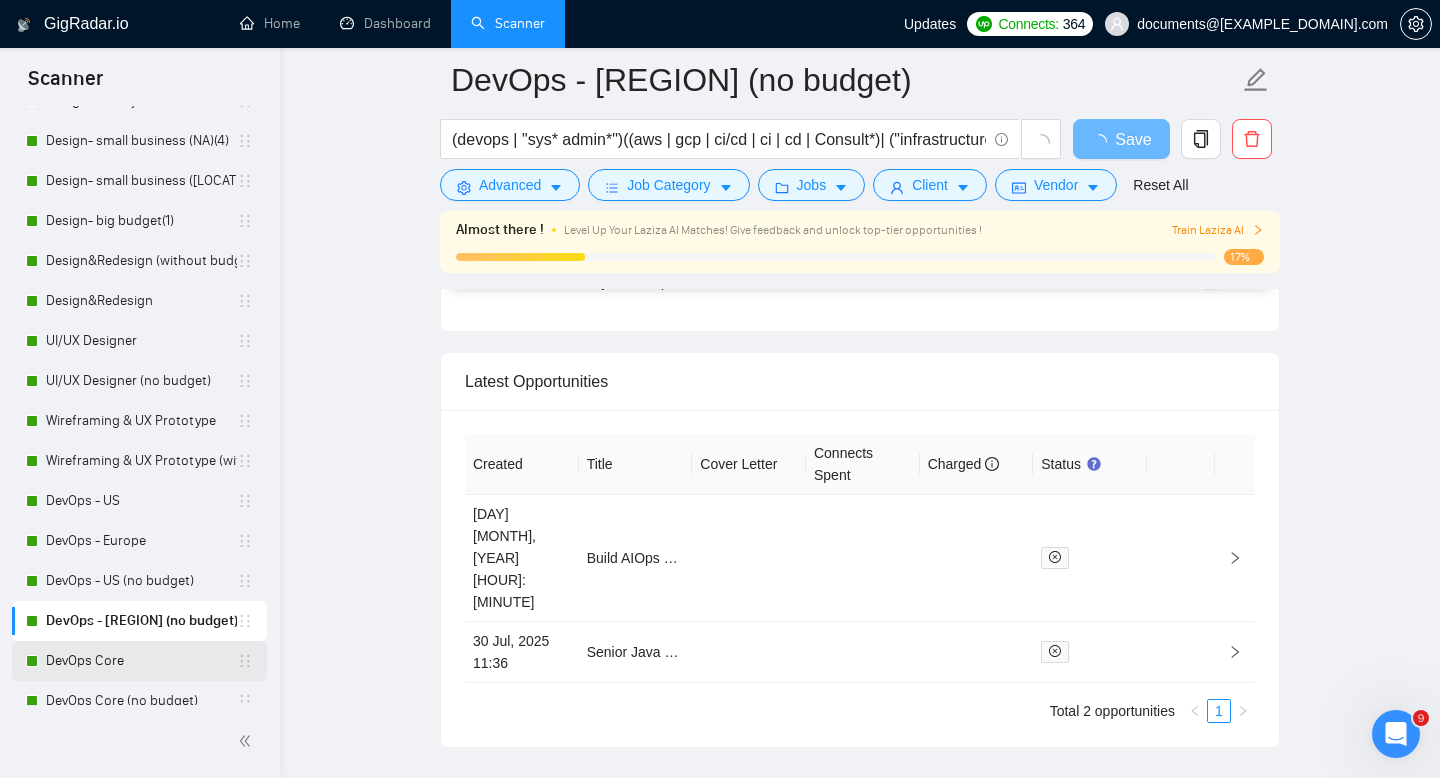 click on "DevOps Core" at bounding box center [141, 661] 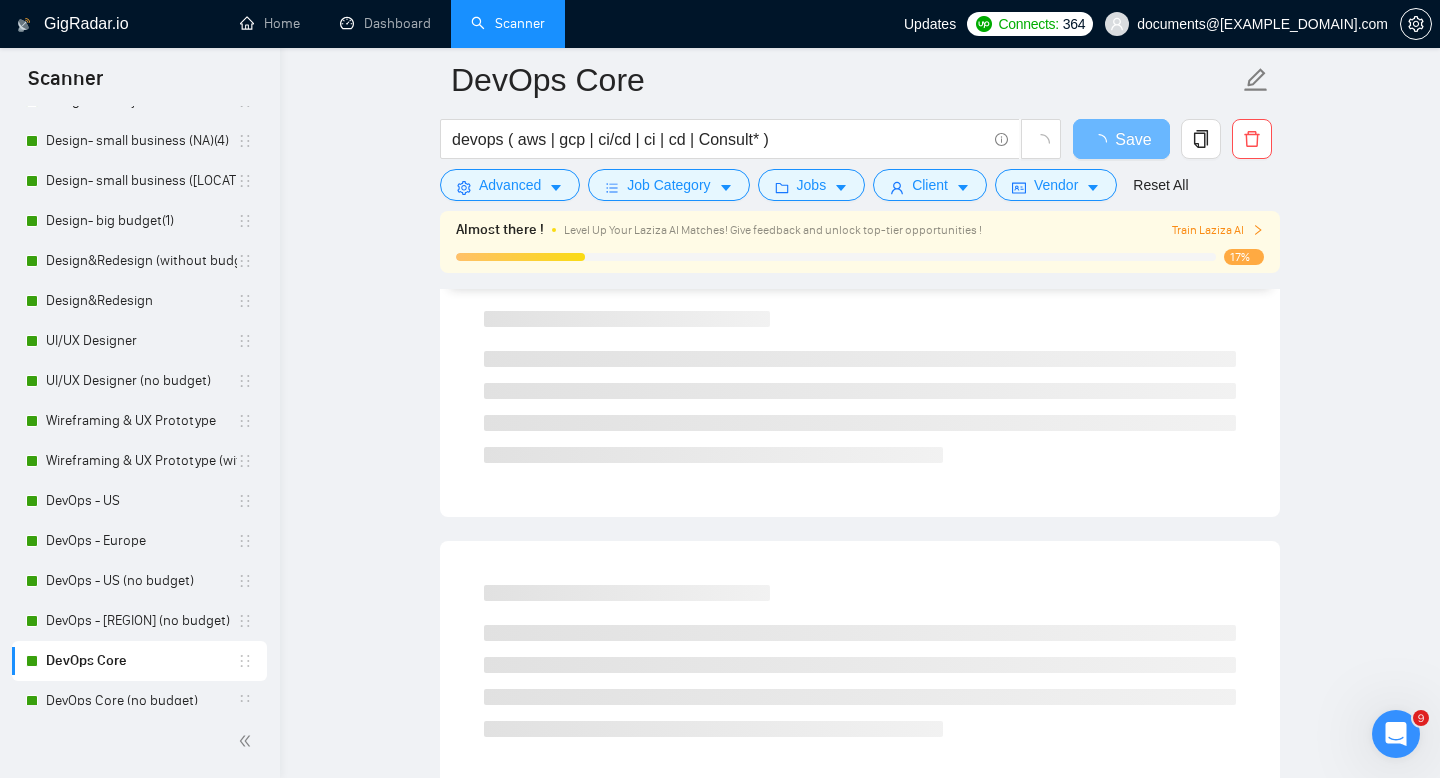 scroll, scrollTop: 1034, scrollLeft: 0, axis: vertical 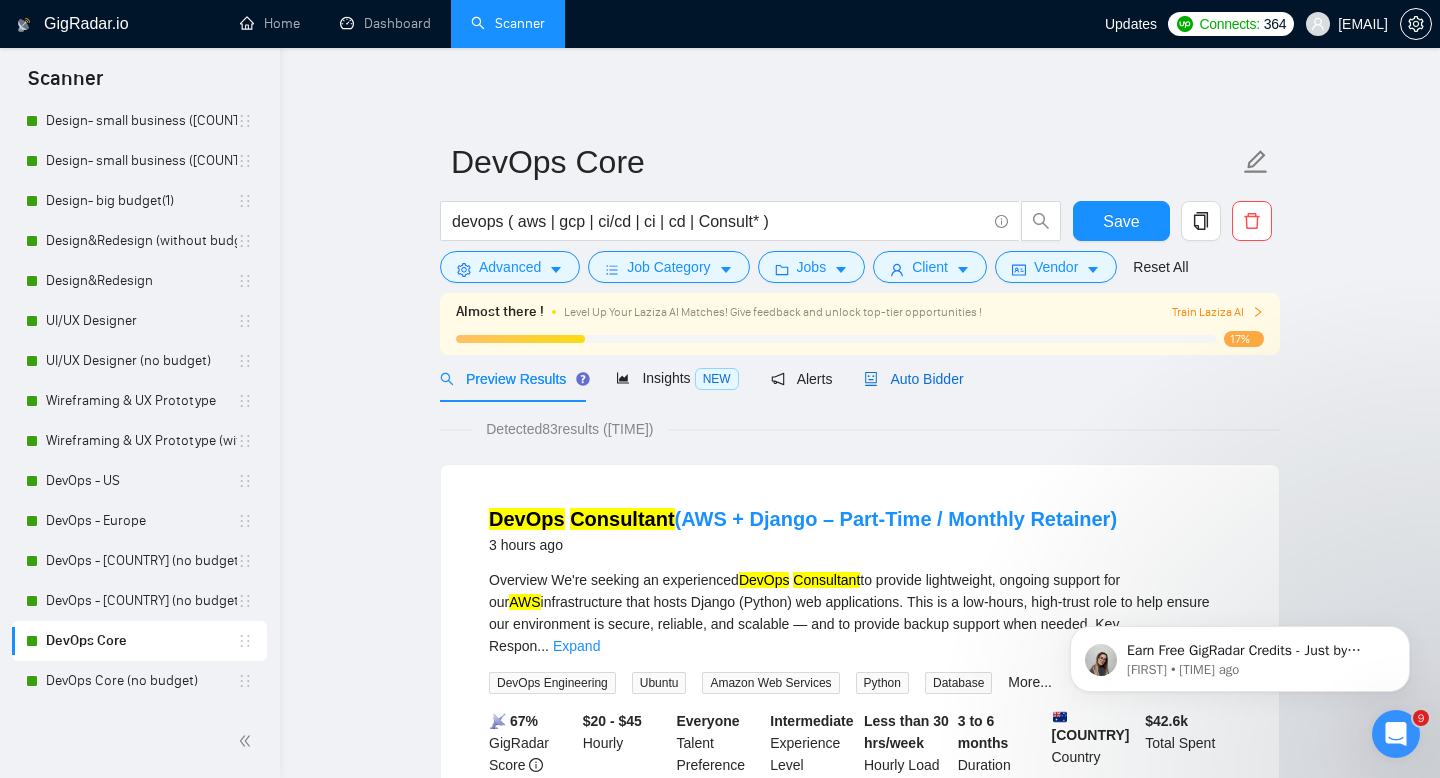 click on "Auto Bidder" at bounding box center [913, 379] 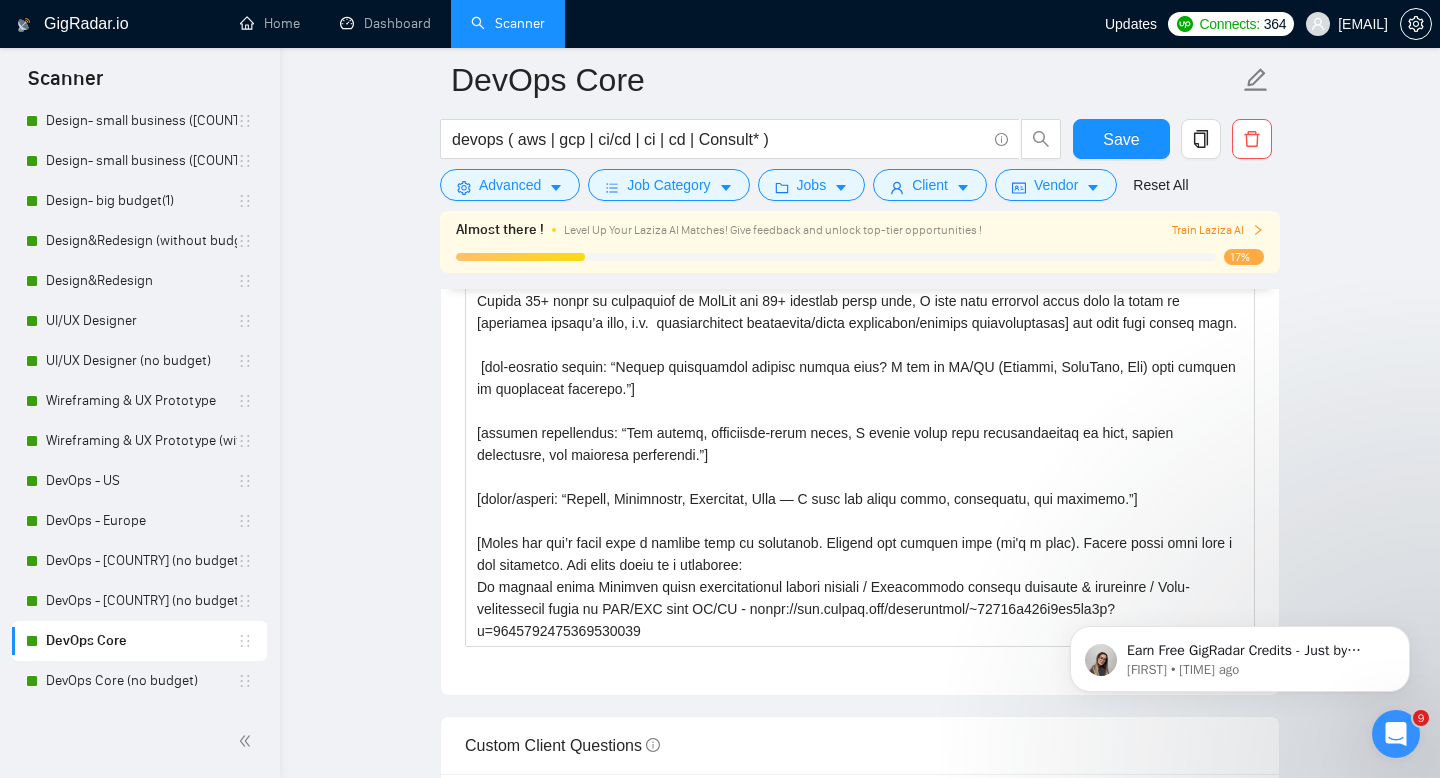 scroll, scrollTop: 2404, scrollLeft: 0, axis: vertical 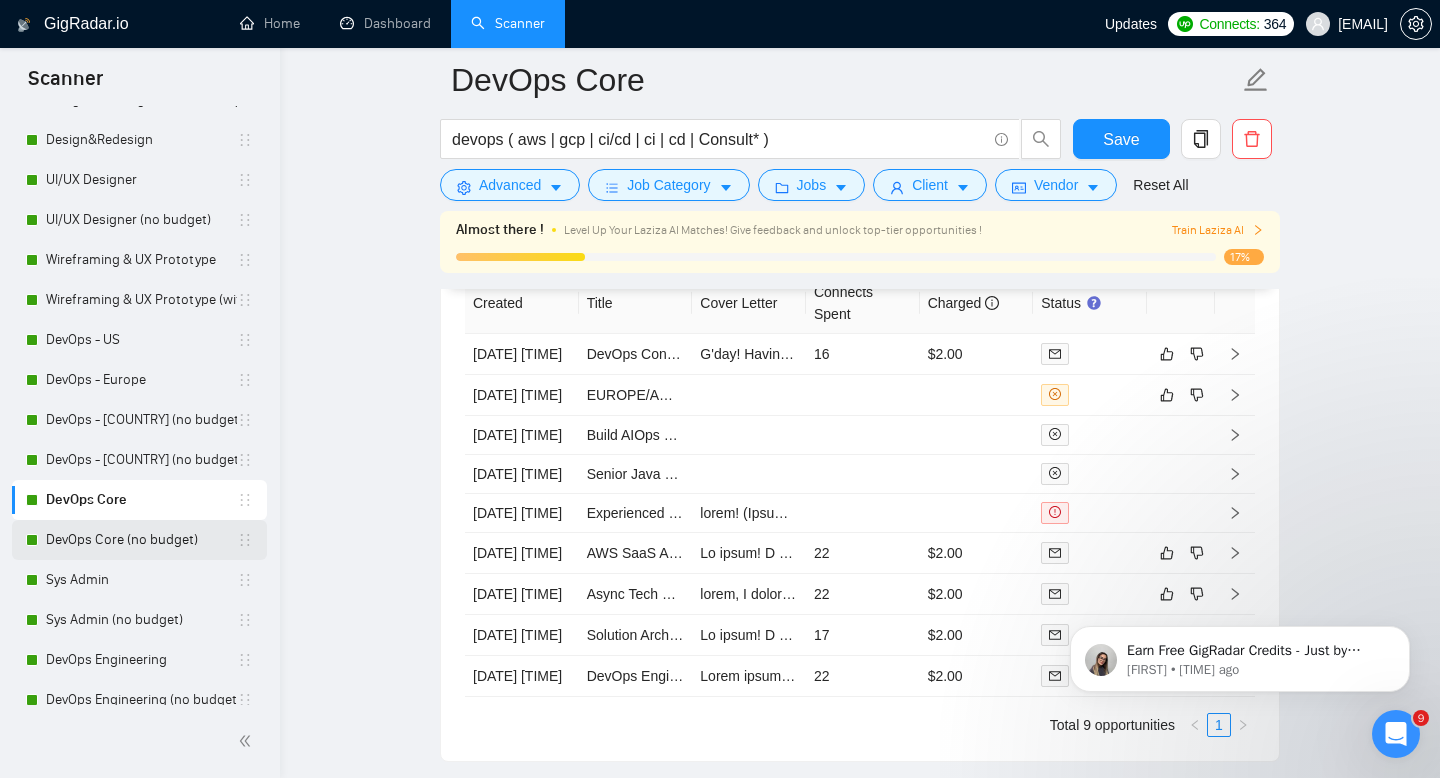 click on "DevOps Core (no budget)" at bounding box center [141, 540] 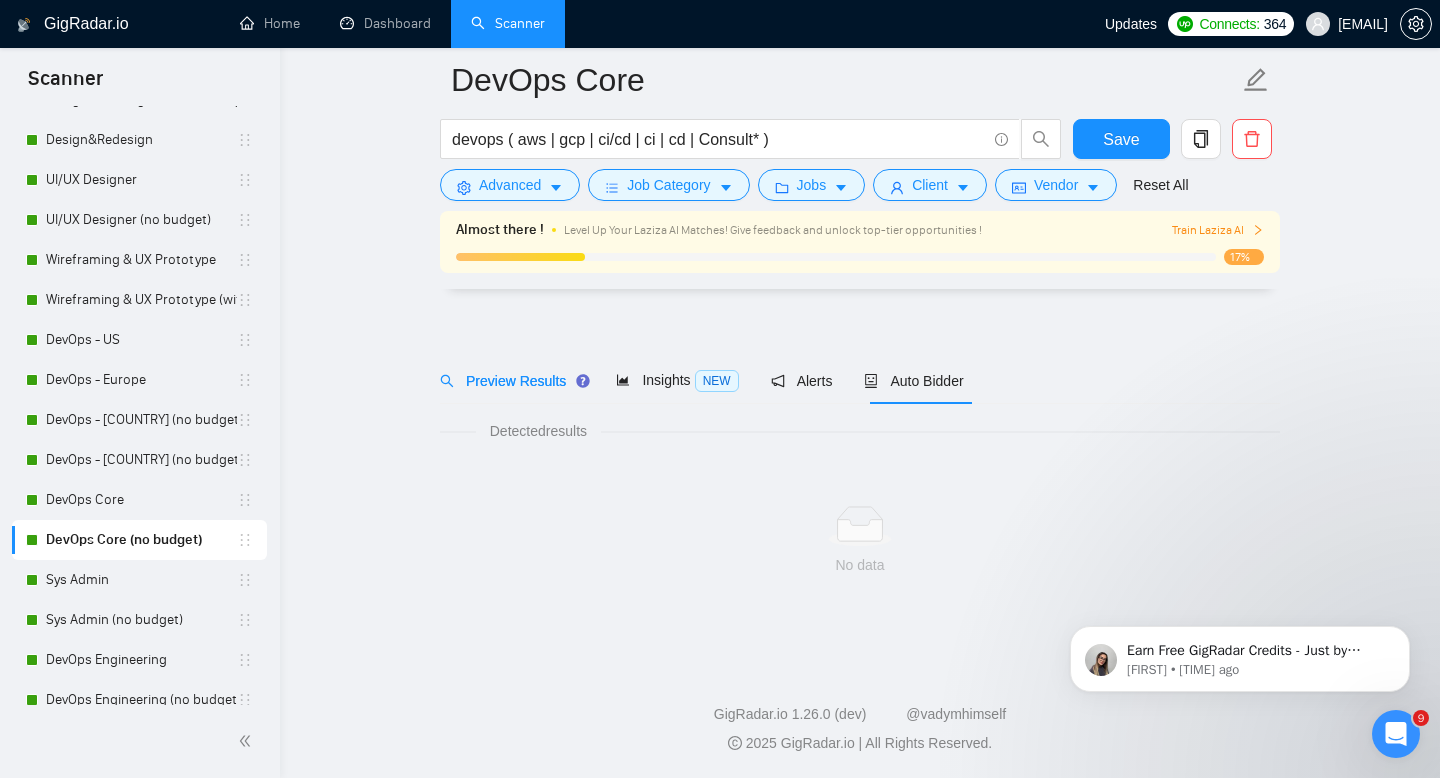 scroll, scrollTop: 14, scrollLeft: 0, axis: vertical 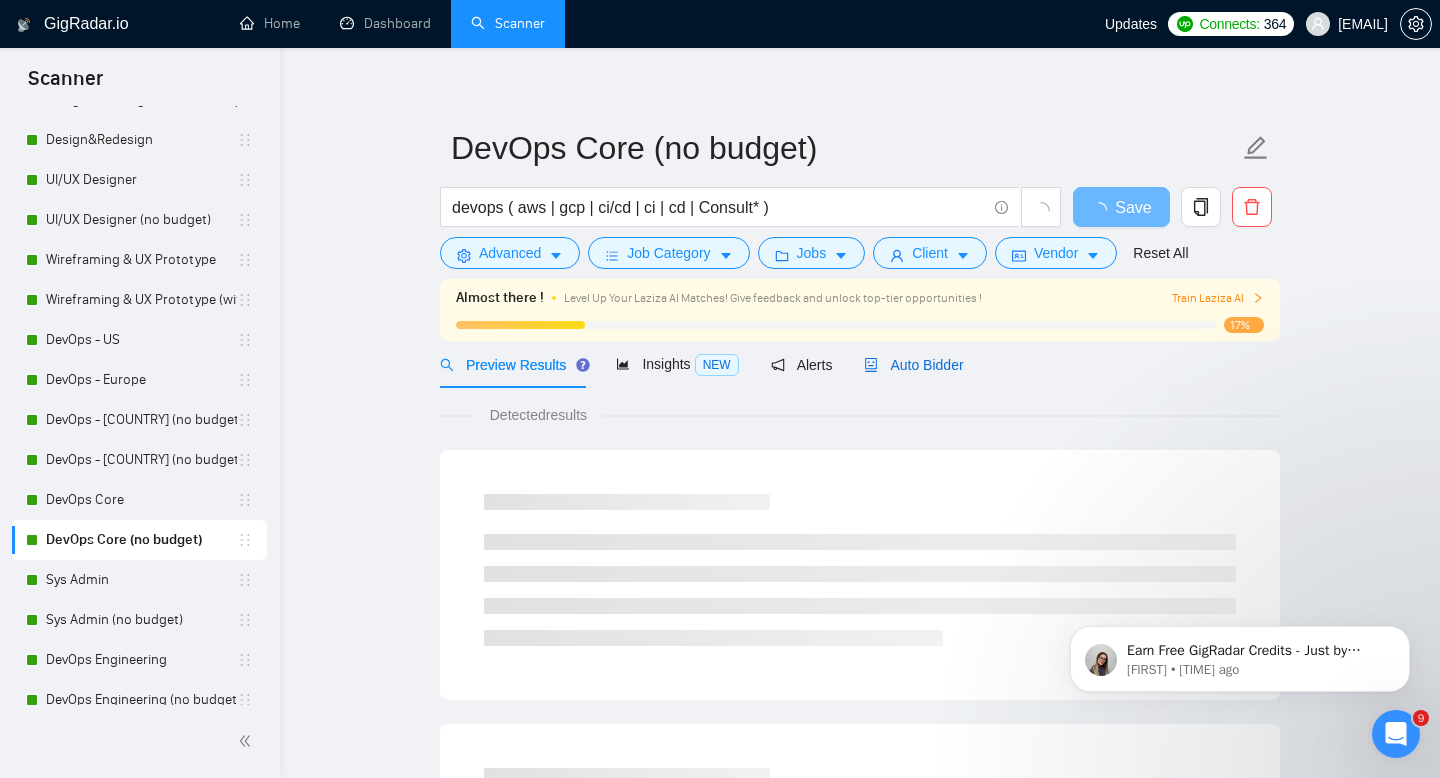 click on "Auto Bidder" at bounding box center (913, 365) 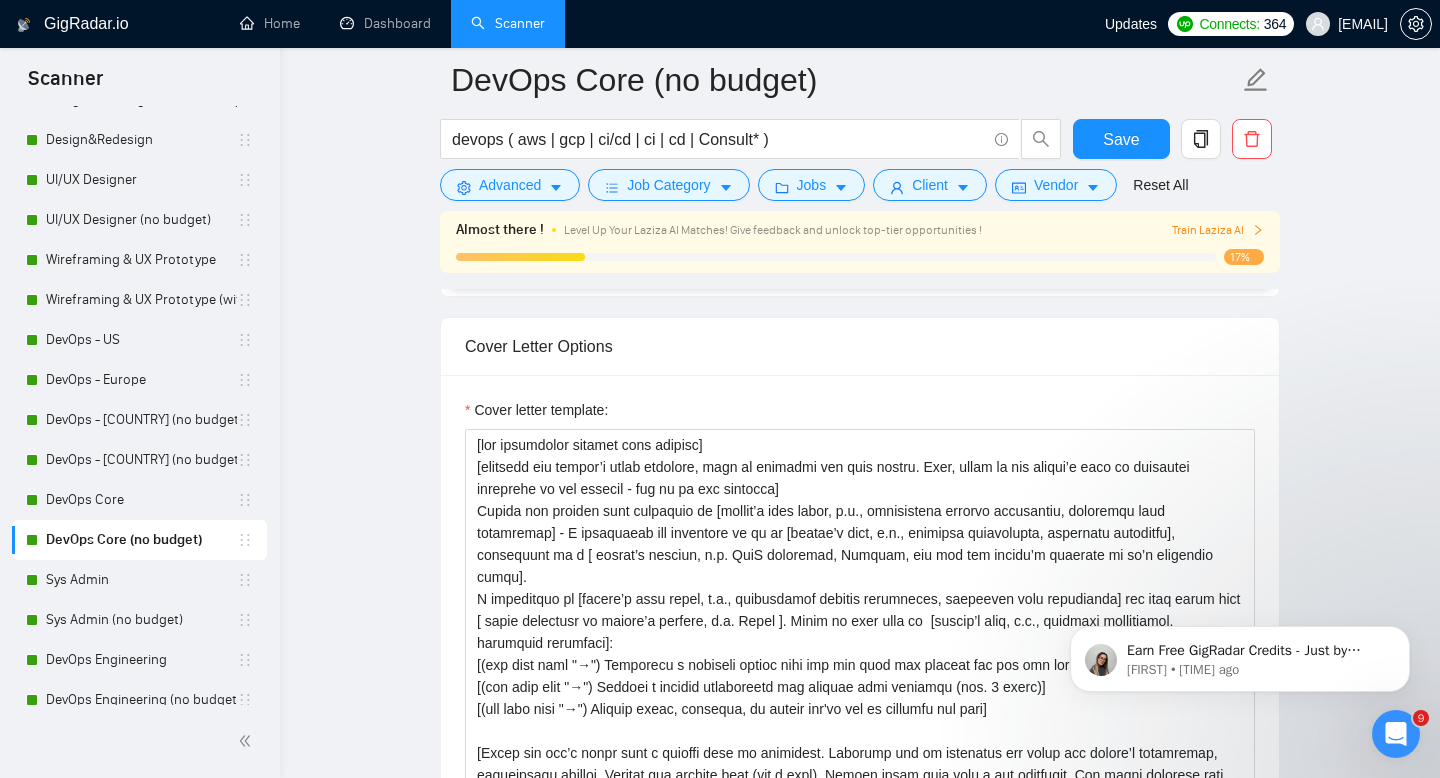scroll, scrollTop: 2124, scrollLeft: 0, axis: vertical 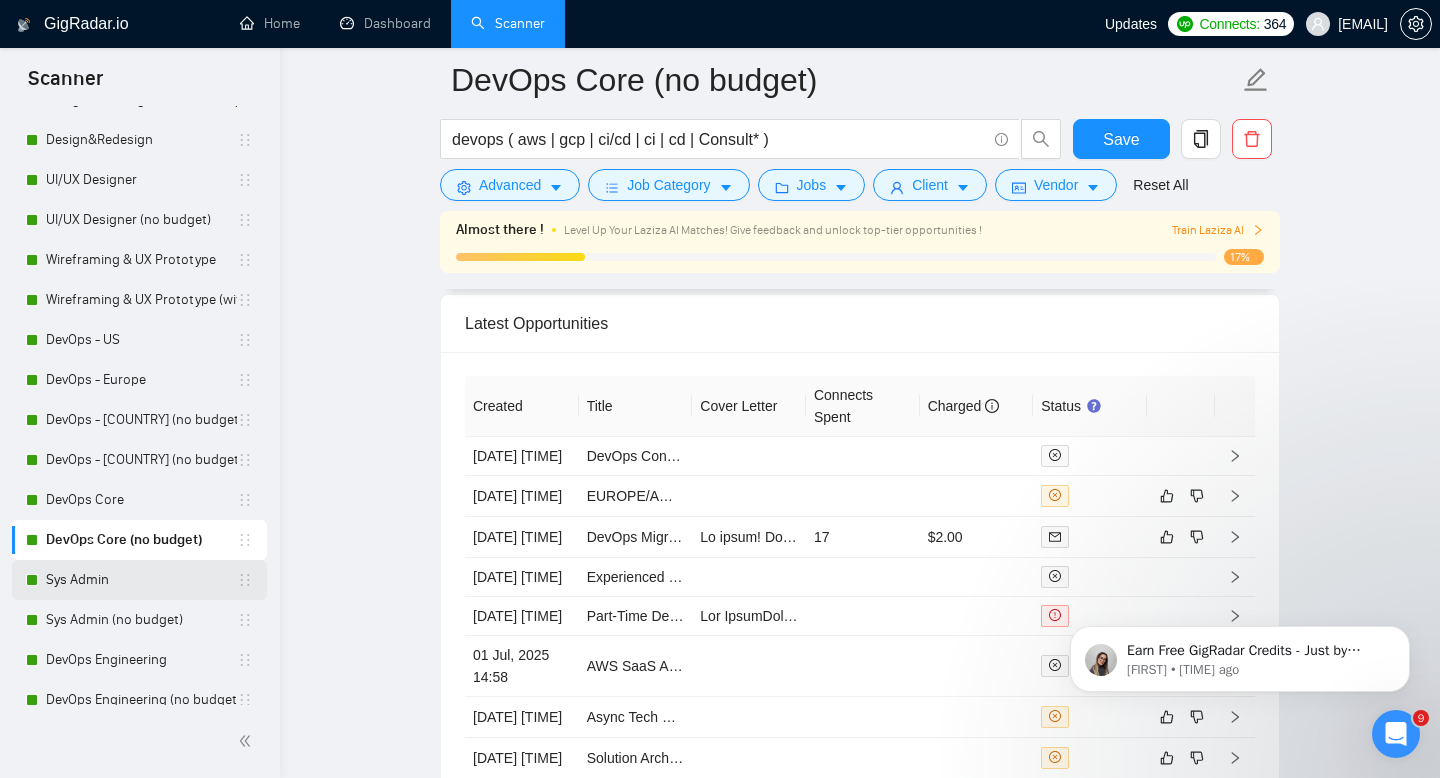 click on "Sys Admin" at bounding box center (141, 580) 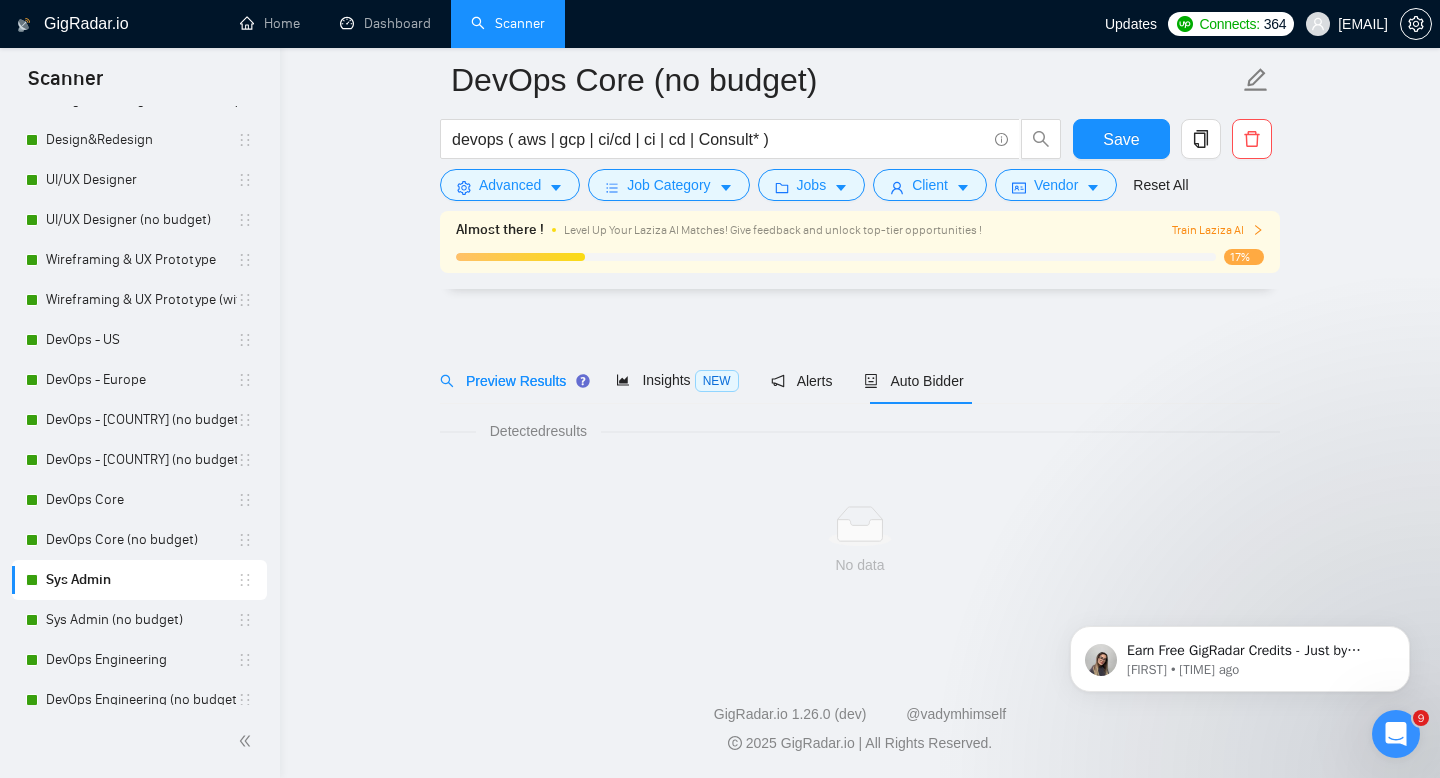 scroll, scrollTop: 14, scrollLeft: 0, axis: vertical 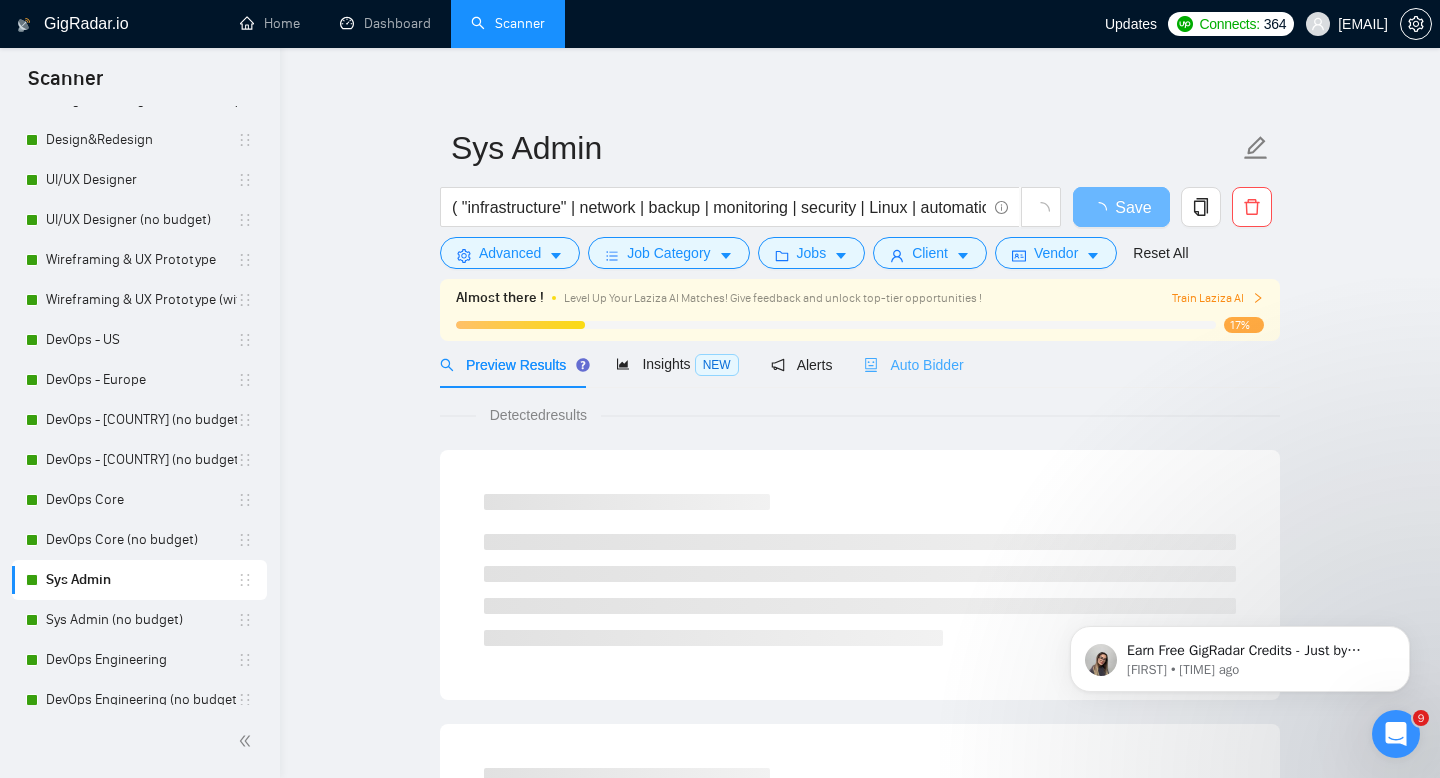 click on "Auto Bidder" at bounding box center (913, 364) 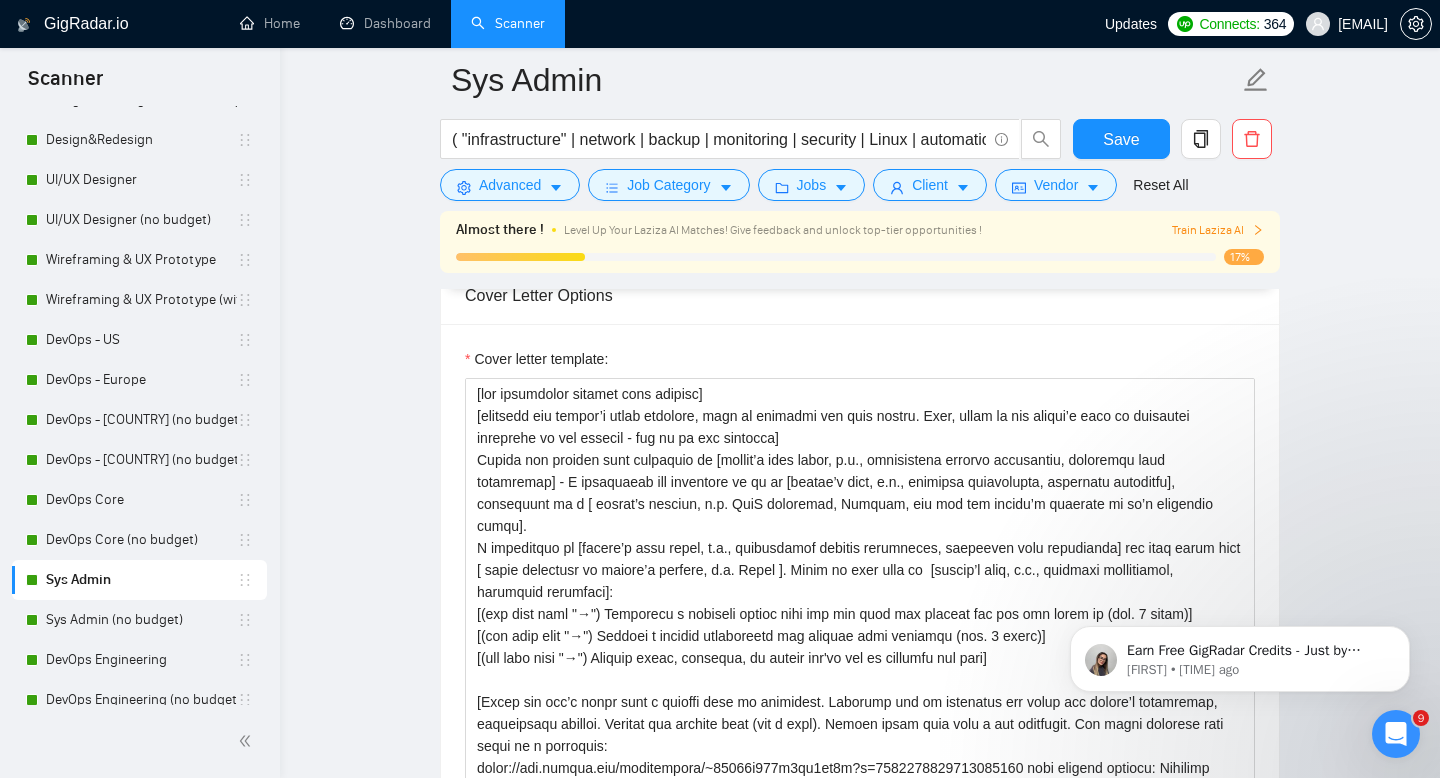 scroll, scrollTop: 2173, scrollLeft: 0, axis: vertical 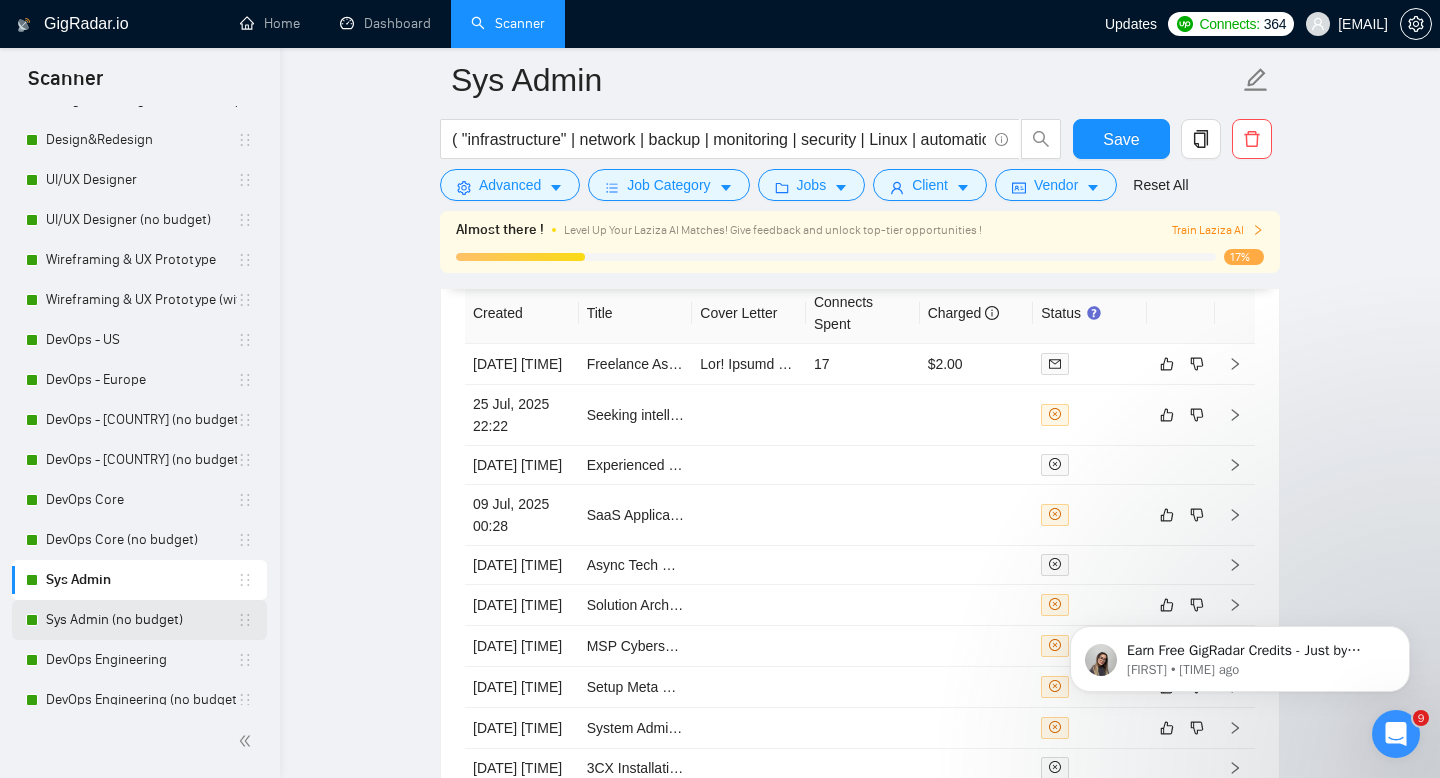 click on "Sys Admin (no budget)" at bounding box center [141, 620] 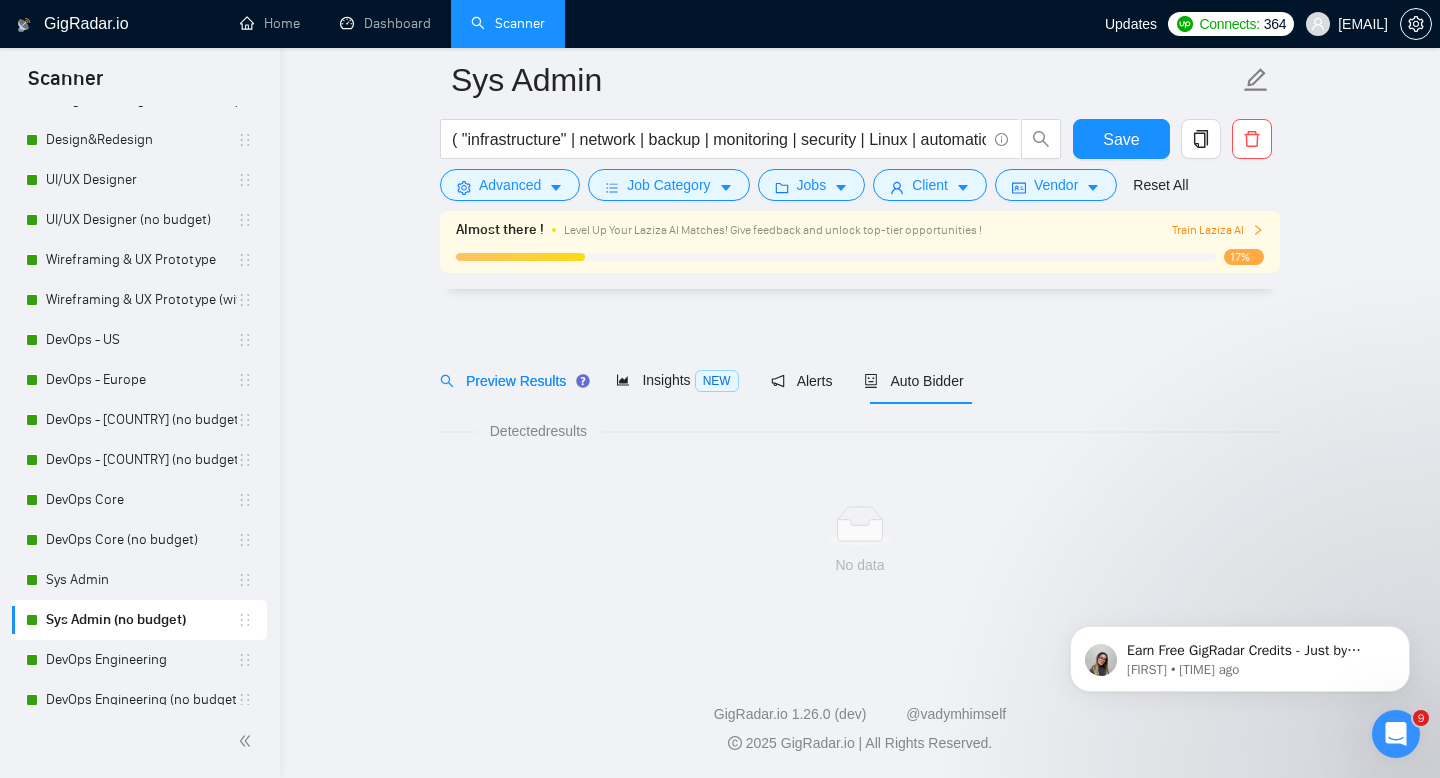 scroll, scrollTop: 14, scrollLeft: 0, axis: vertical 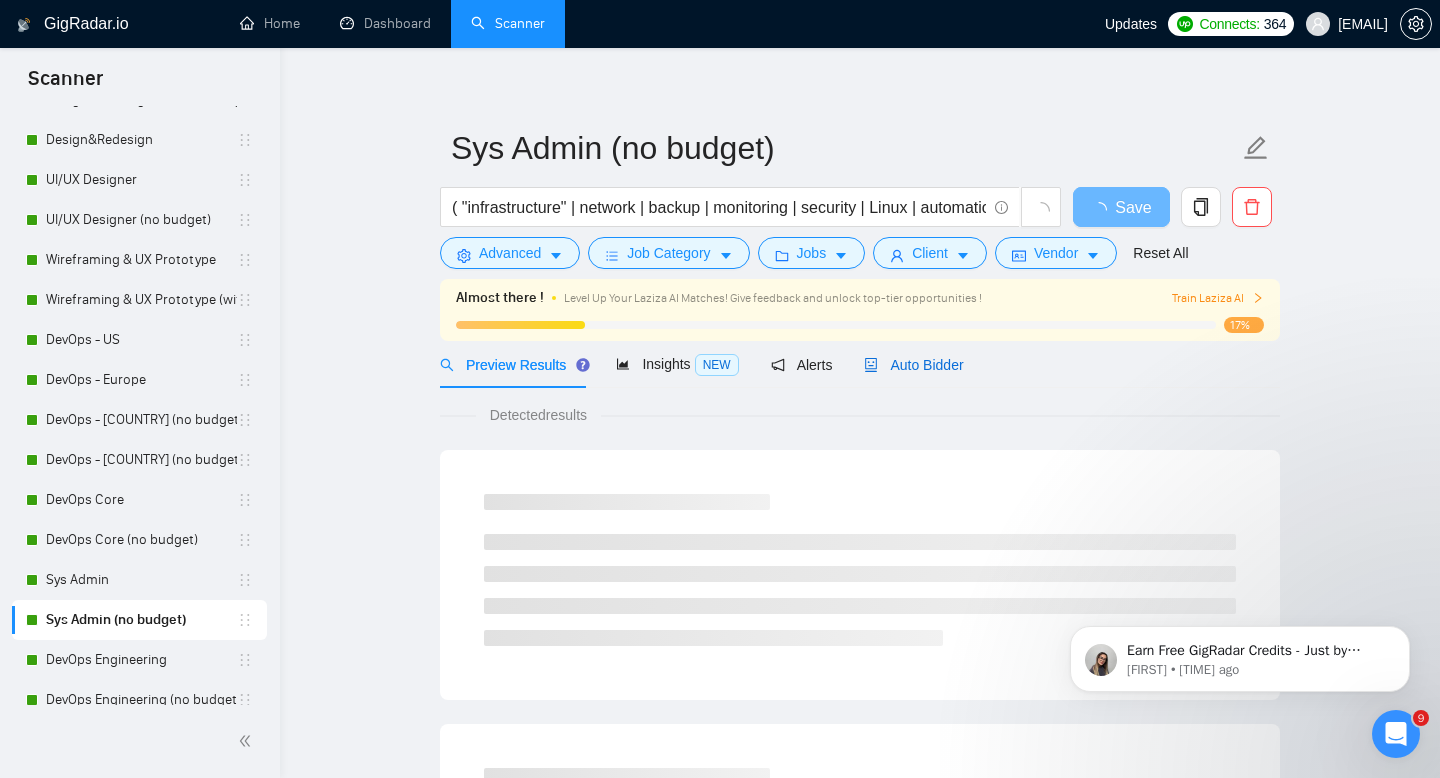 click on "Auto Bidder" at bounding box center (913, 365) 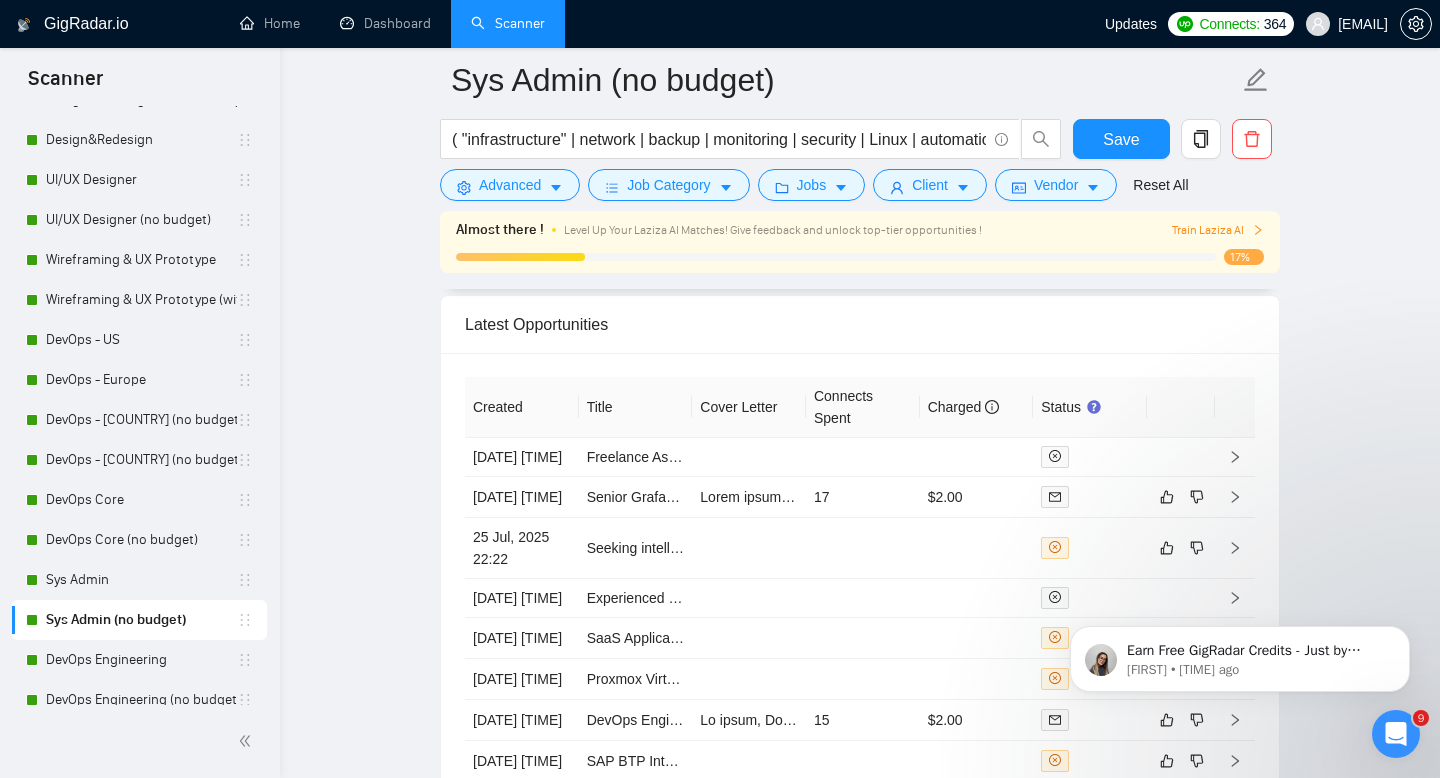 scroll, scrollTop: 4953, scrollLeft: 0, axis: vertical 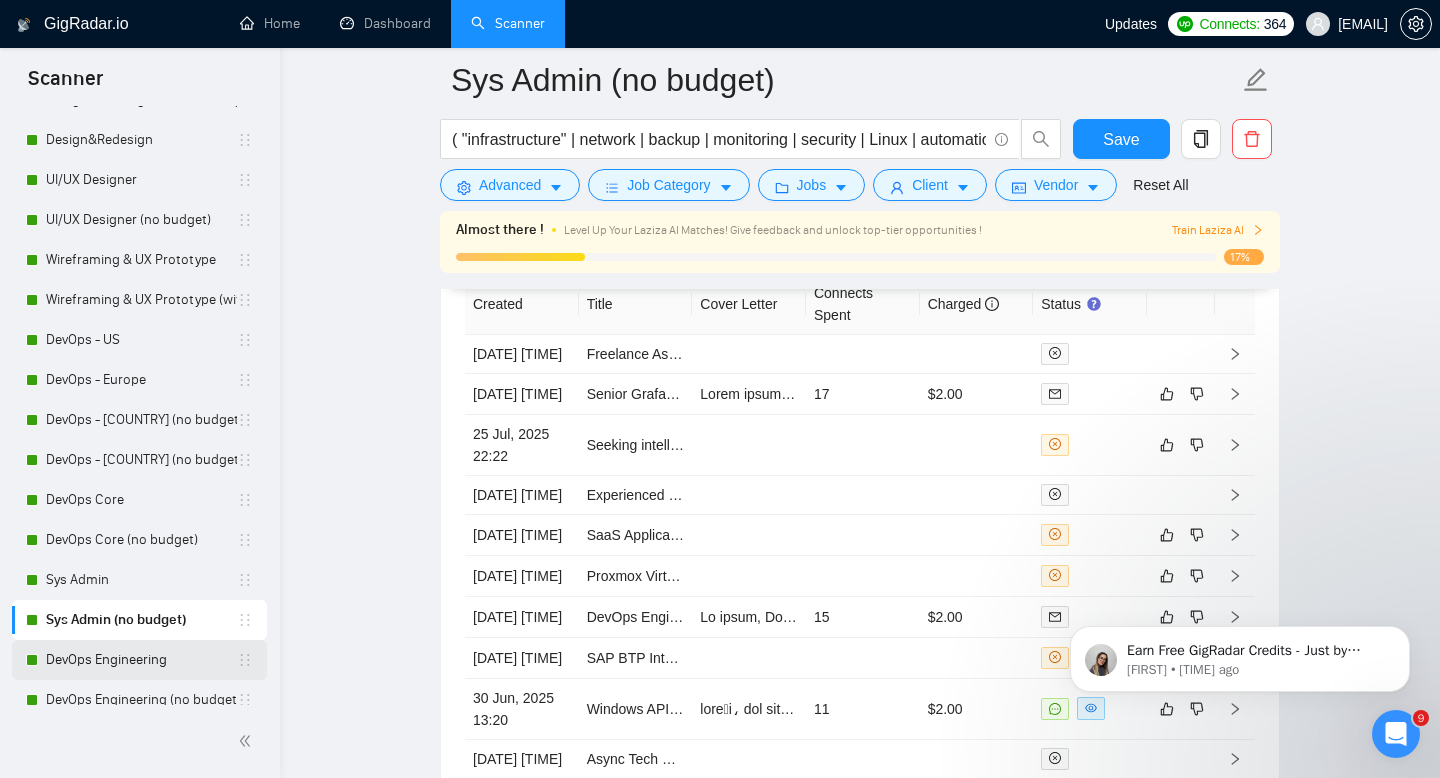 click on "DevOps Engineering" at bounding box center [141, 660] 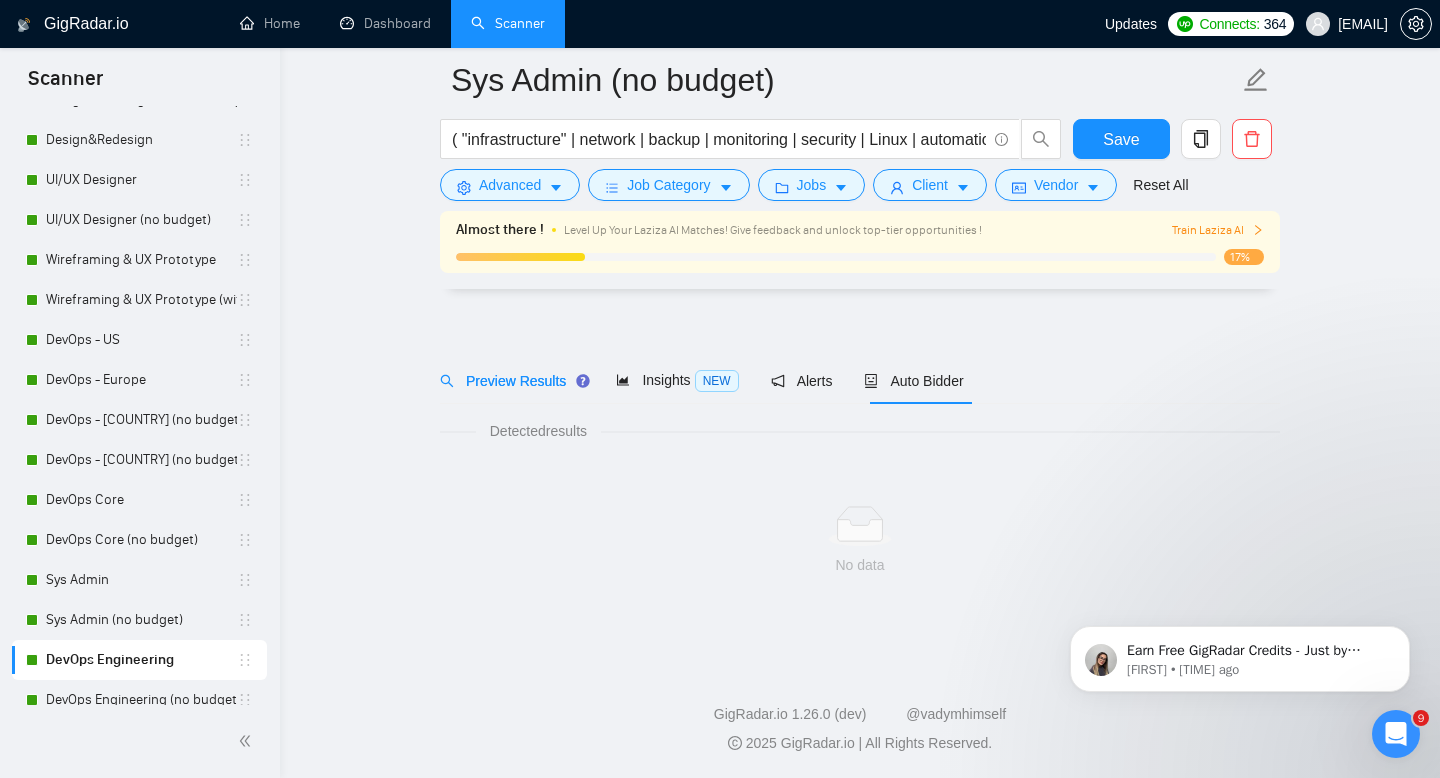 scroll, scrollTop: 14, scrollLeft: 0, axis: vertical 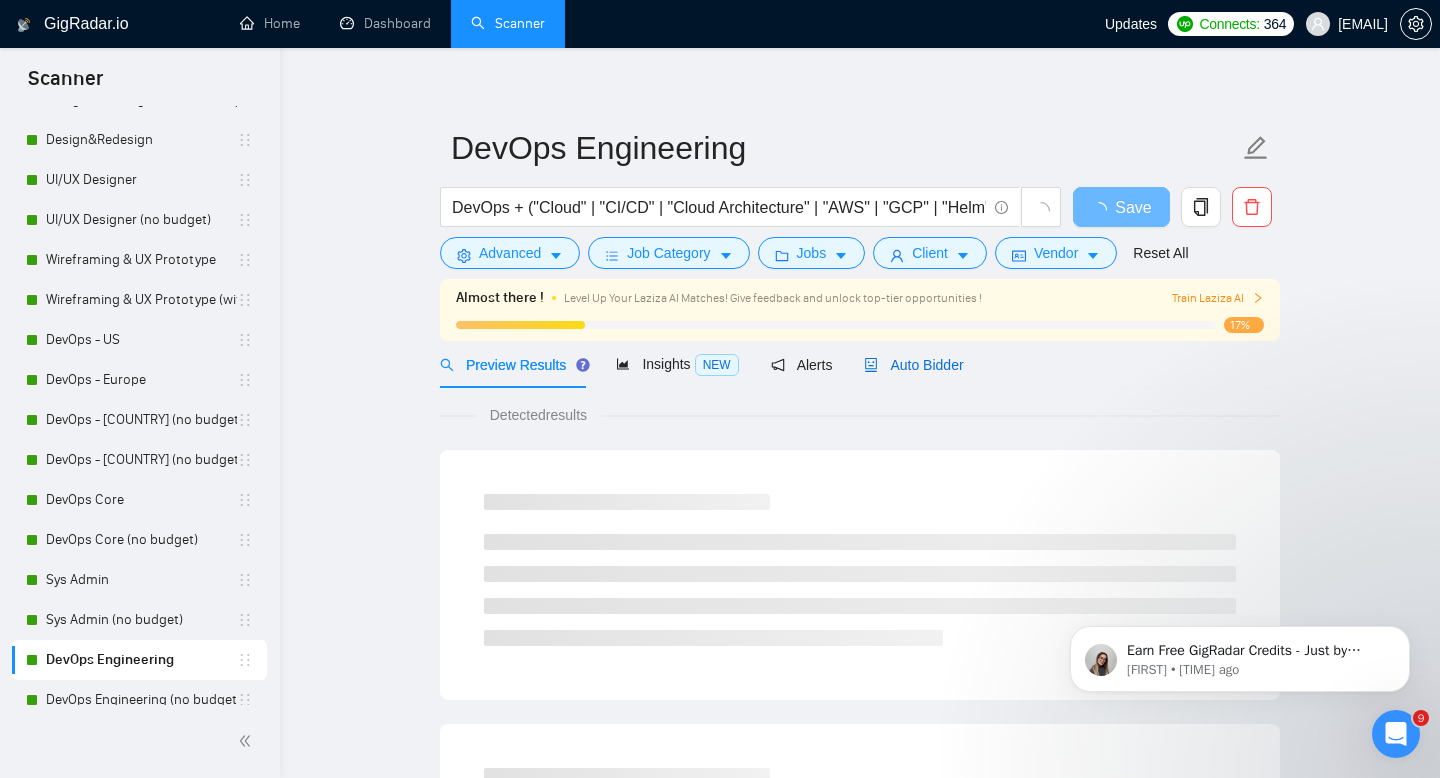 click on "Auto Bidder" at bounding box center (913, 365) 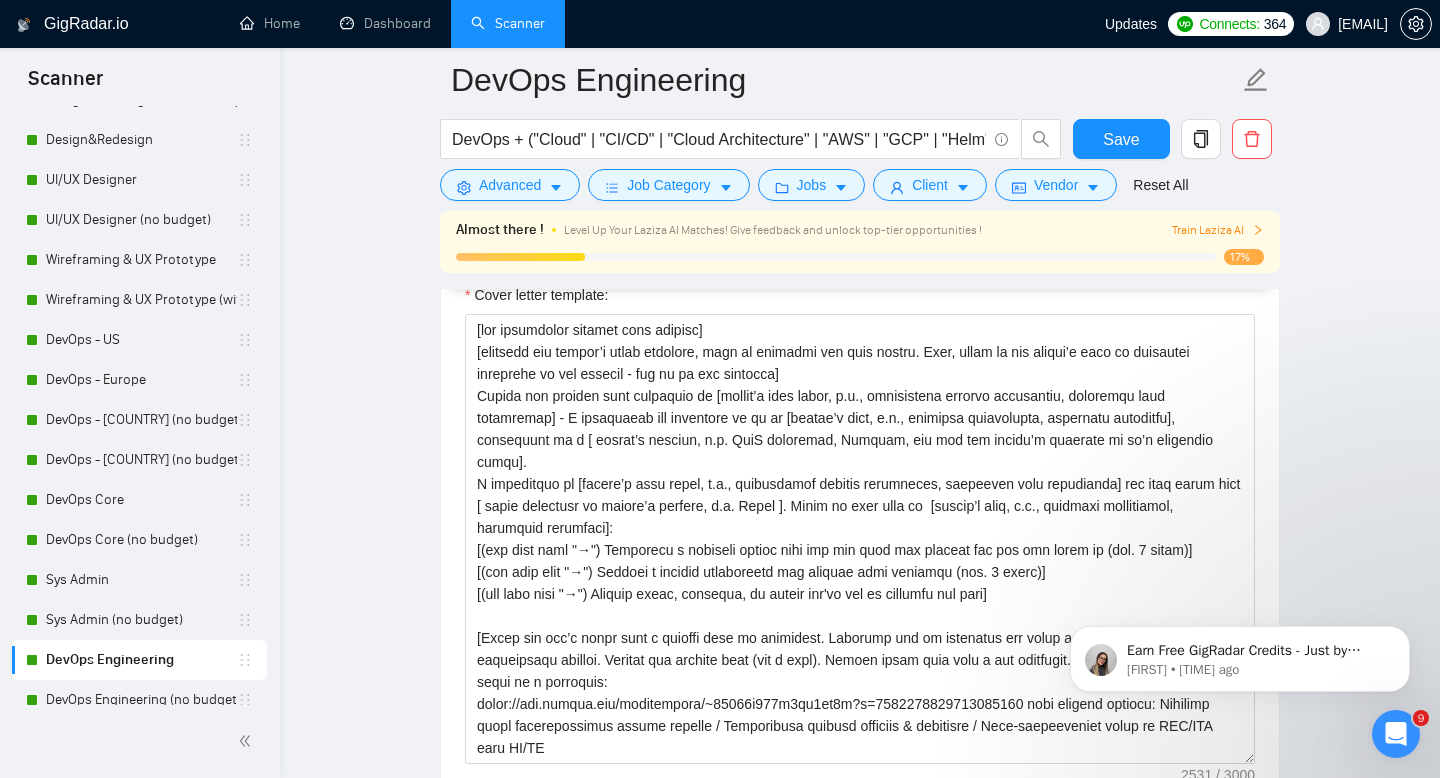 scroll, scrollTop: 2261, scrollLeft: 0, axis: vertical 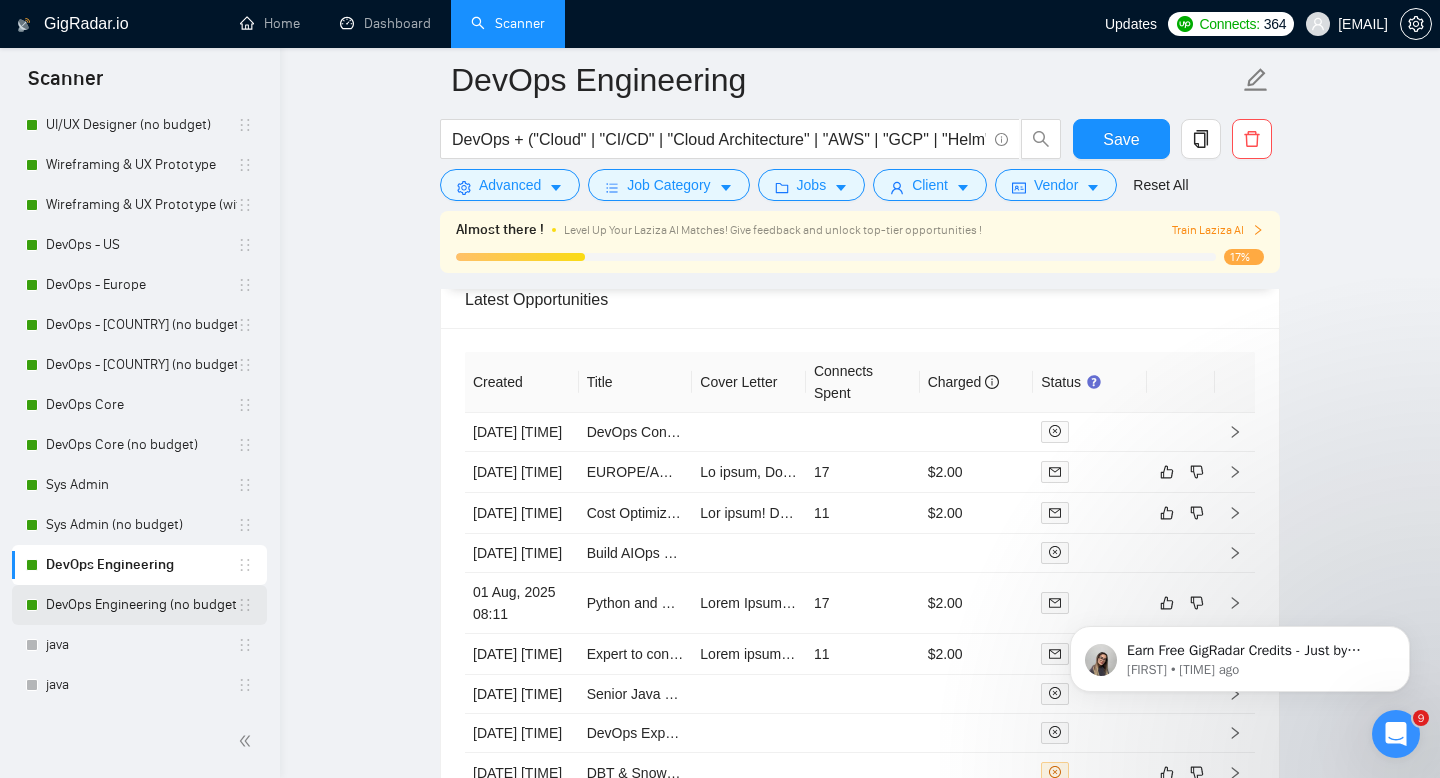 click on "DevOps Engineering (no budget)" at bounding box center (141, 605) 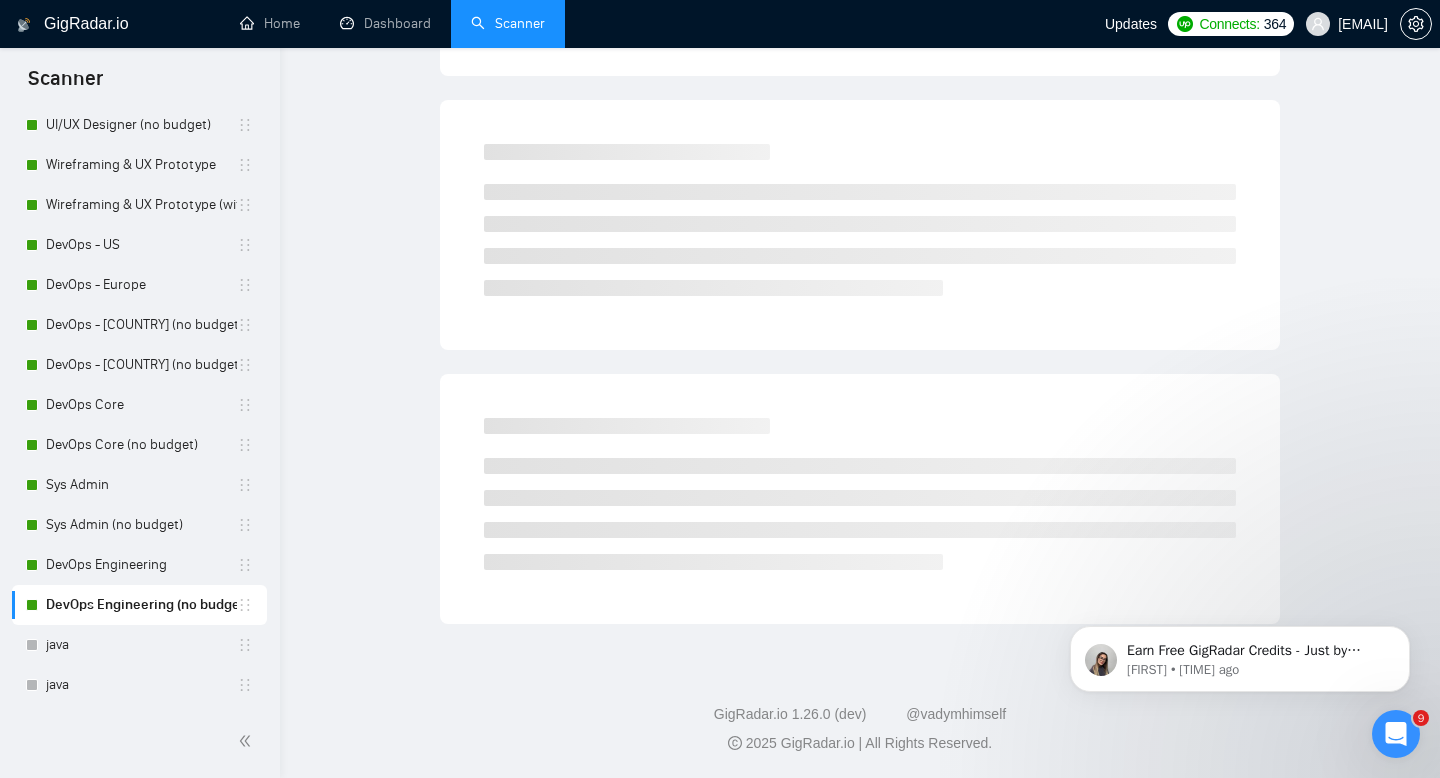 scroll, scrollTop: 14, scrollLeft: 0, axis: vertical 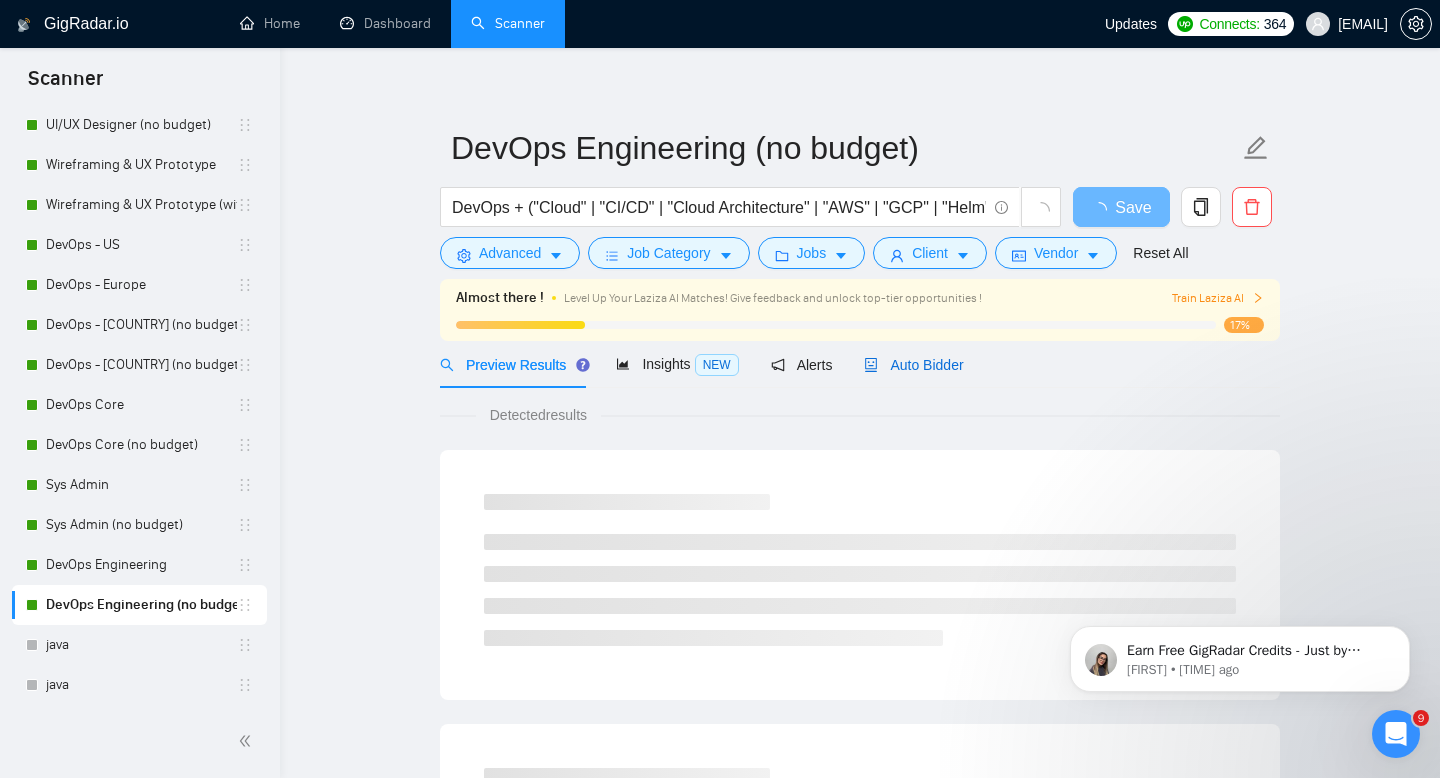 click on "Auto Bidder" at bounding box center [913, 365] 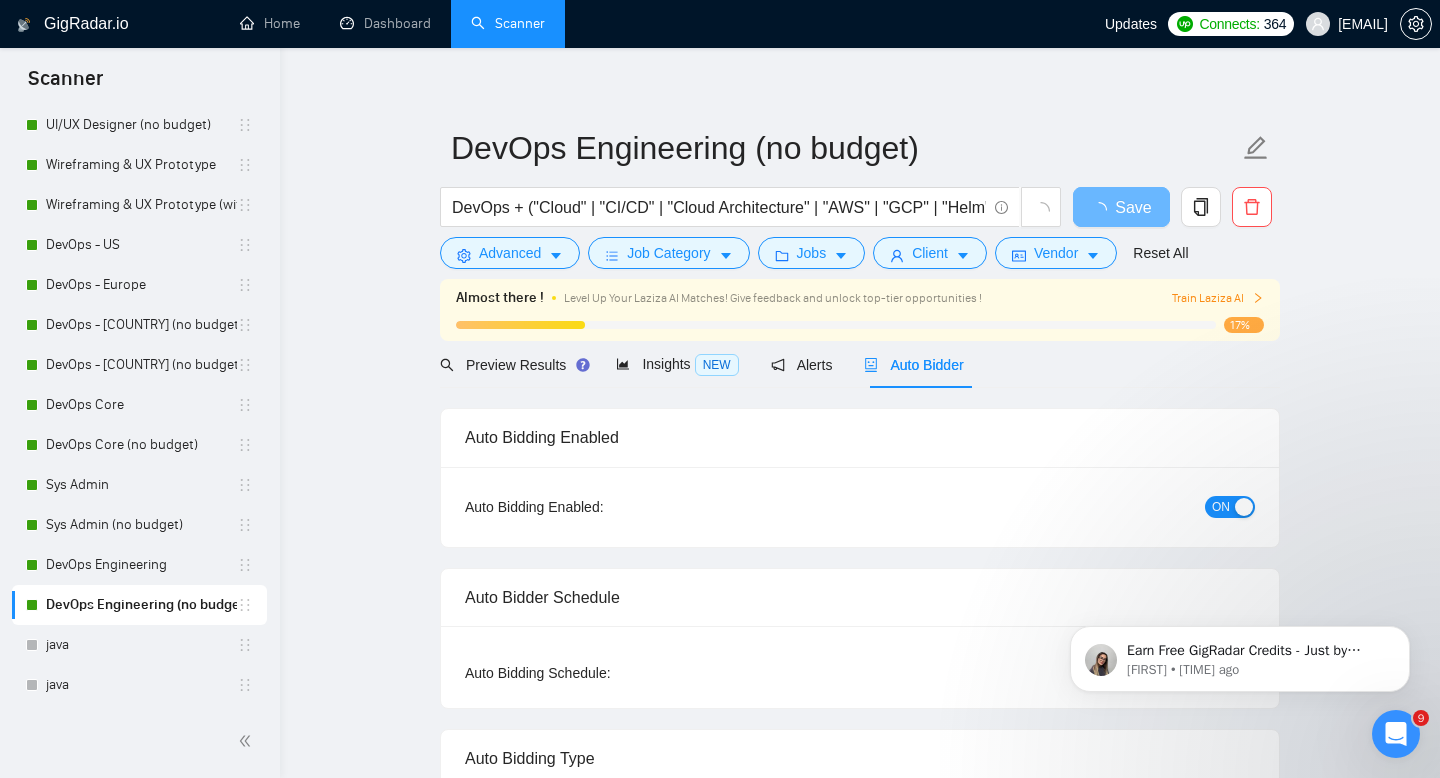 type 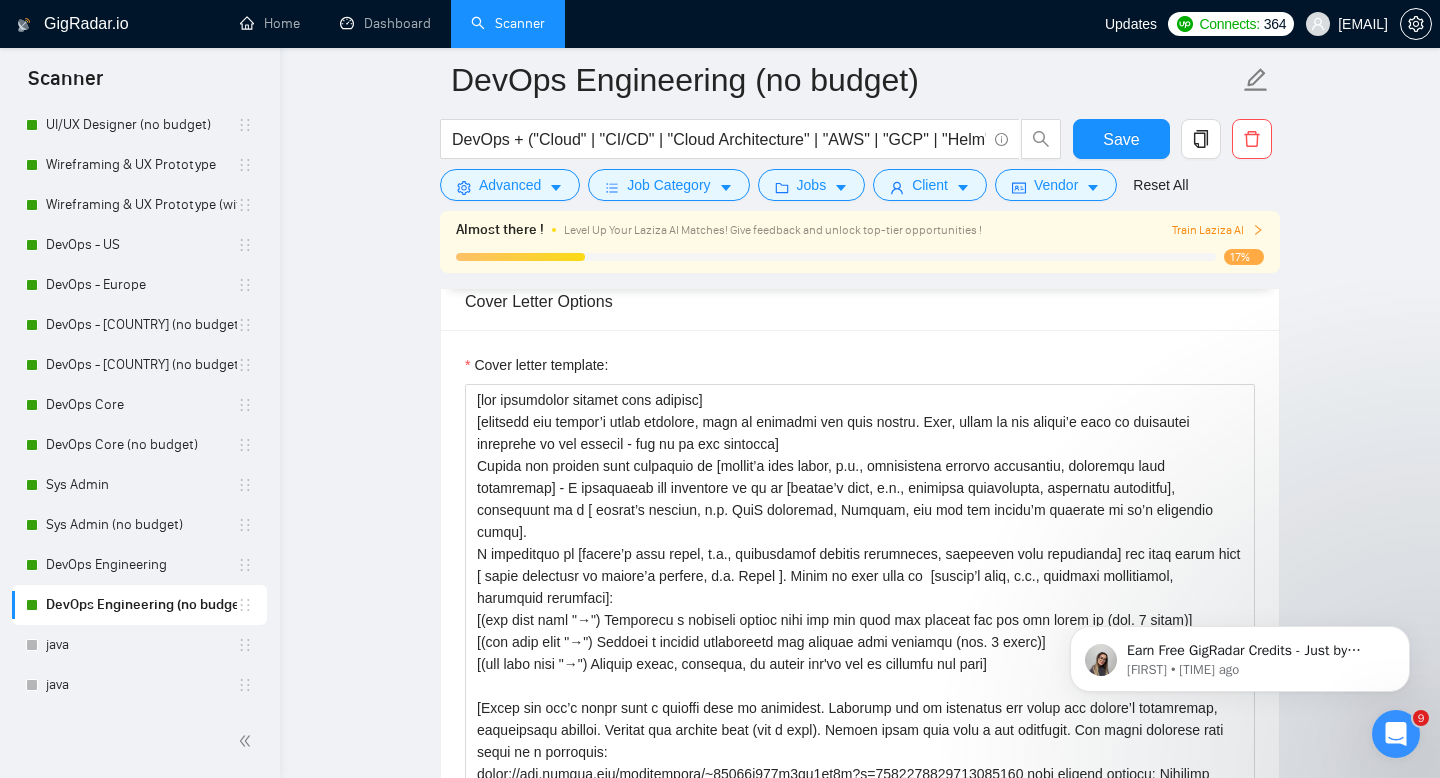 scroll, scrollTop: 2192, scrollLeft: 0, axis: vertical 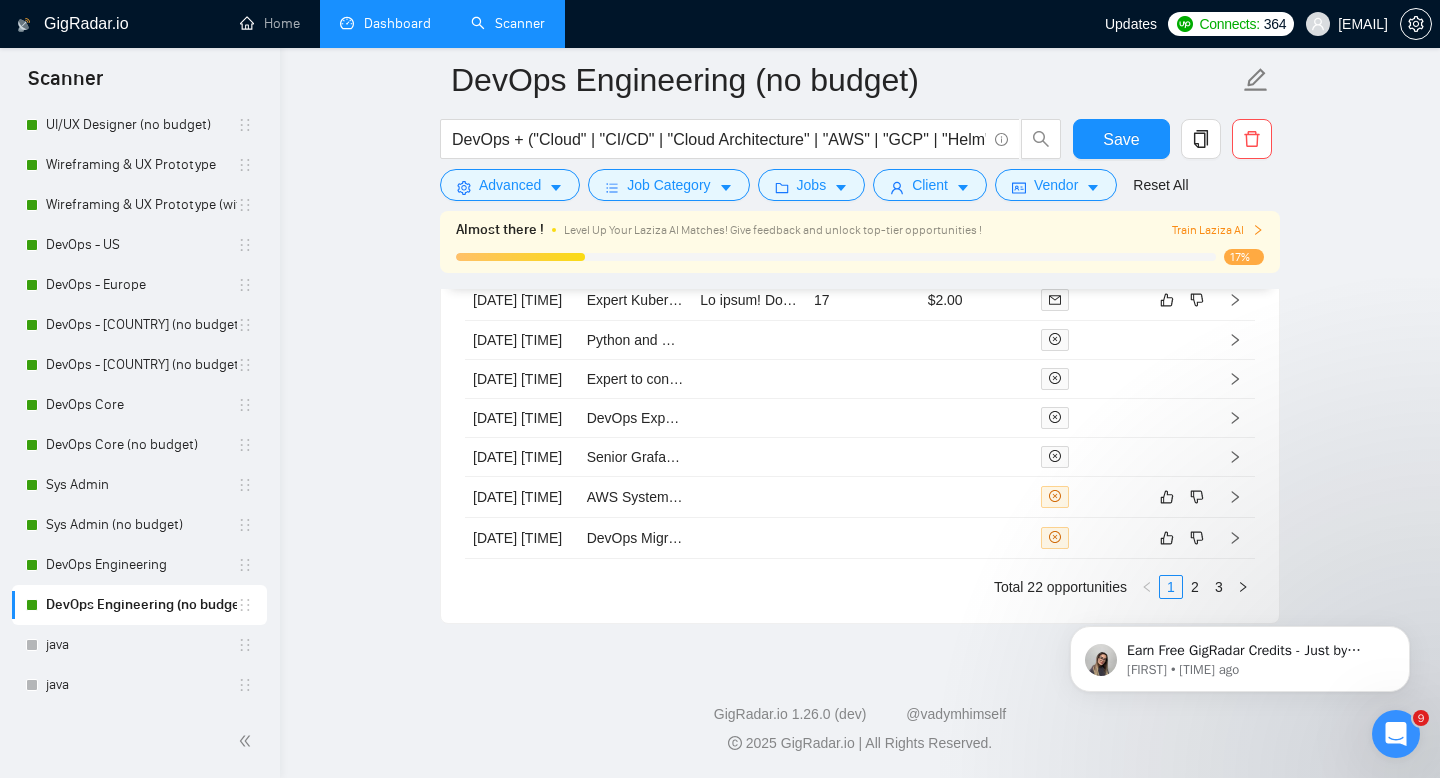 click on "Dashboard" at bounding box center (385, 23) 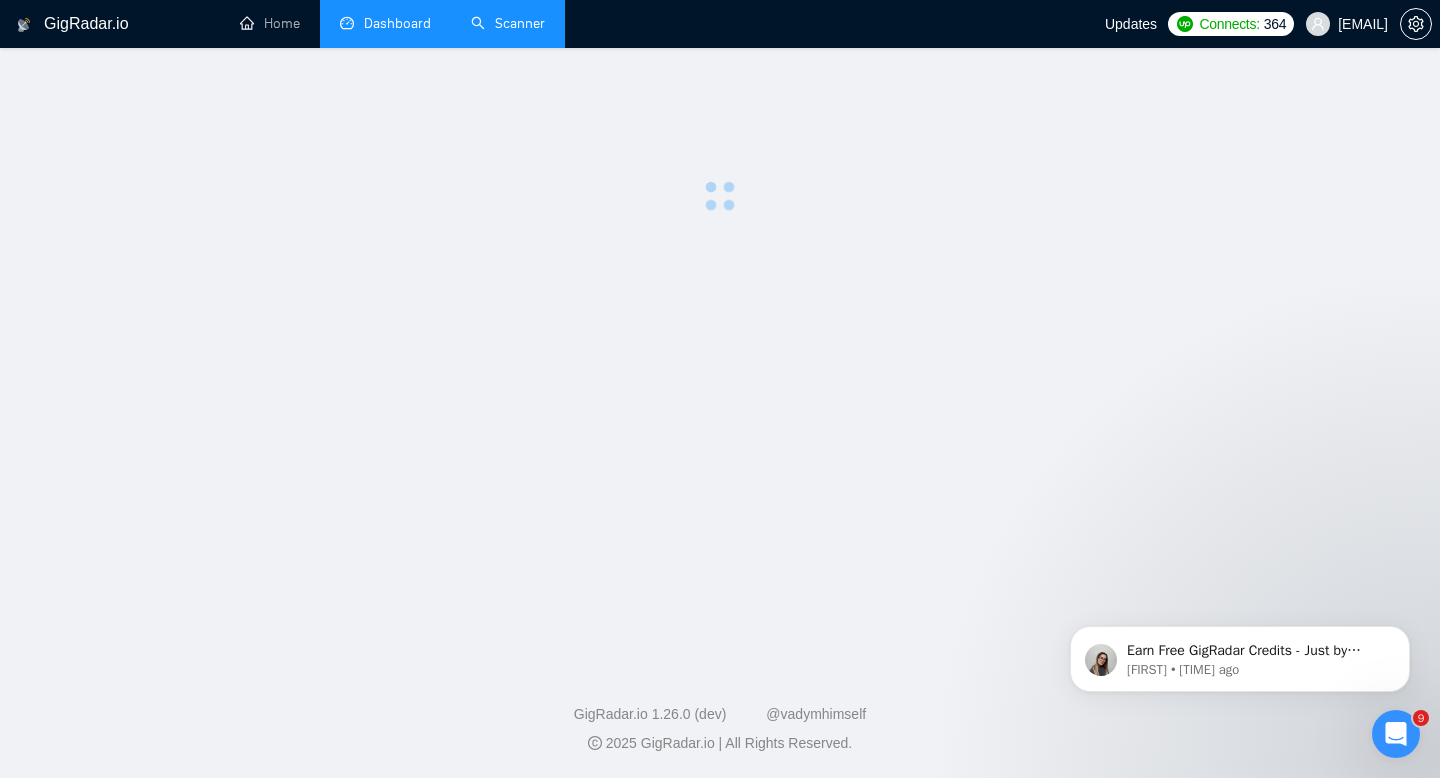 scroll, scrollTop: 0, scrollLeft: 0, axis: both 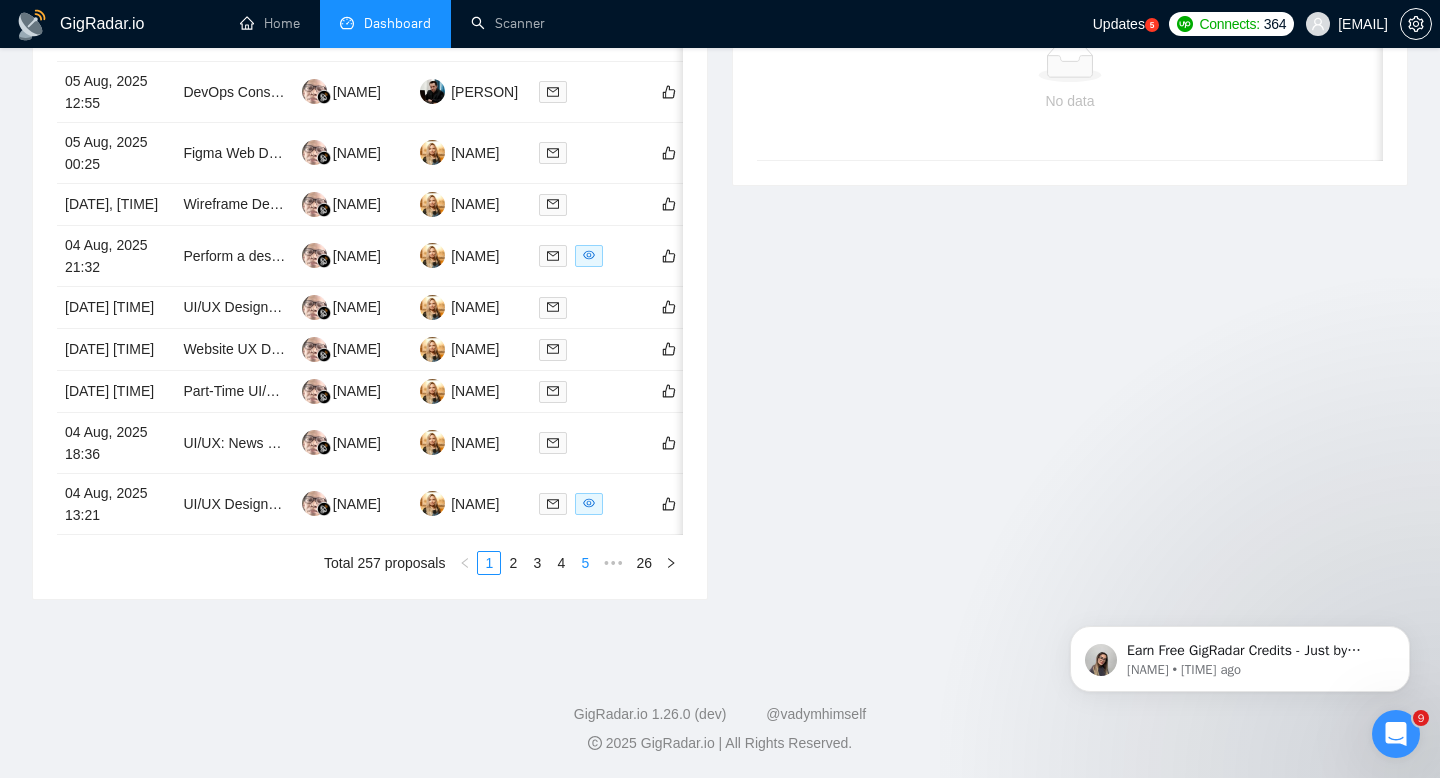 click on "5" at bounding box center (585, 563) 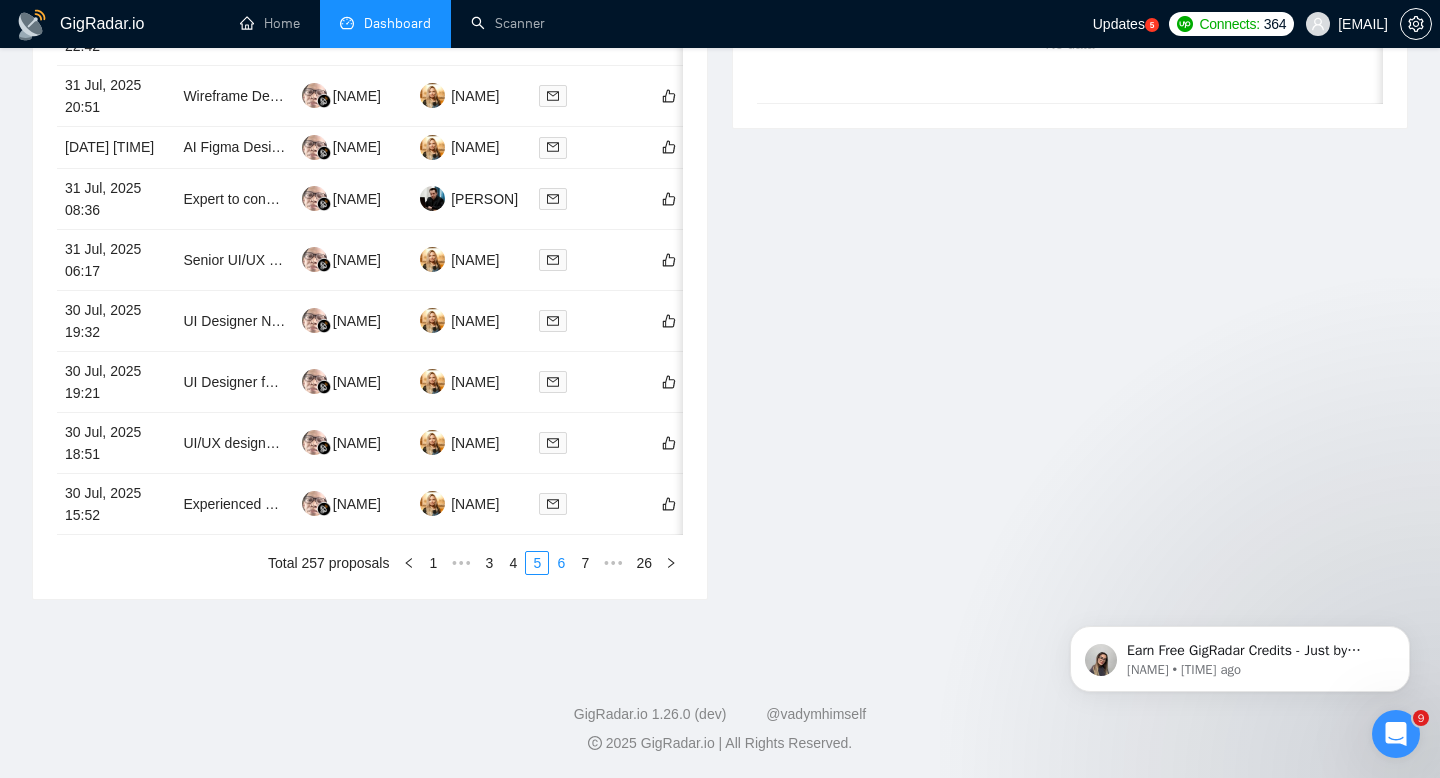 click on "6" at bounding box center (561, 563) 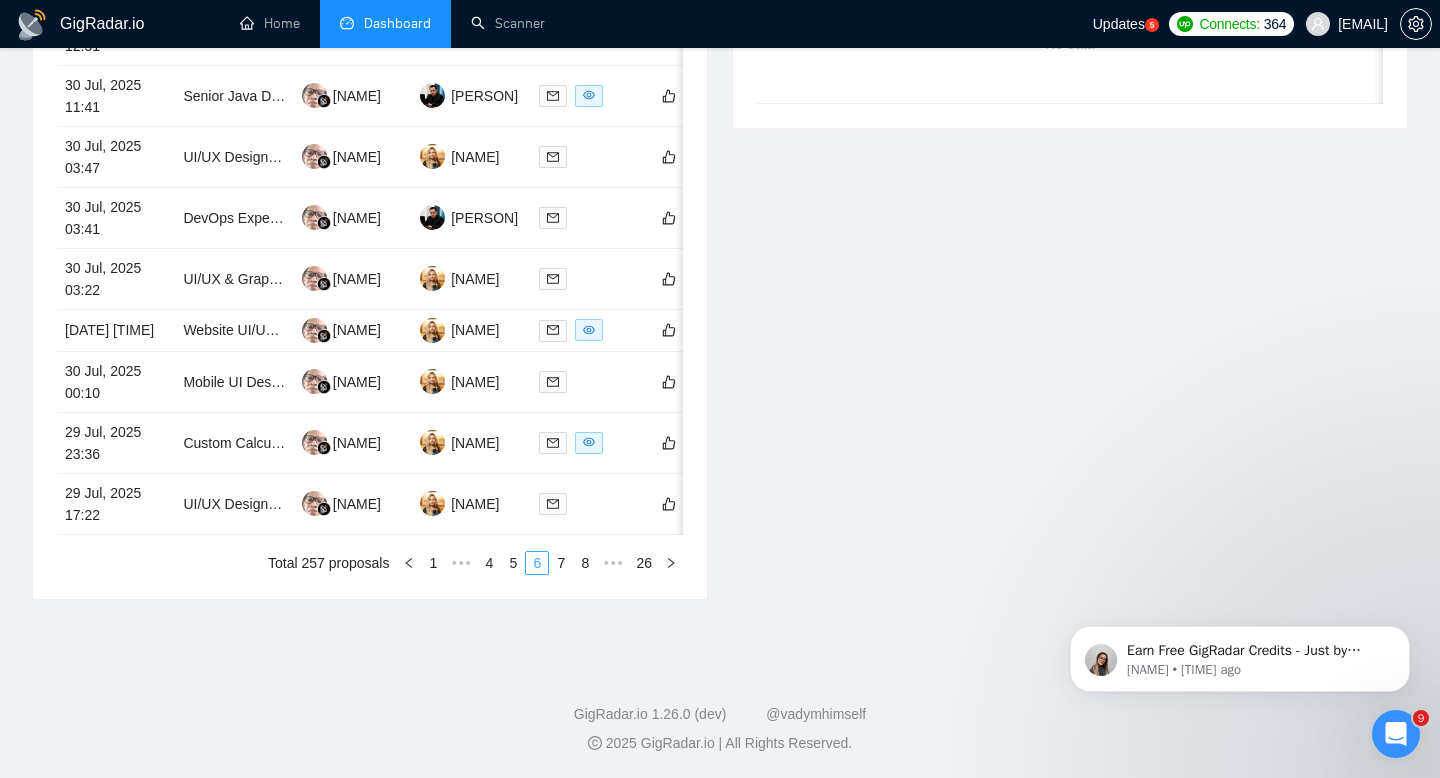 click on "7" at bounding box center (561, 563) 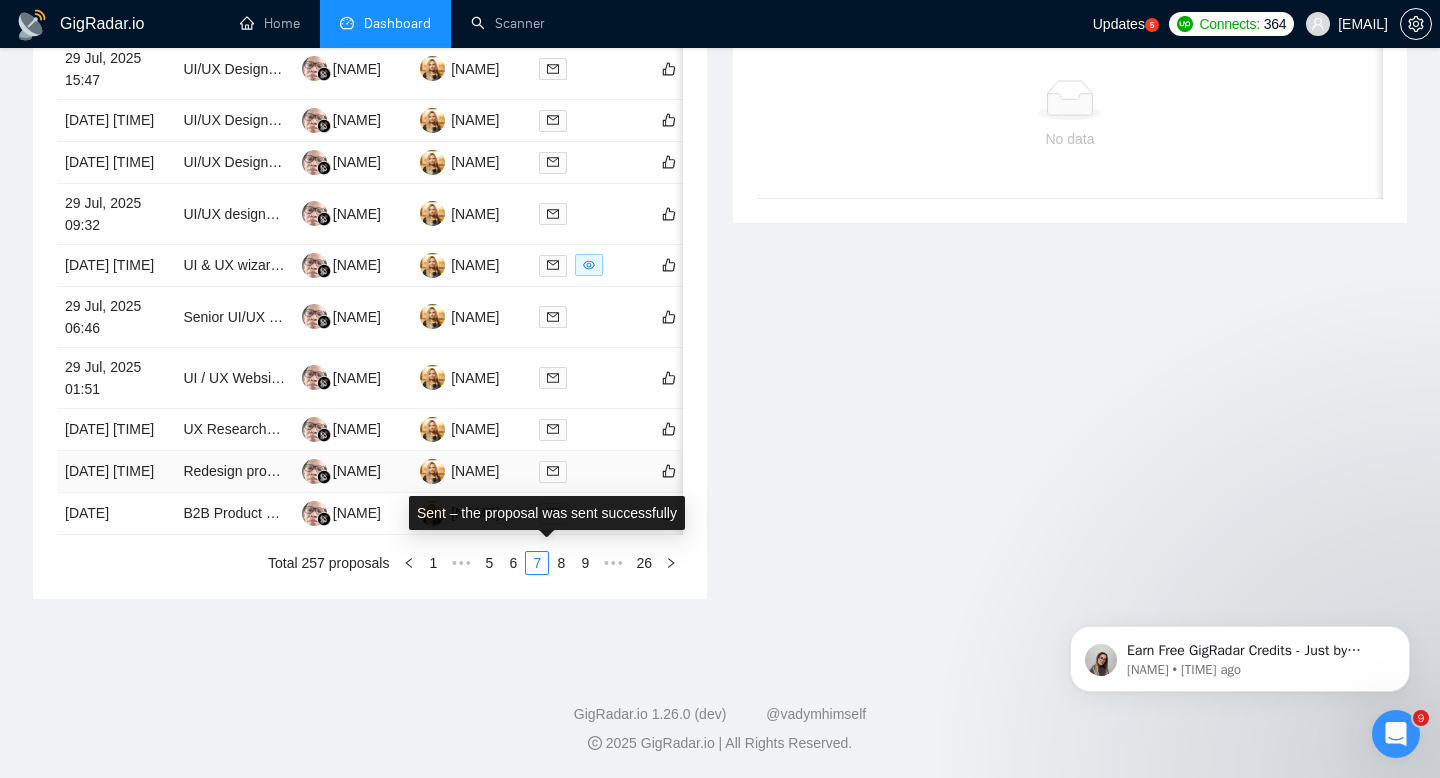 scroll, scrollTop: 977, scrollLeft: 0, axis: vertical 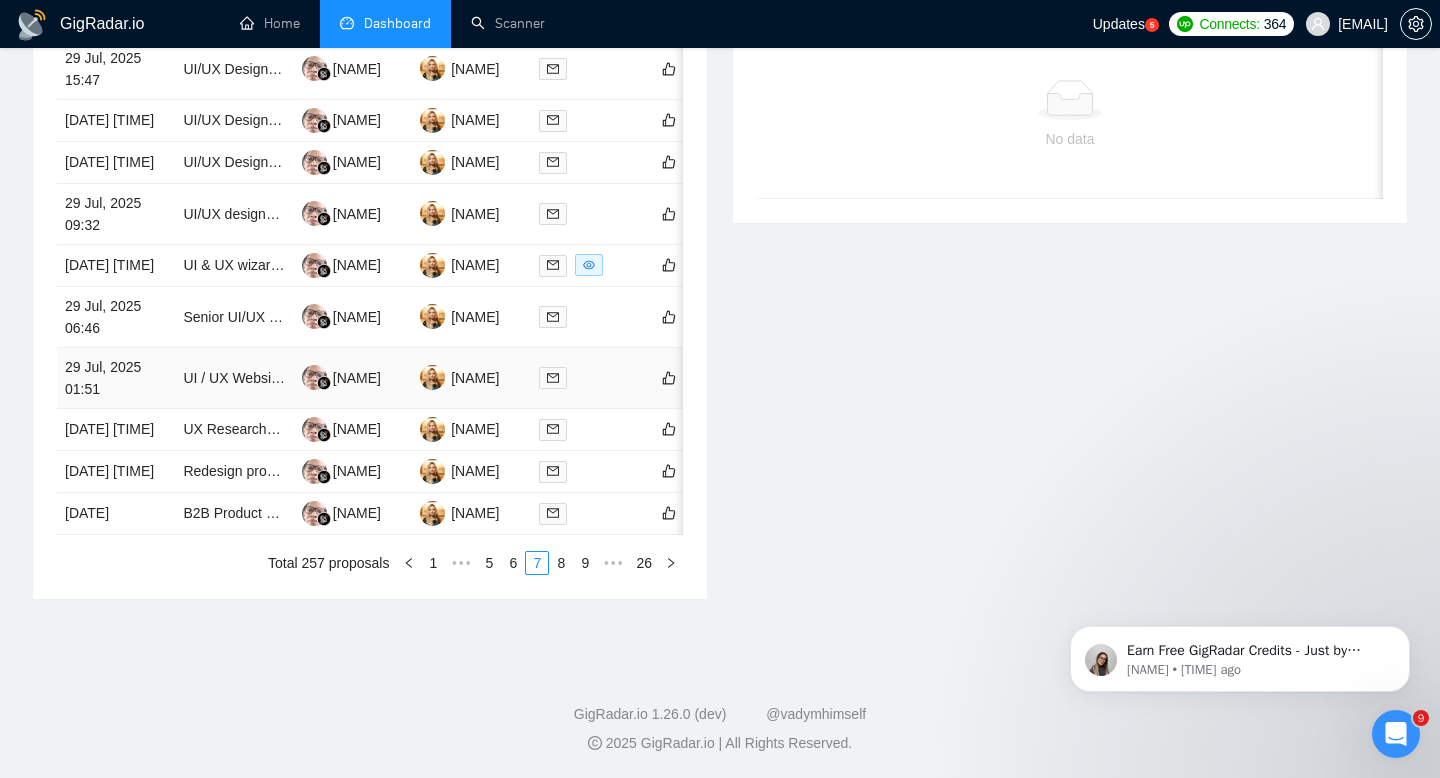 click on "29 Jul, 2025 01:51" at bounding box center (116, 378) 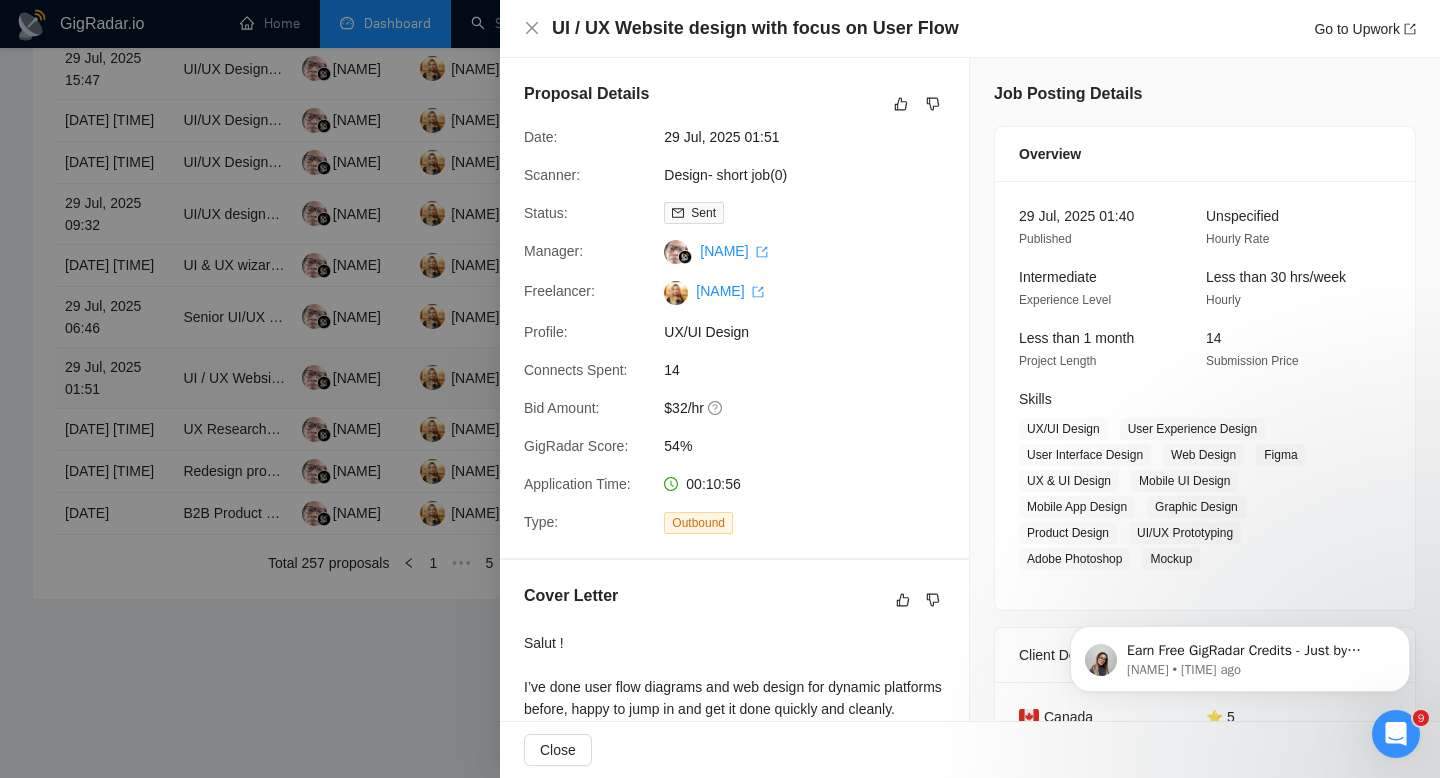 click at bounding box center [720, 389] 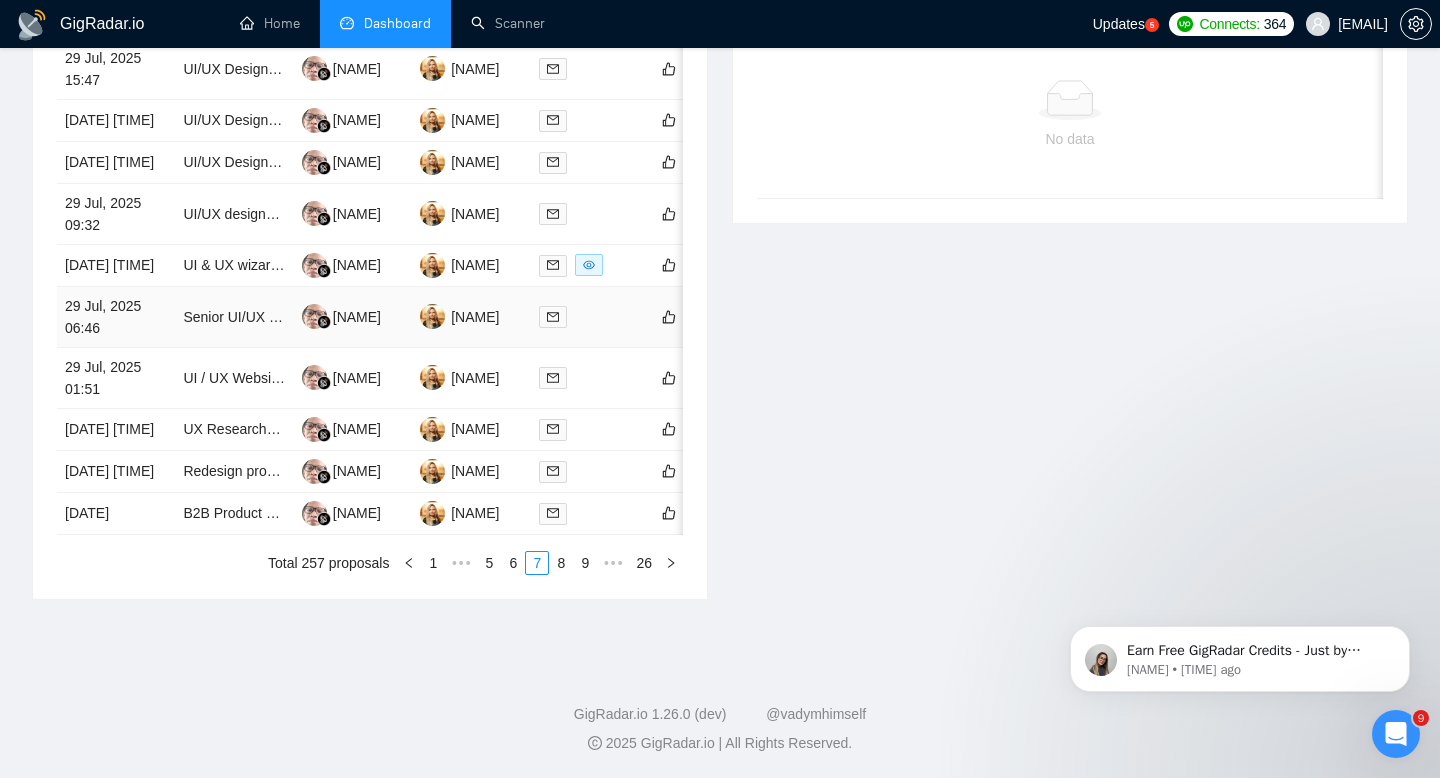 click on "29 Jul, 2025 06:46" at bounding box center [116, 317] 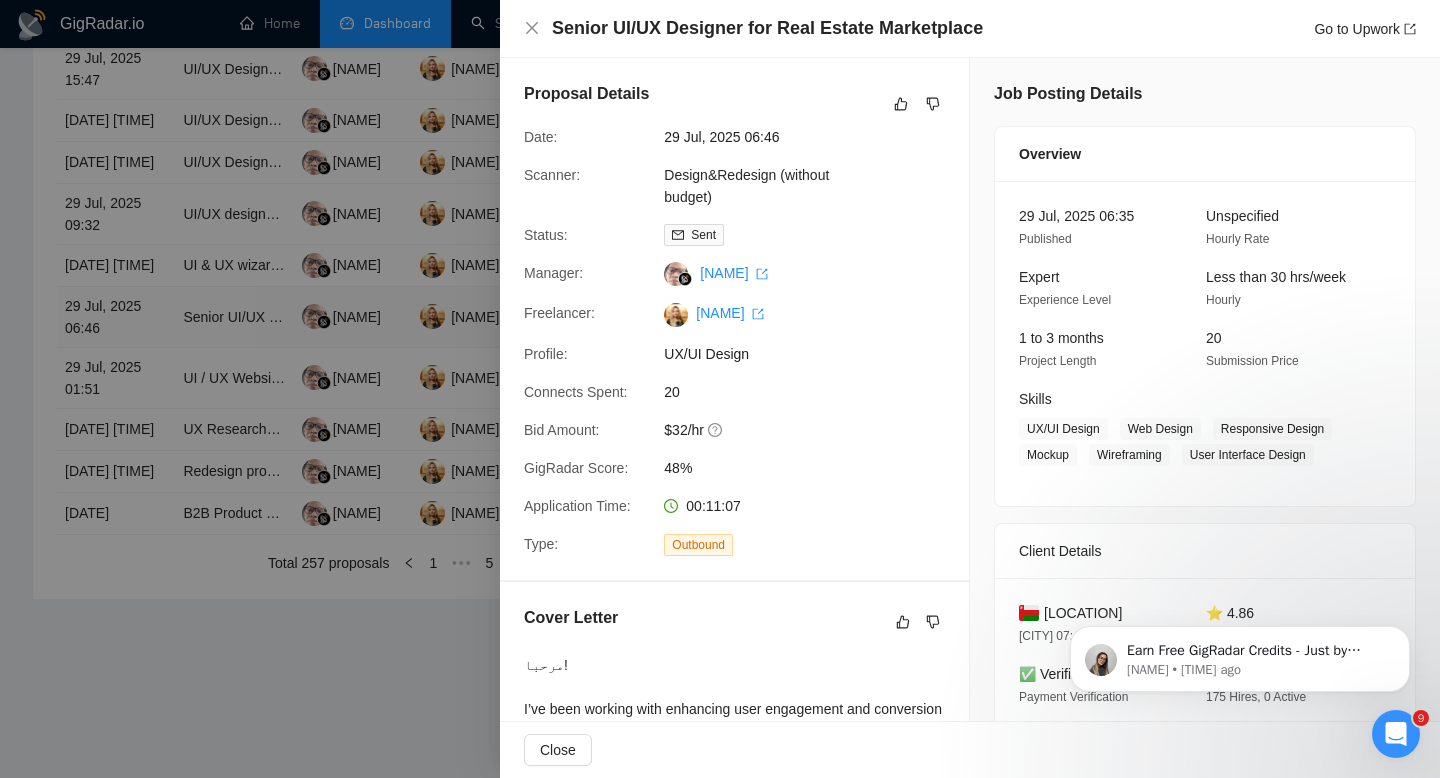 click at bounding box center [720, 389] 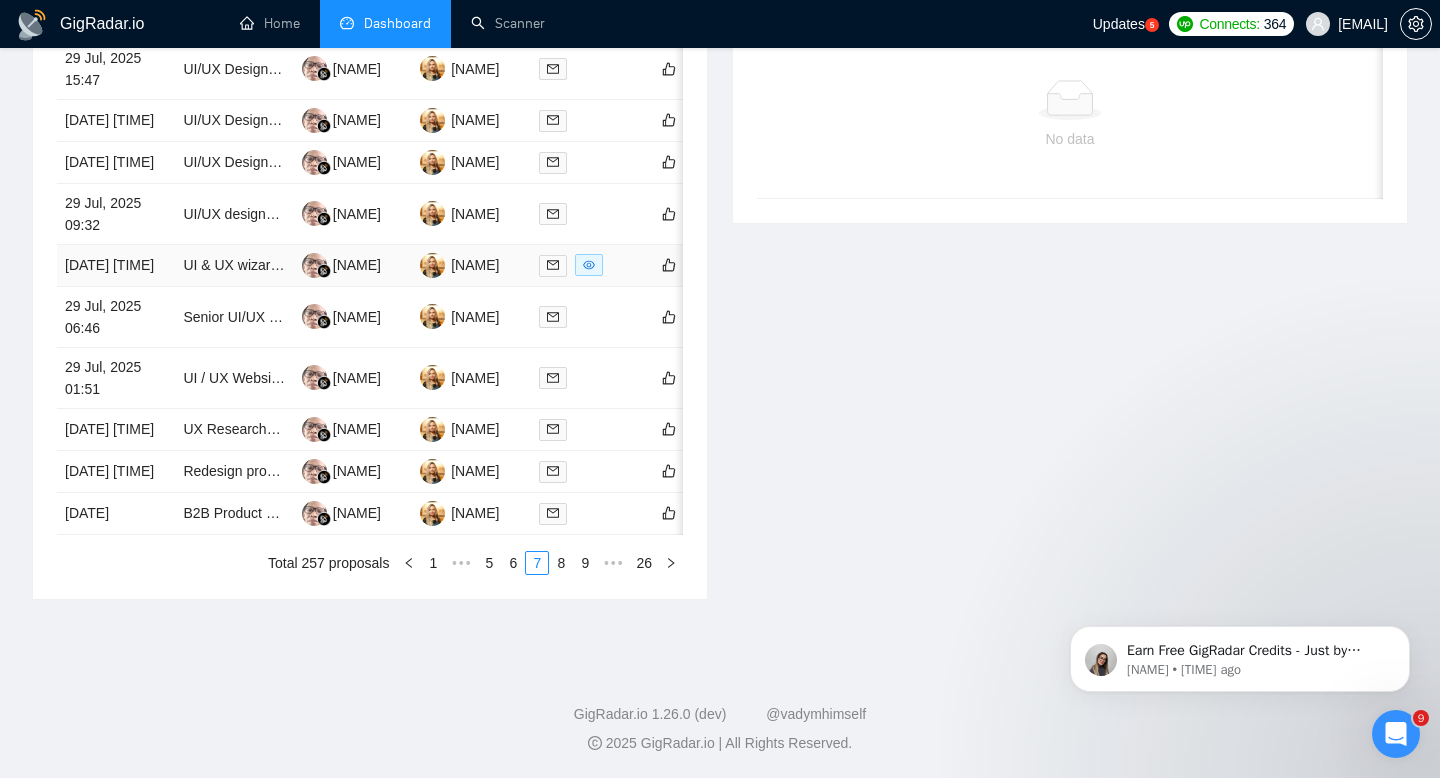 click on "29 Jul, 2025 08:07" at bounding box center [116, 266] 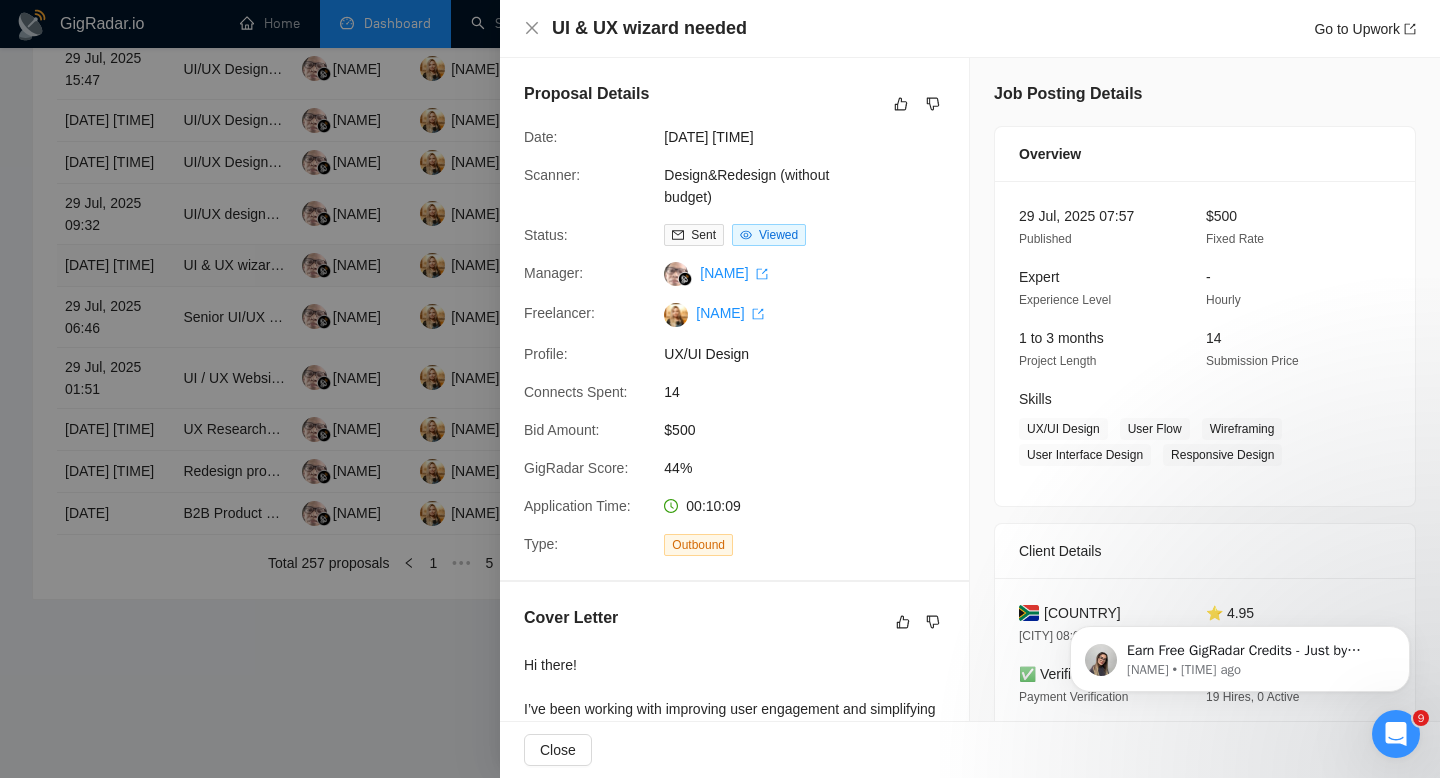 click at bounding box center [720, 389] 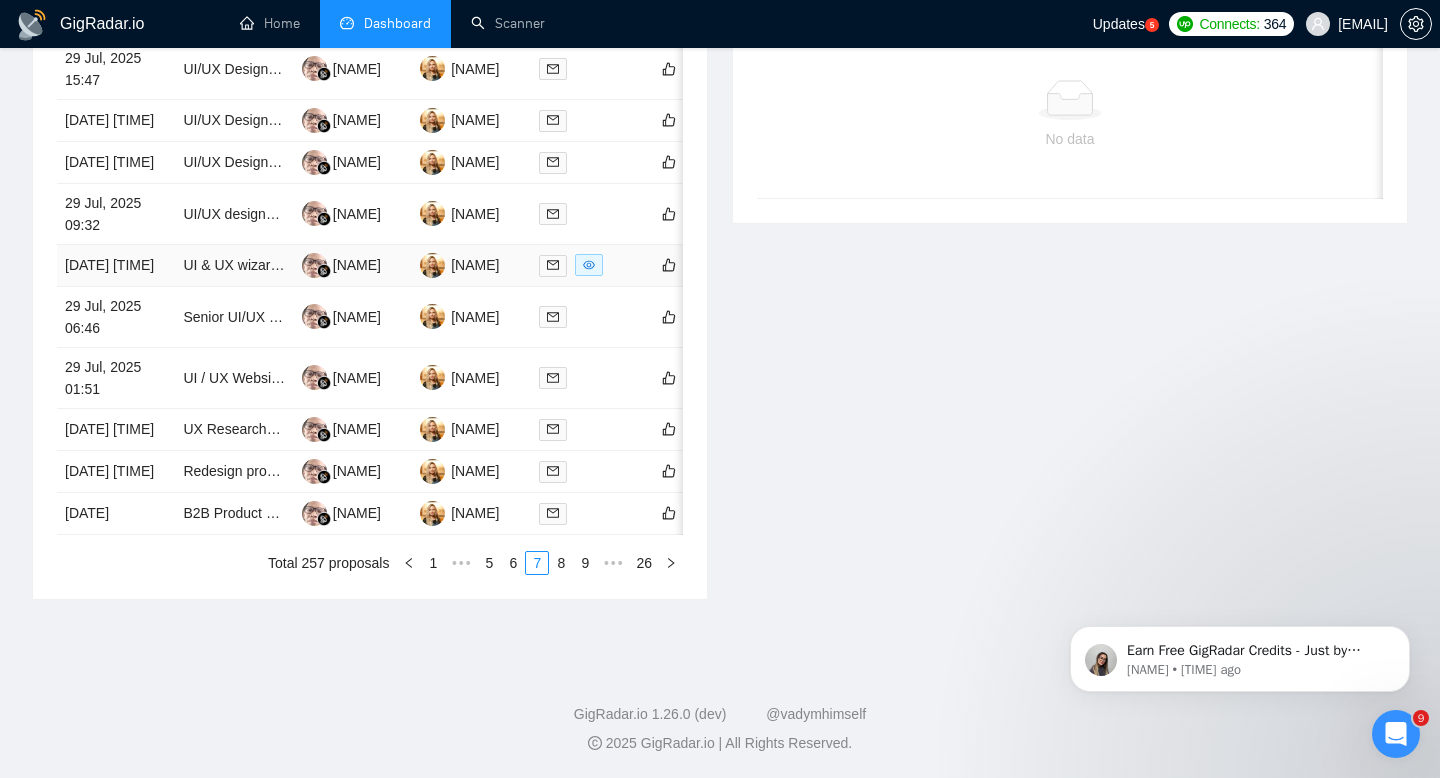 scroll, scrollTop: 932, scrollLeft: 0, axis: vertical 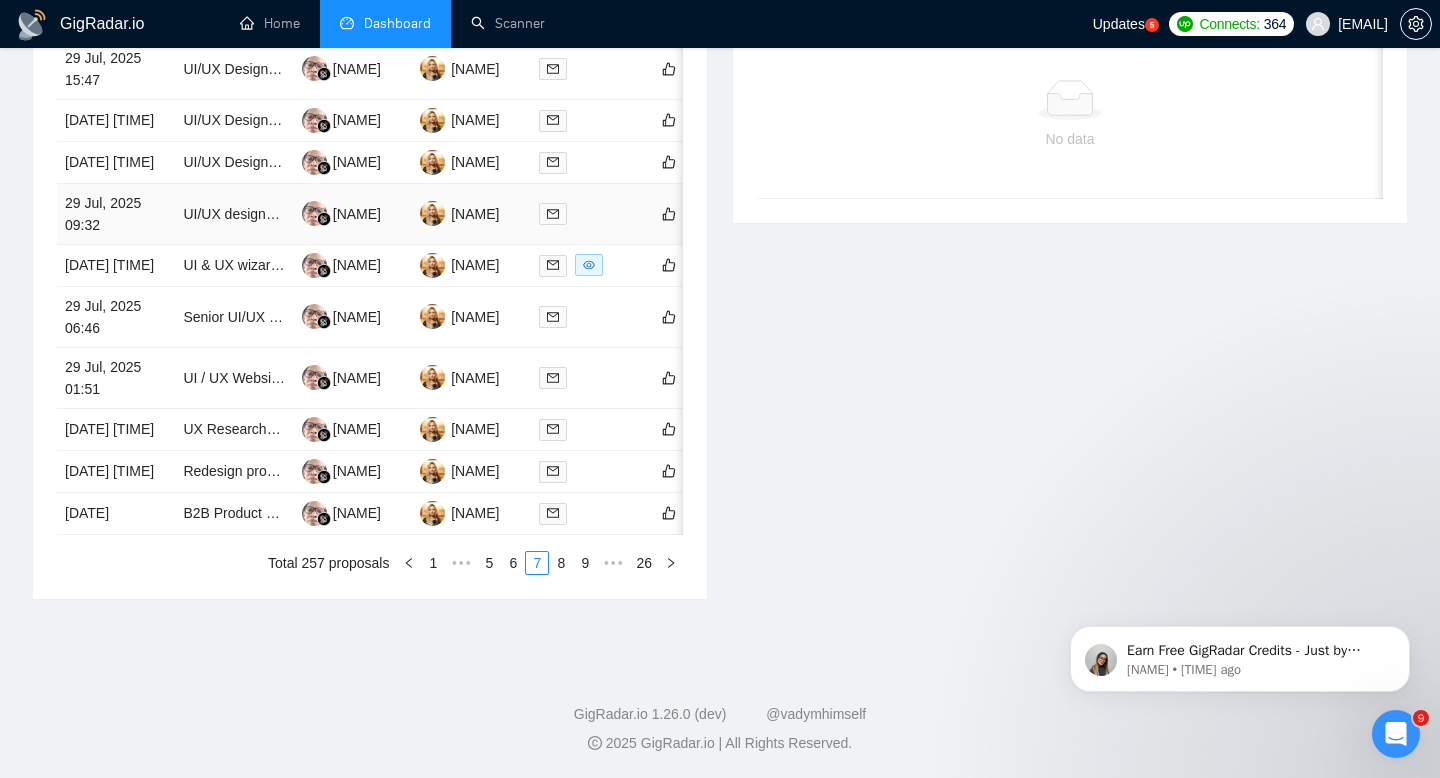 click on "29 Jul, 2025 09:32" at bounding box center (116, 214) 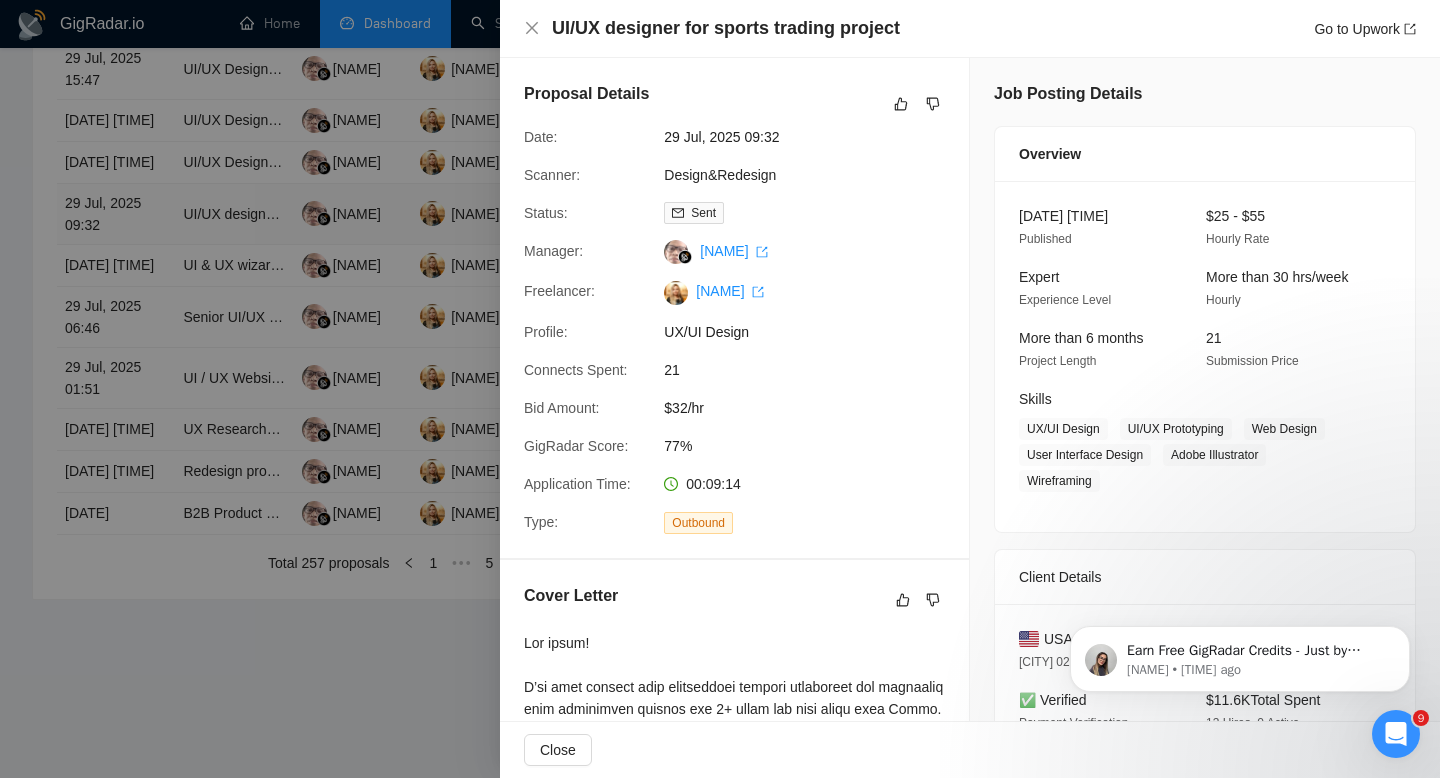 click at bounding box center (720, 389) 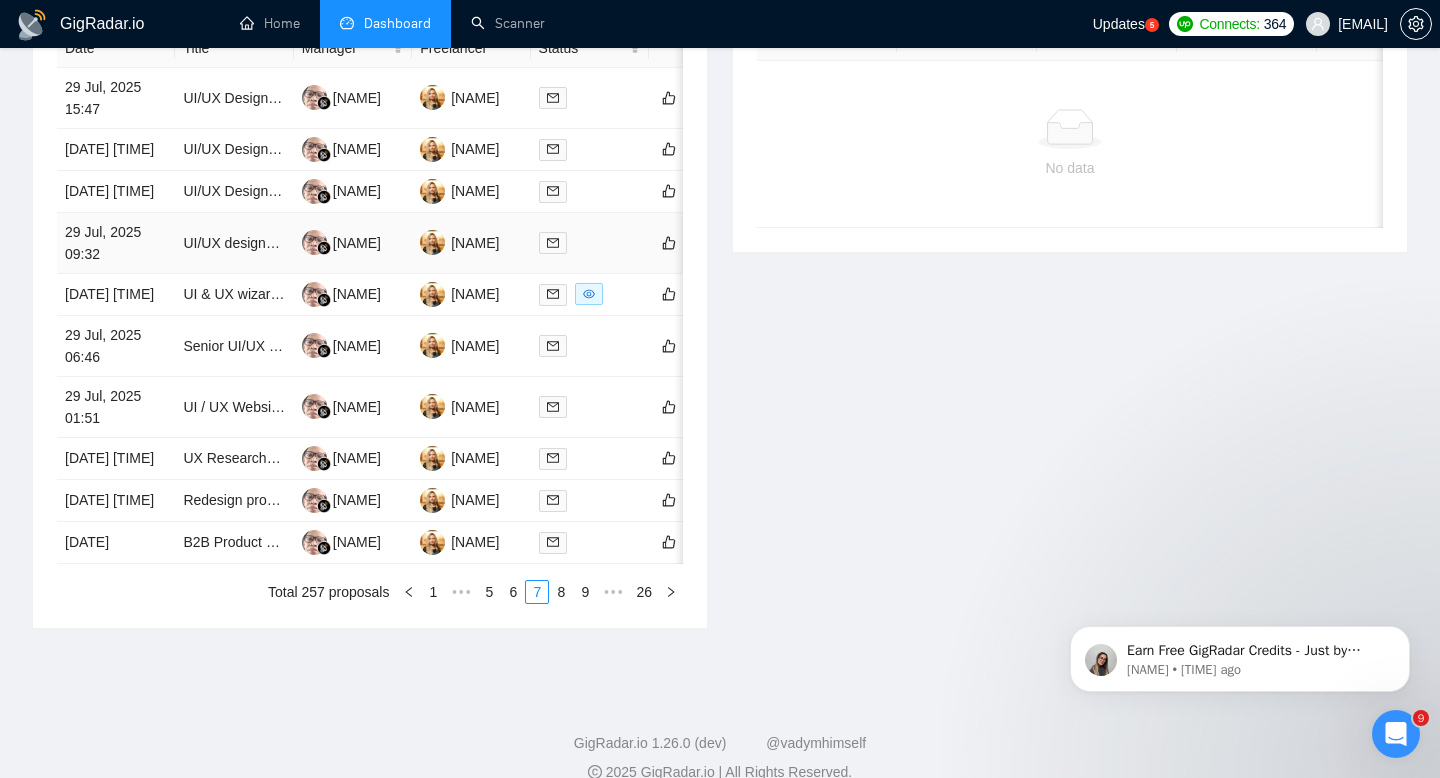 scroll, scrollTop: 896, scrollLeft: 0, axis: vertical 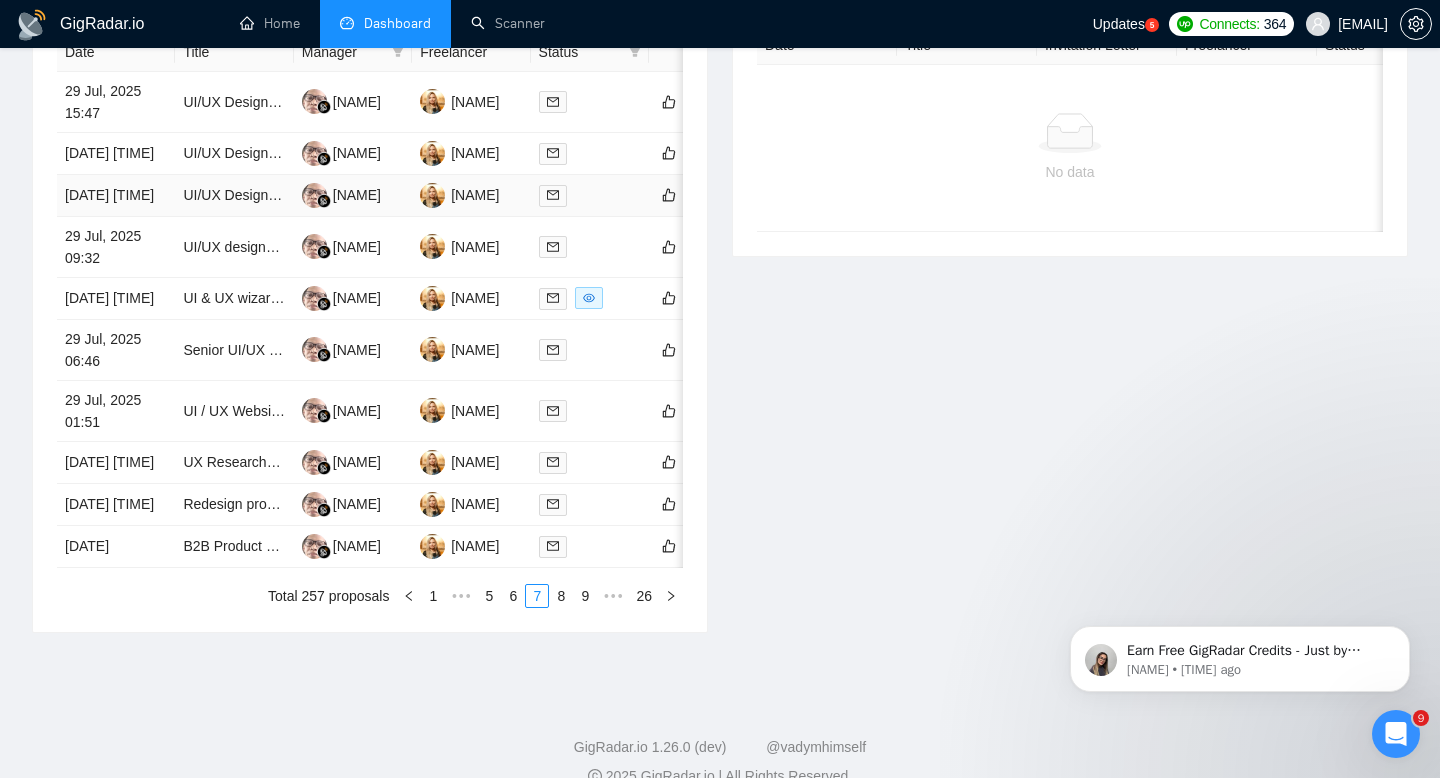 click on "29 Jul, 2025 13:21" at bounding box center (116, 196) 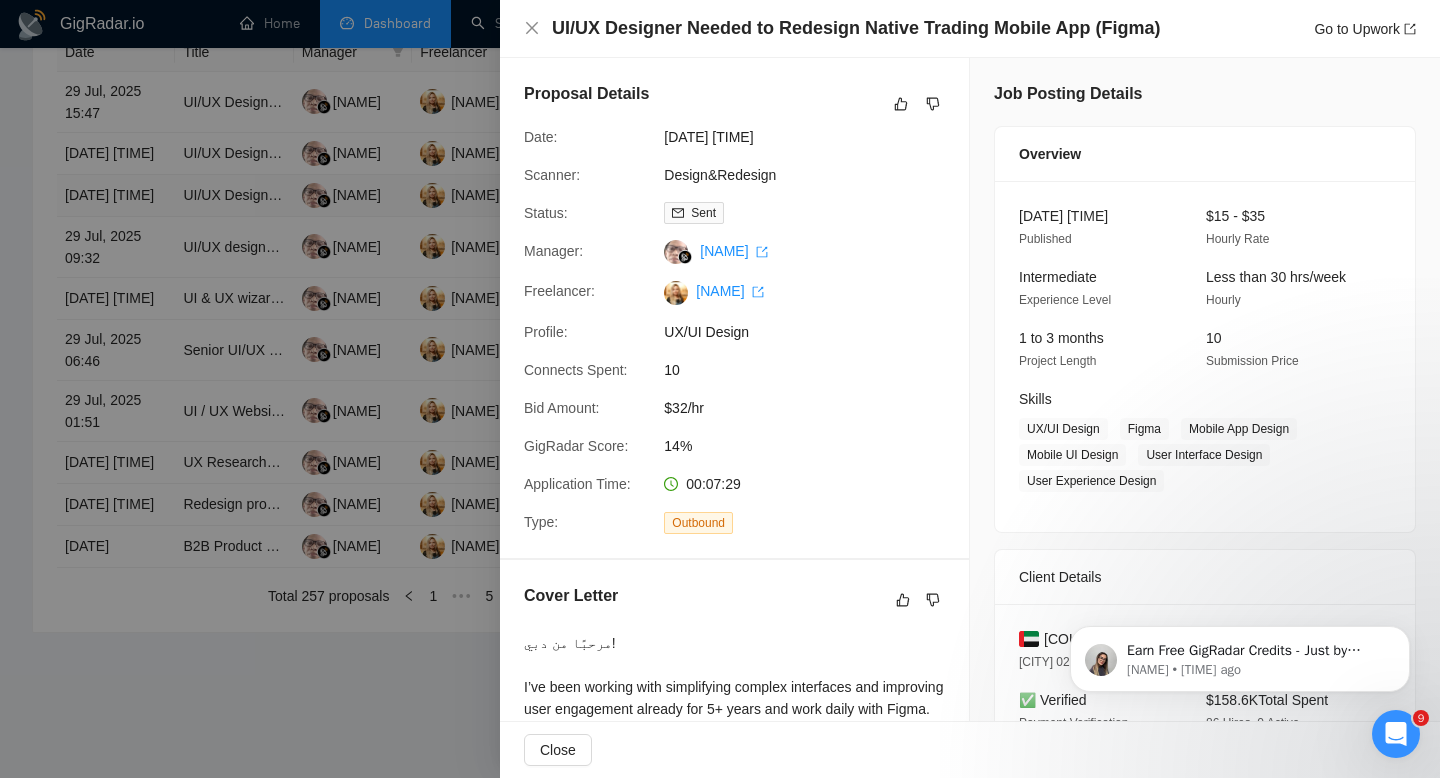 click at bounding box center (720, 389) 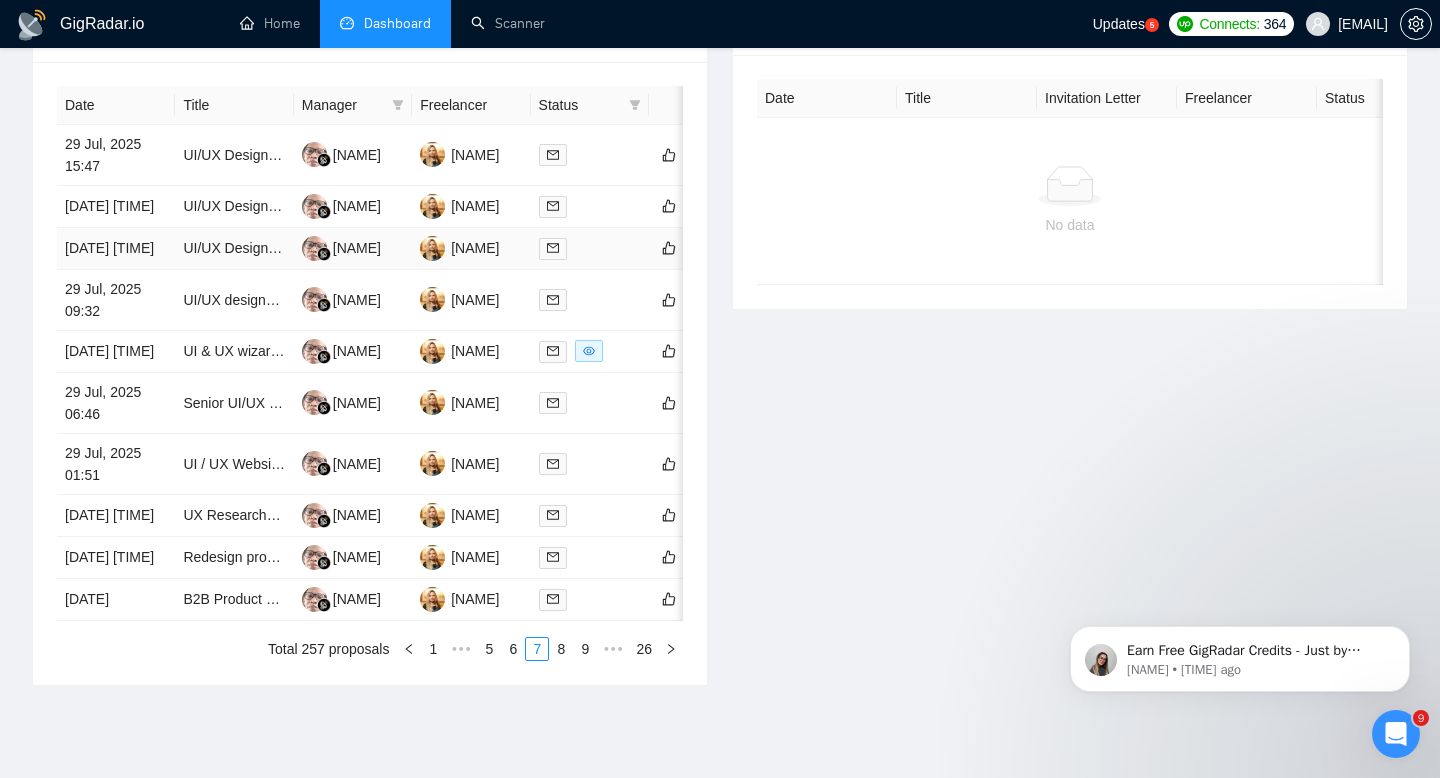 scroll, scrollTop: 839, scrollLeft: 0, axis: vertical 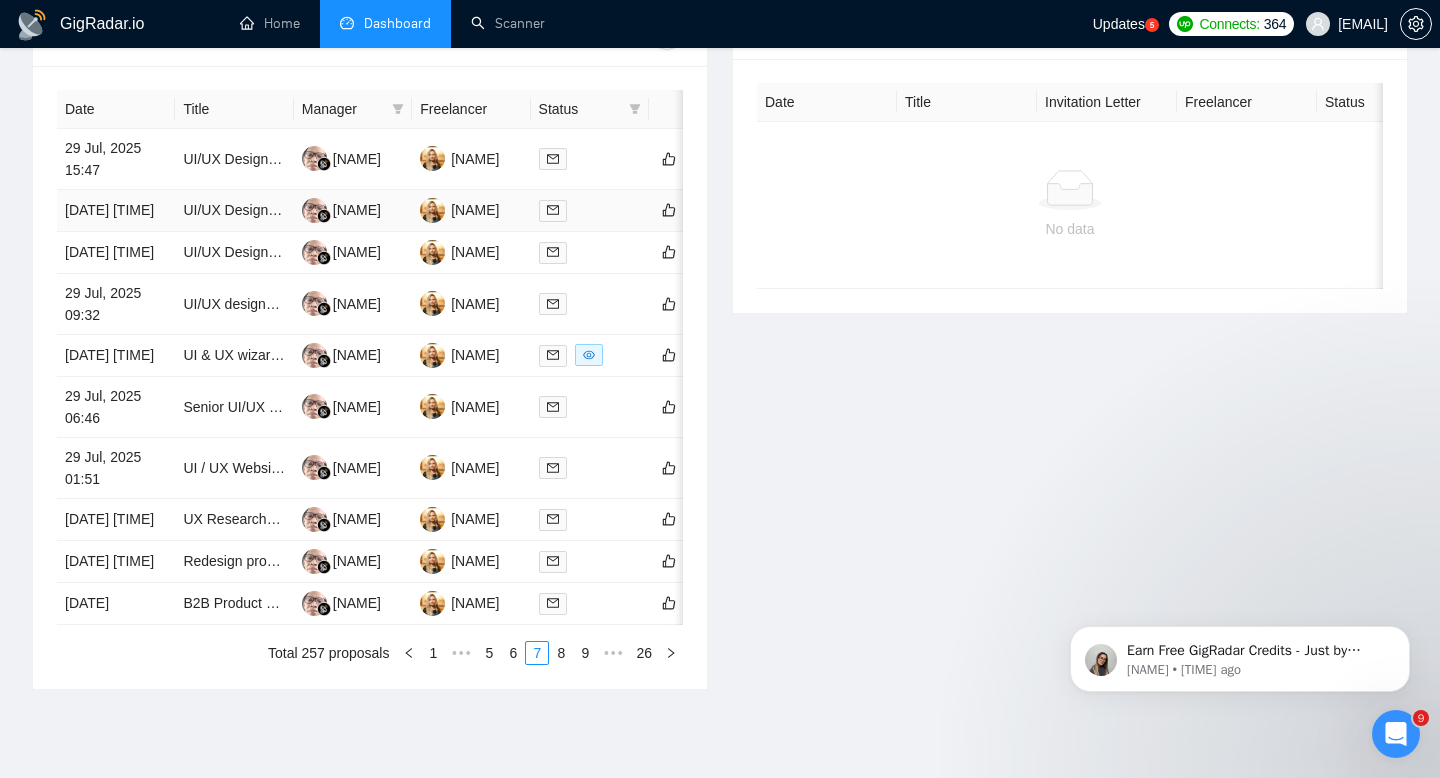 click on "29 Jul, 2025 14:17" at bounding box center [116, 211] 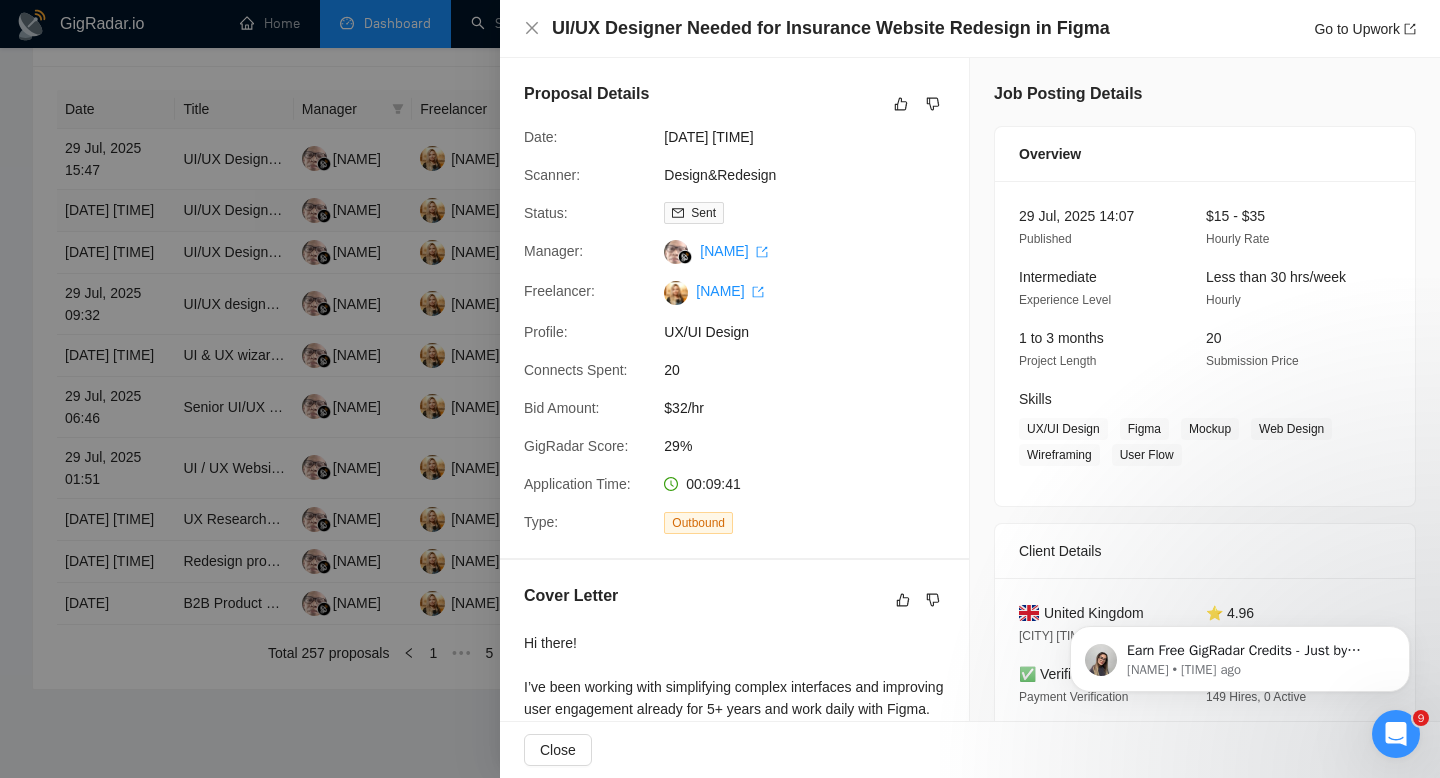click at bounding box center (720, 389) 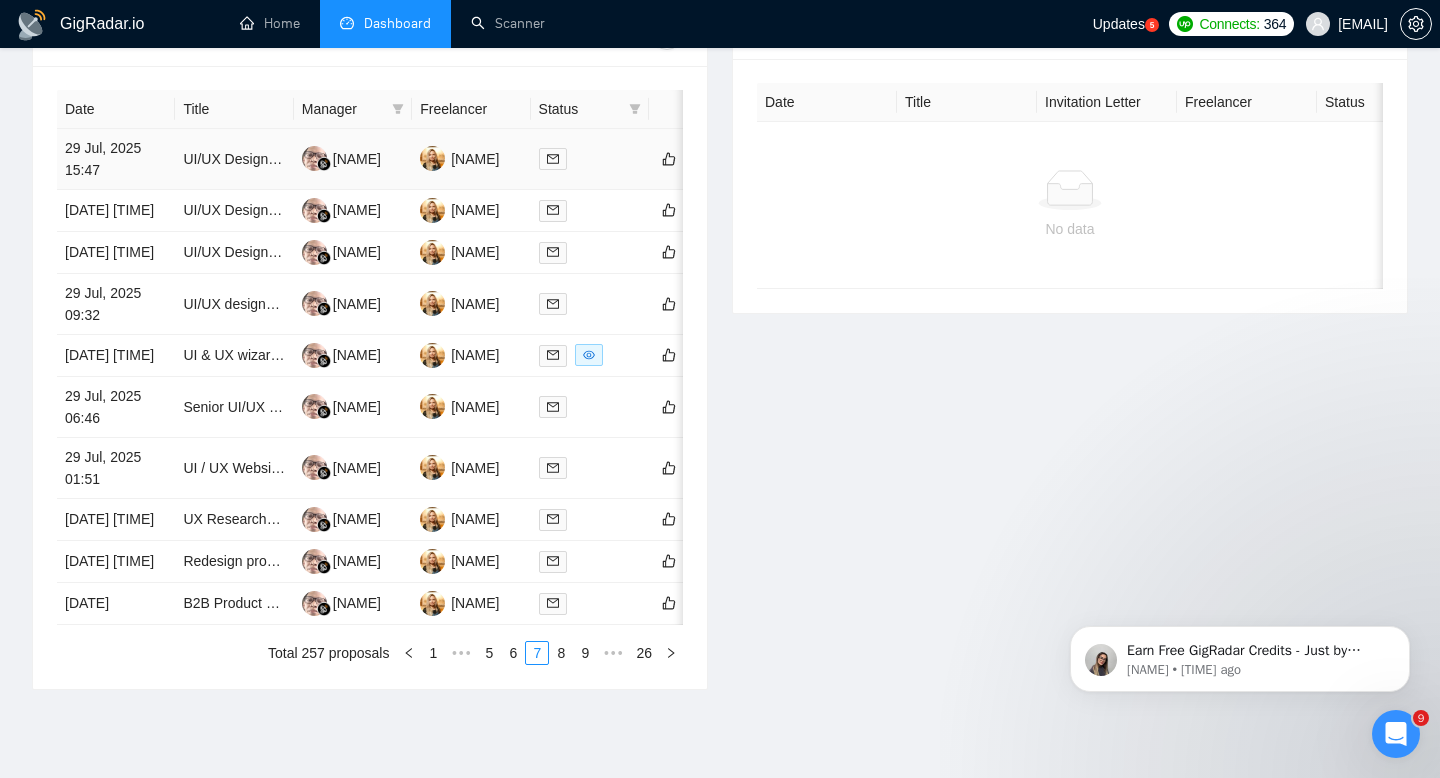 click on "29 Jul, 2025 15:47" at bounding box center (116, 159) 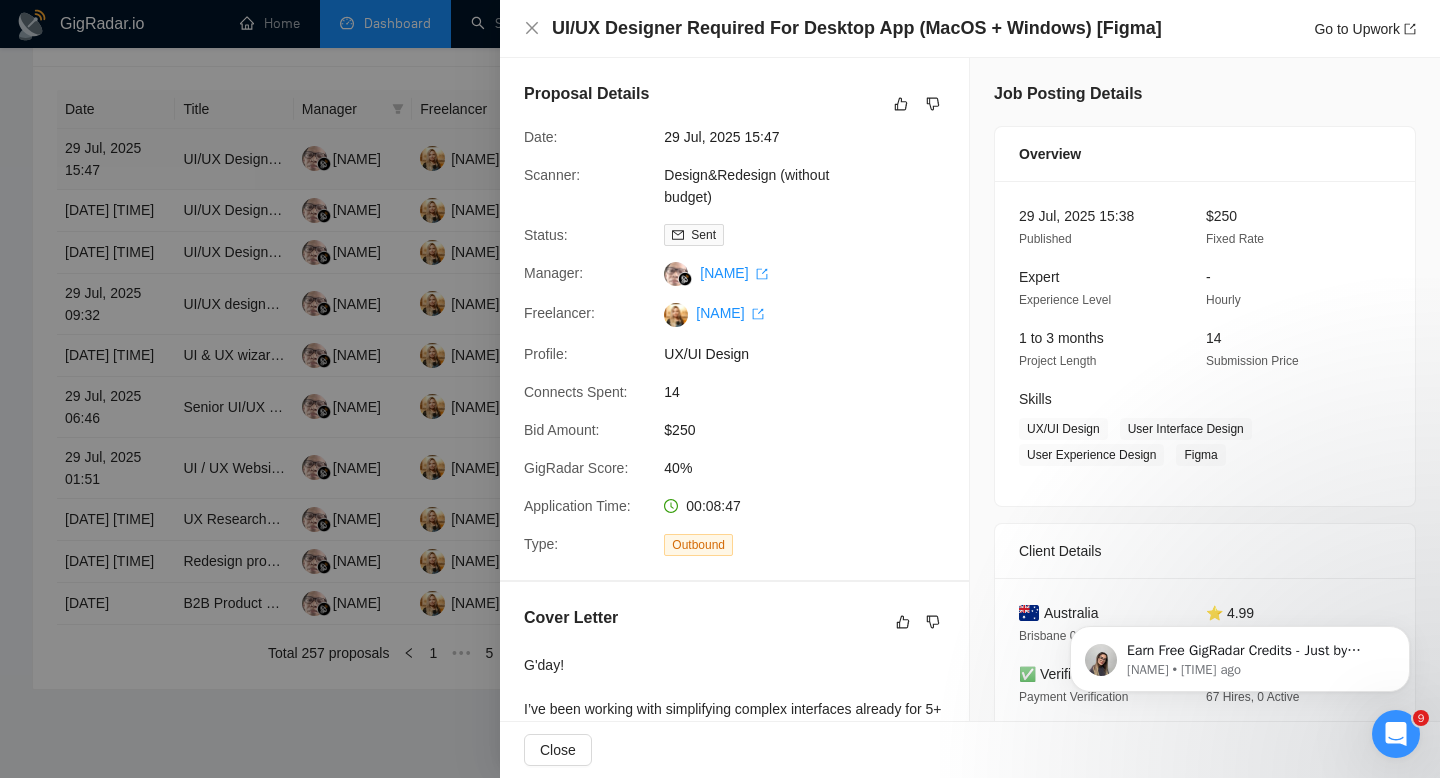 click at bounding box center [720, 389] 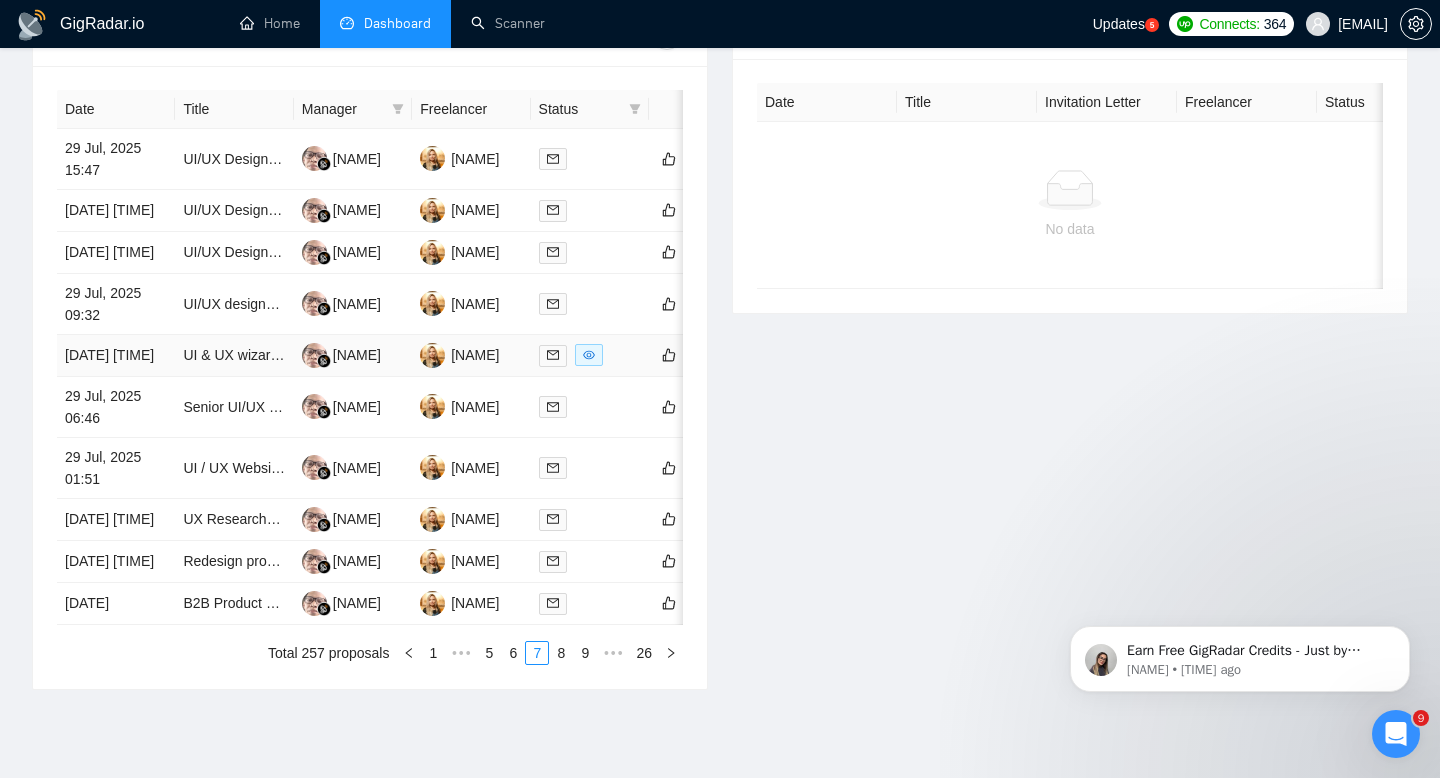 scroll, scrollTop: 1043, scrollLeft: 0, axis: vertical 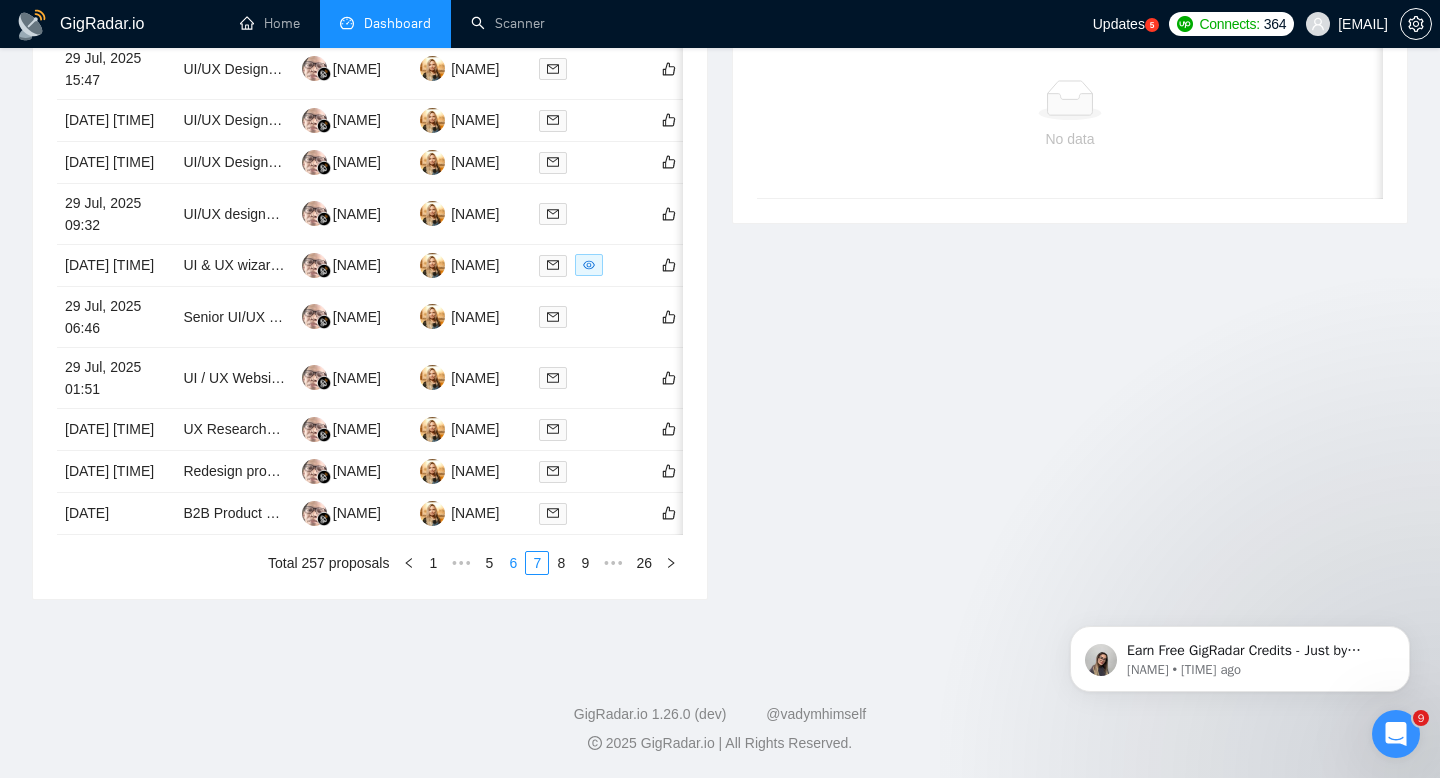 click on "6" at bounding box center [513, 563] 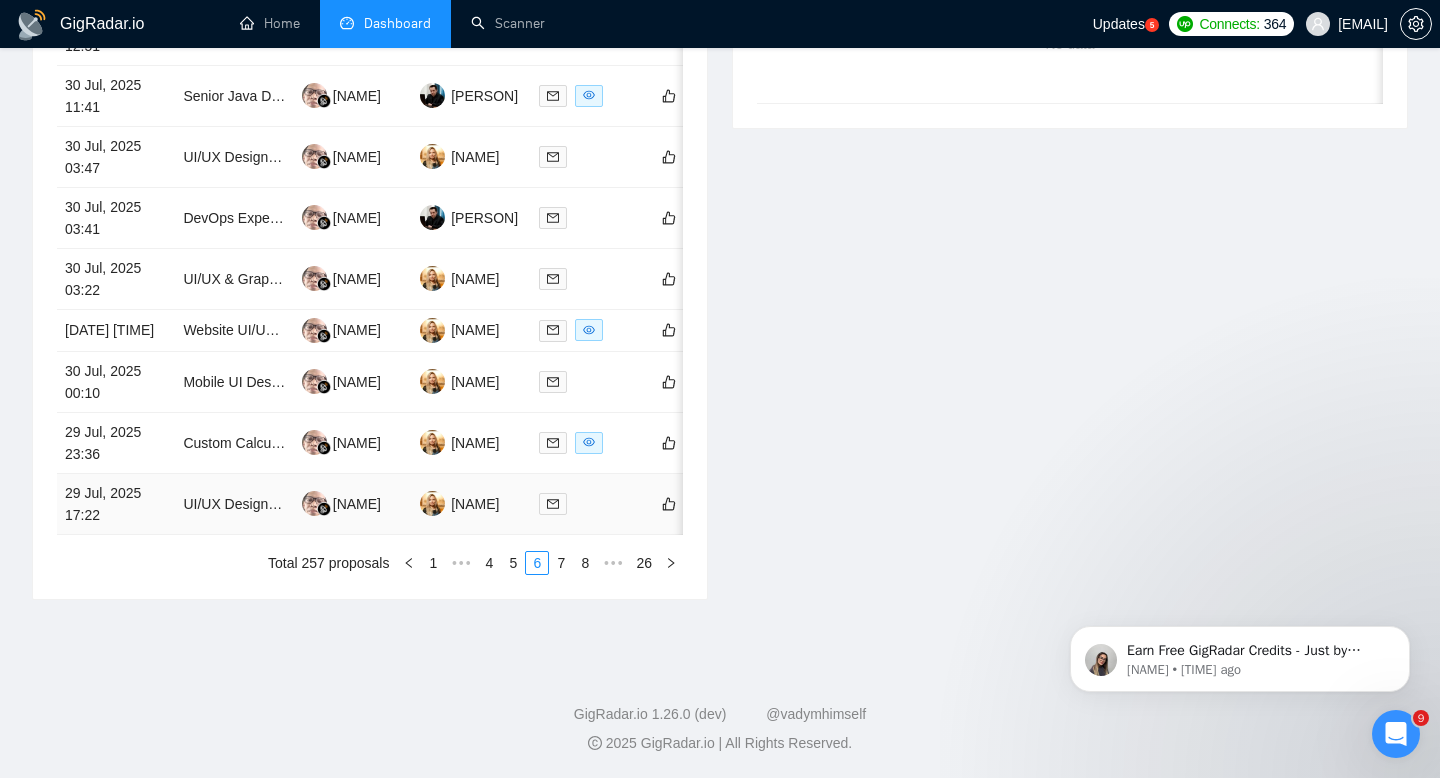 click on "29 Jul, 2025 17:22" at bounding box center (116, 504) 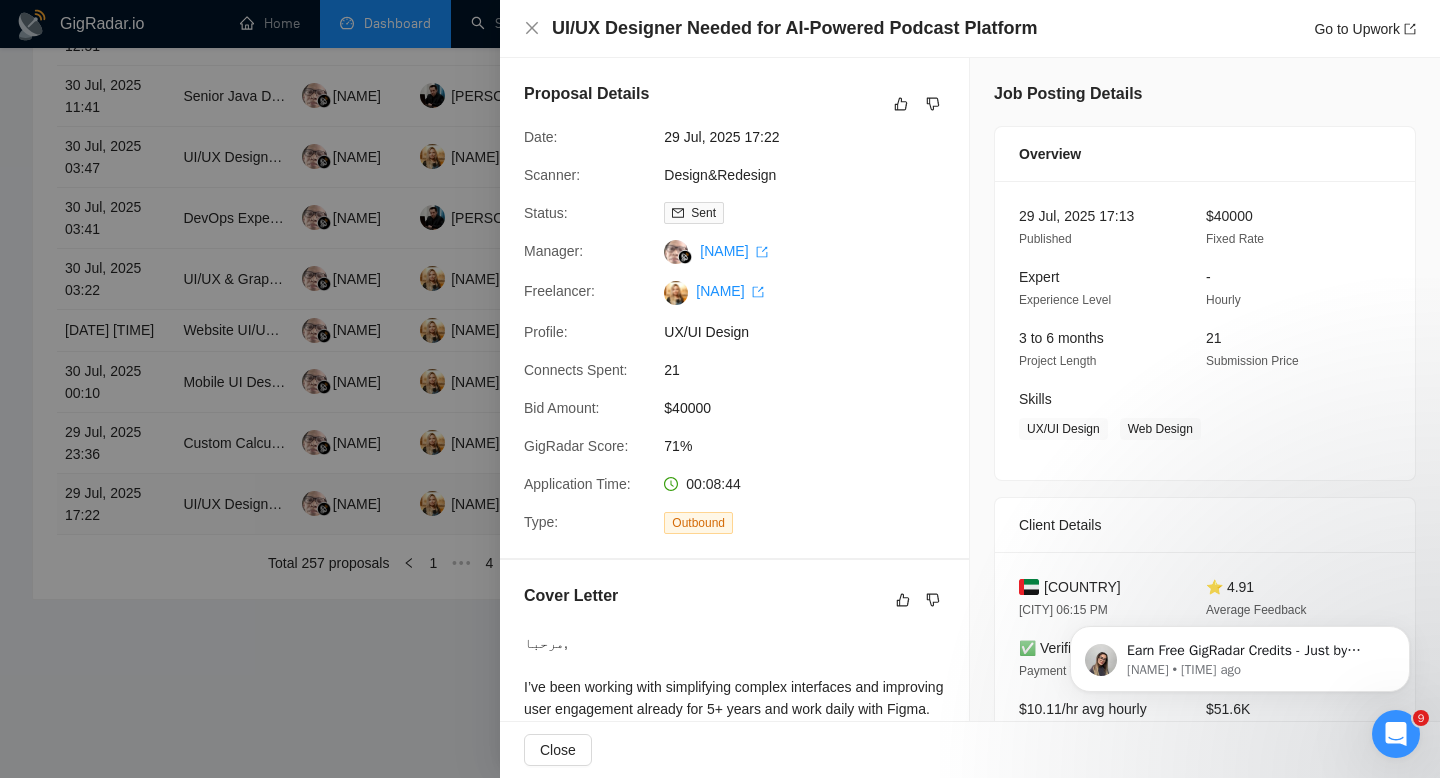 click at bounding box center (720, 389) 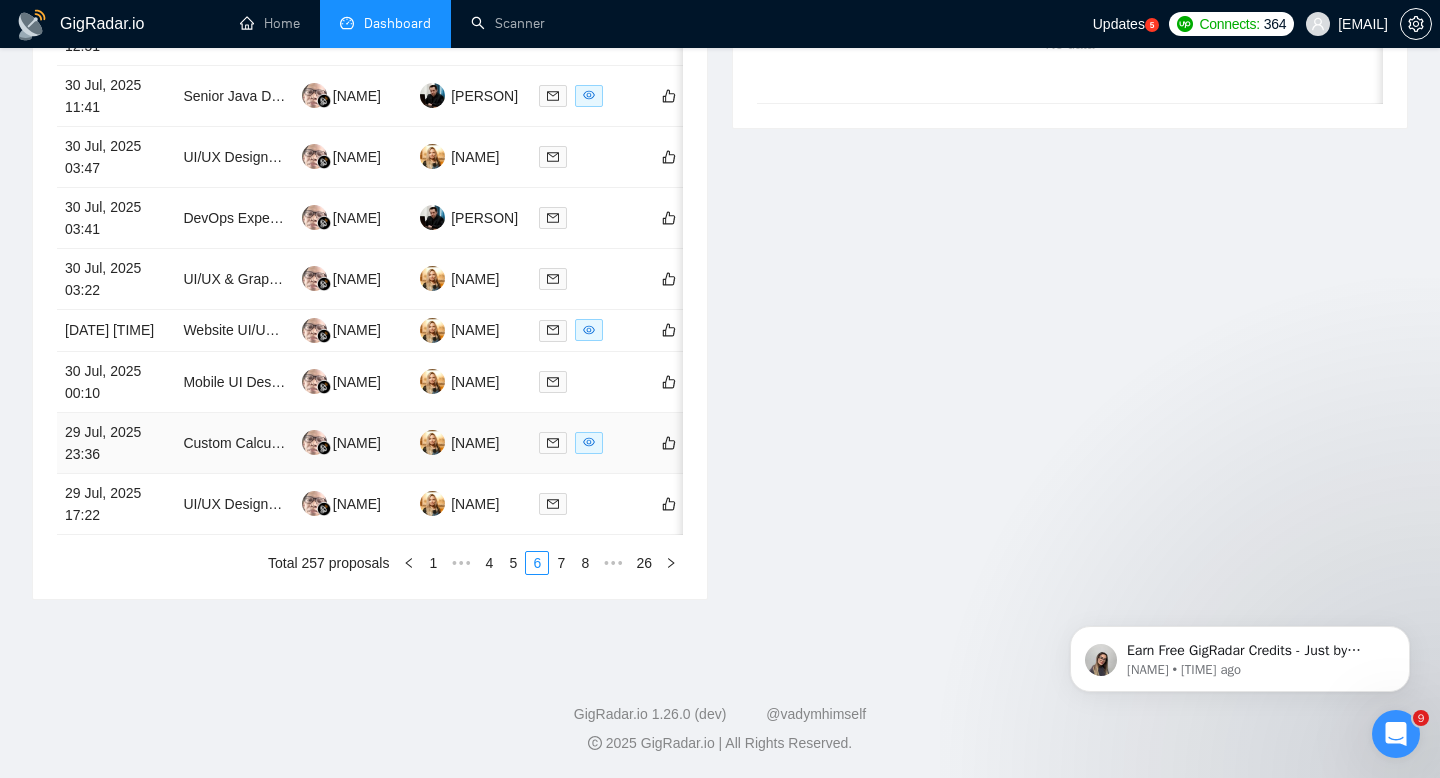 click on "29 Jul, 2025 23:36" at bounding box center [116, 443] 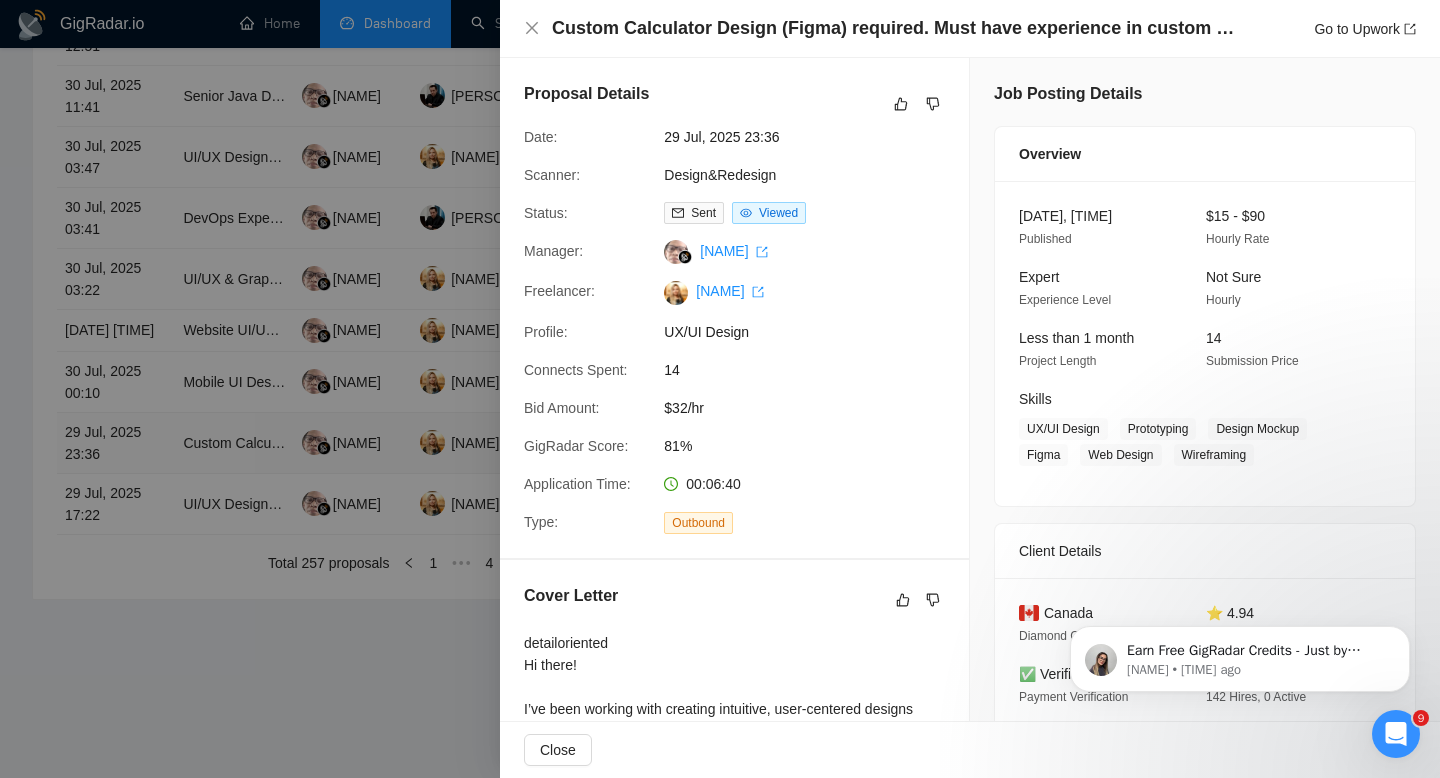 click at bounding box center [720, 389] 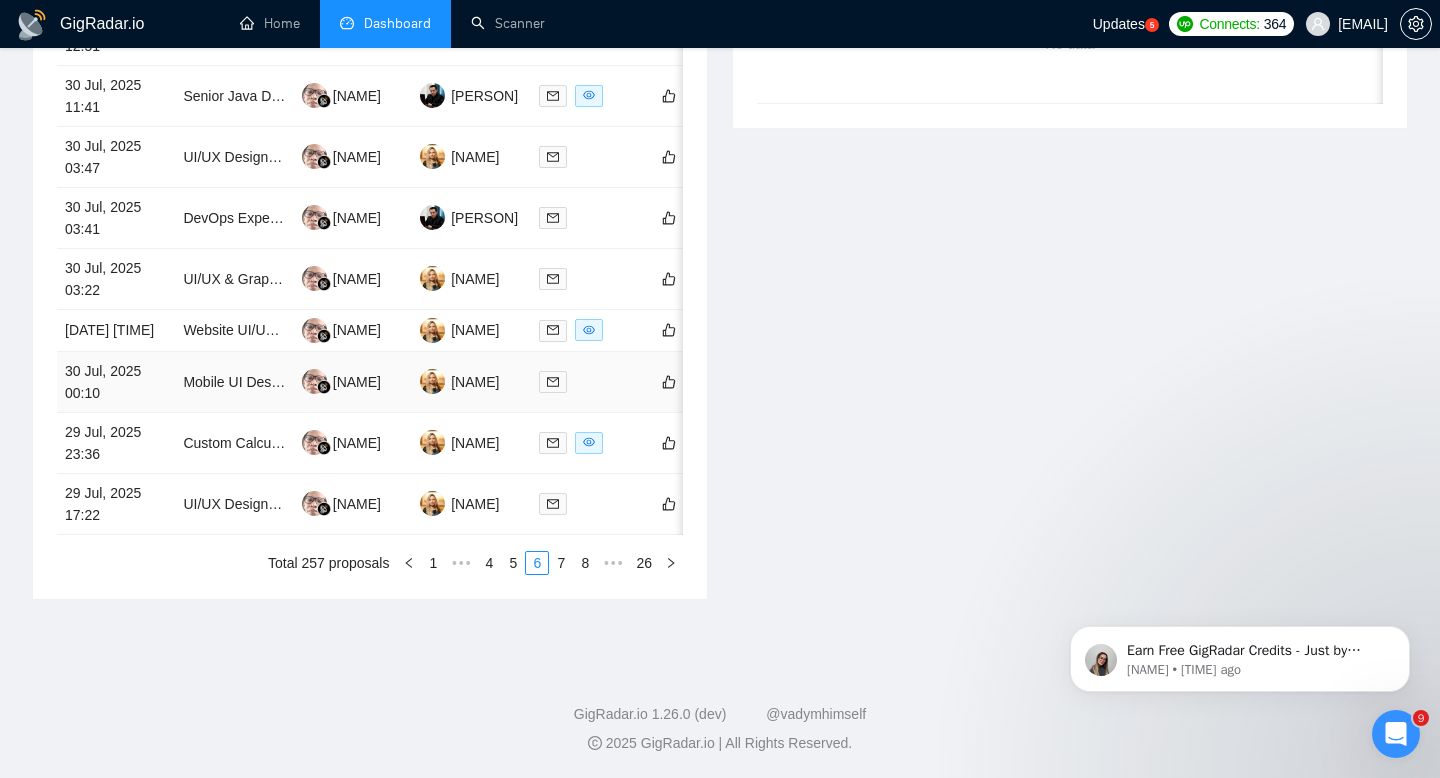 click on "30 Jul, 2025 00:10" at bounding box center (116, 382) 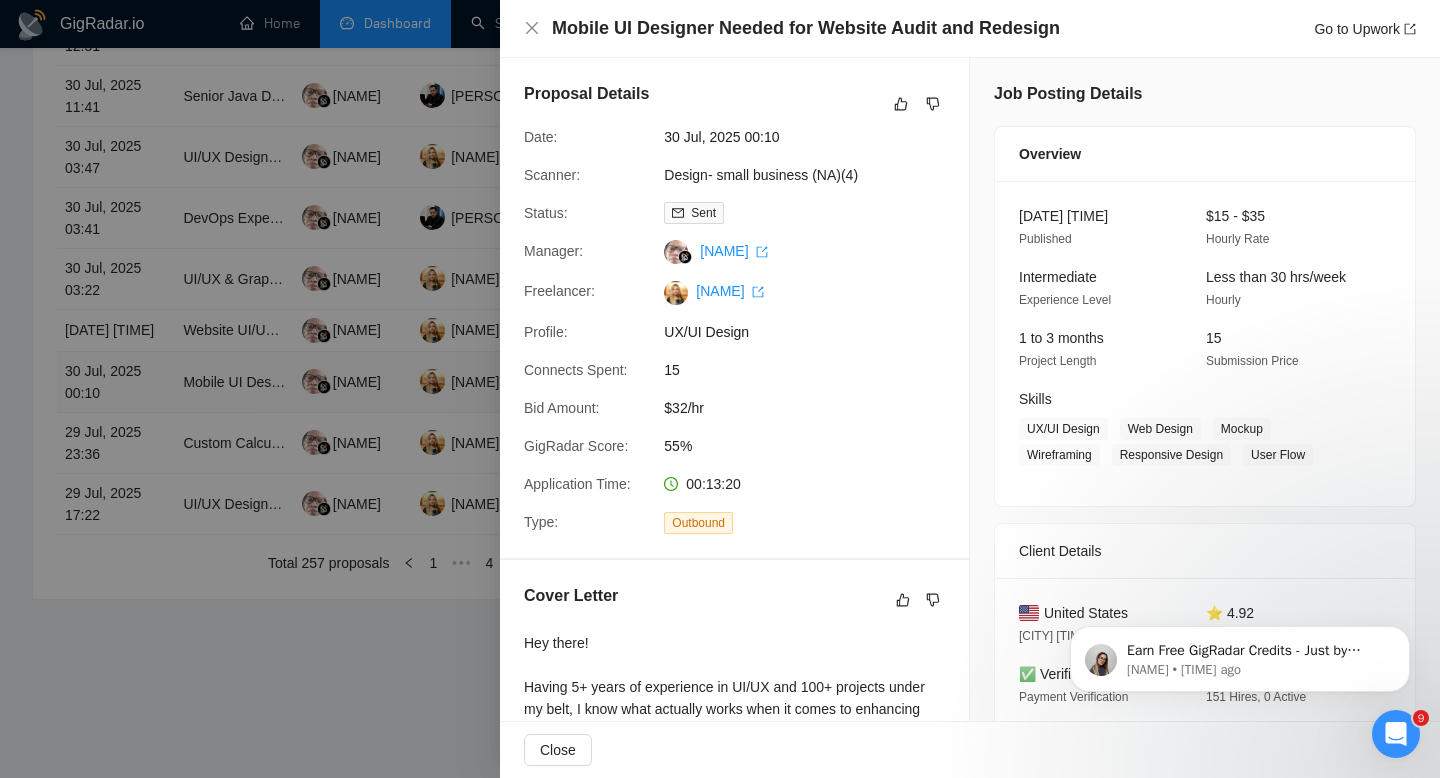 click at bounding box center (720, 389) 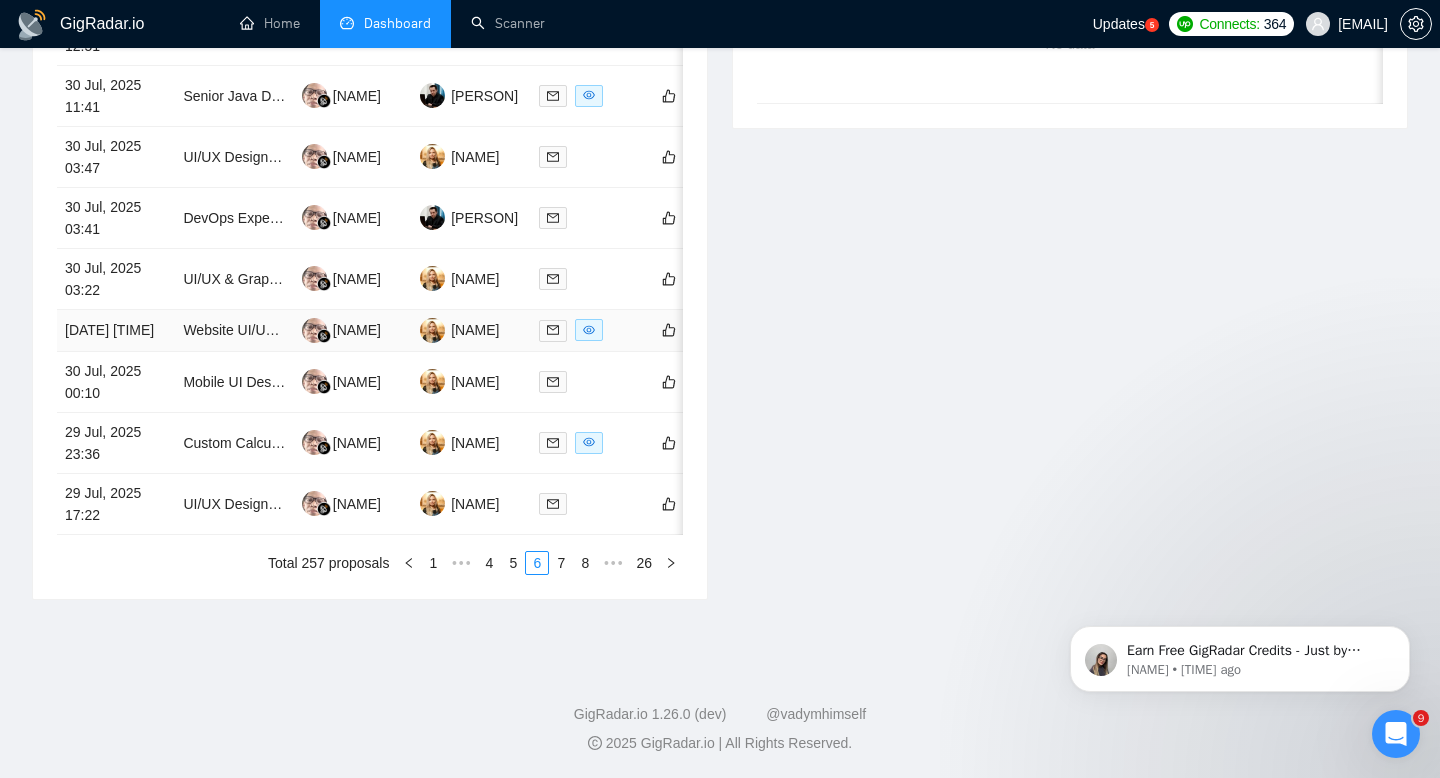 click on "30 Jul, 2025 02:23" at bounding box center (116, 331) 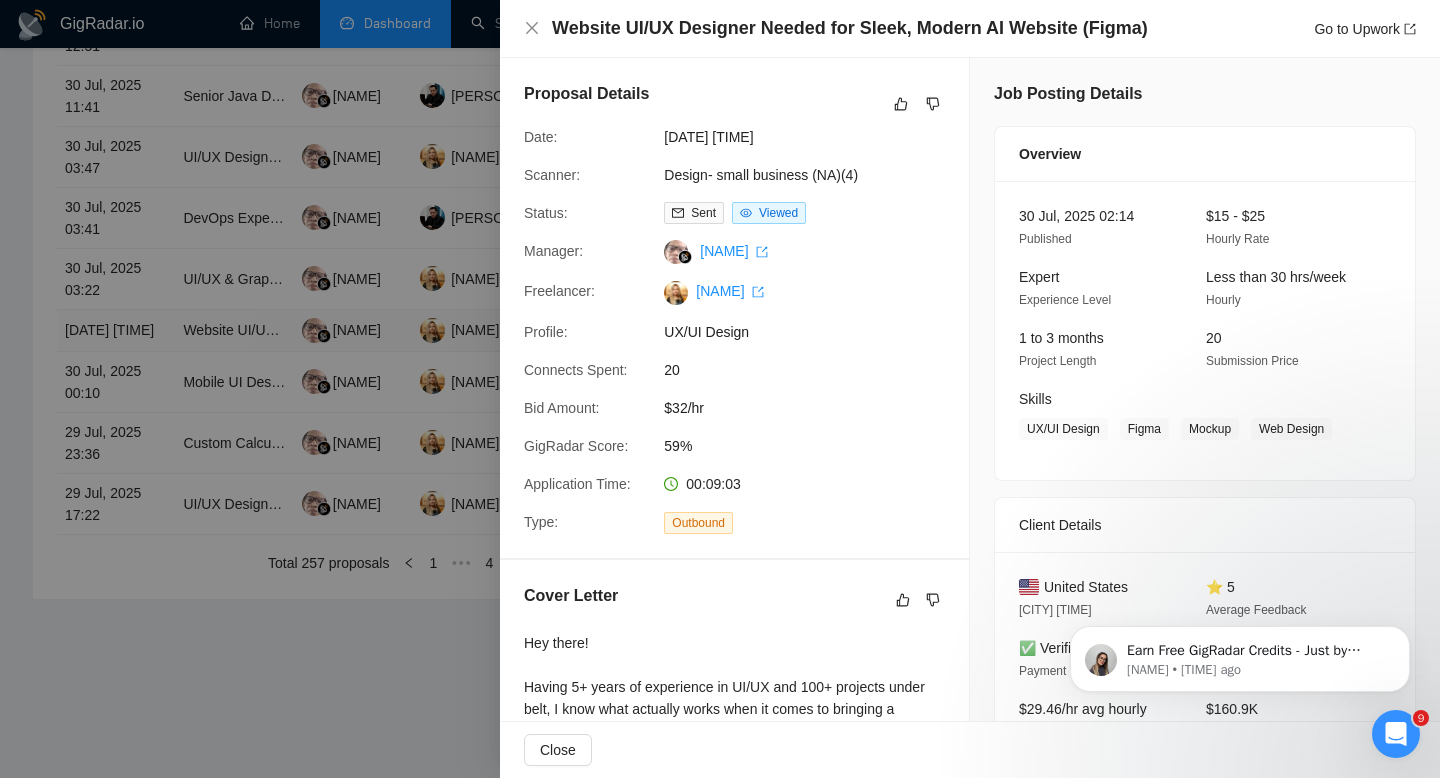 click at bounding box center [720, 389] 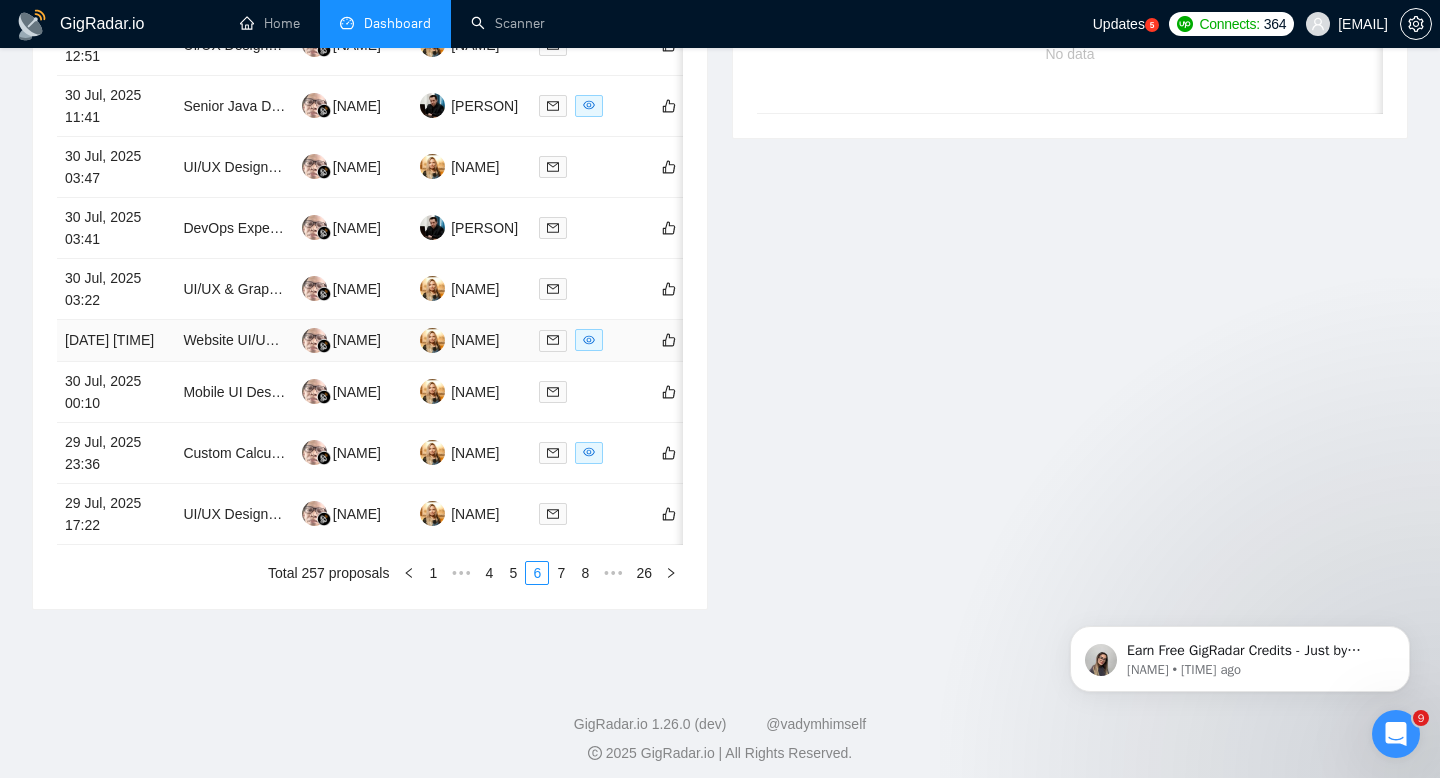 scroll, scrollTop: 1010, scrollLeft: 0, axis: vertical 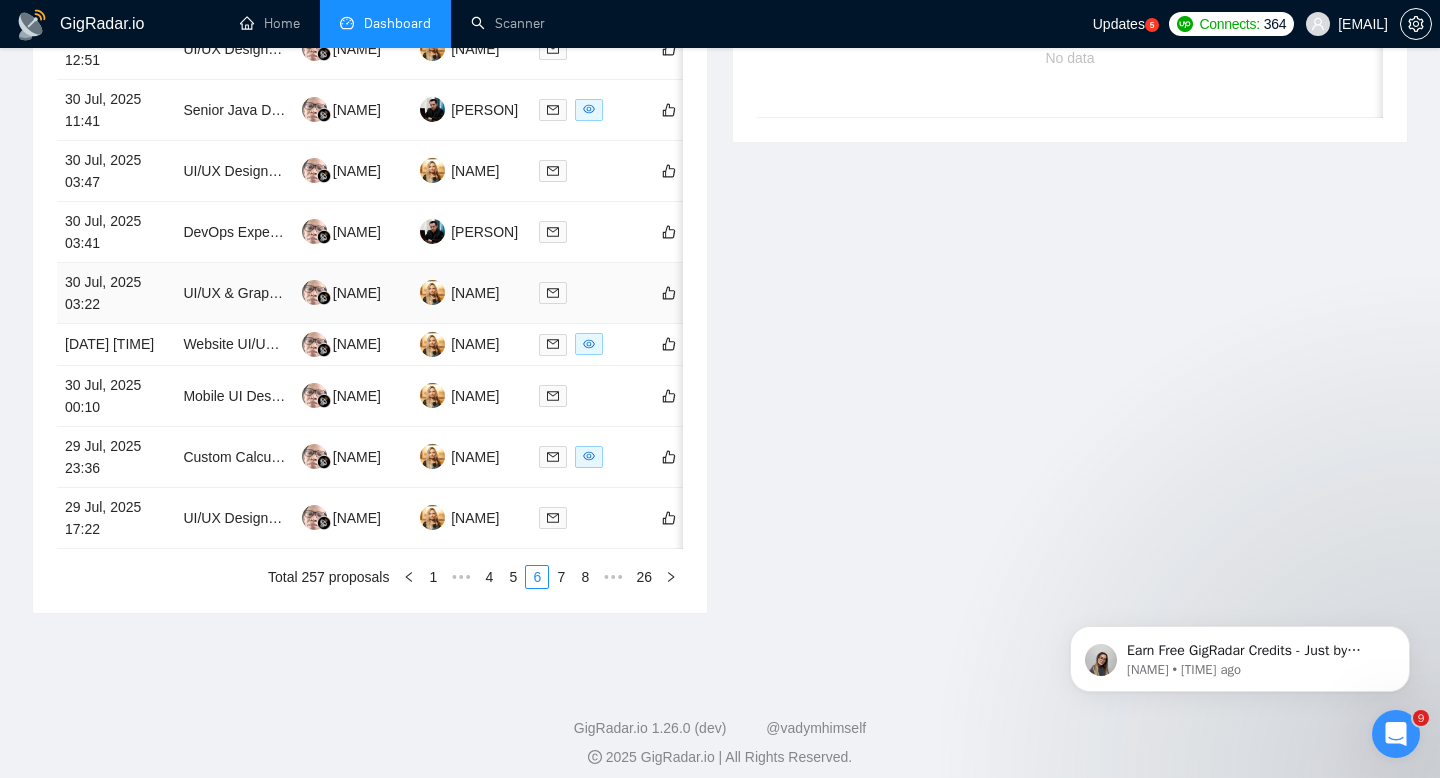 click on "30 Jul, 2025 03:22" at bounding box center (116, 293) 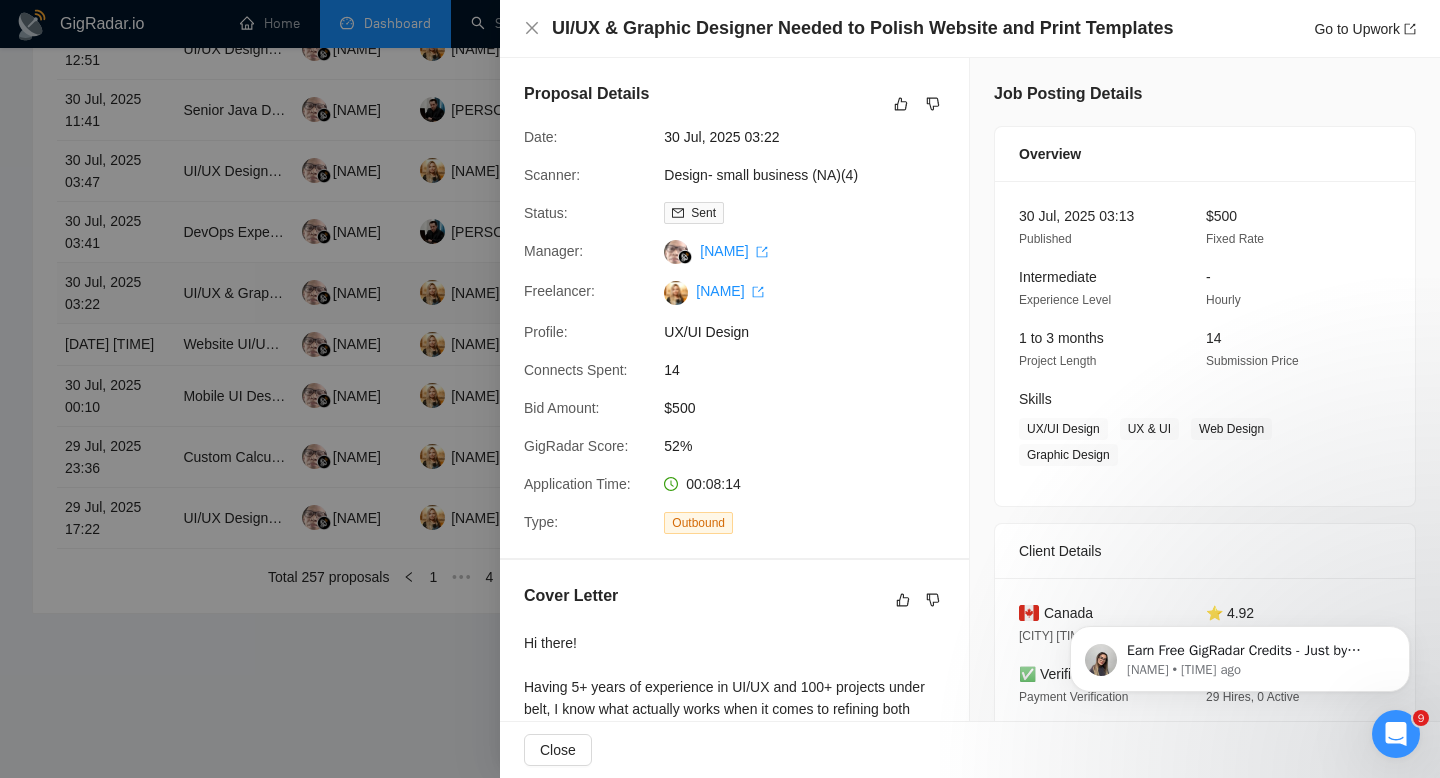 click at bounding box center [720, 389] 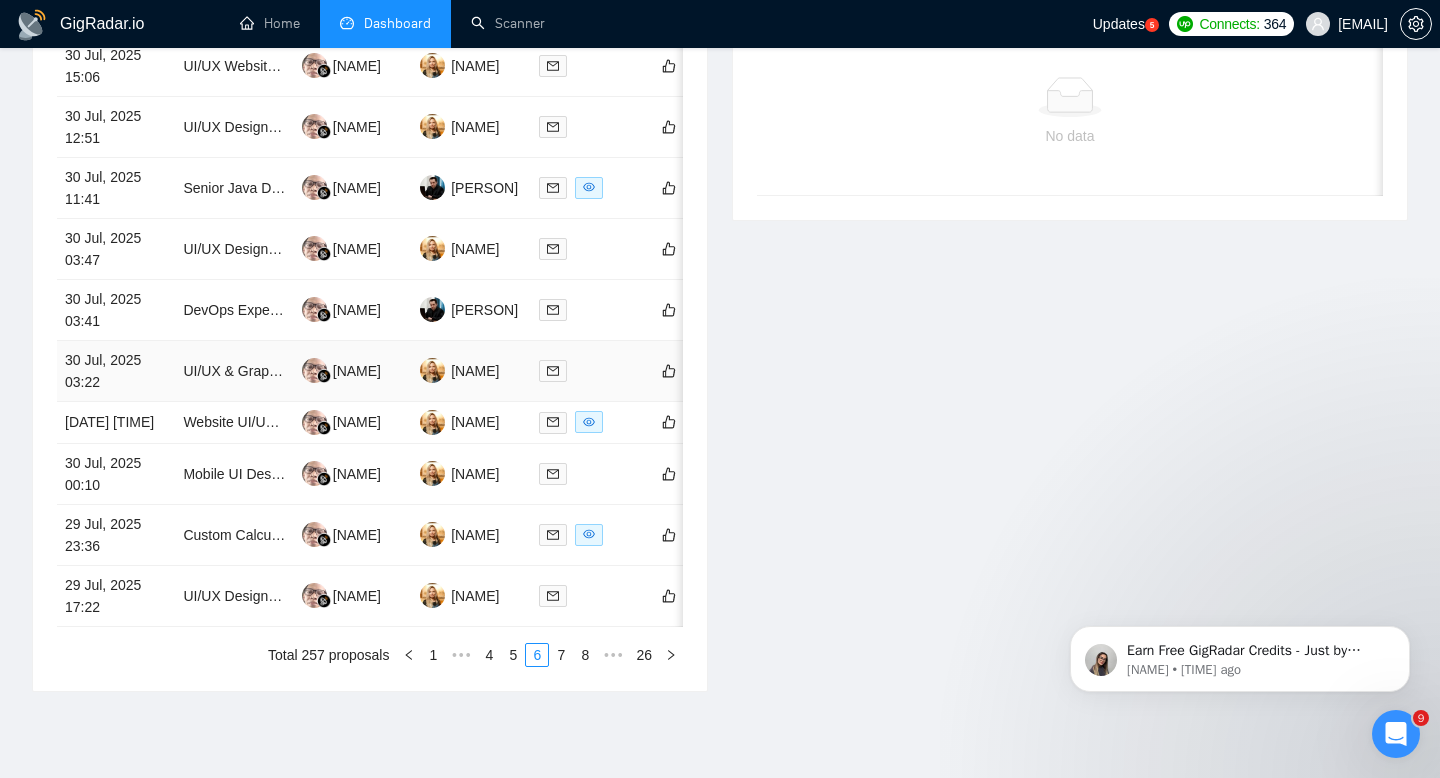 scroll, scrollTop: 922, scrollLeft: 0, axis: vertical 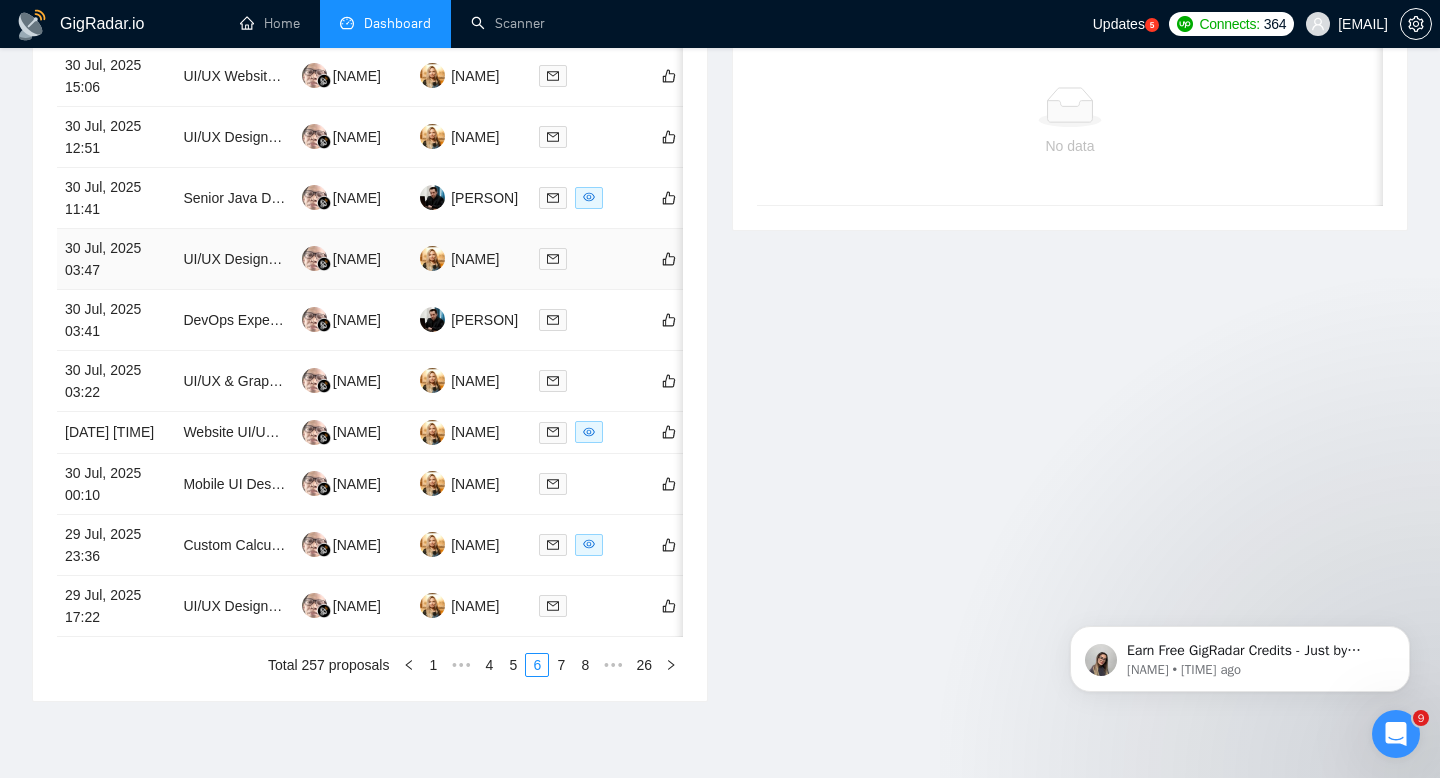 click on "30 Jul, 2025 03:47" at bounding box center (116, 259) 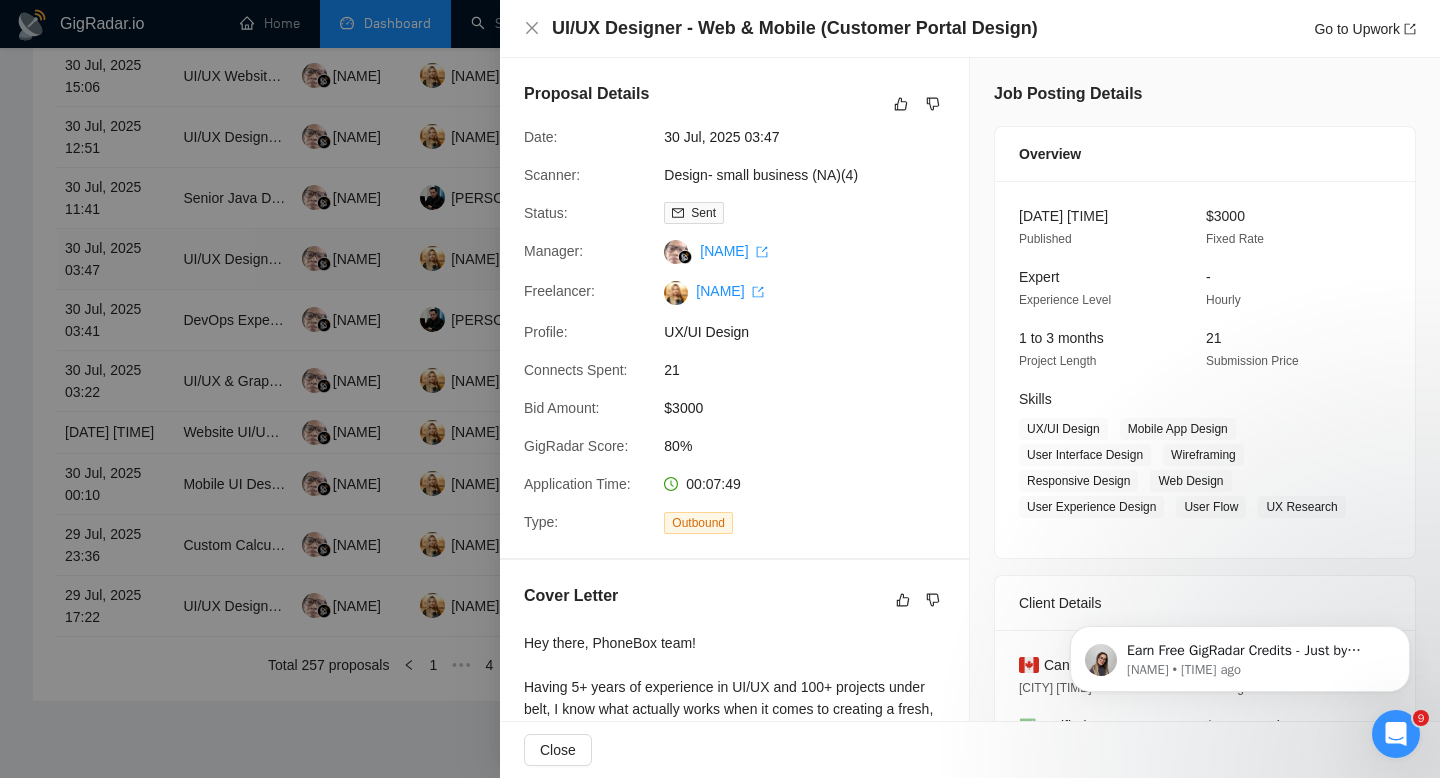 click at bounding box center (720, 389) 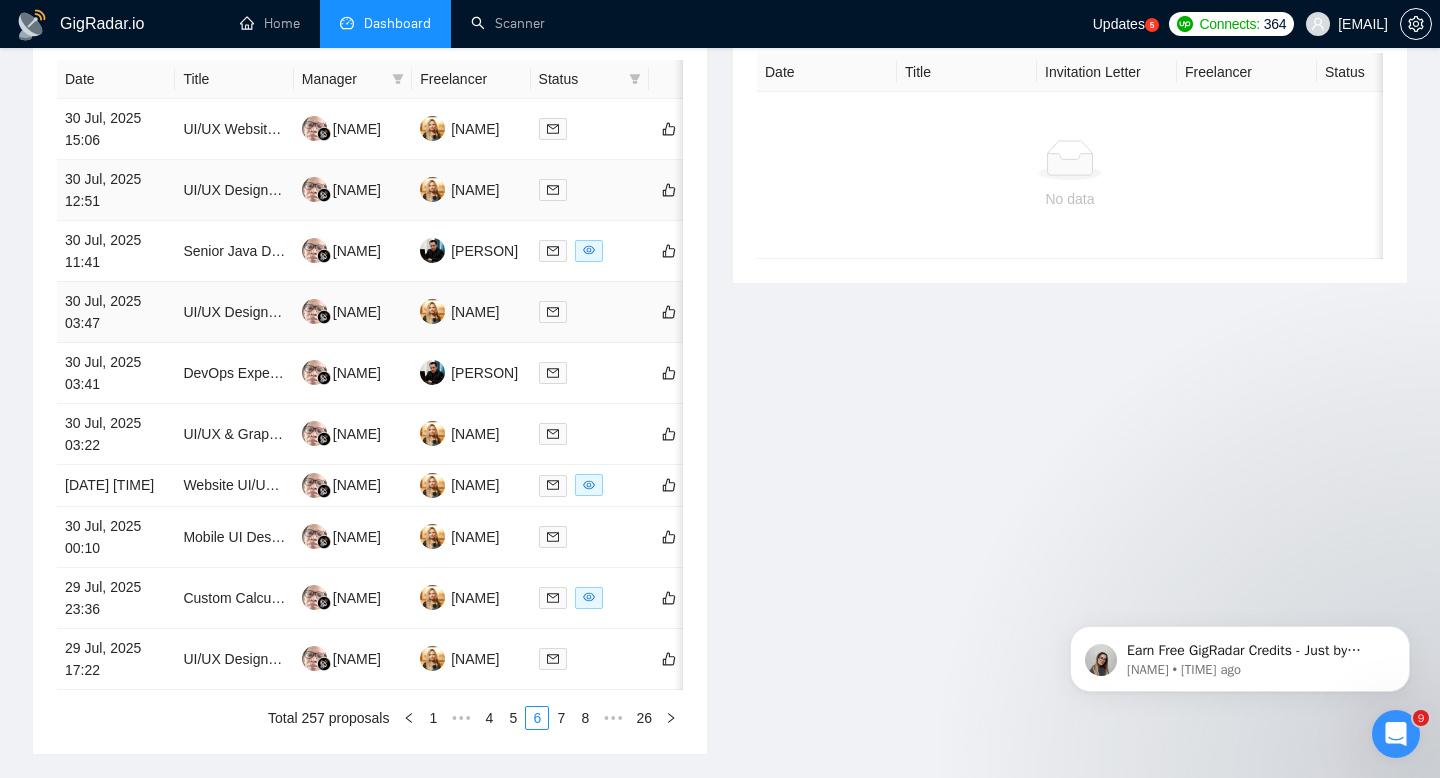 scroll, scrollTop: 868, scrollLeft: 0, axis: vertical 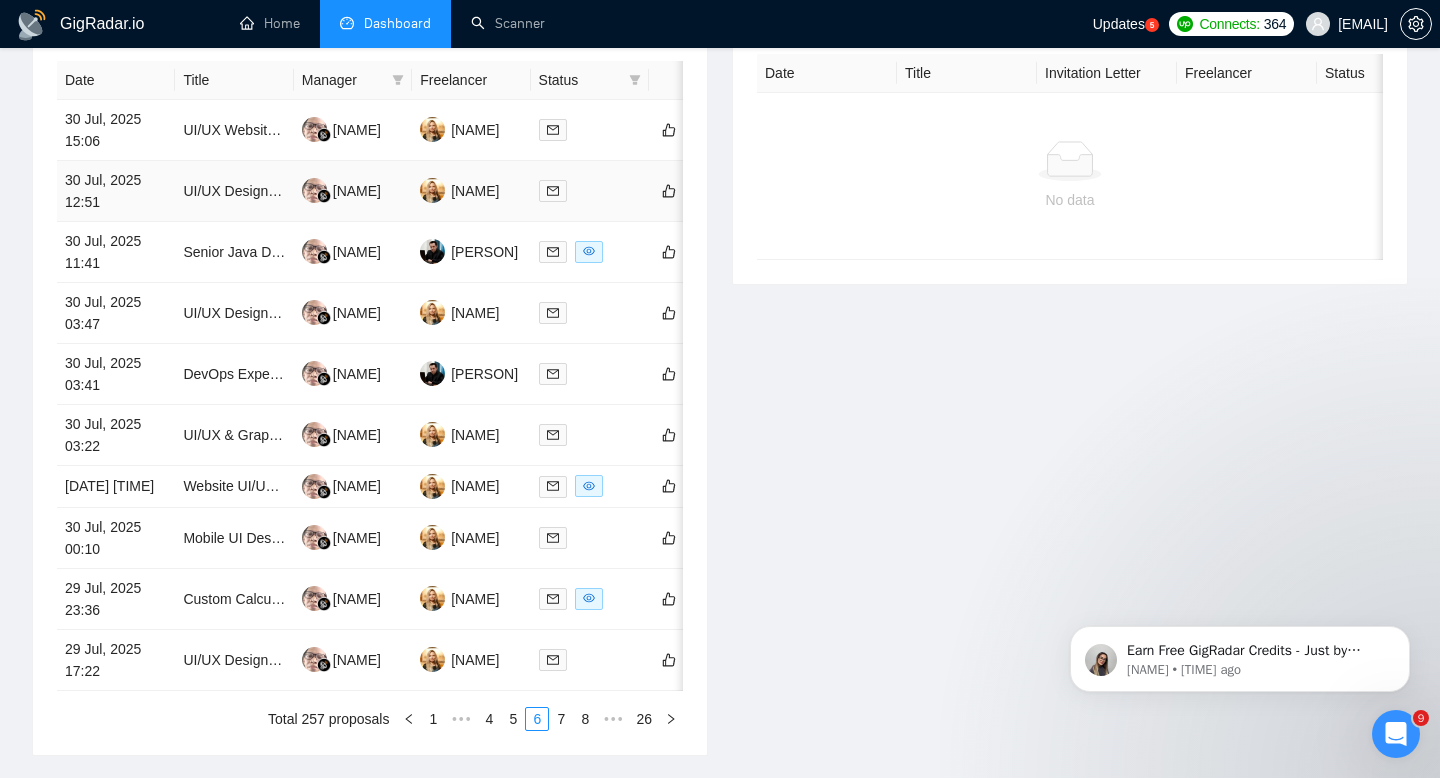 click on "30 Jul, 2025 12:51" at bounding box center (116, 191) 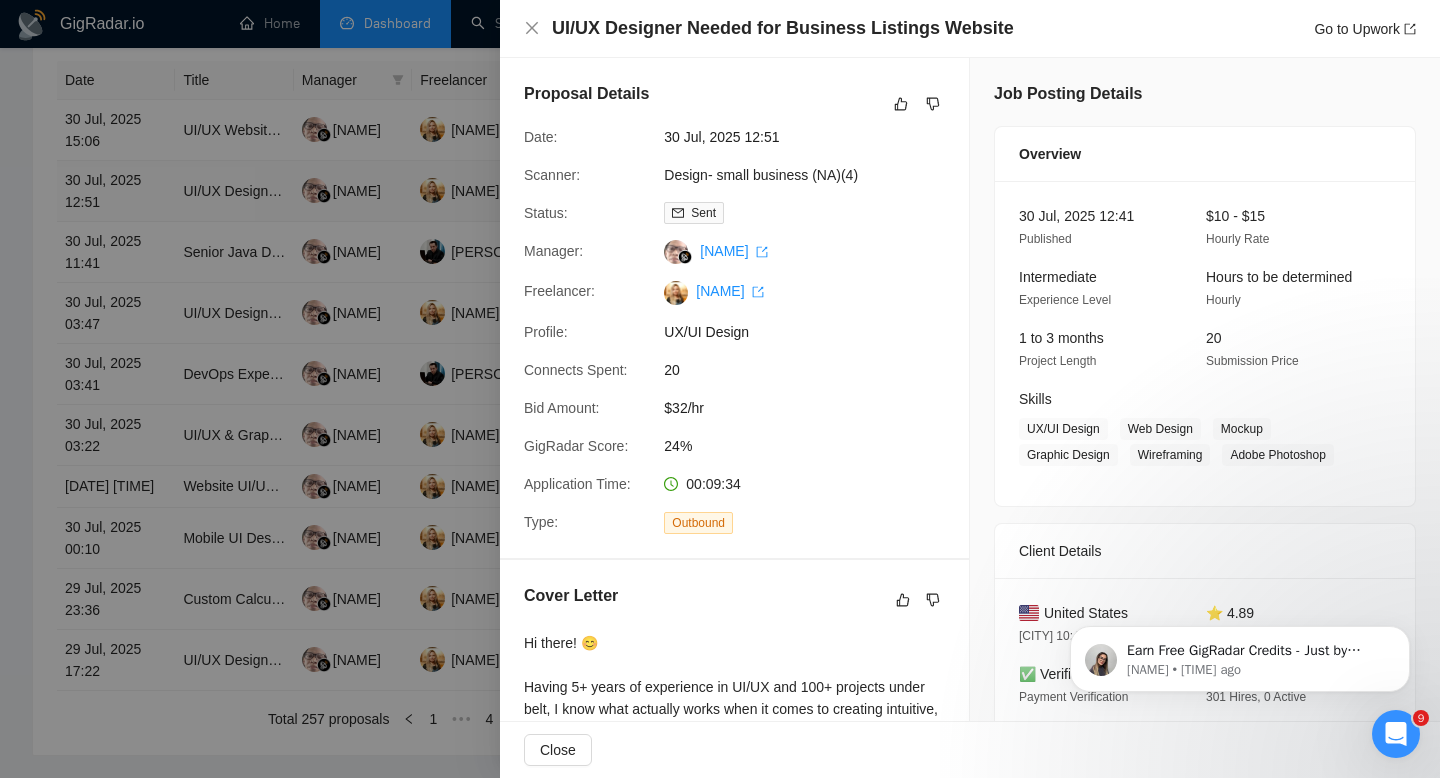 click at bounding box center [720, 389] 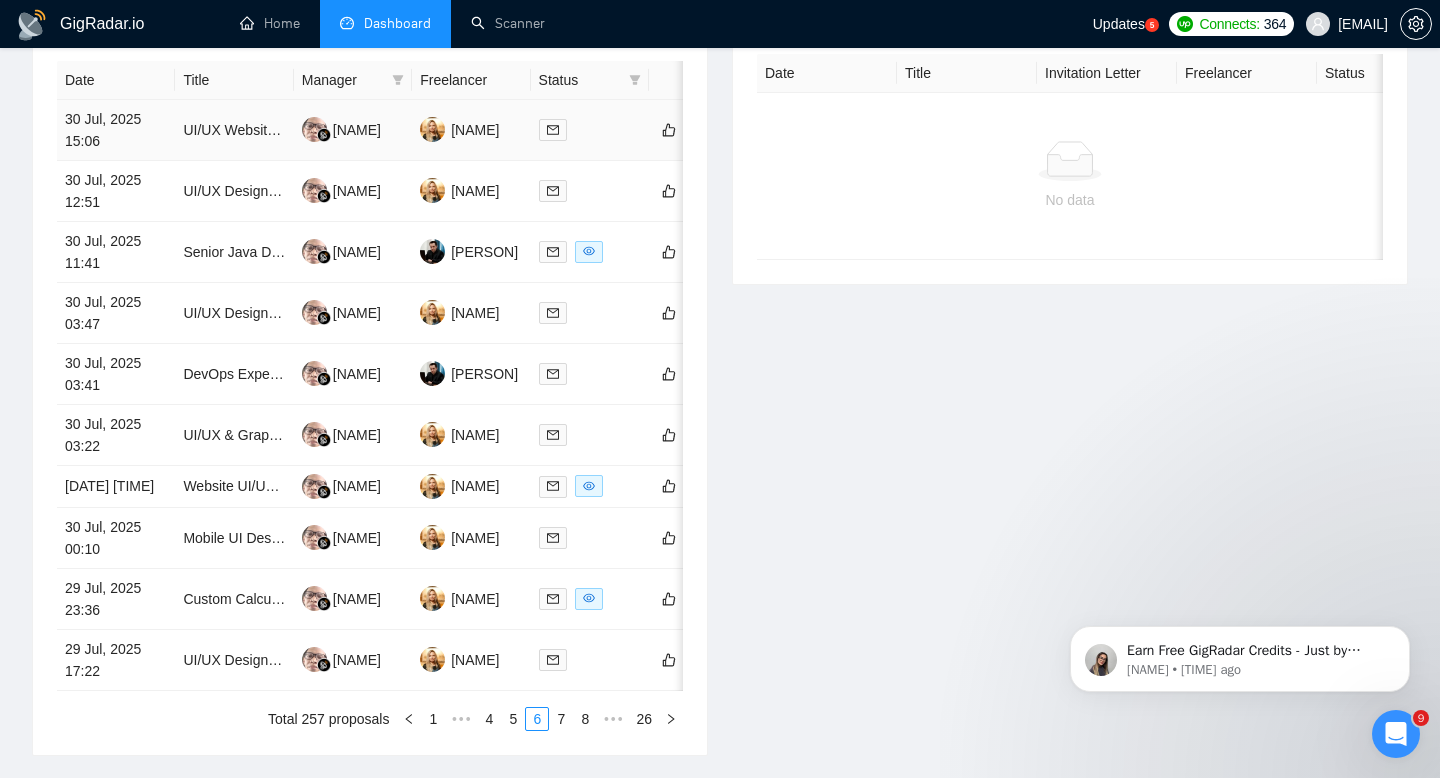 click on "30 Jul, 2025 15:06" at bounding box center [116, 130] 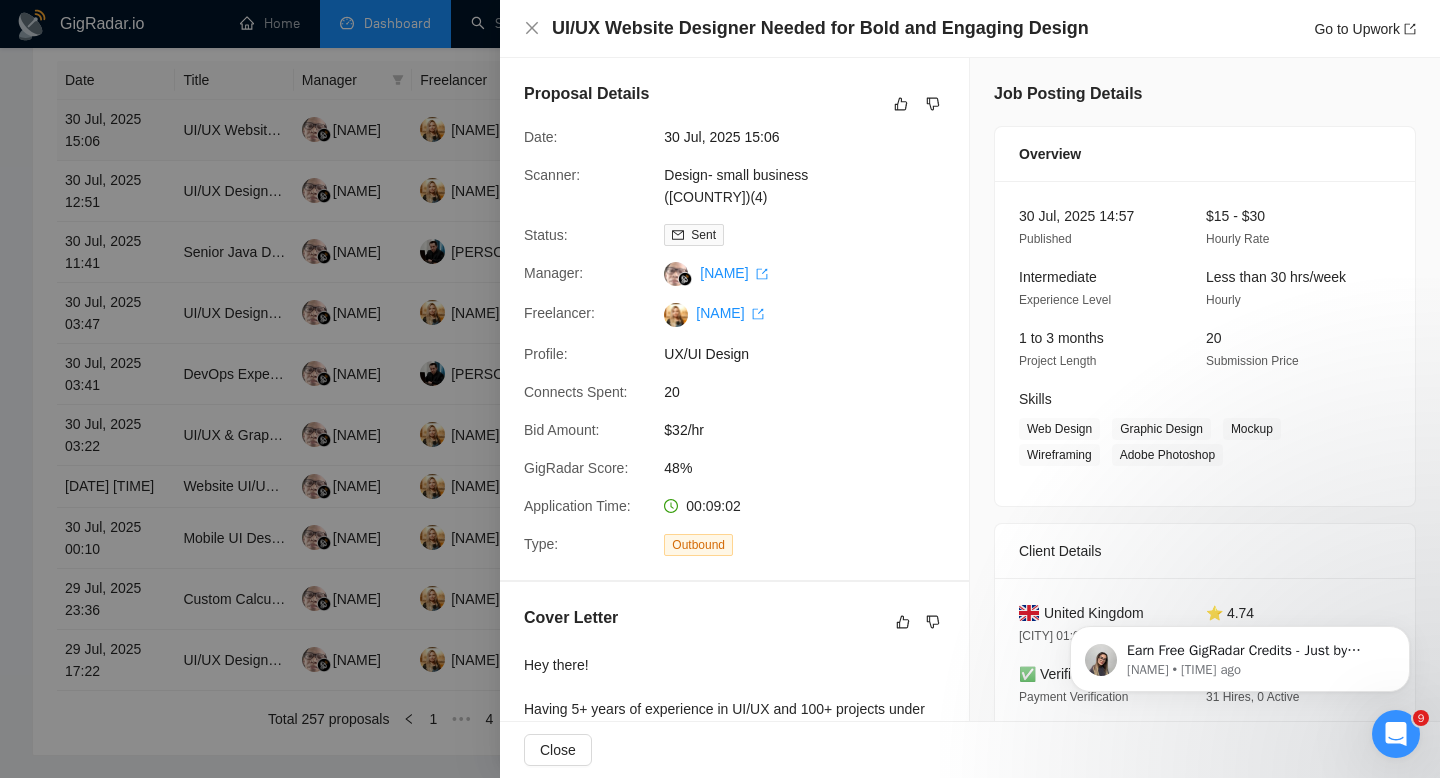 click at bounding box center [720, 389] 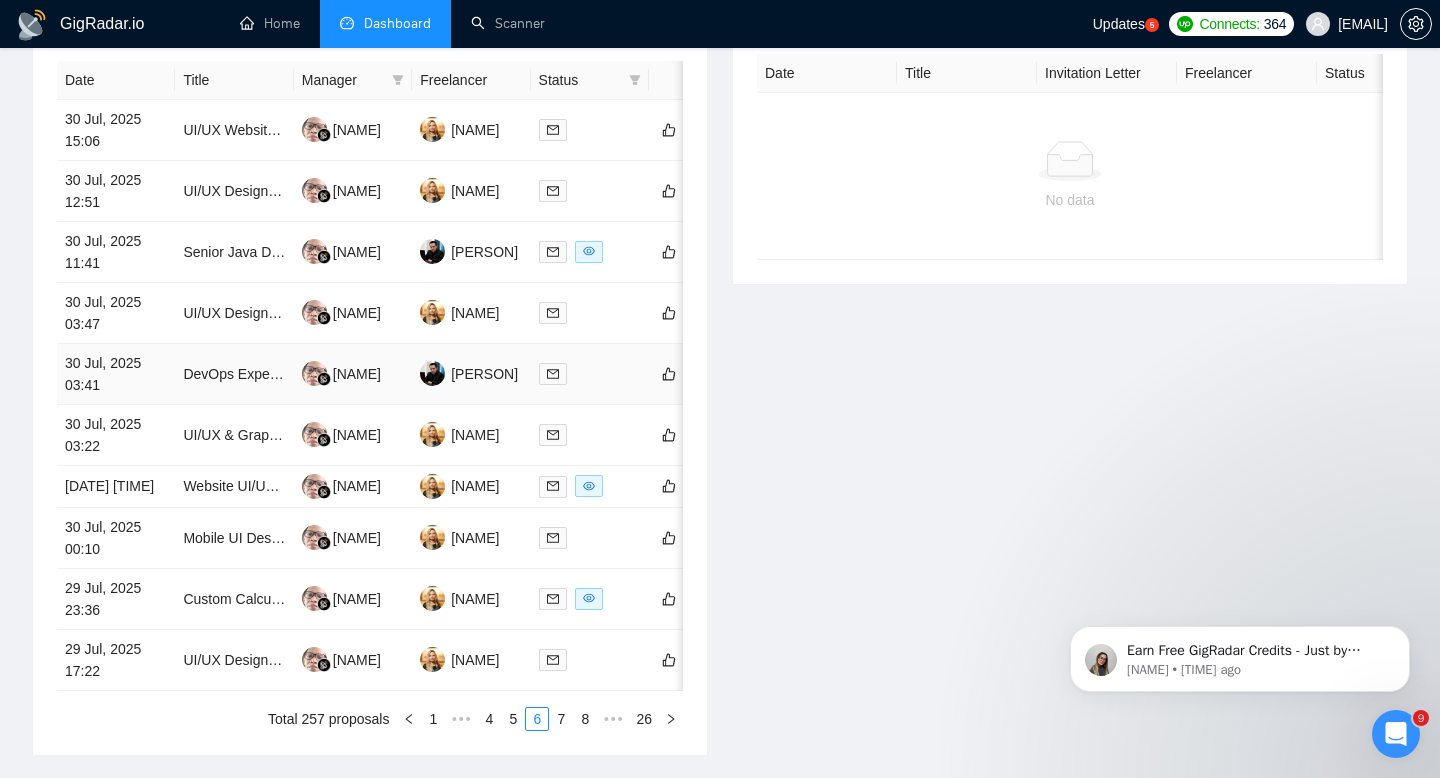 click on "30 Jul, 2025 03:41" at bounding box center (116, 374) 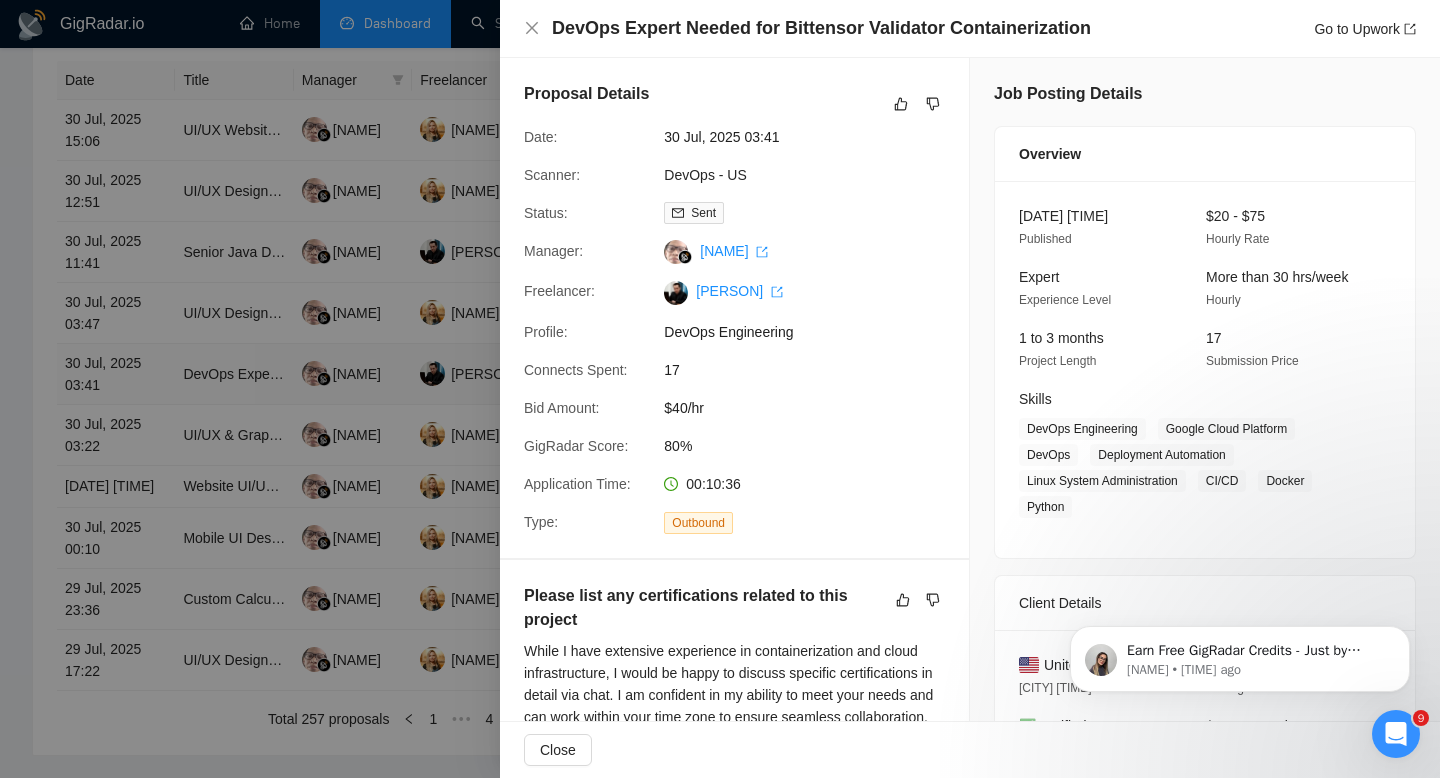 click at bounding box center [720, 389] 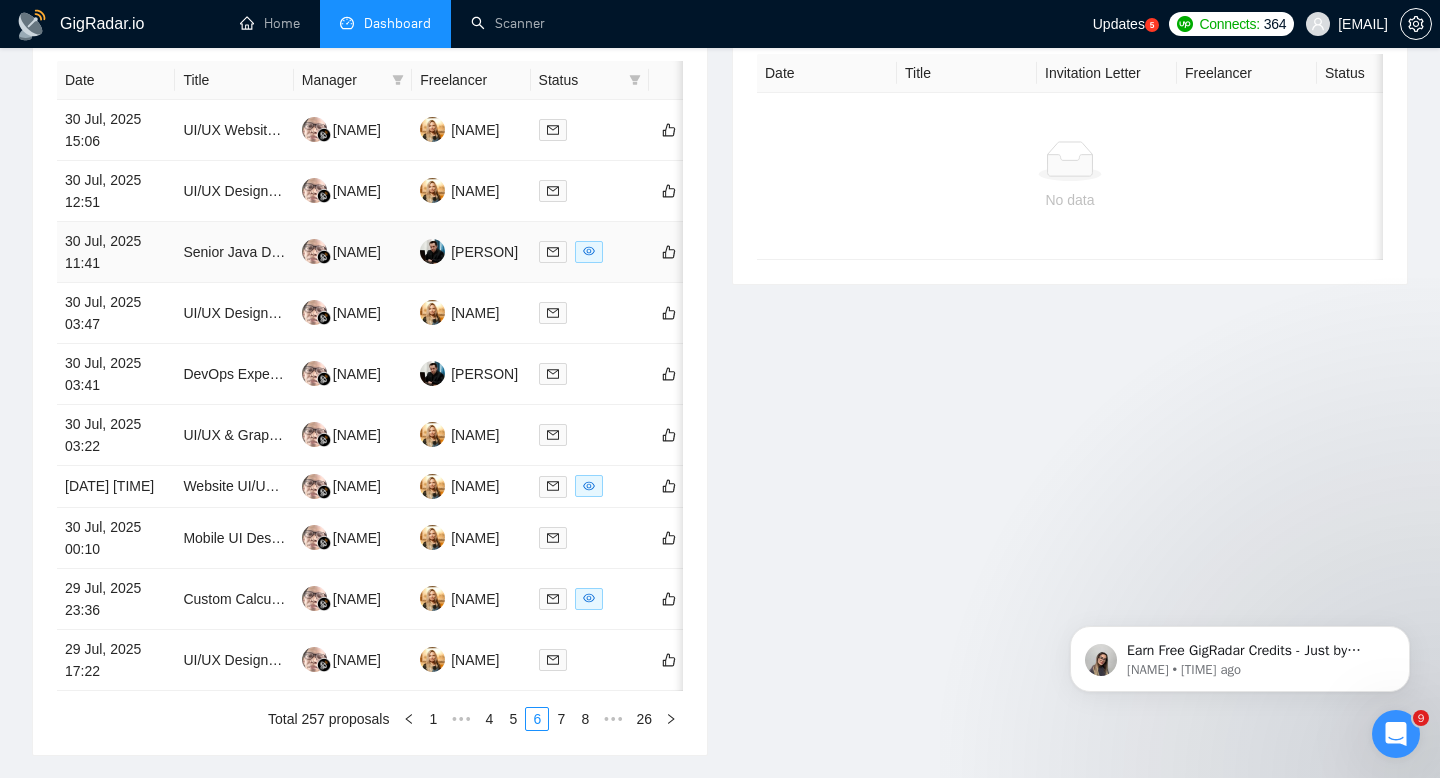 click on "30 Jul, 2025 11:41" at bounding box center (116, 252) 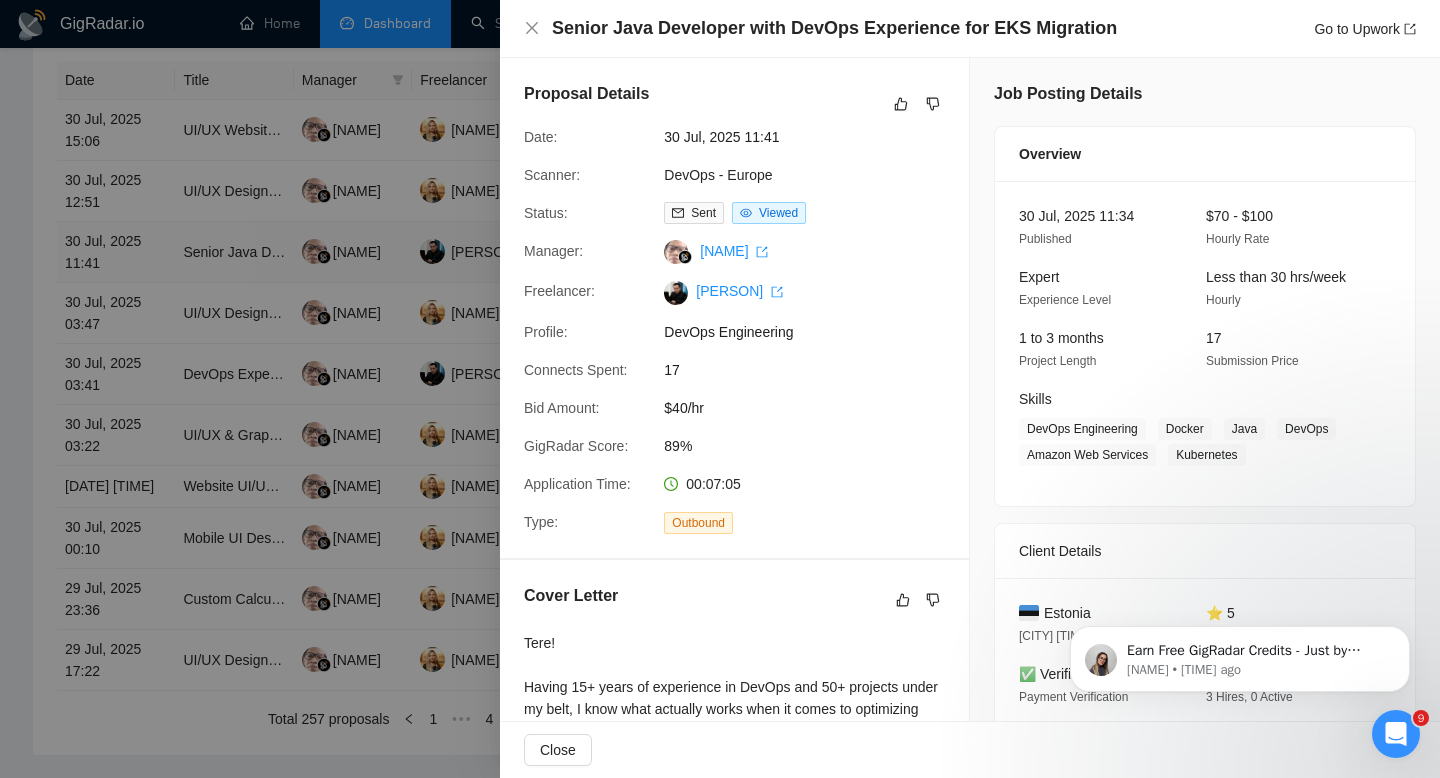 click at bounding box center (720, 389) 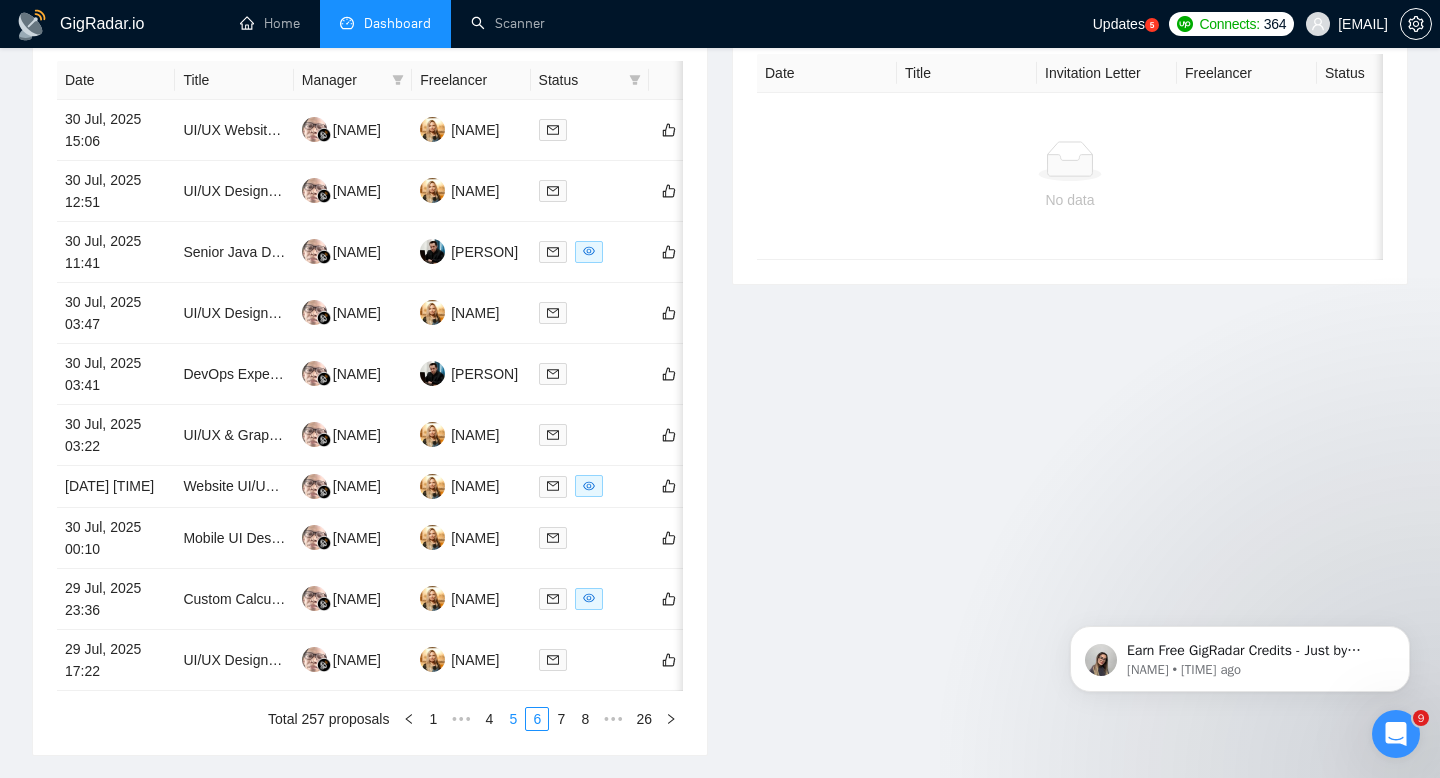 click on "5" at bounding box center [513, 719] 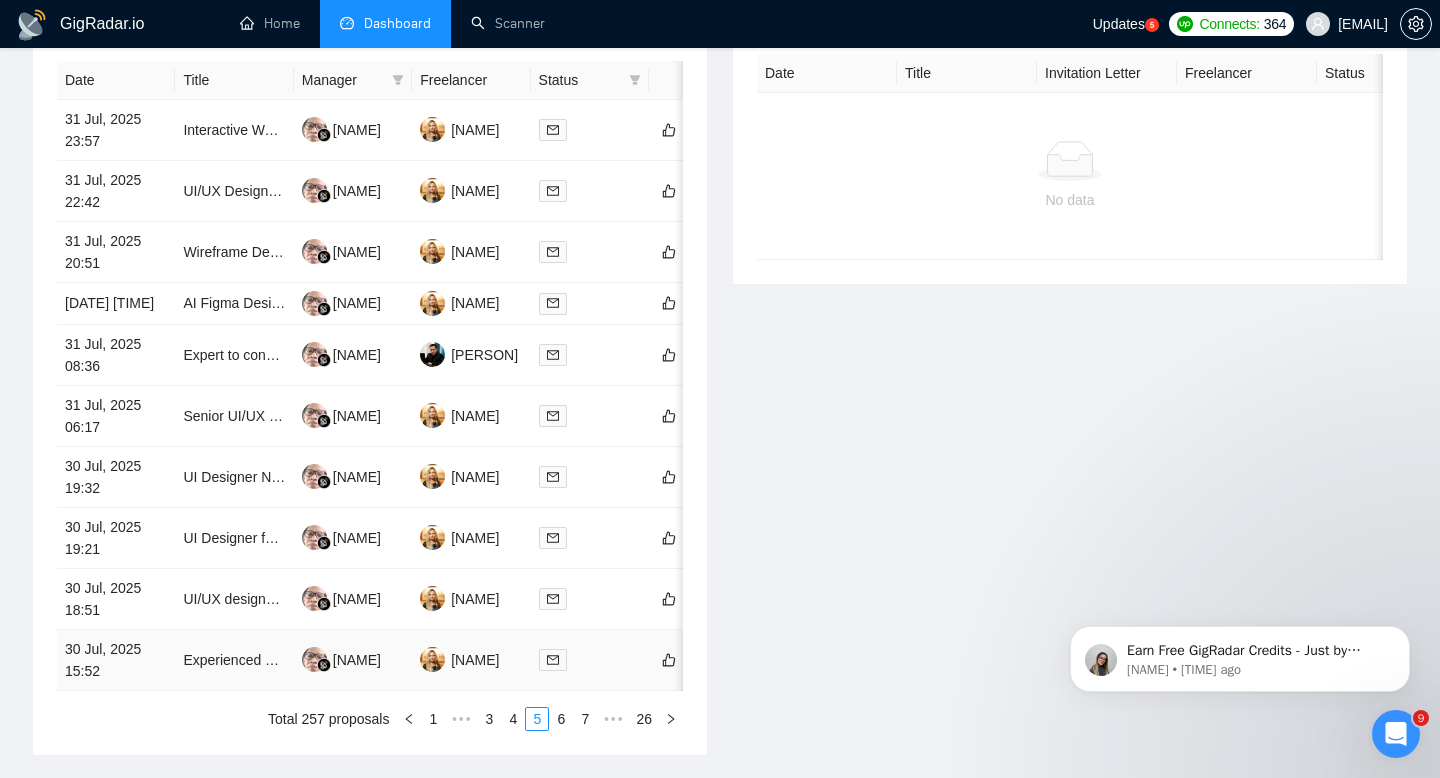 click on "30 Jul, 2025 15:52" at bounding box center (116, 660) 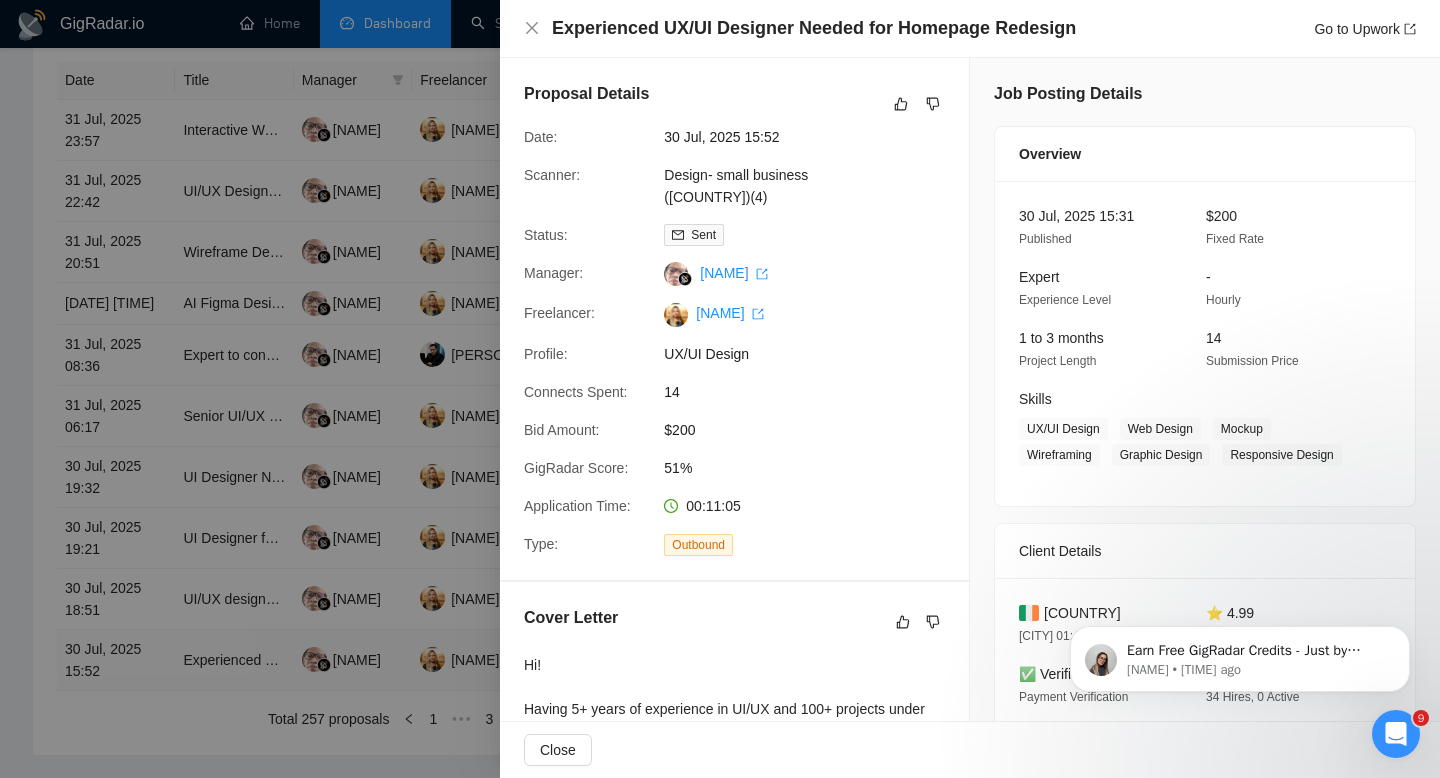 click at bounding box center (720, 389) 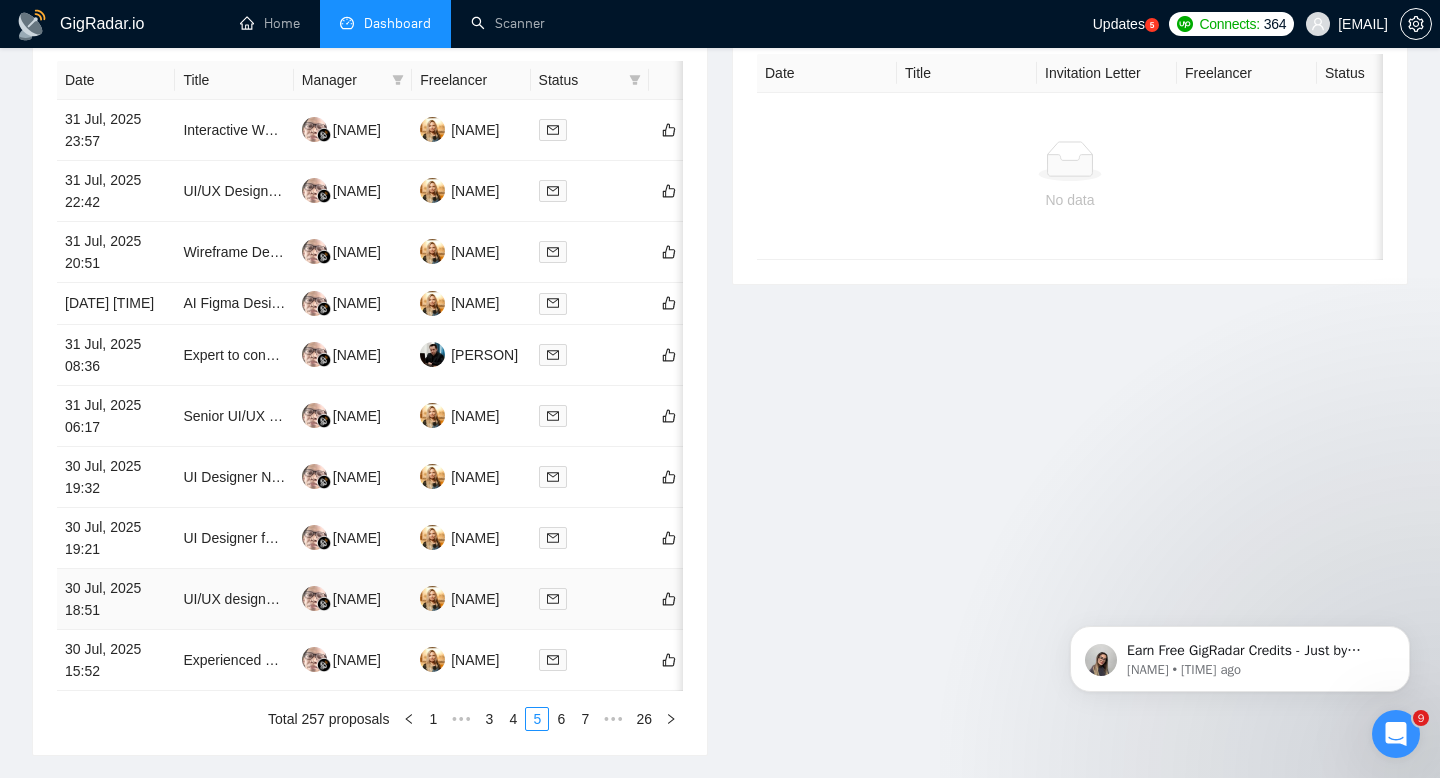 click on "30 Jul, 2025 18:51" at bounding box center (116, 599) 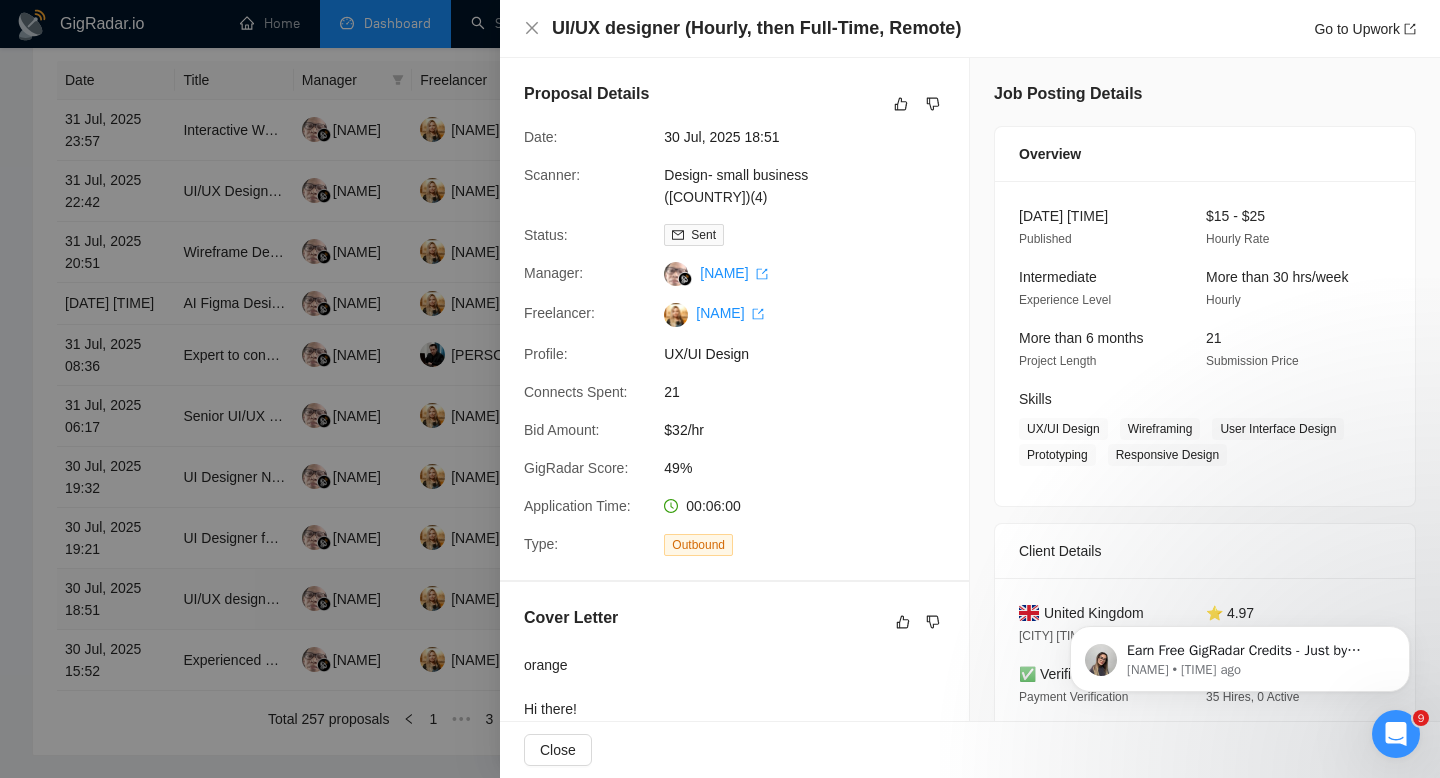 click at bounding box center (720, 389) 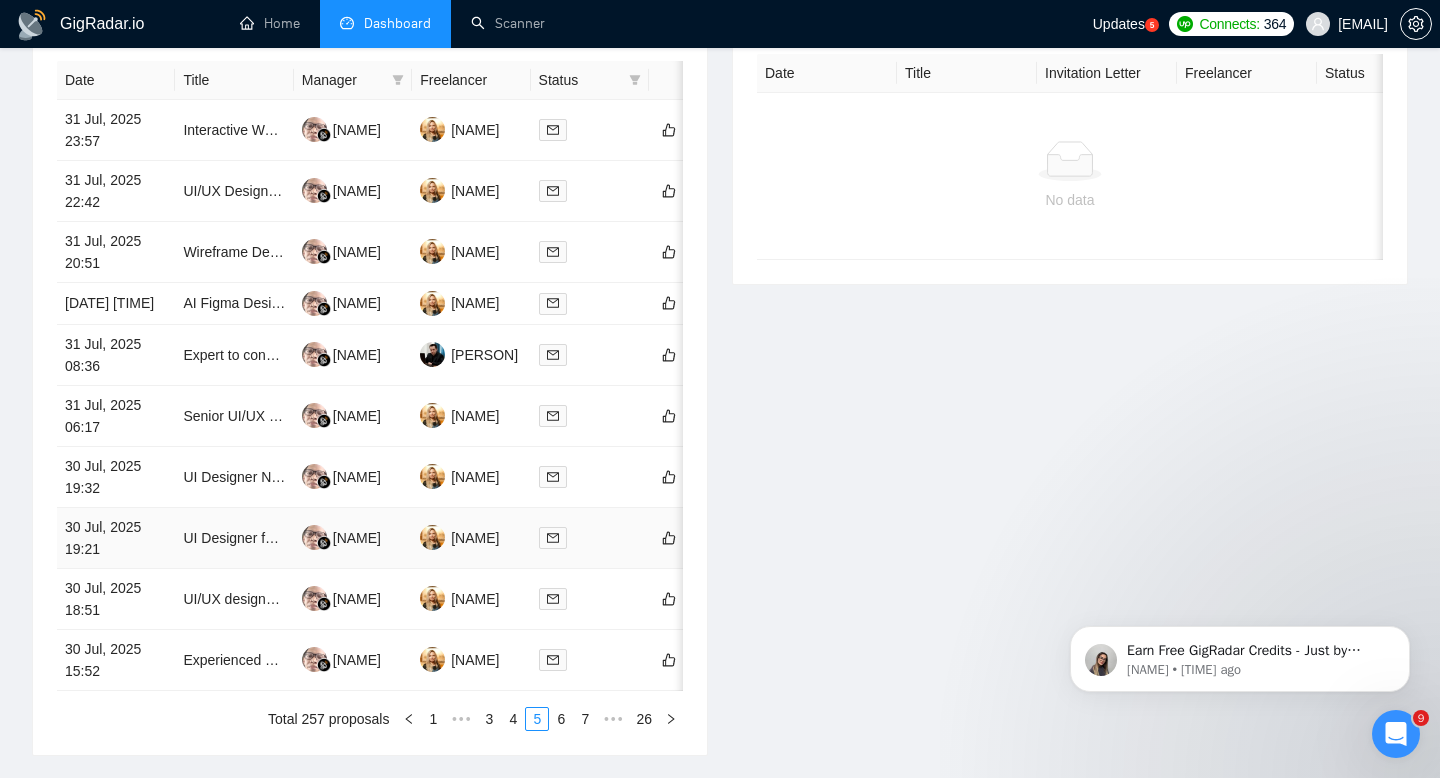 click on "30 Jul, 2025 19:21" at bounding box center (116, 538) 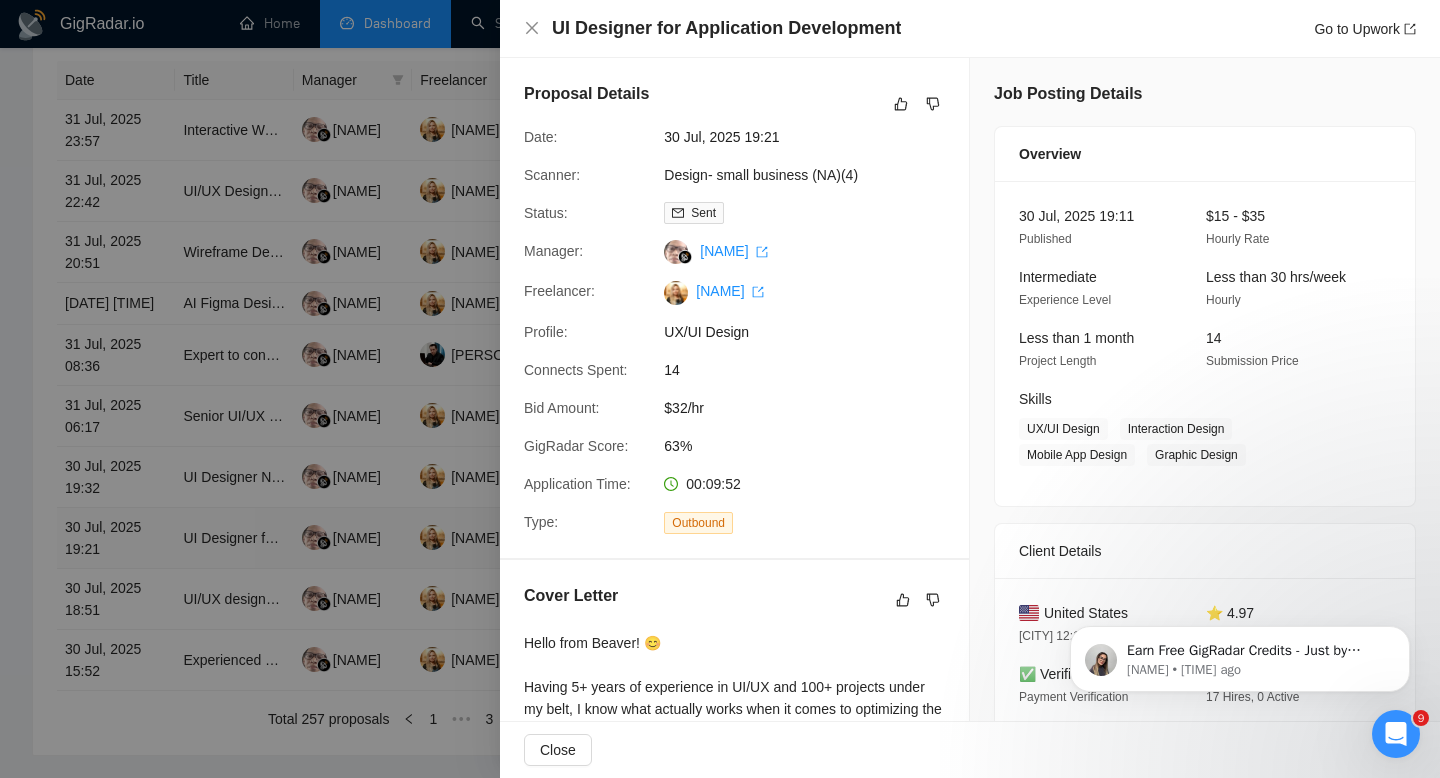 click at bounding box center (720, 389) 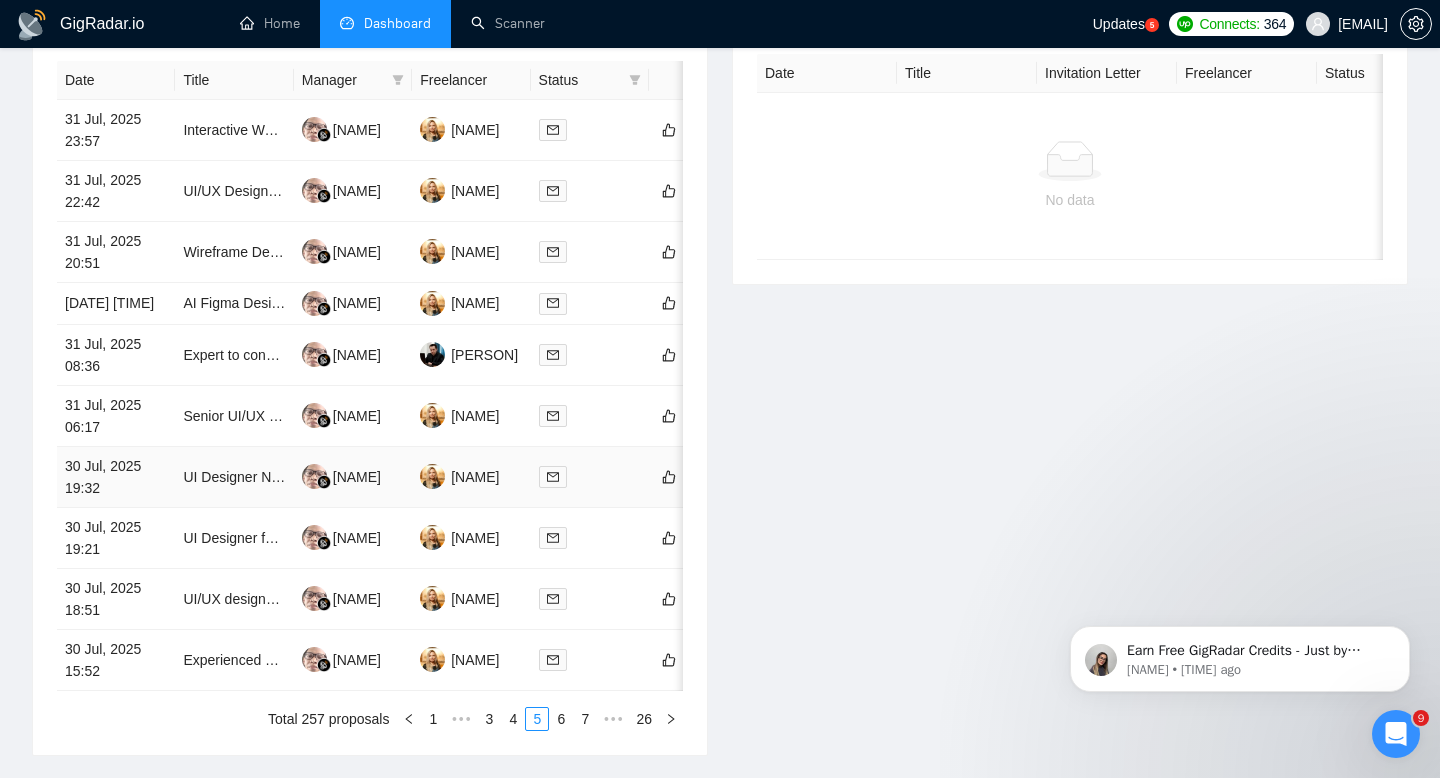 click on "30 Jul, 2025 19:32" at bounding box center [116, 477] 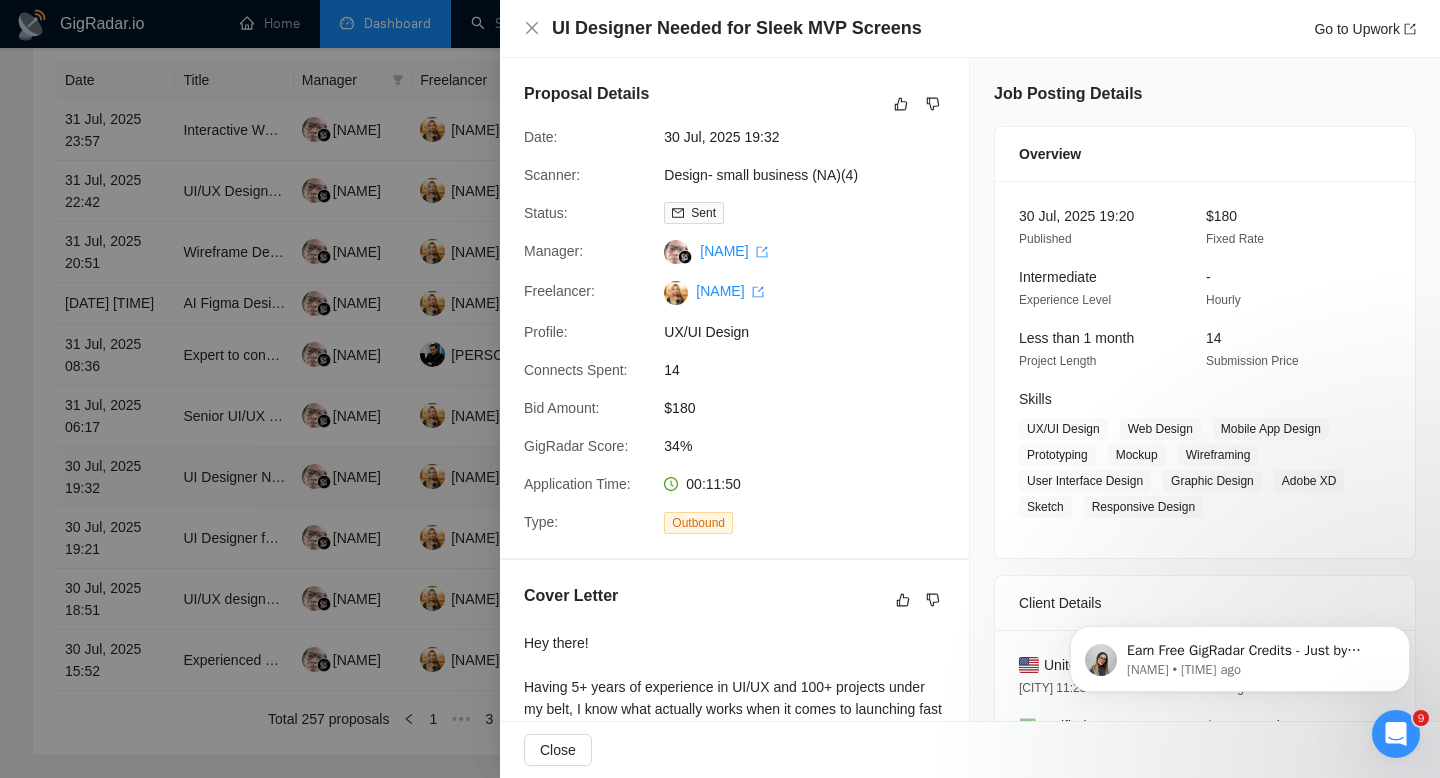 click at bounding box center (720, 389) 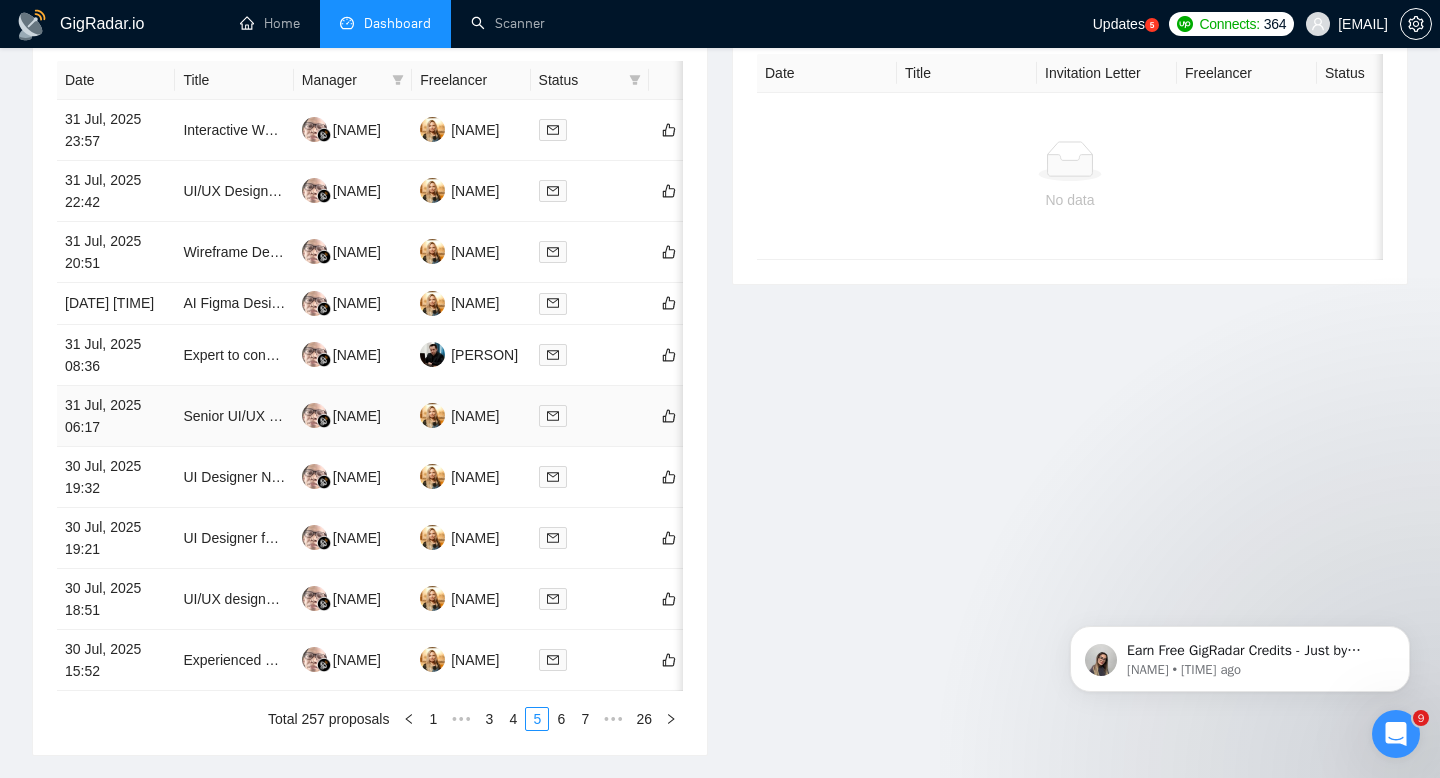 click on "31 Jul, 2025 06:17" at bounding box center [116, 416] 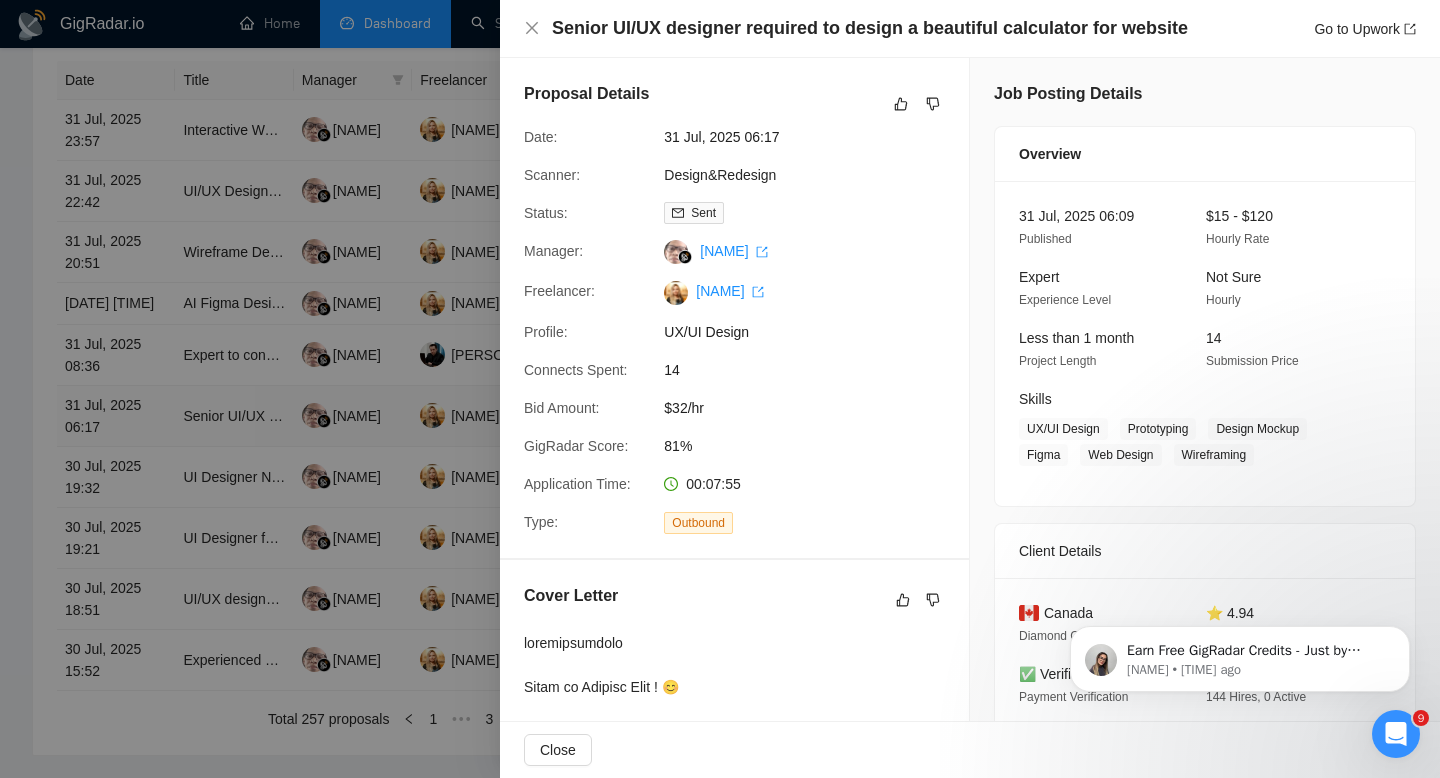 click at bounding box center [720, 389] 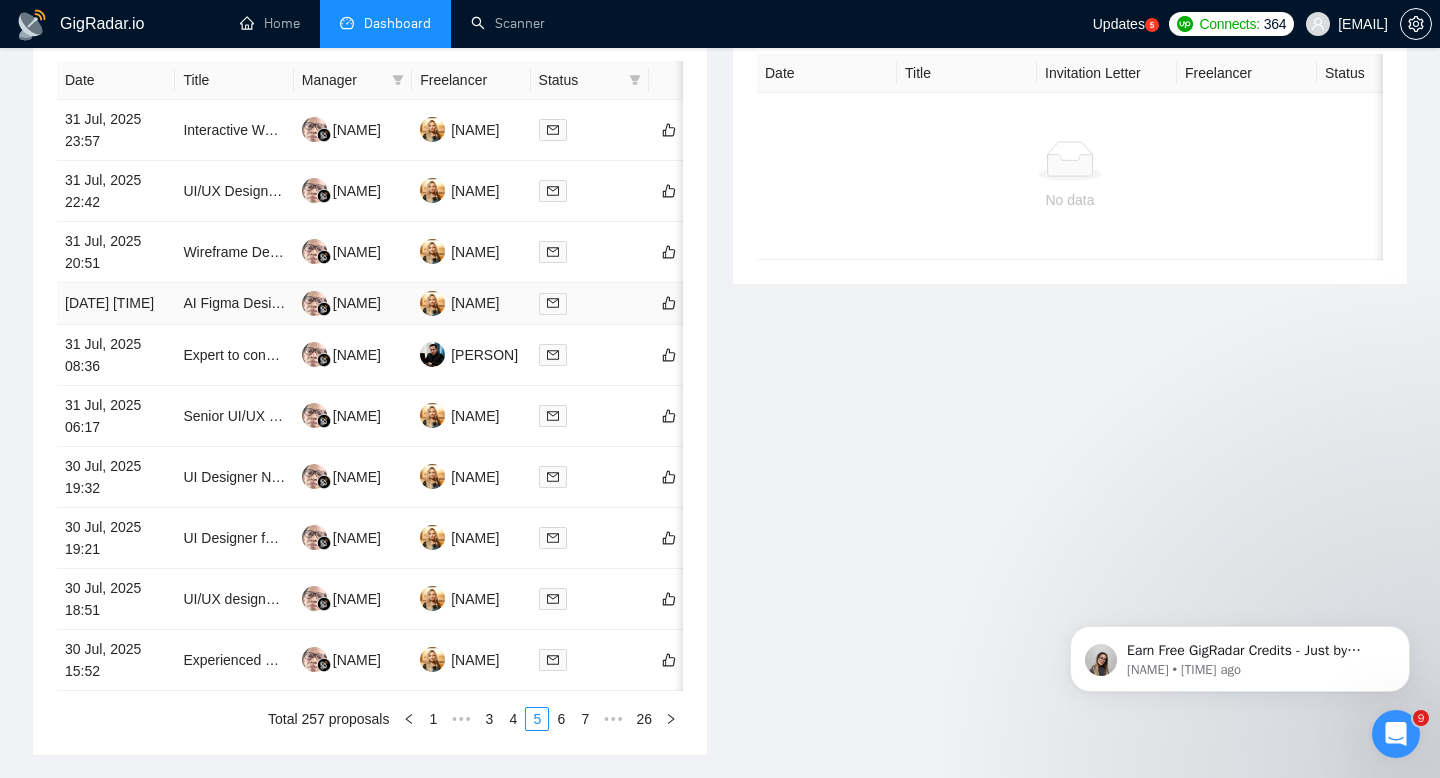 click on "[DATE] [TIME]" at bounding box center [116, 304] 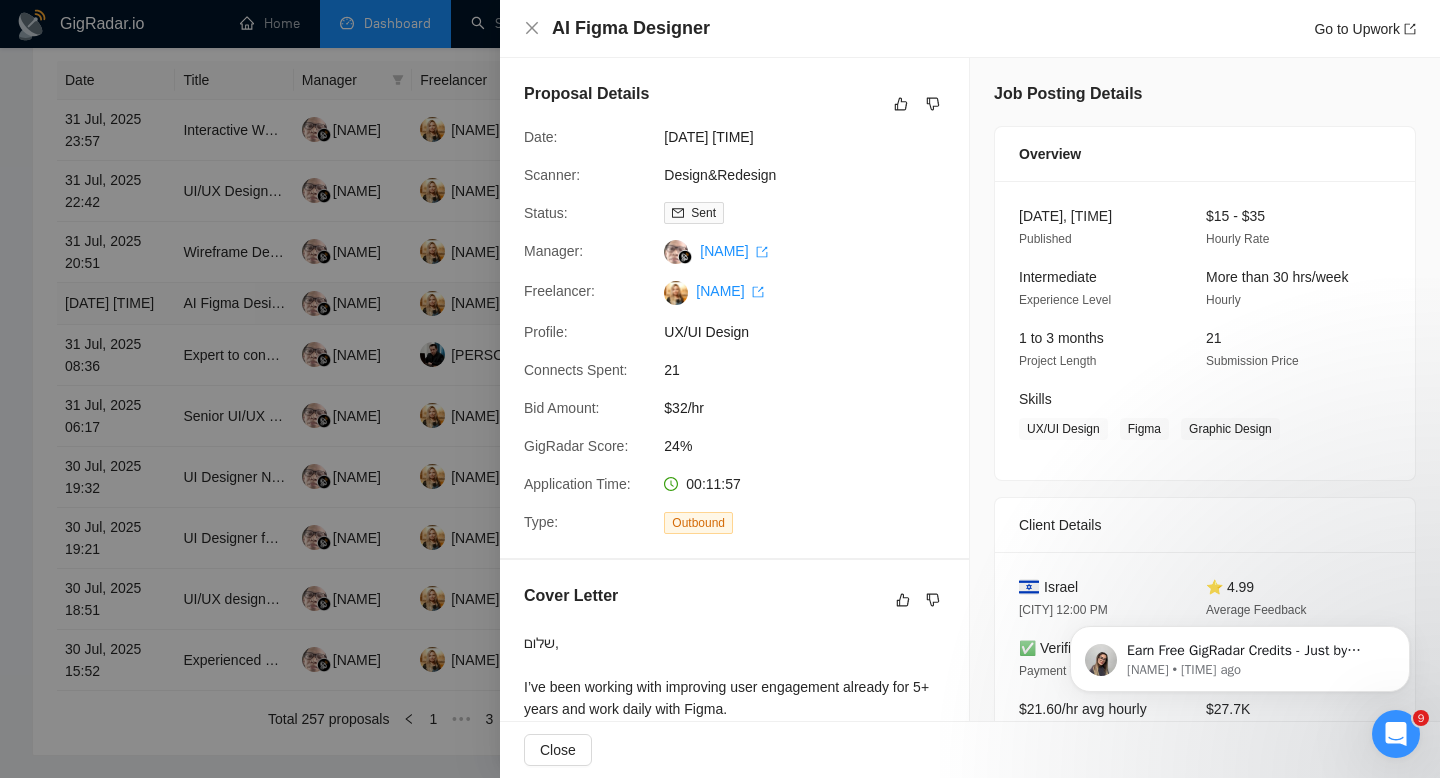 click at bounding box center (720, 389) 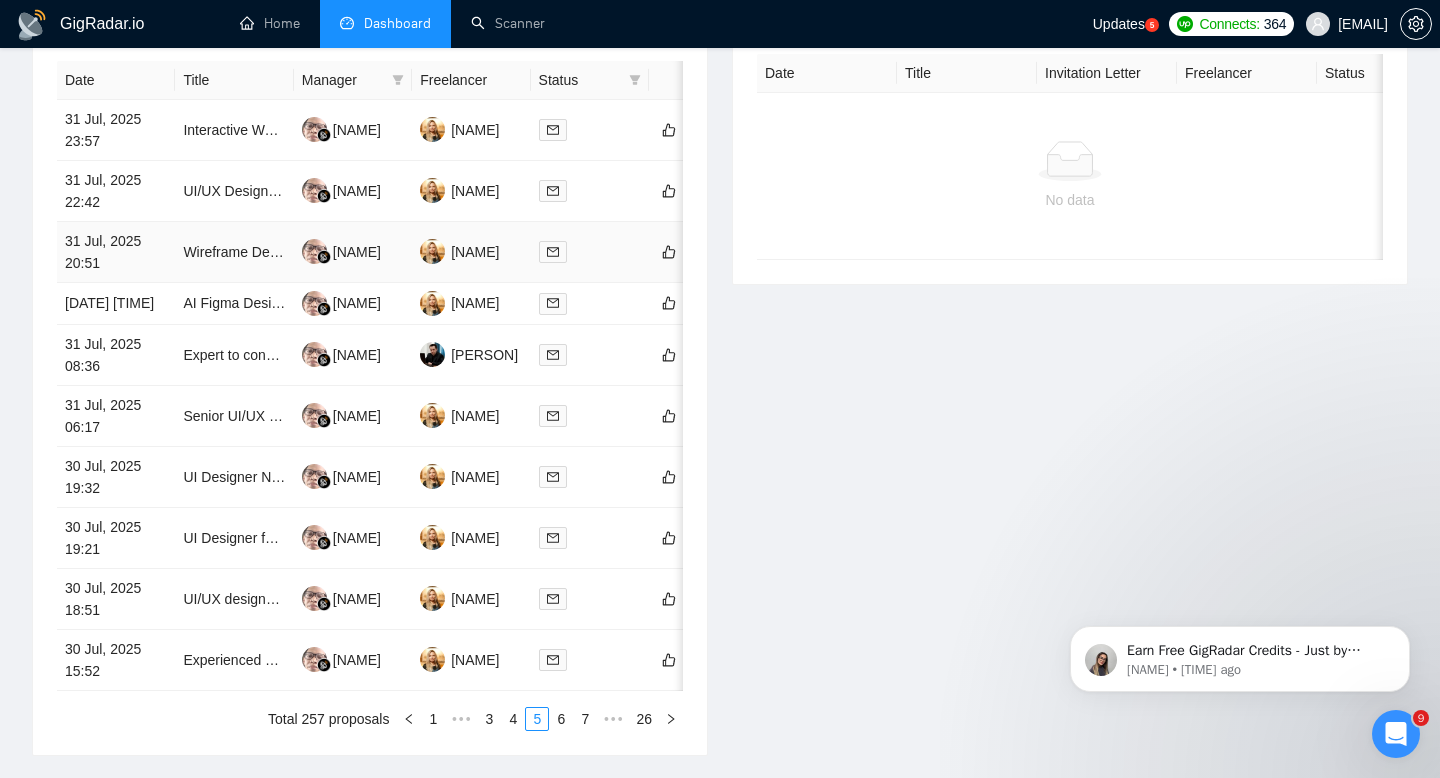 click on "31 Jul, 2025 20:51" at bounding box center [116, 252] 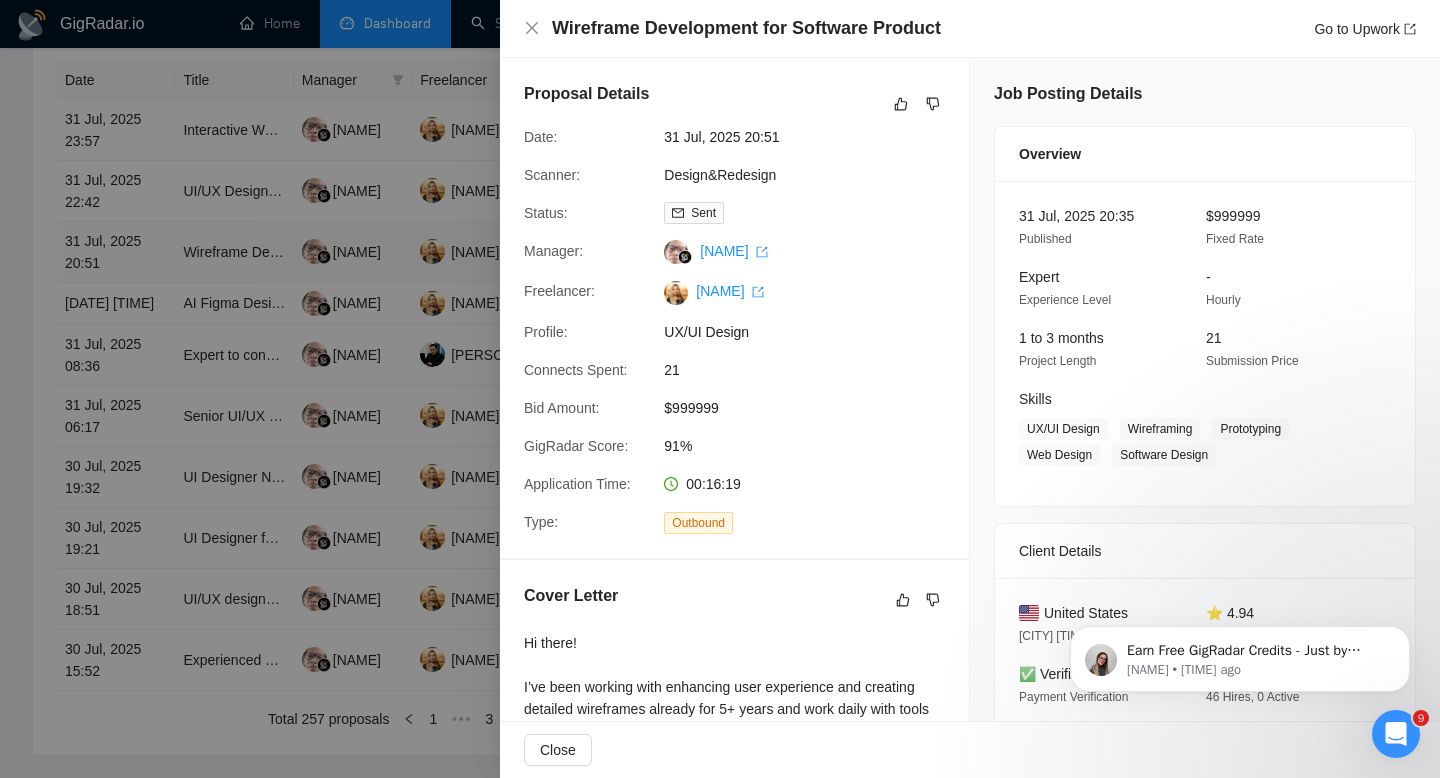 click at bounding box center [720, 389] 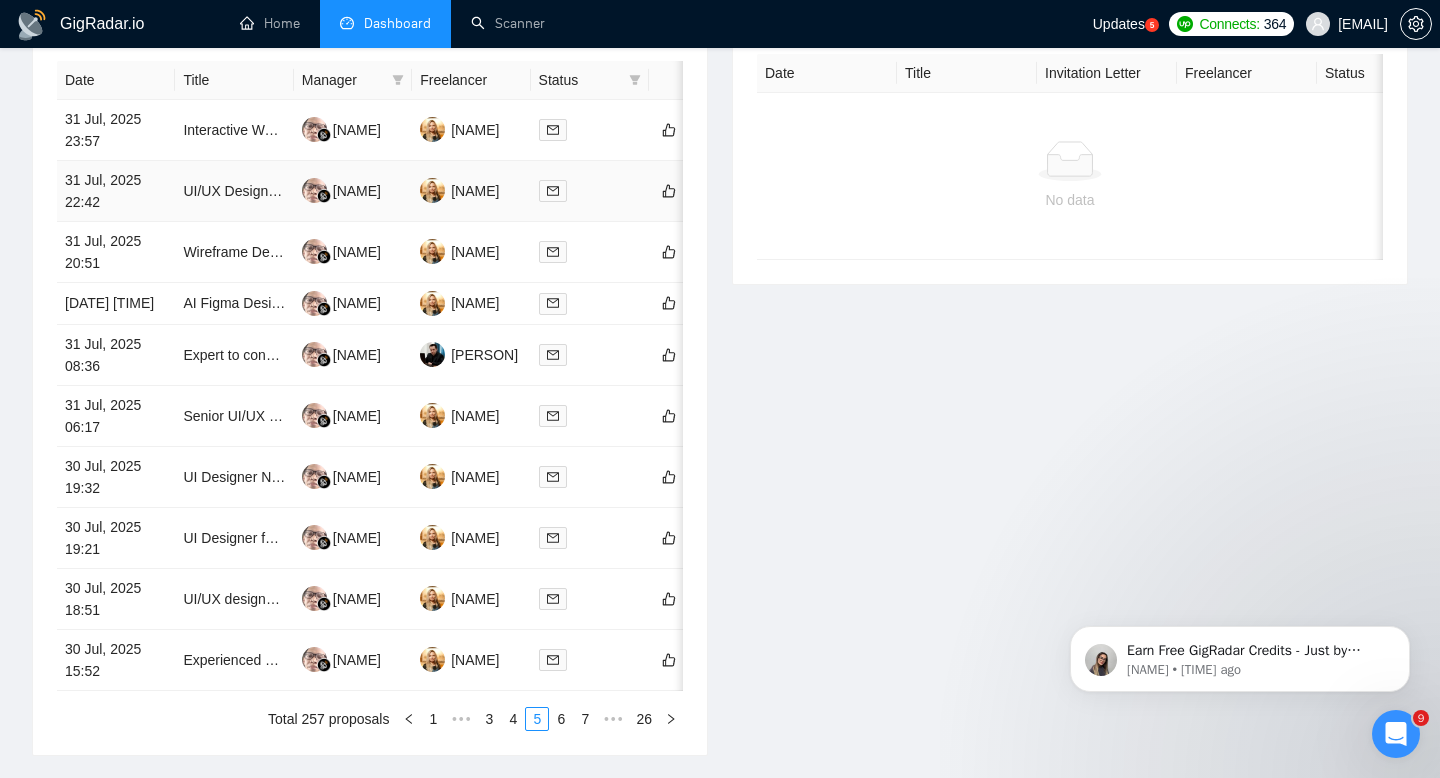 click on "31 Jul, 2025 22:42" at bounding box center (116, 191) 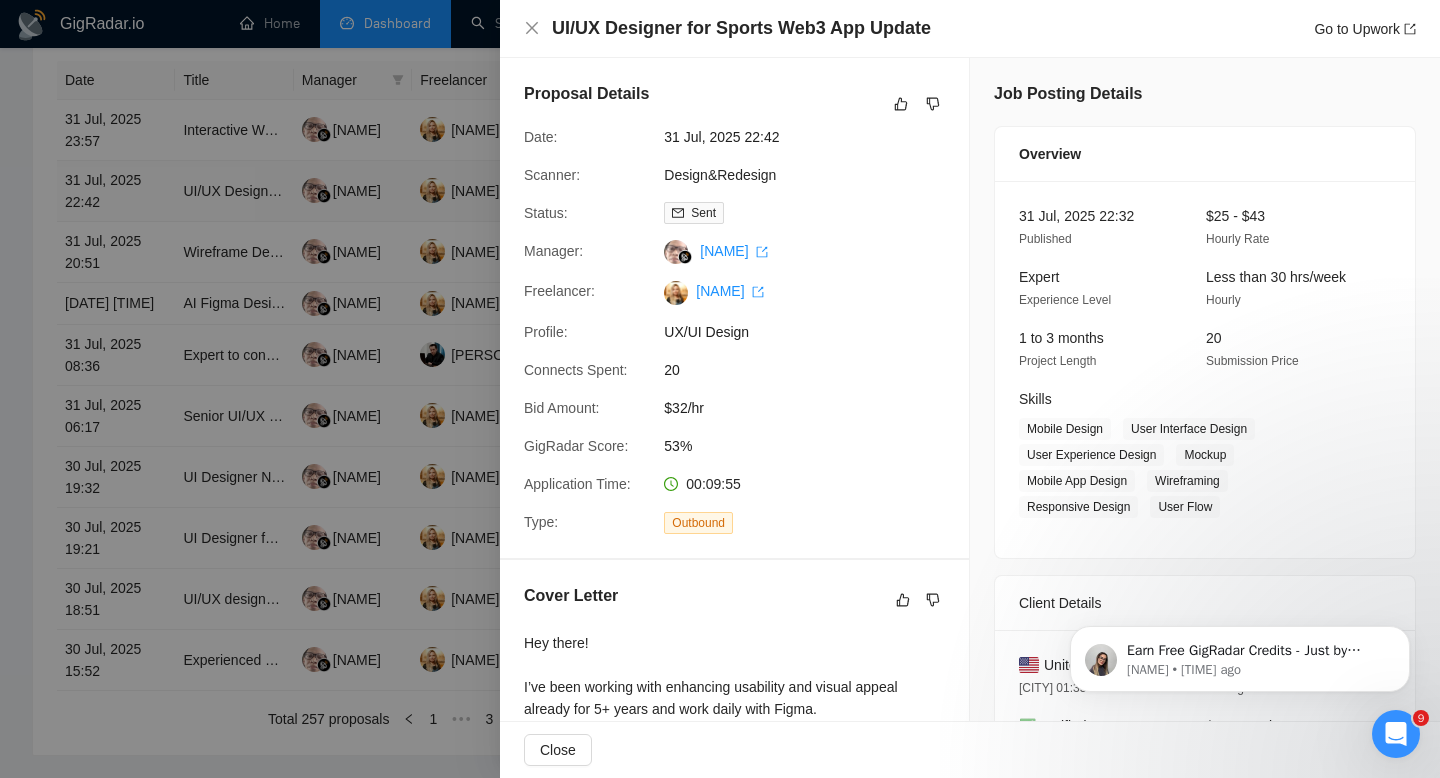 click at bounding box center (720, 389) 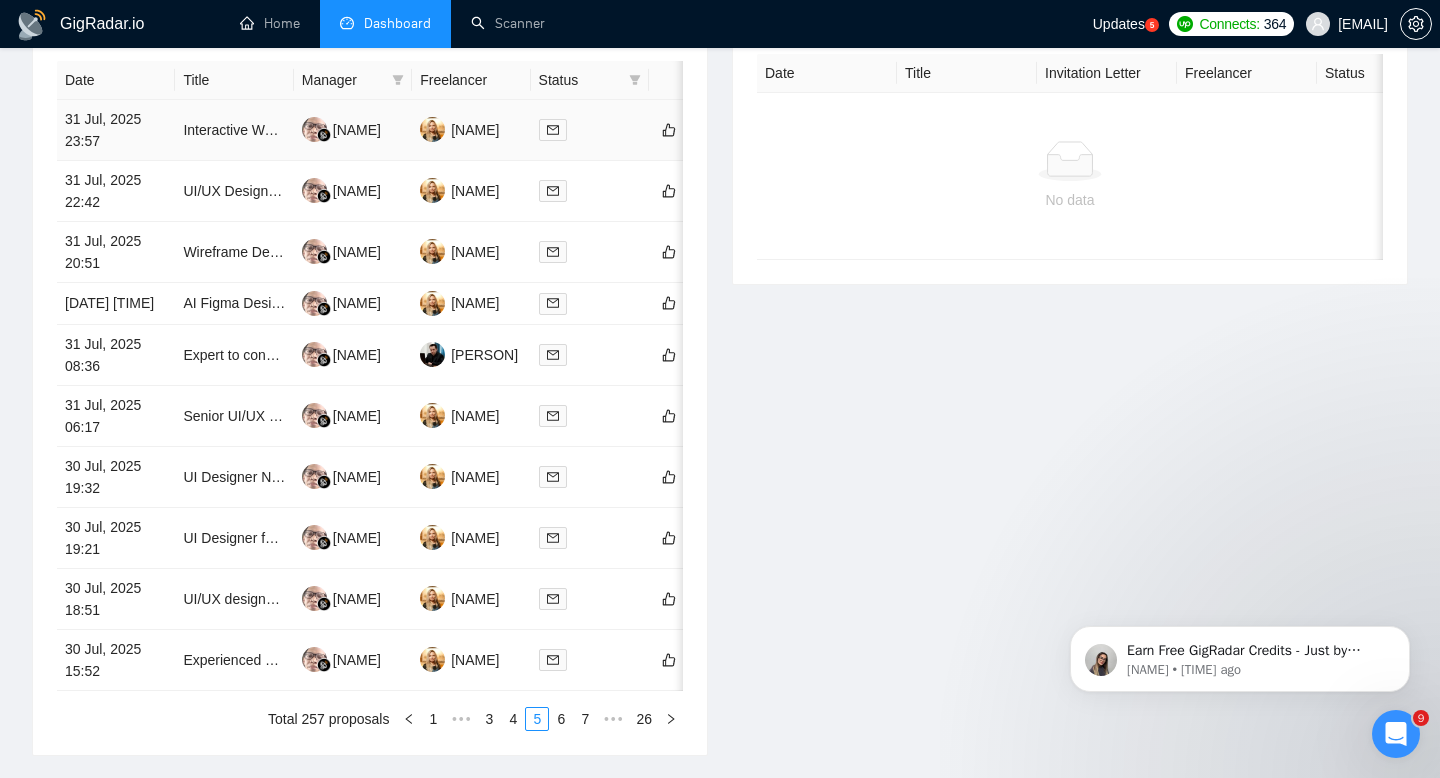 click on "31 Jul, 2025 23:57" at bounding box center [116, 130] 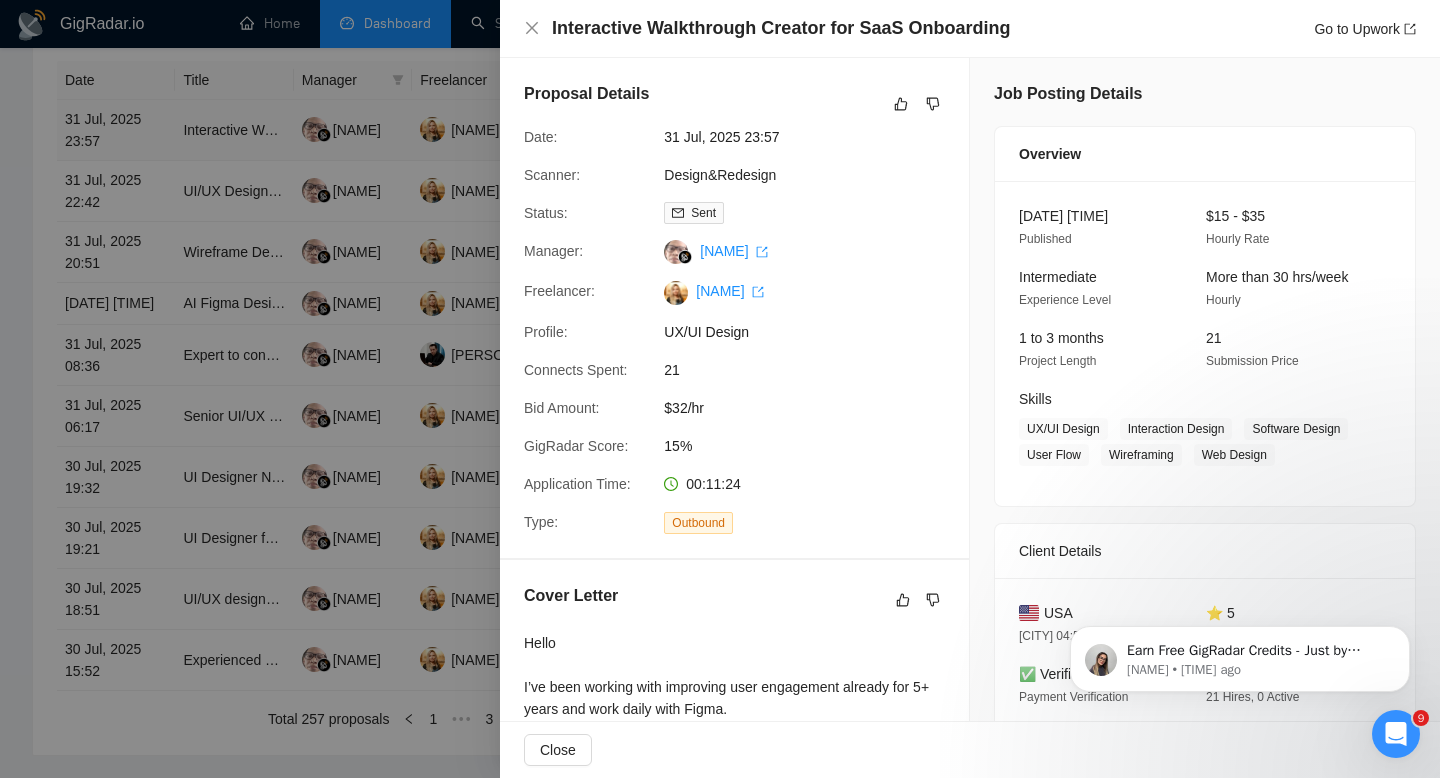 click at bounding box center (720, 389) 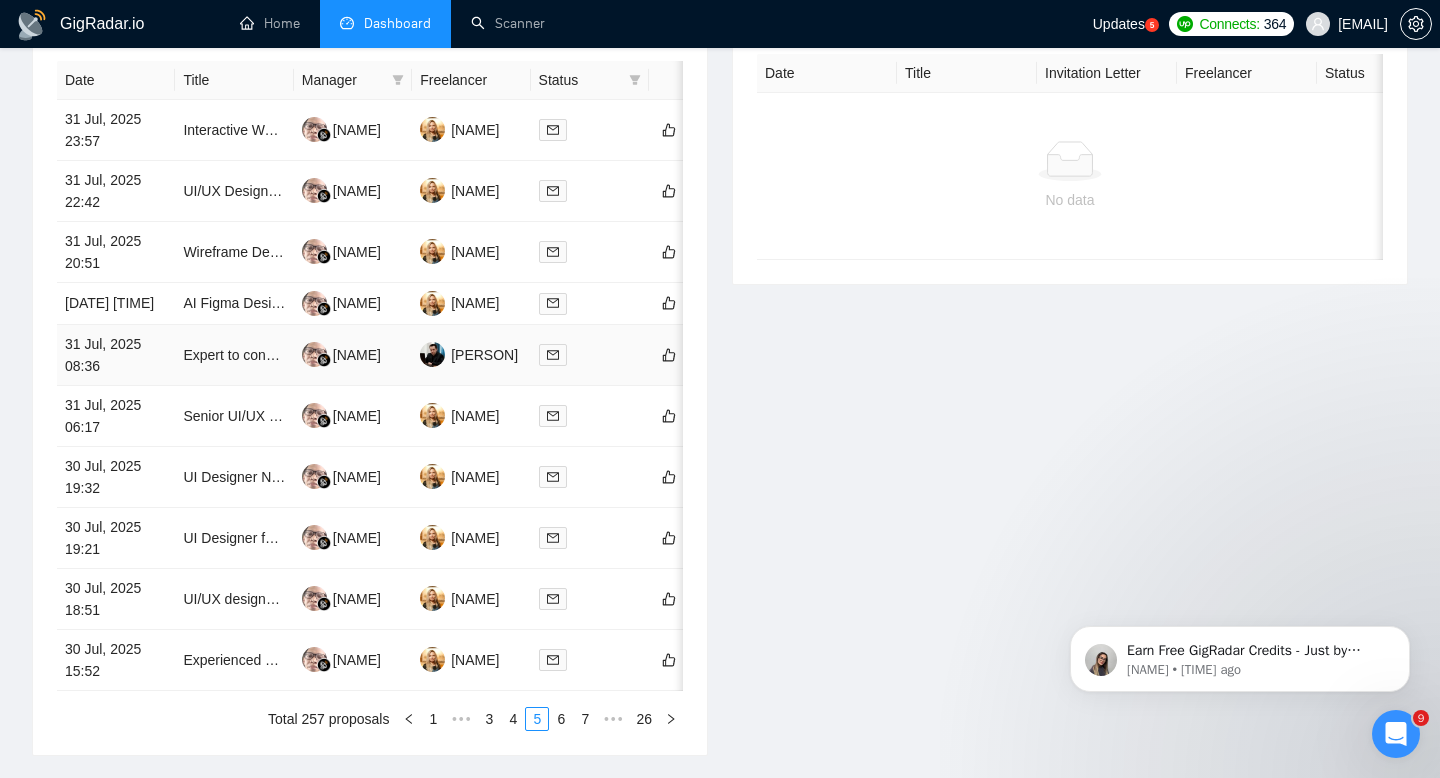 click on "31 Jul, 2025 08:36" at bounding box center [116, 355] 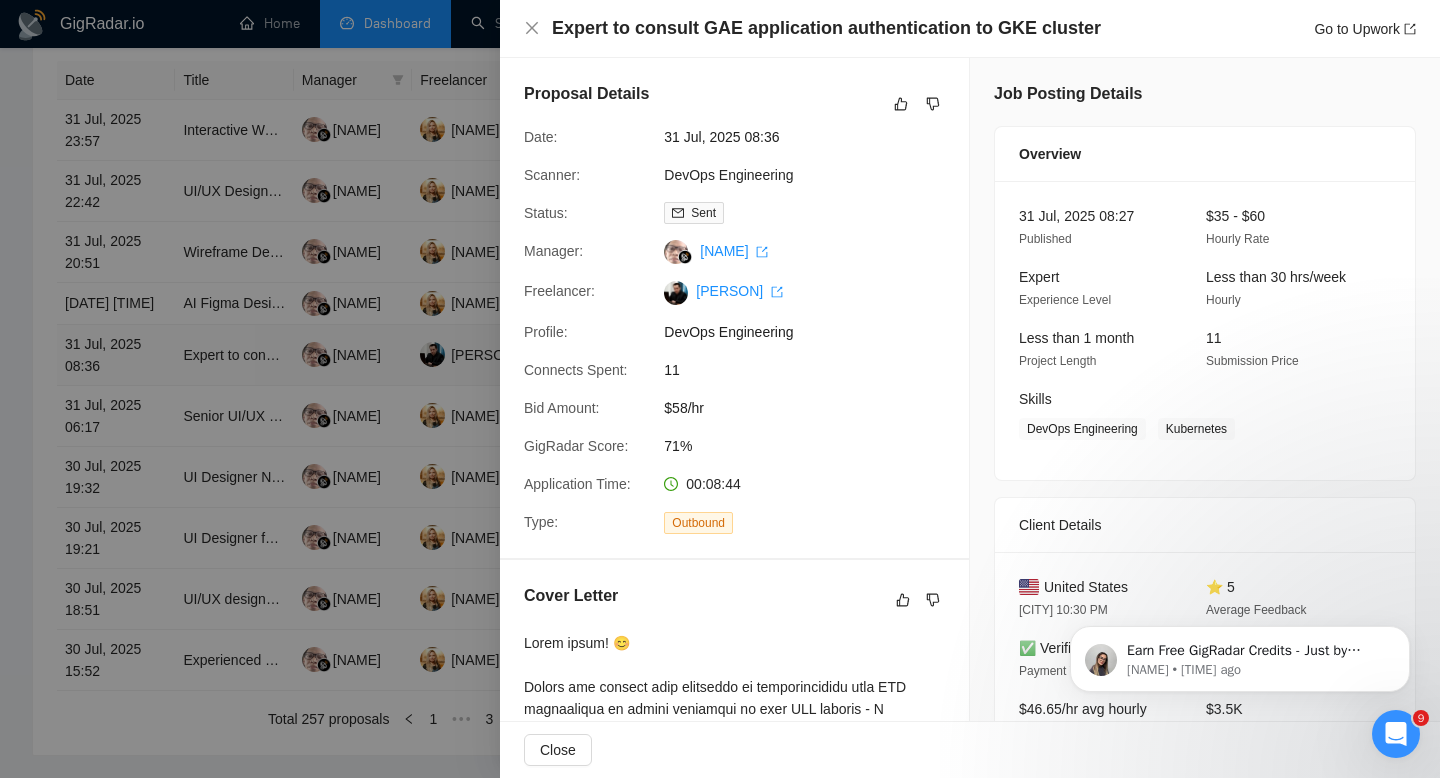 click at bounding box center [720, 389] 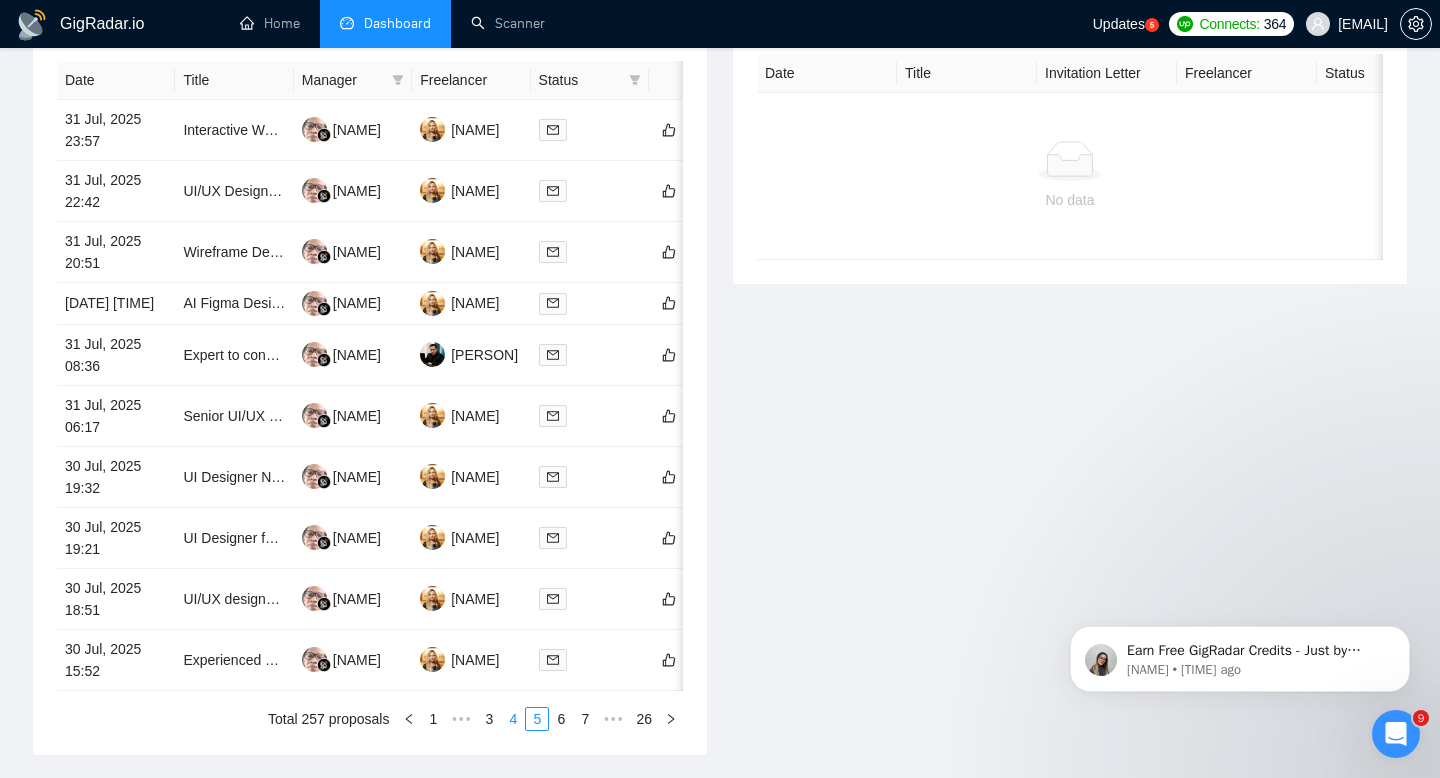click on "4" at bounding box center [513, 719] 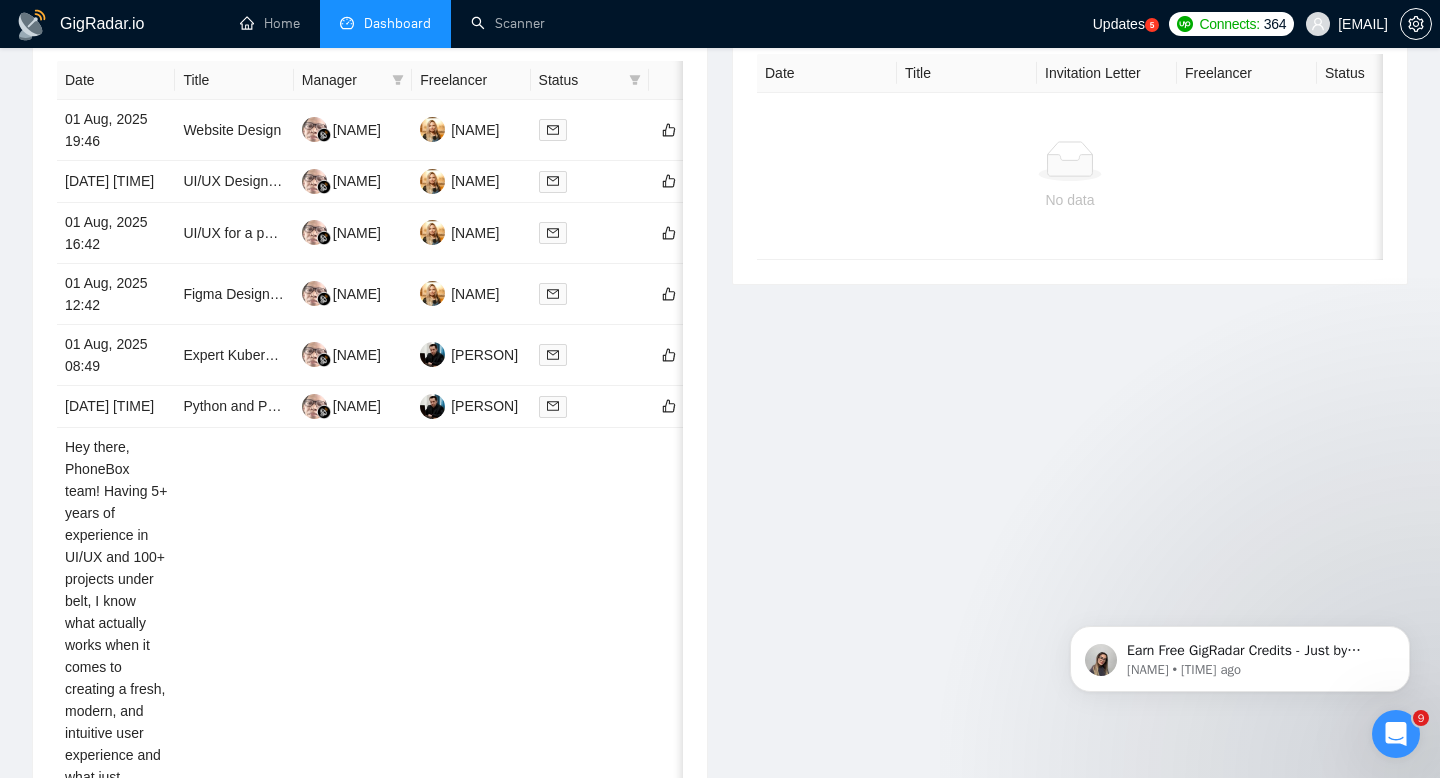 click on "01 Aug, 2025 00:12" at bounding box center (116, 1895) 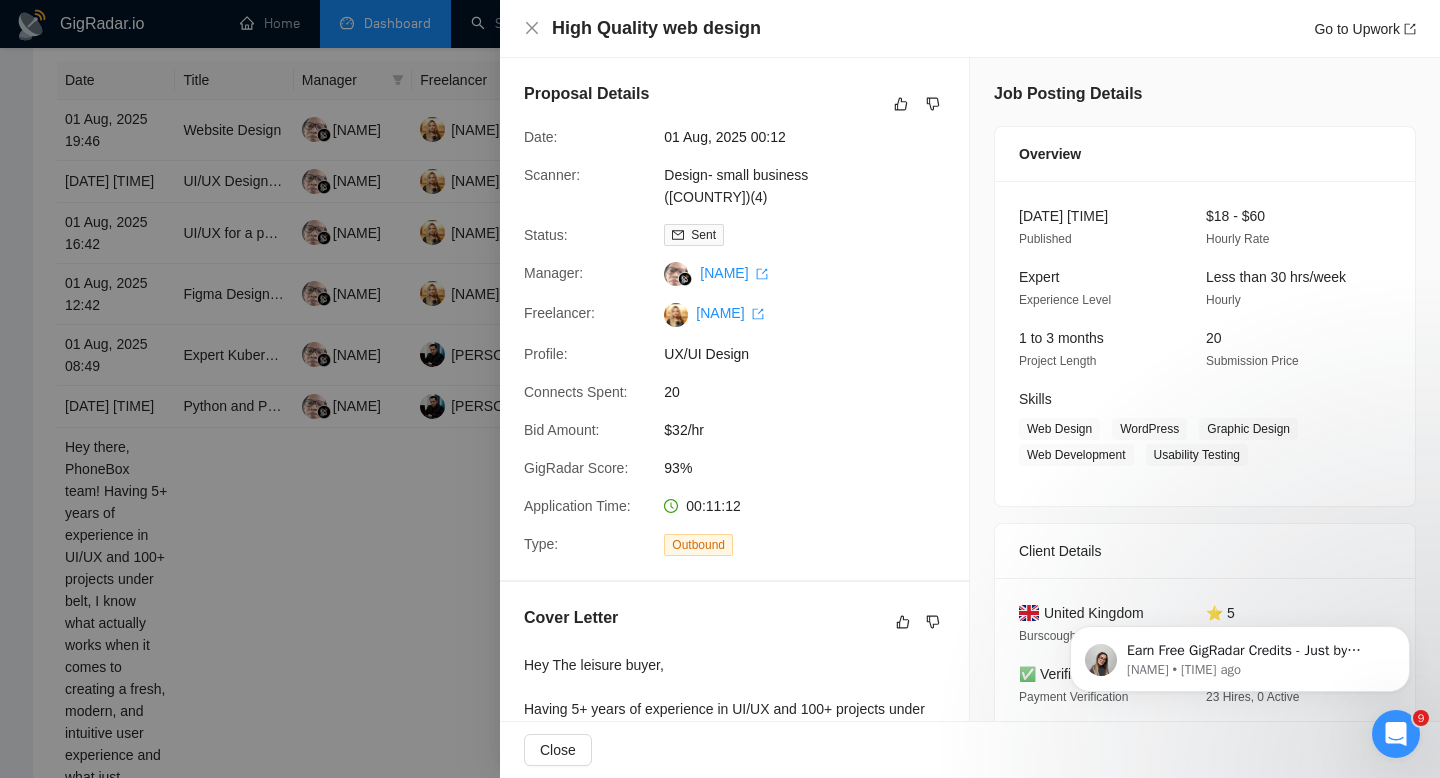 click at bounding box center (720, 389) 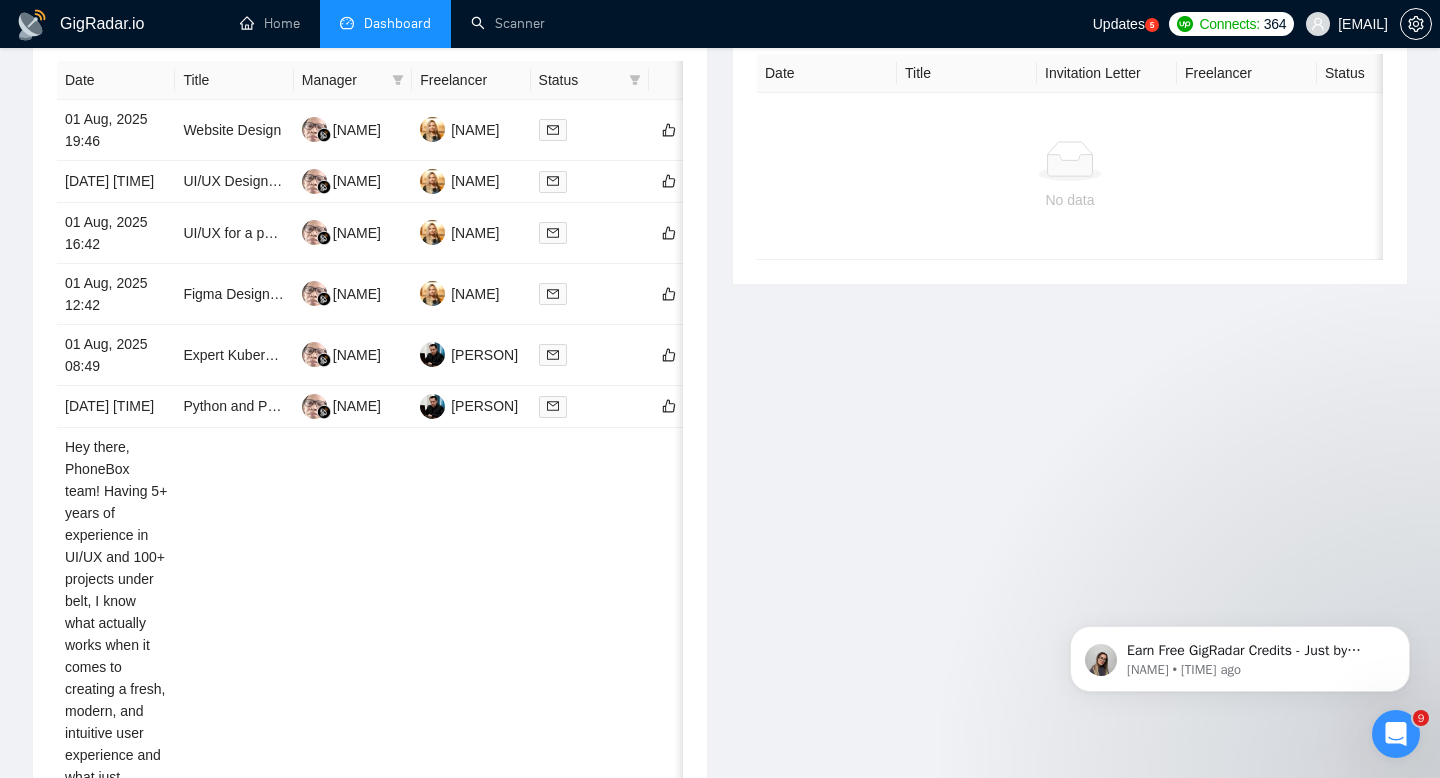 click on "01 Aug, 2025 00:47" at bounding box center [116, 1834] 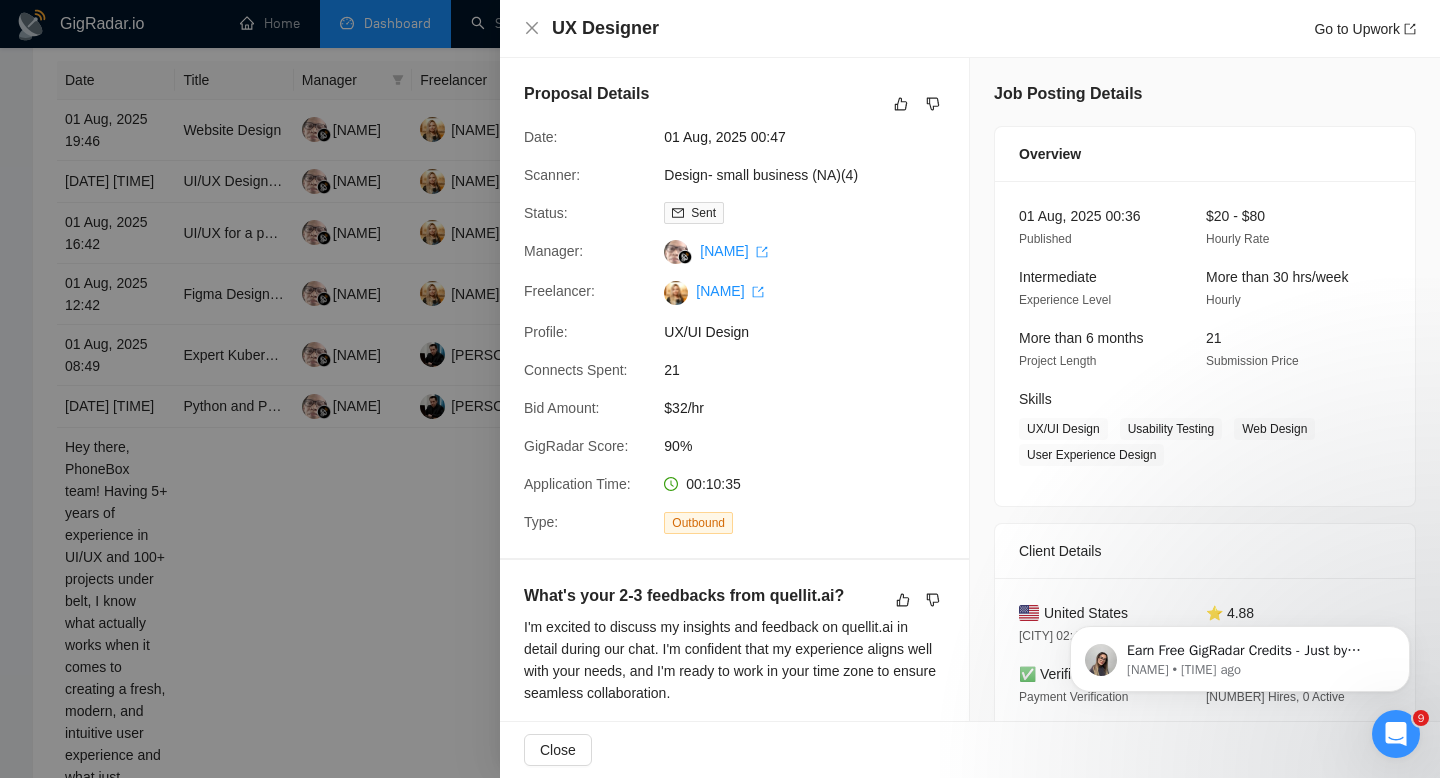 click at bounding box center [720, 389] 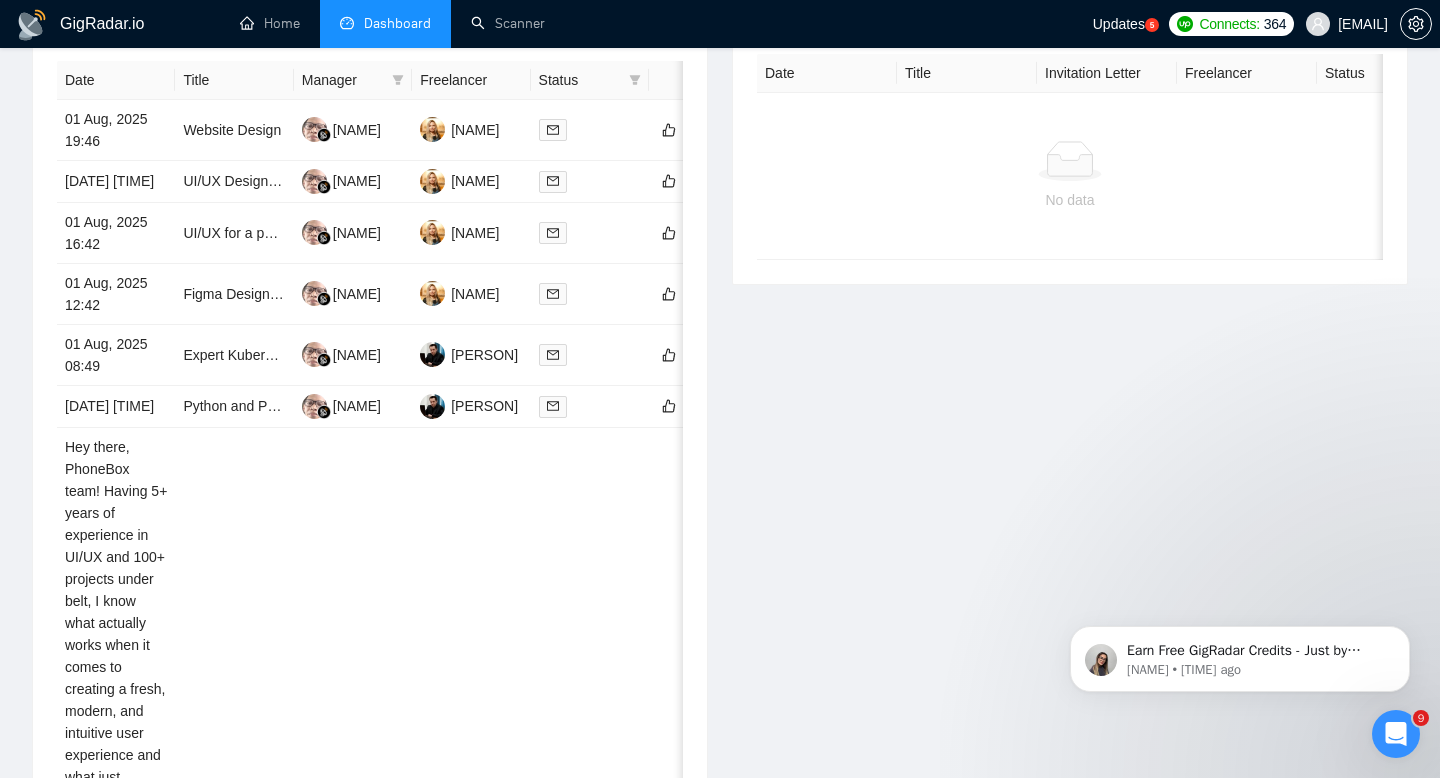click on "01 Aug, 2025 02:36" at bounding box center (116, 1773) 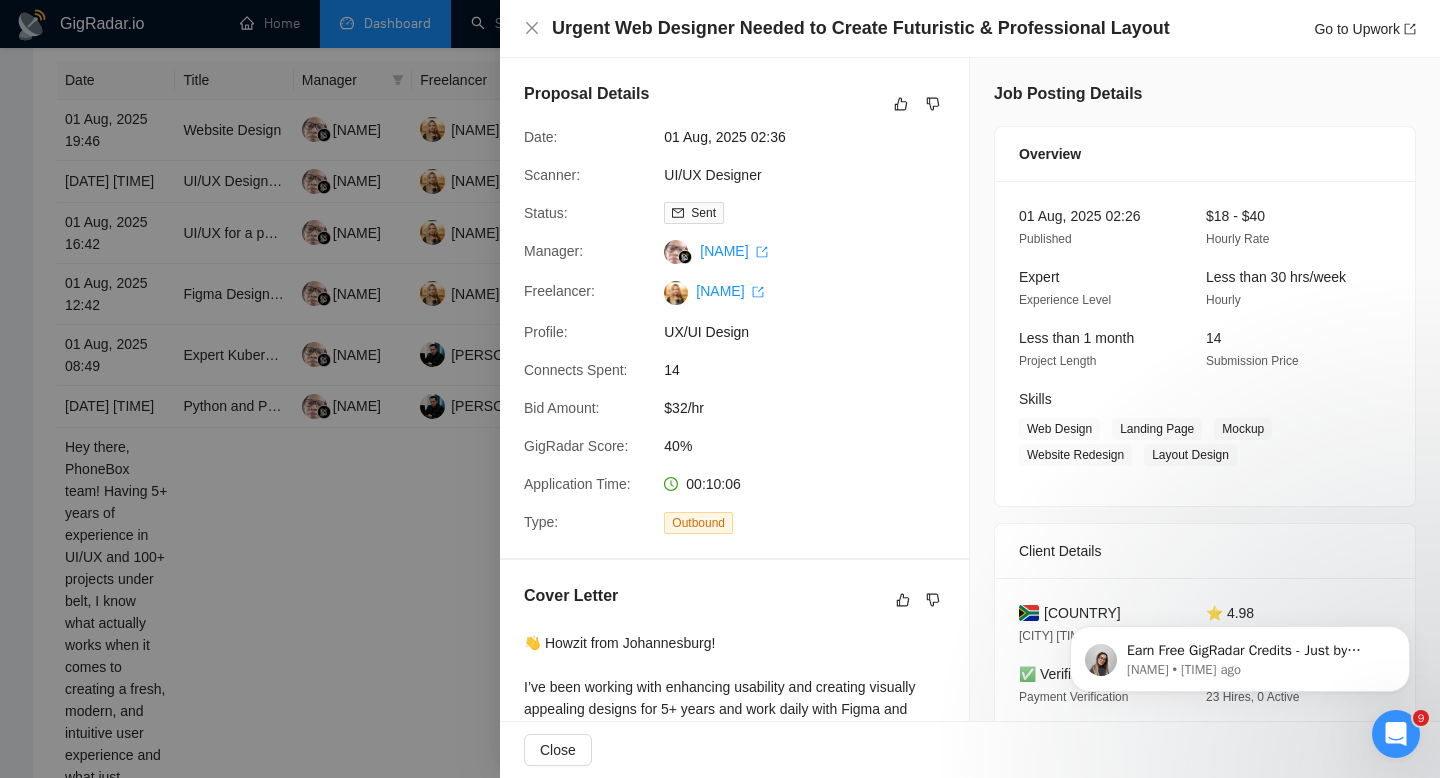click at bounding box center [720, 389] 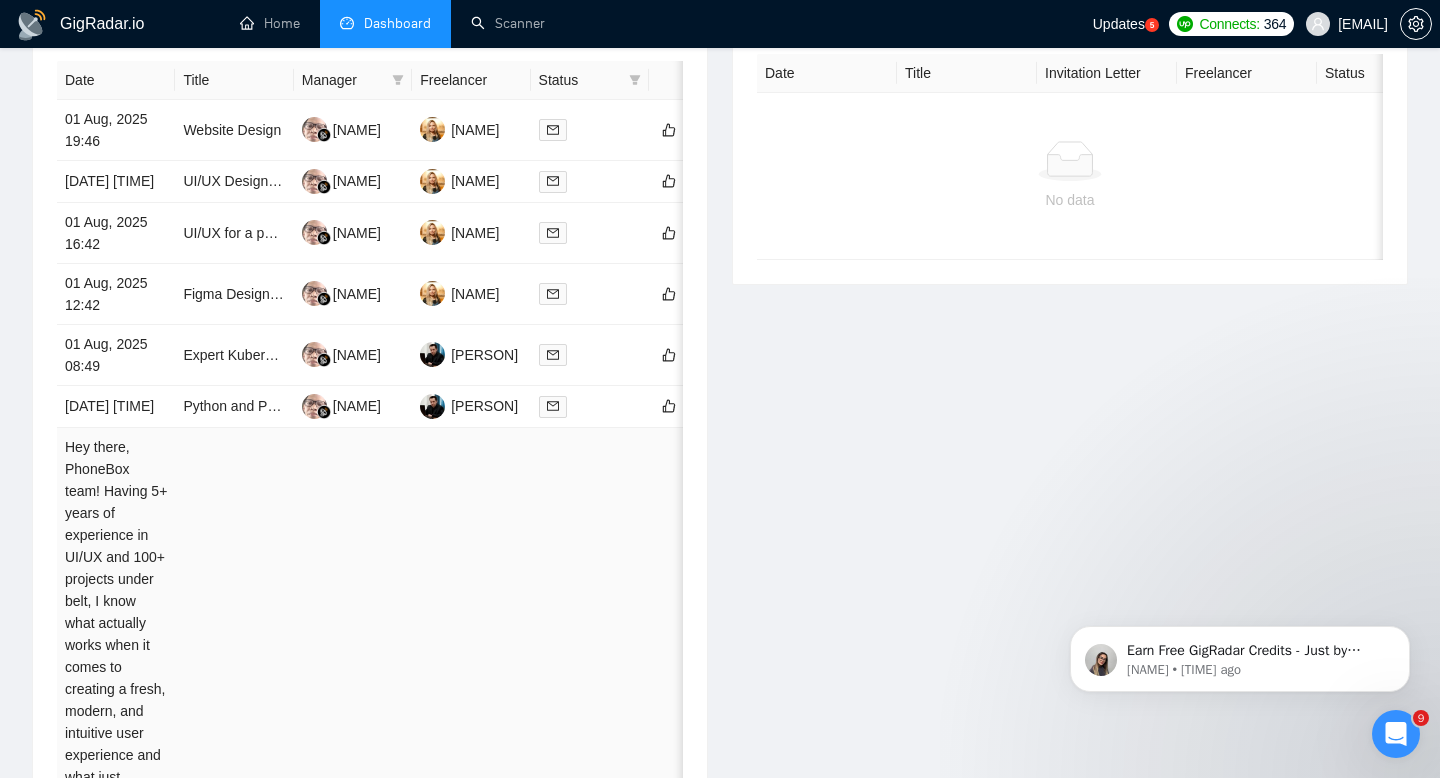 click on "01 Aug, 2025 06:16" at bounding box center (116, 1085) 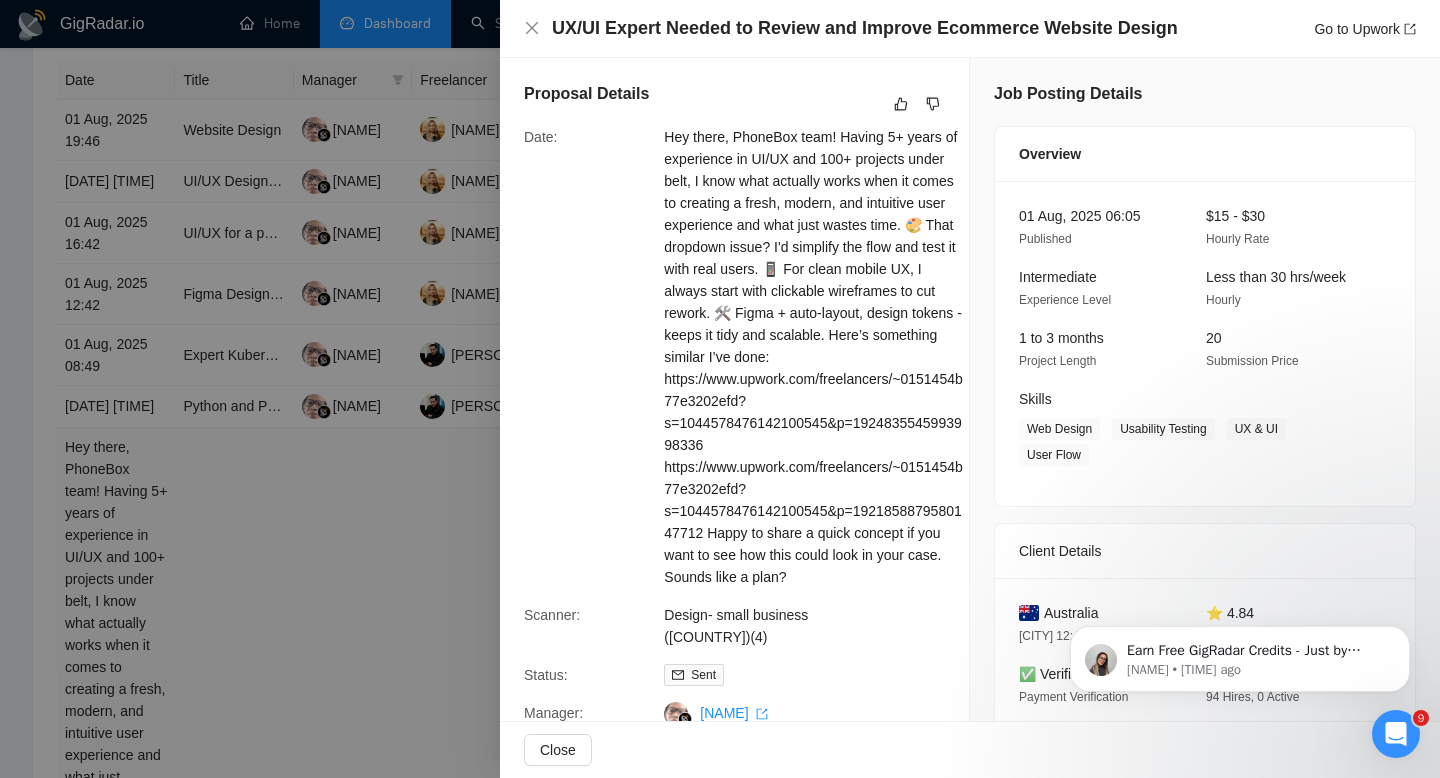 click at bounding box center [720, 389] 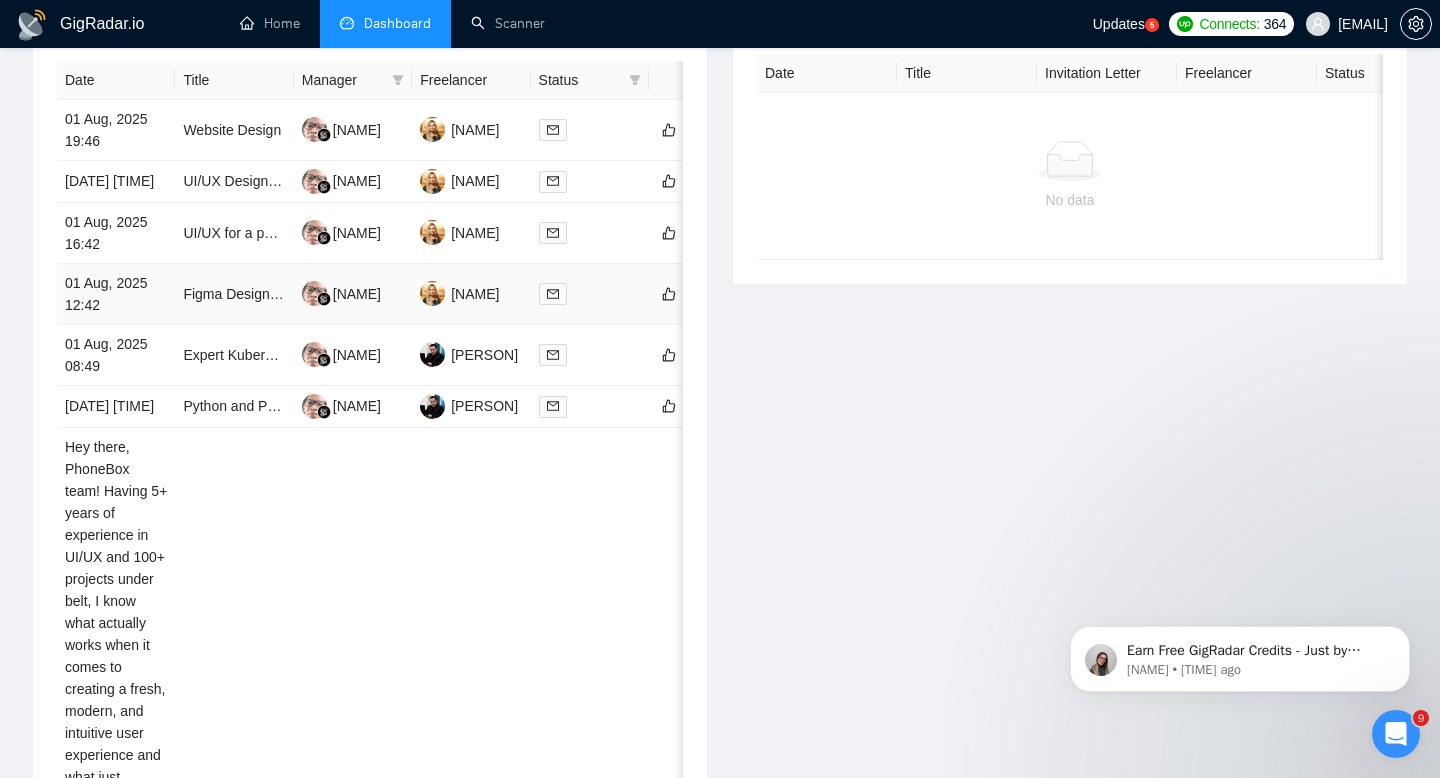 click on "01 Aug, 2025 12:42" at bounding box center (116, 294) 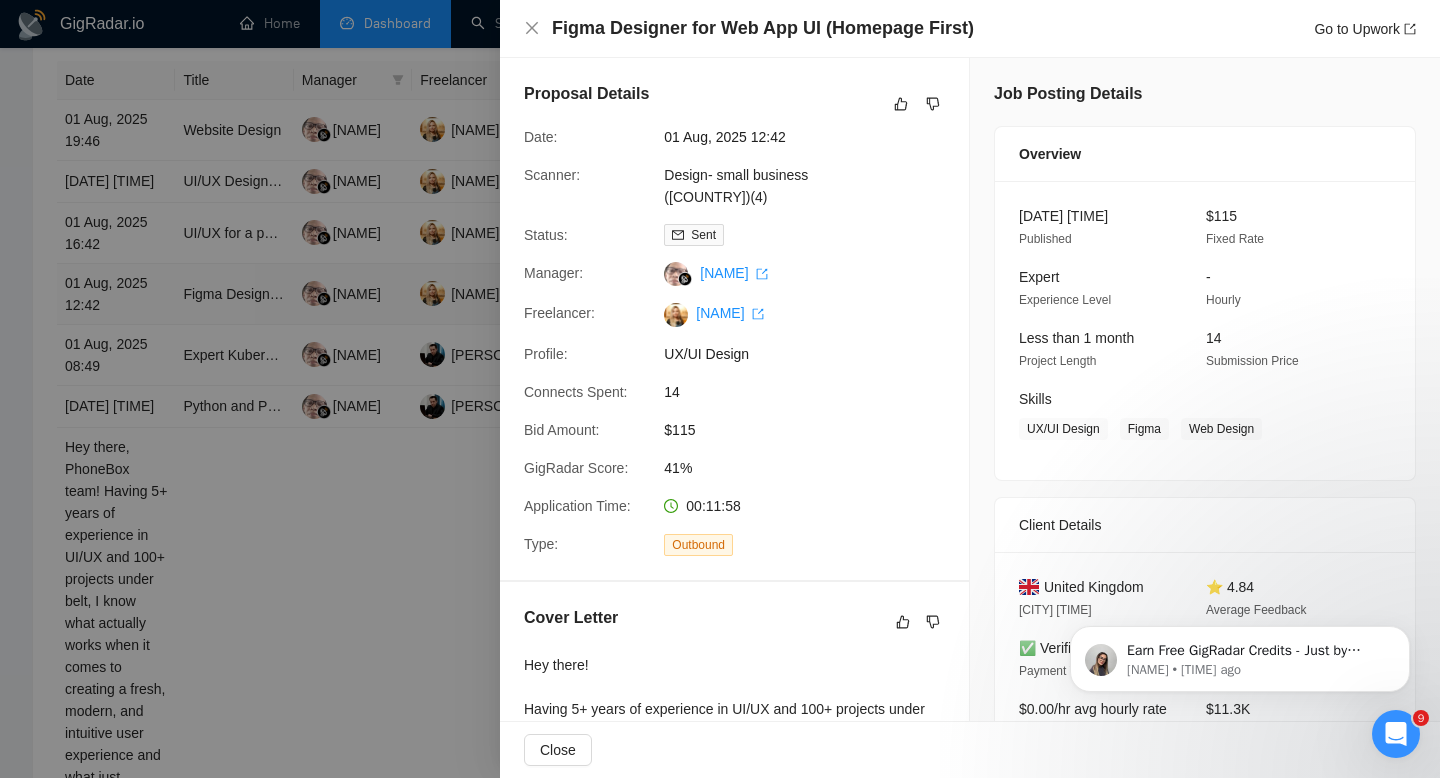 click at bounding box center [720, 389] 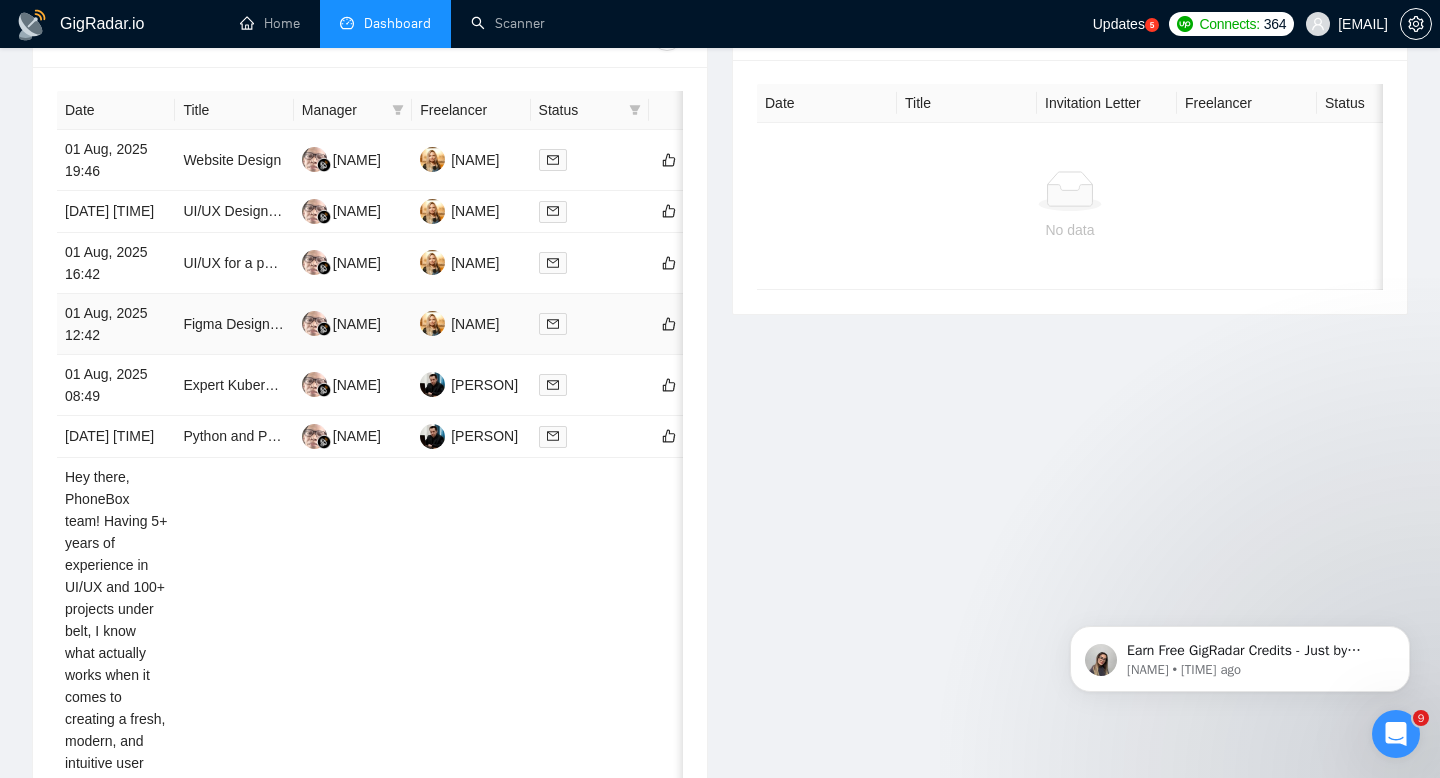 scroll, scrollTop: 834, scrollLeft: 0, axis: vertical 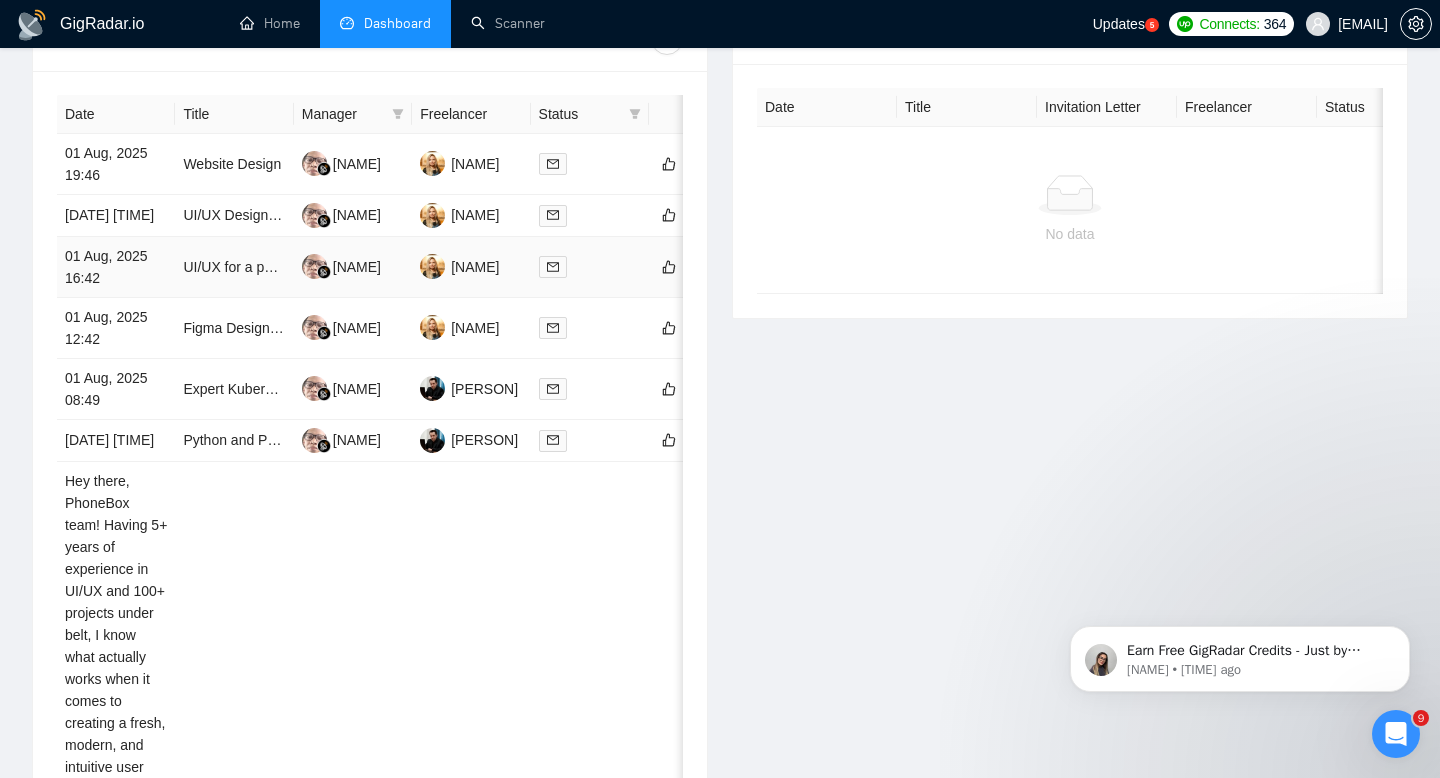 click on "01 Aug, 2025 16:42" at bounding box center [116, 267] 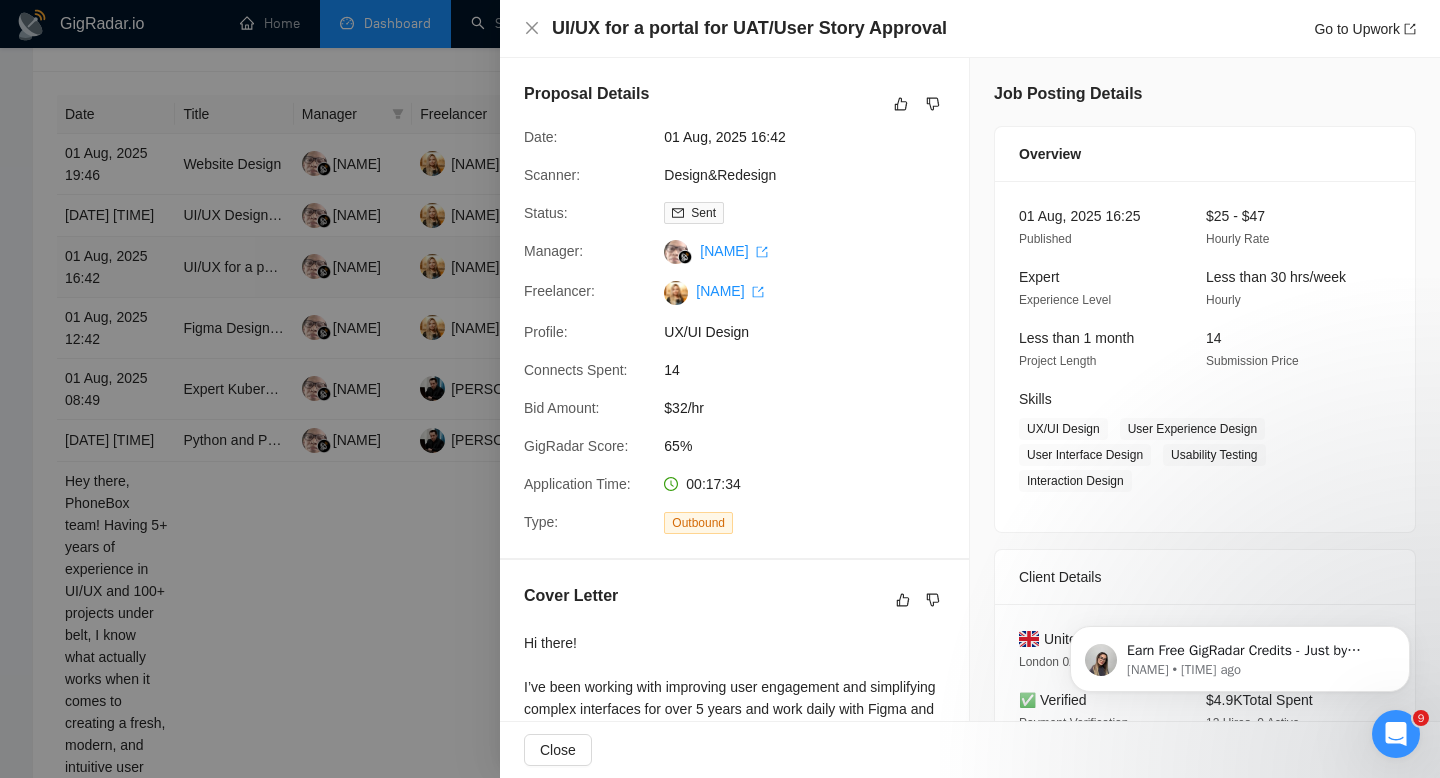 click at bounding box center [720, 389] 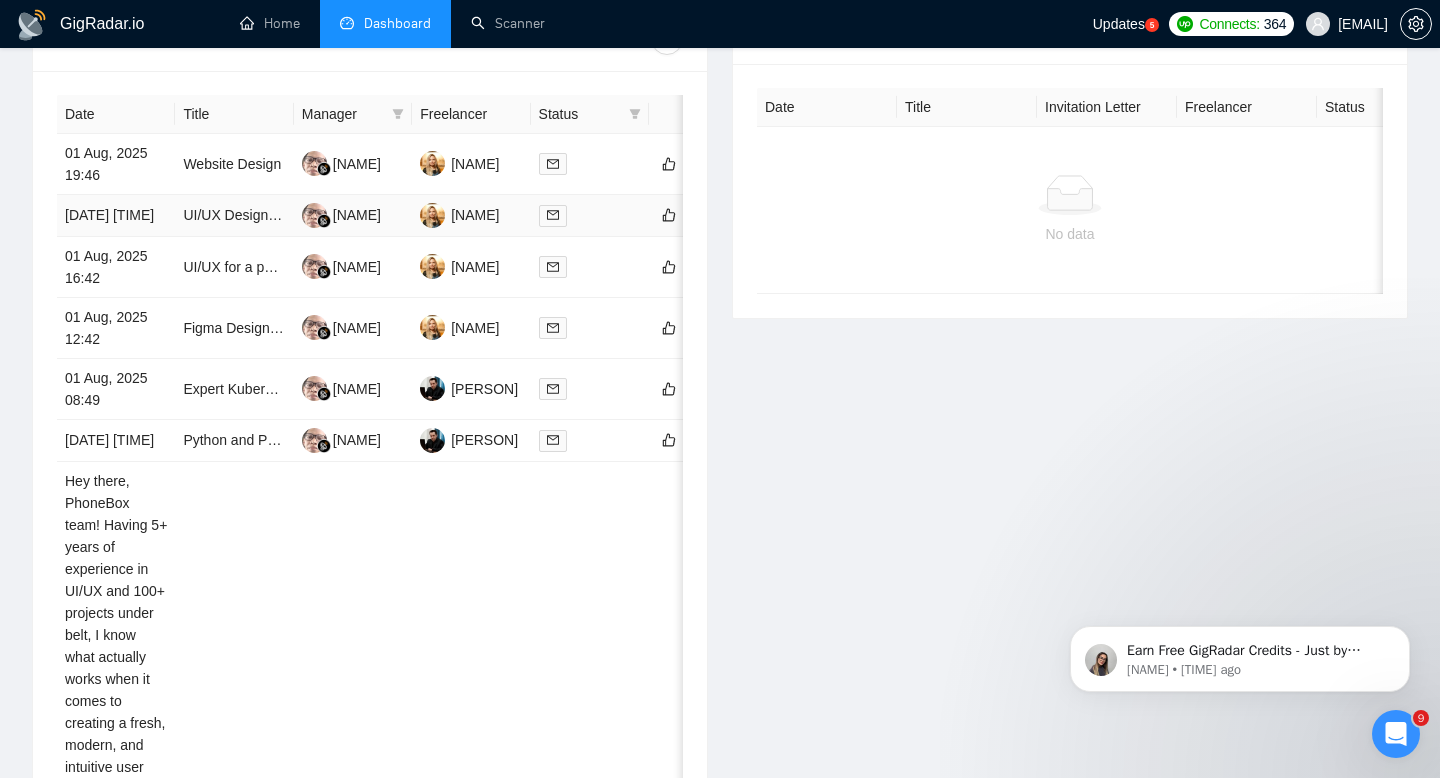 click on "01 Aug, 2025 18:22" at bounding box center [116, 216] 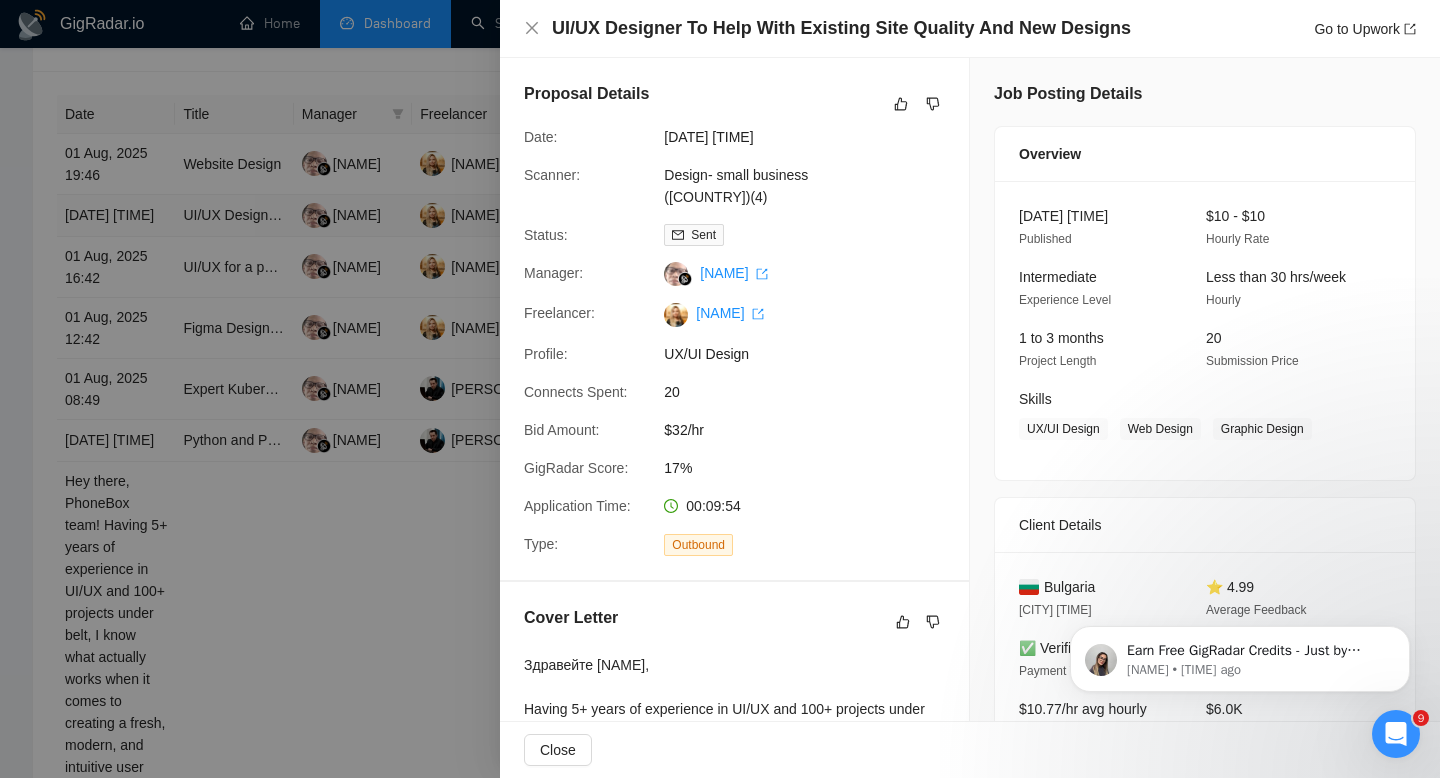 click at bounding box center (720, 389) 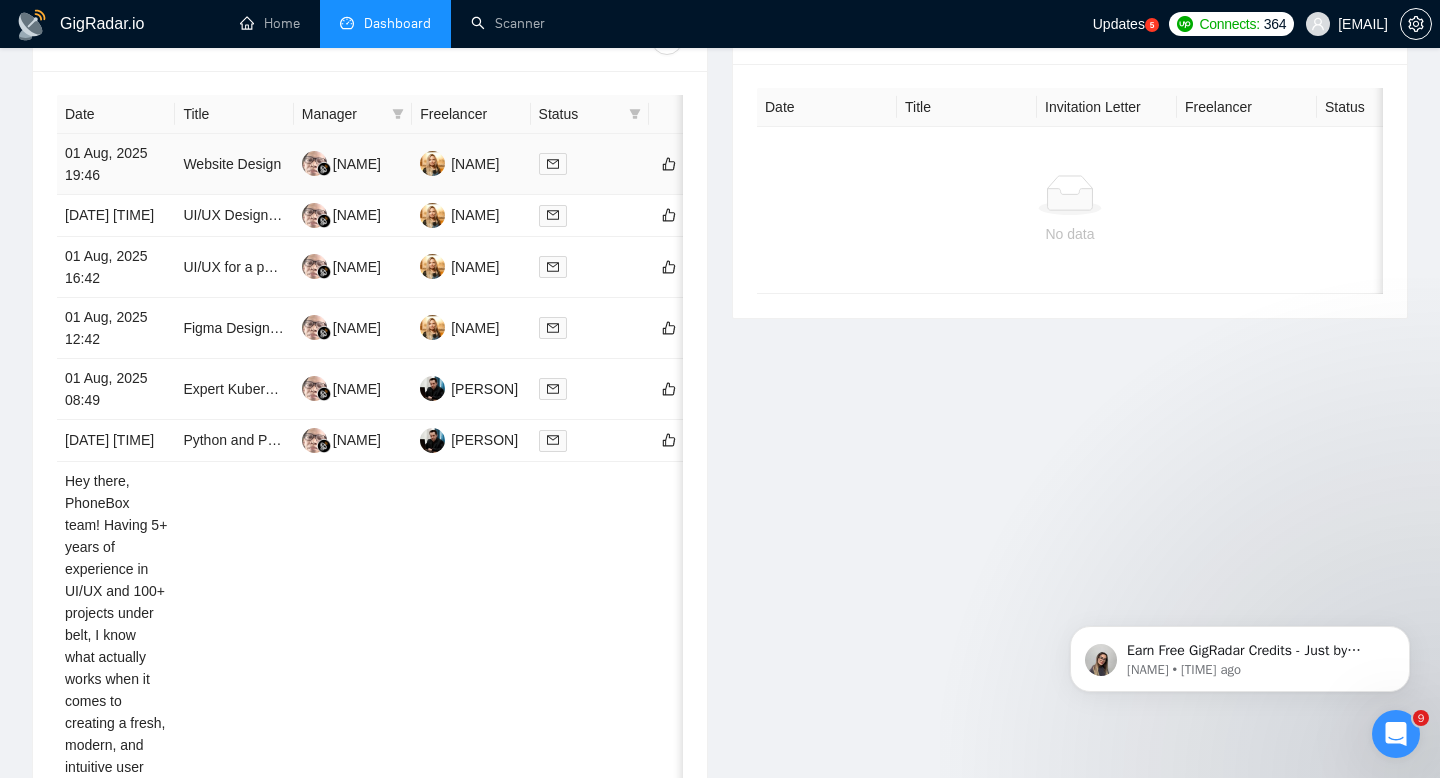 click on "01 Aug, 2025 19:46" at bounding box center (116, 164) 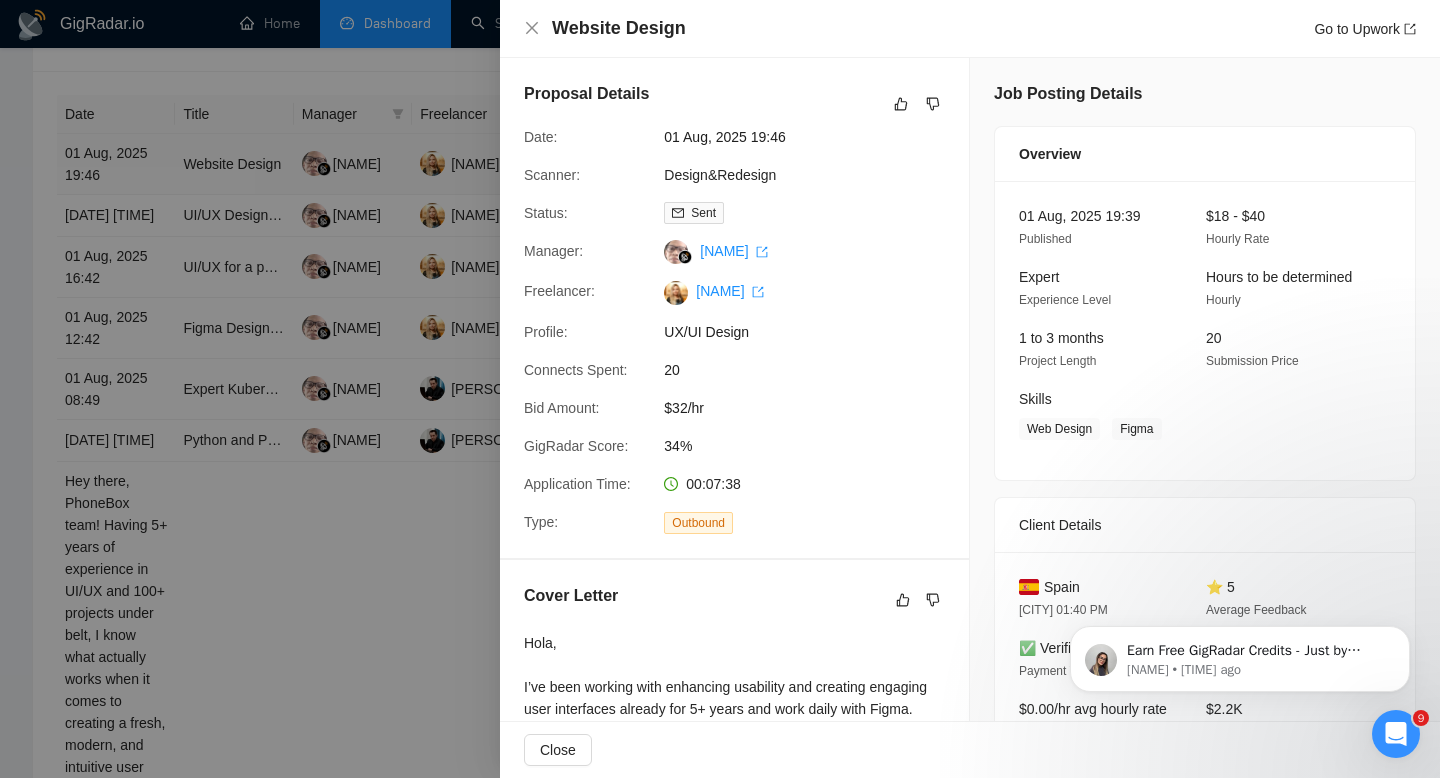 click at bounding box center [720, 389] 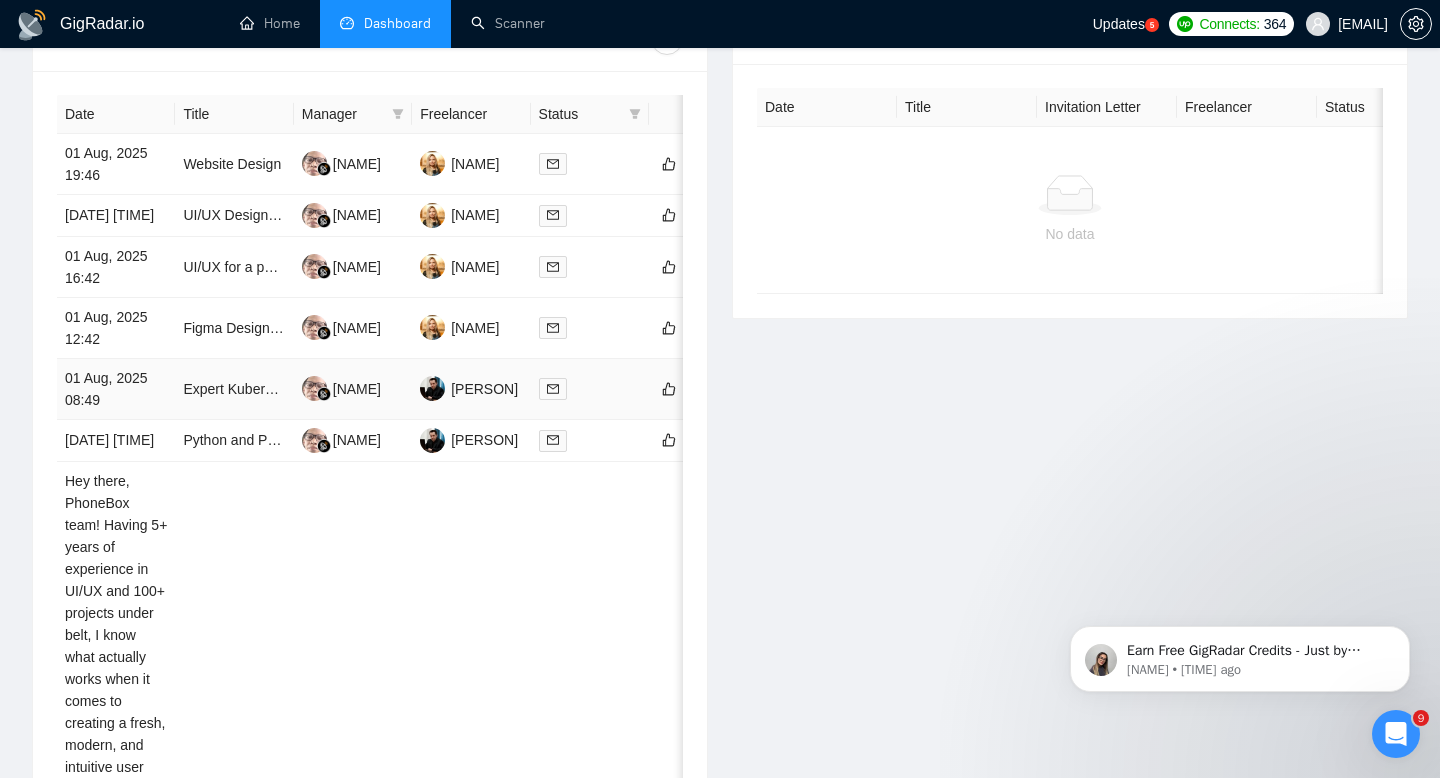 click on "01 Aug, 2025 08:49" at bounding box center [116, 389] 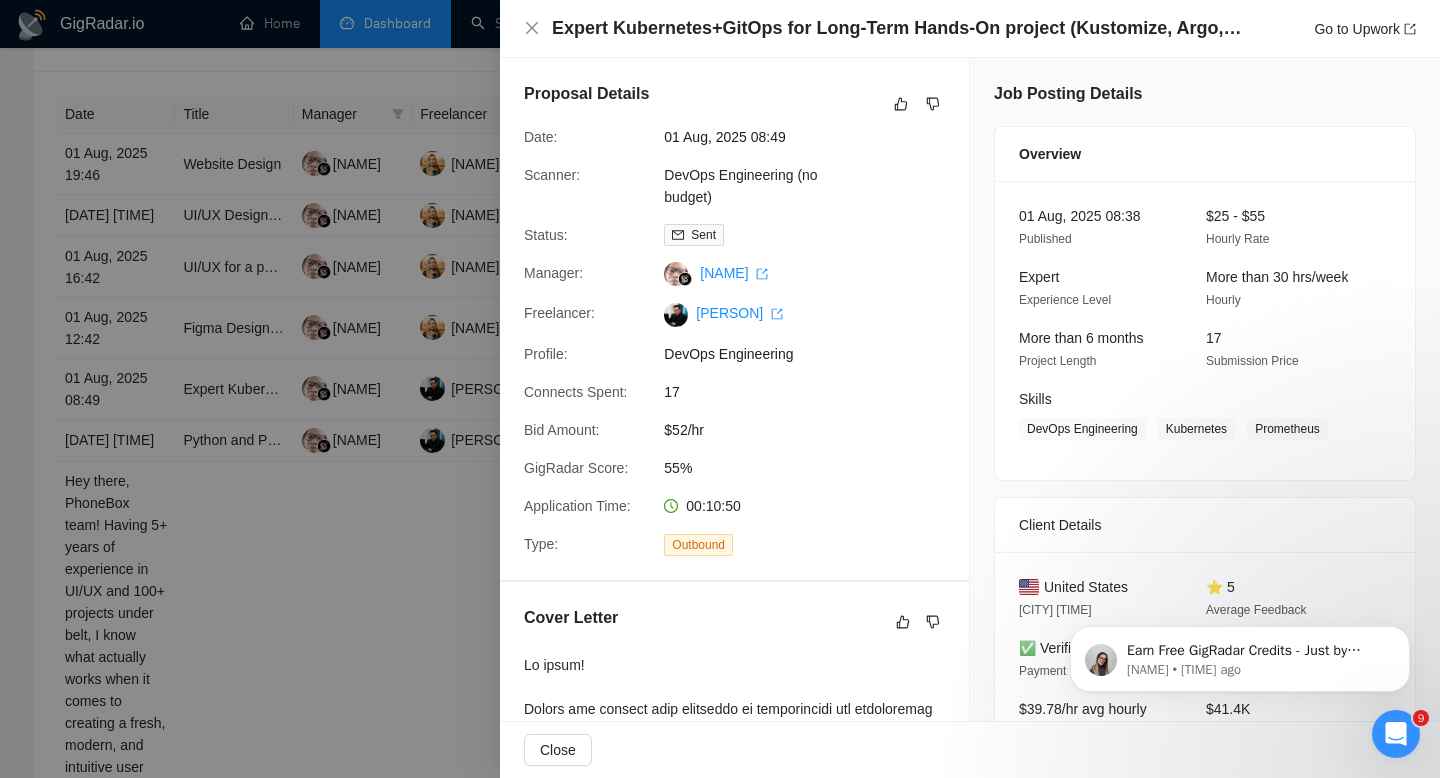 click at bounding box center [720, 389] 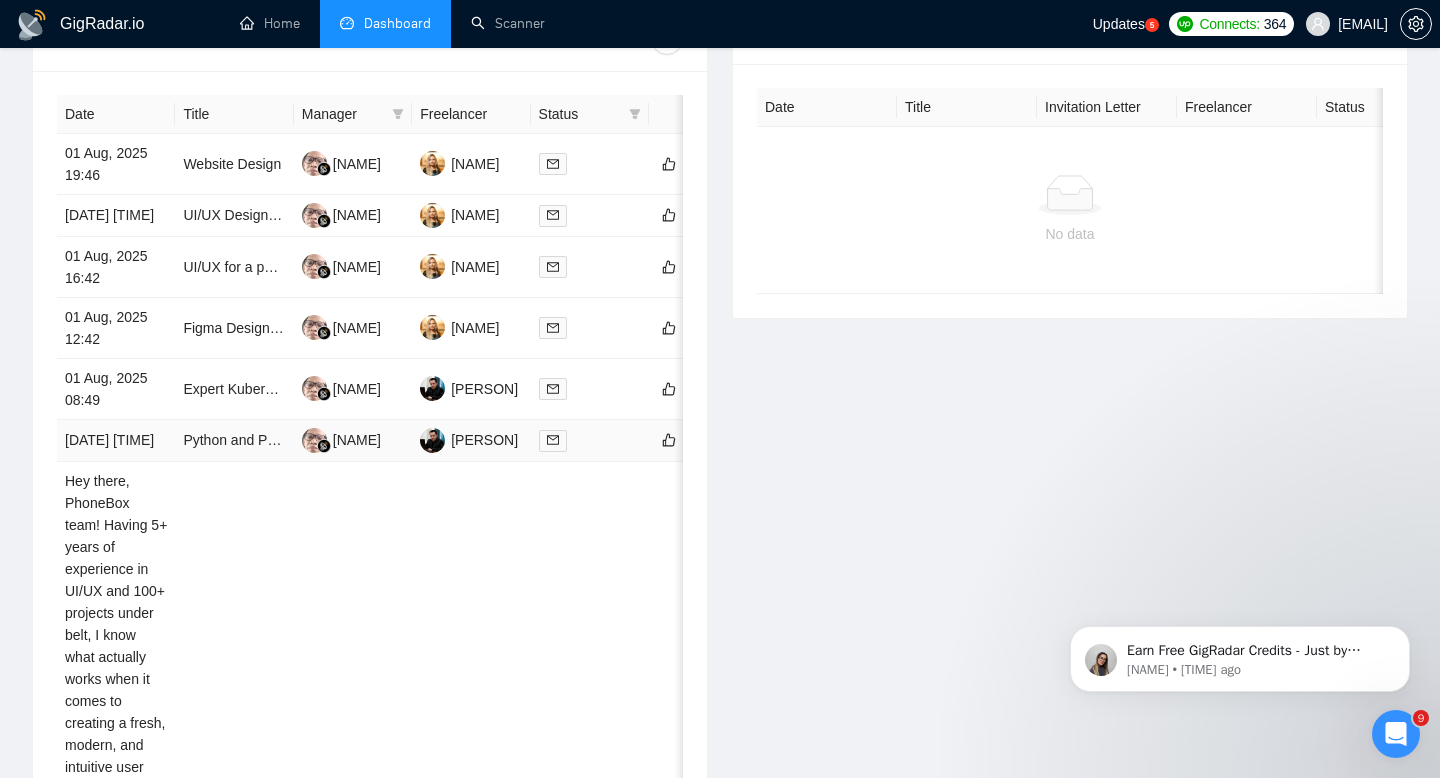 click on "01 Aug, 2025 08:17" at bounding box center [116, 441] 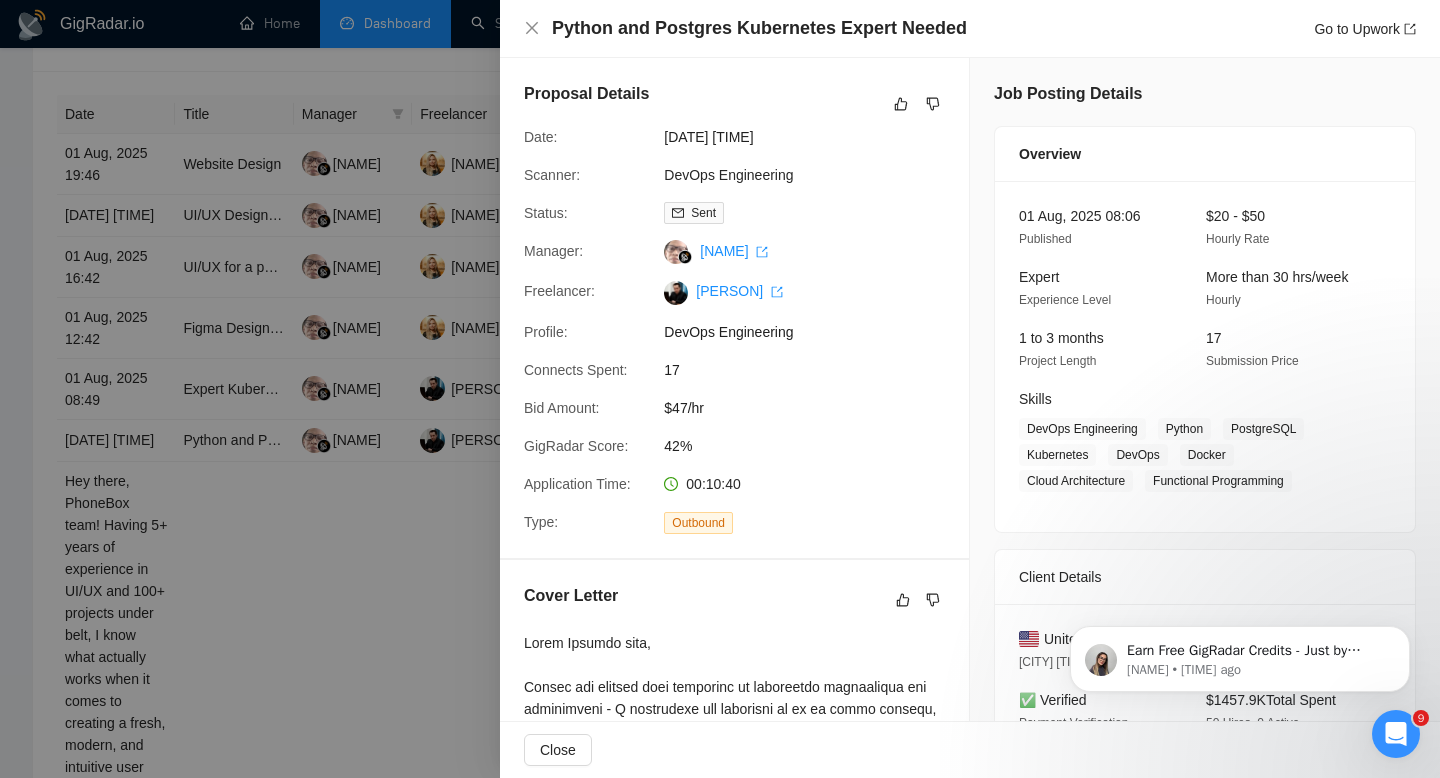 click at bounding box center [720, 389] 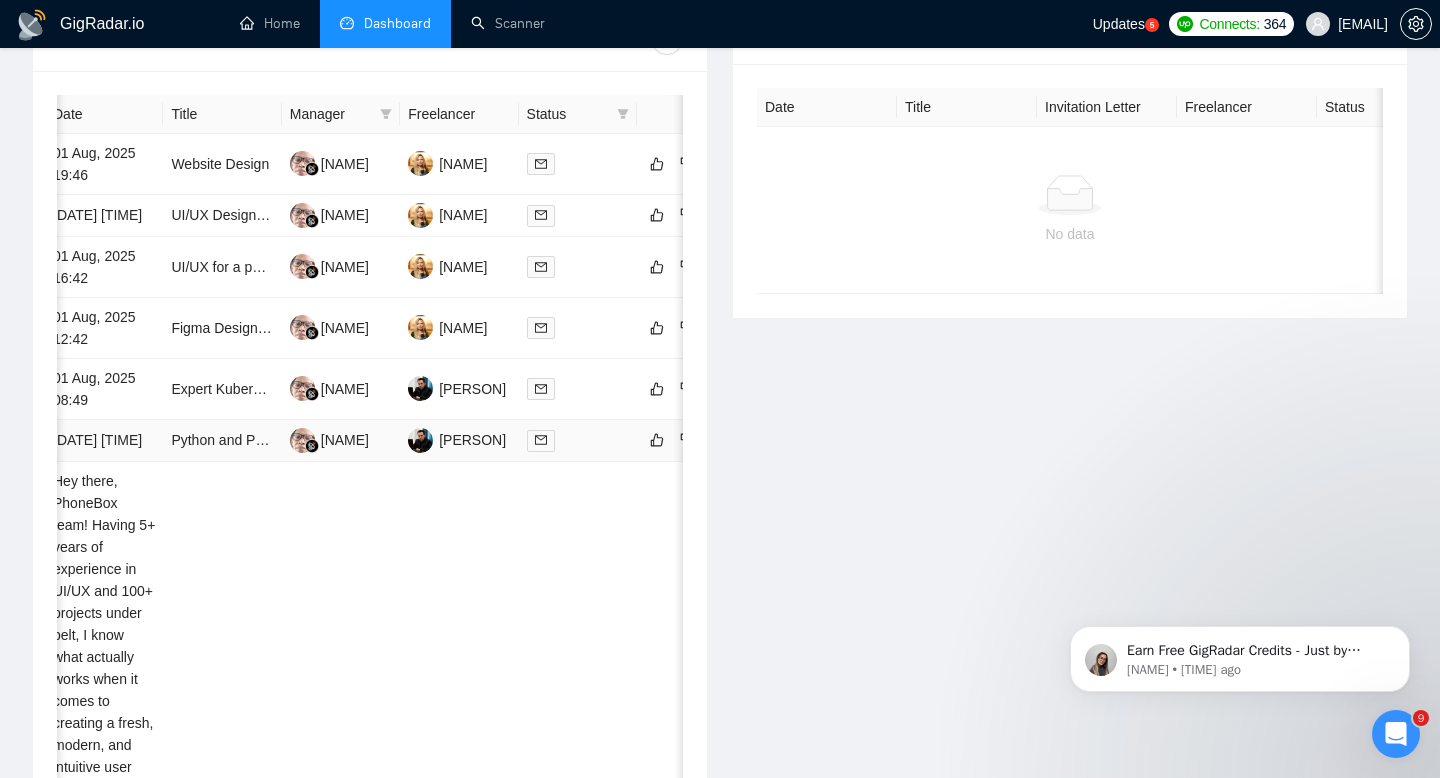 scroll, scrollTop: 0, scrollLeft: 0, axis: both 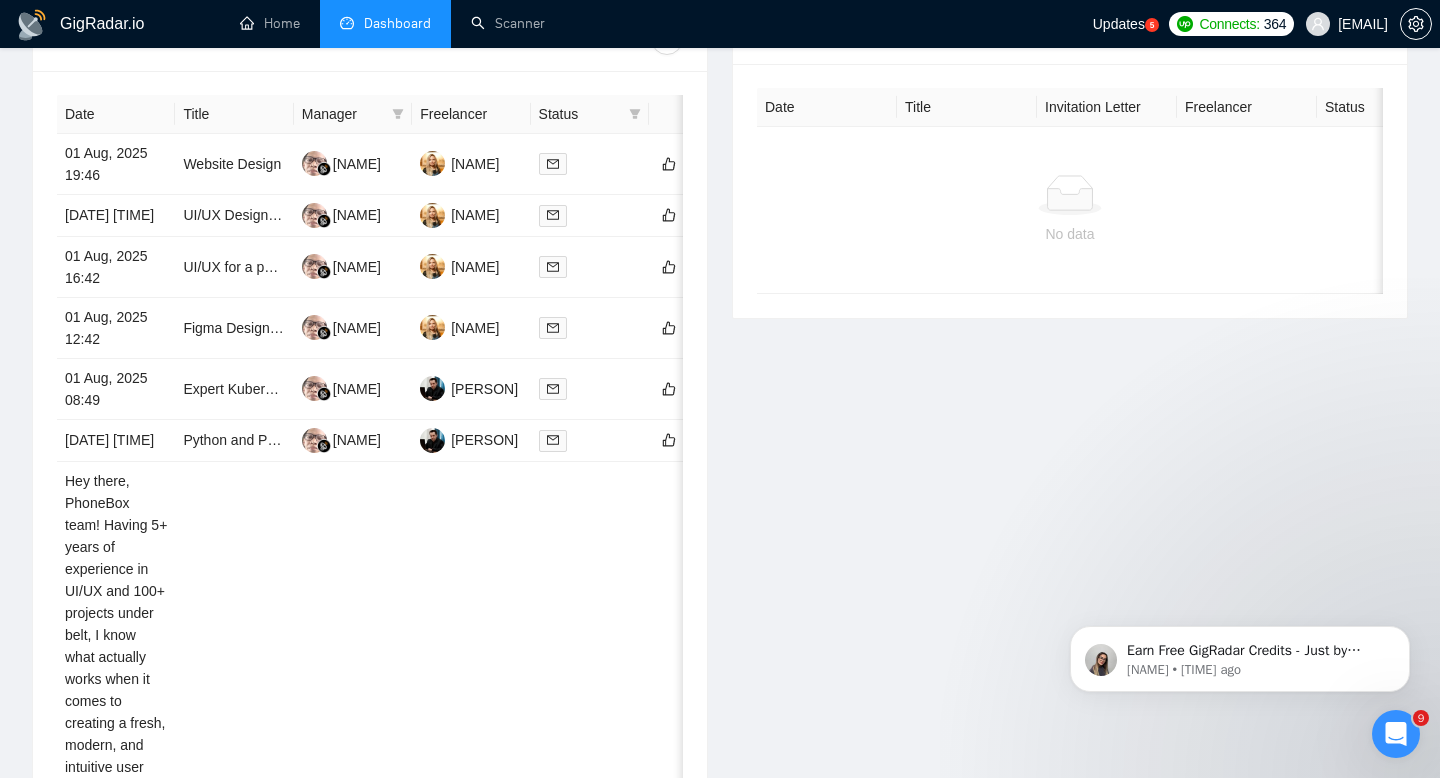 click on "3" at bounding box center (513, 1988) 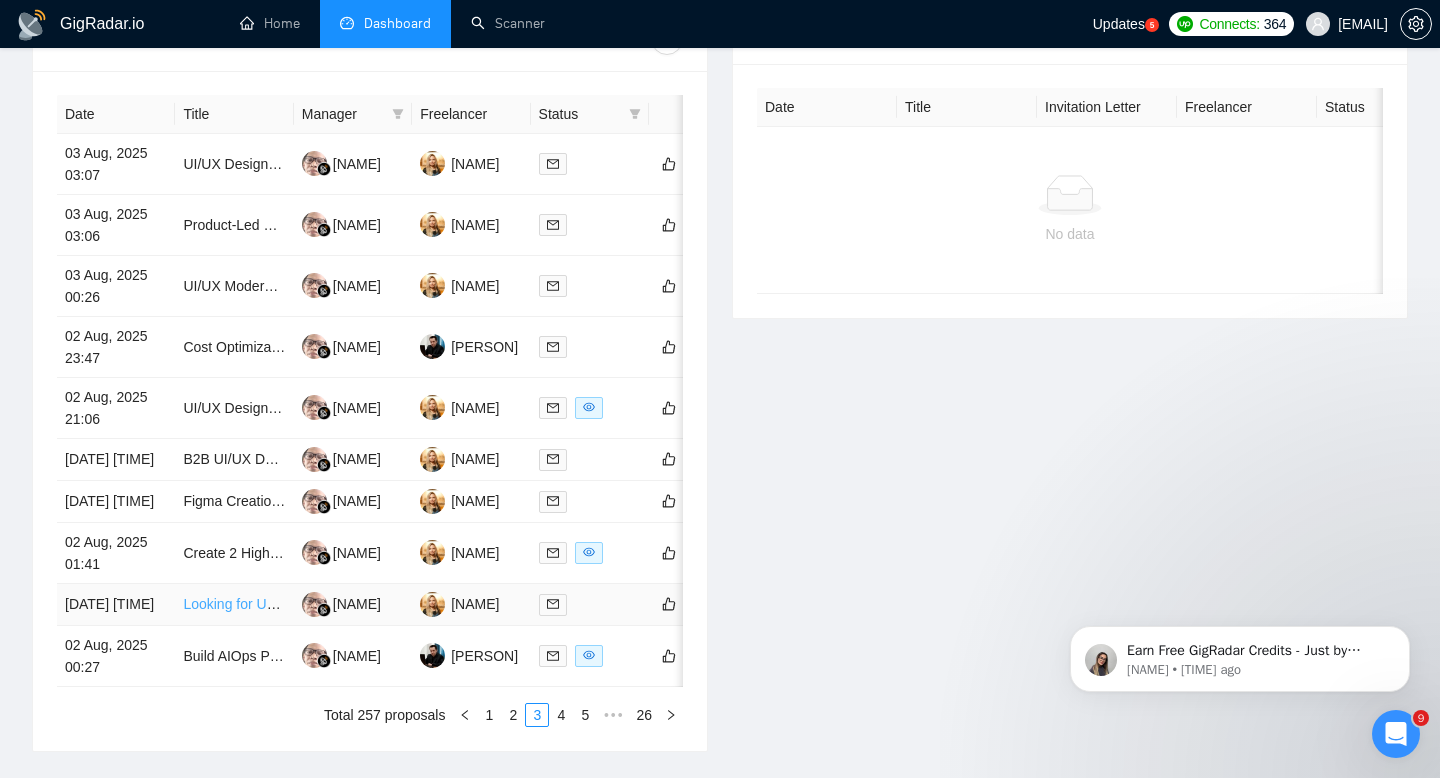 scroll, scrollTop: 913, scrollLeft: 0, axis: vertical 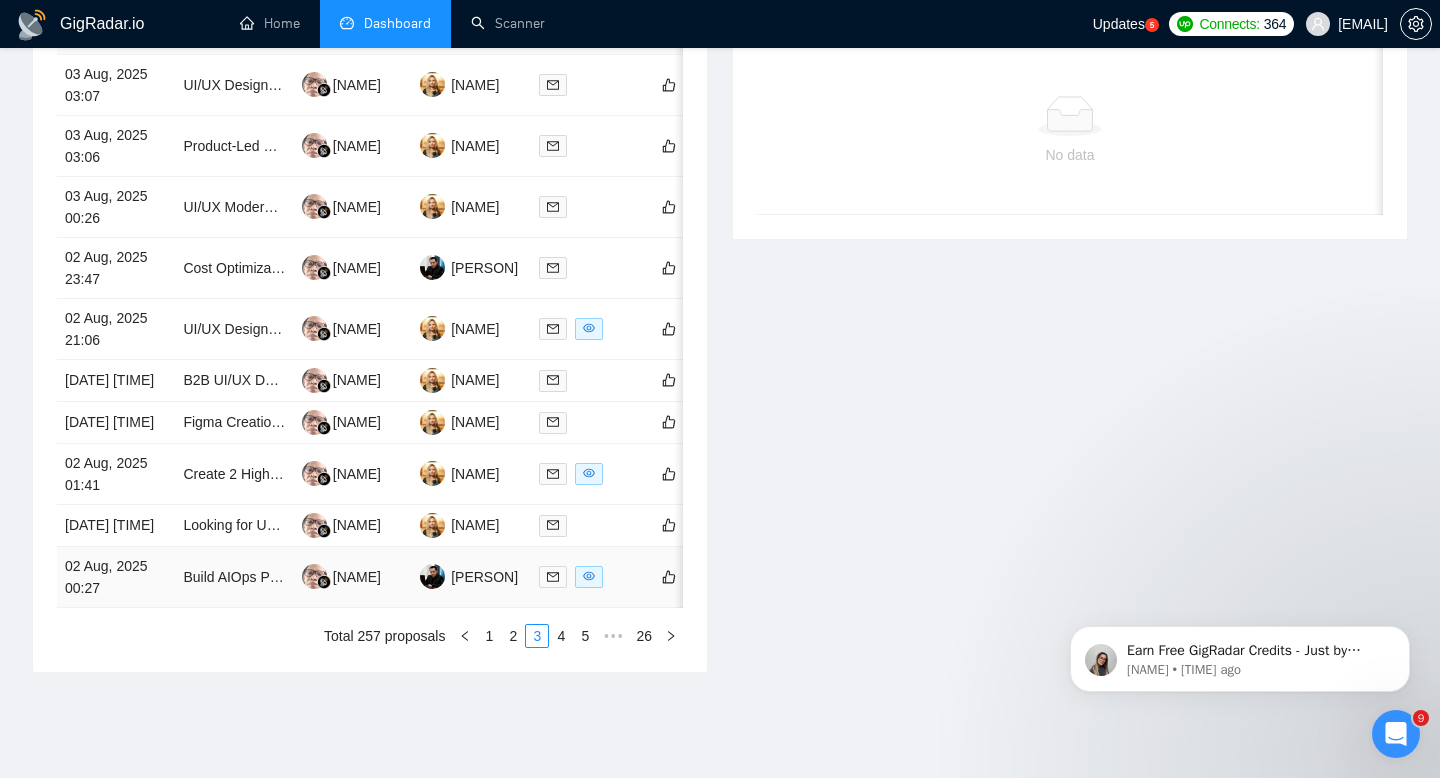click on "02 Aug, 2025 00:27" at bounding box center (116, 577) 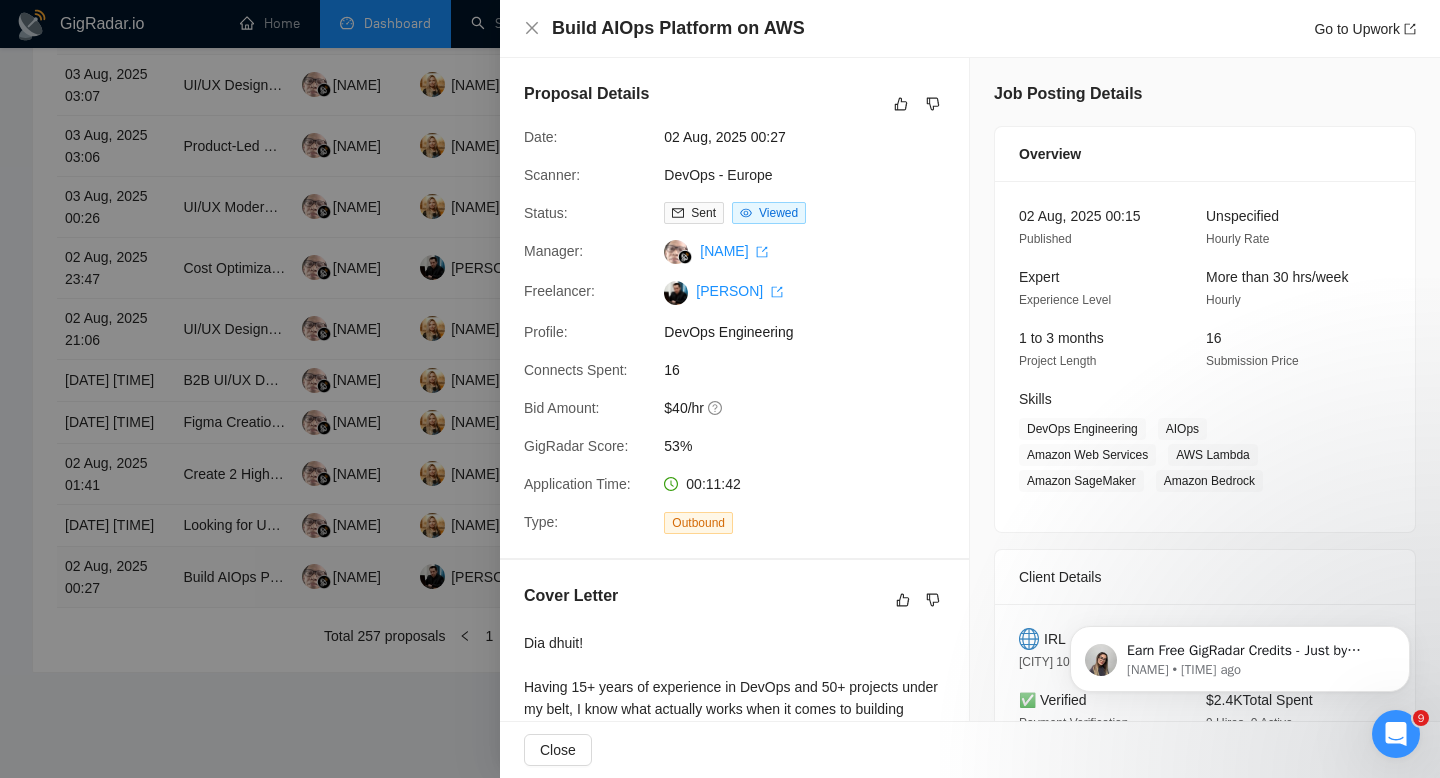 click at bounding box center (720, 389) 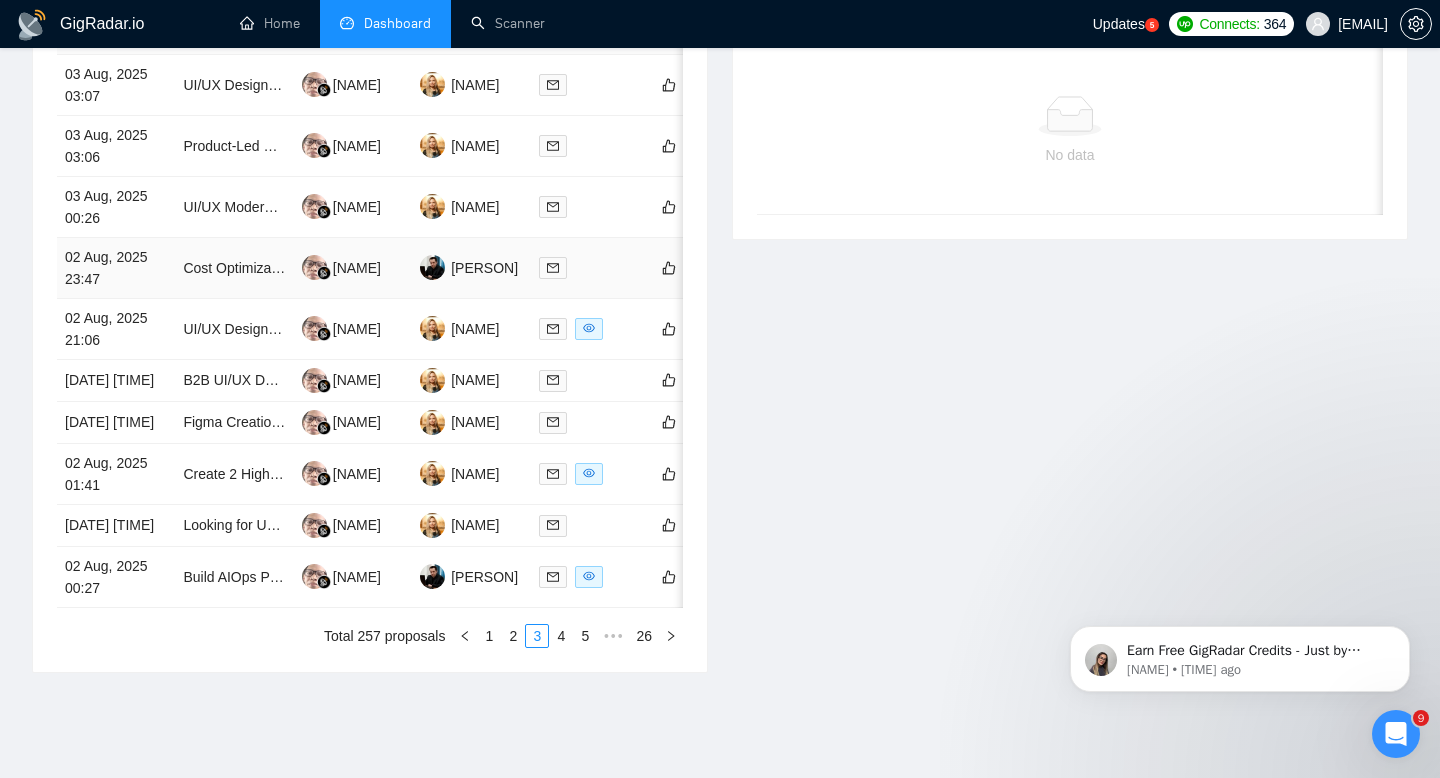 click on "02 Aug, 2025 23:47" at bounding box center (116, 268) 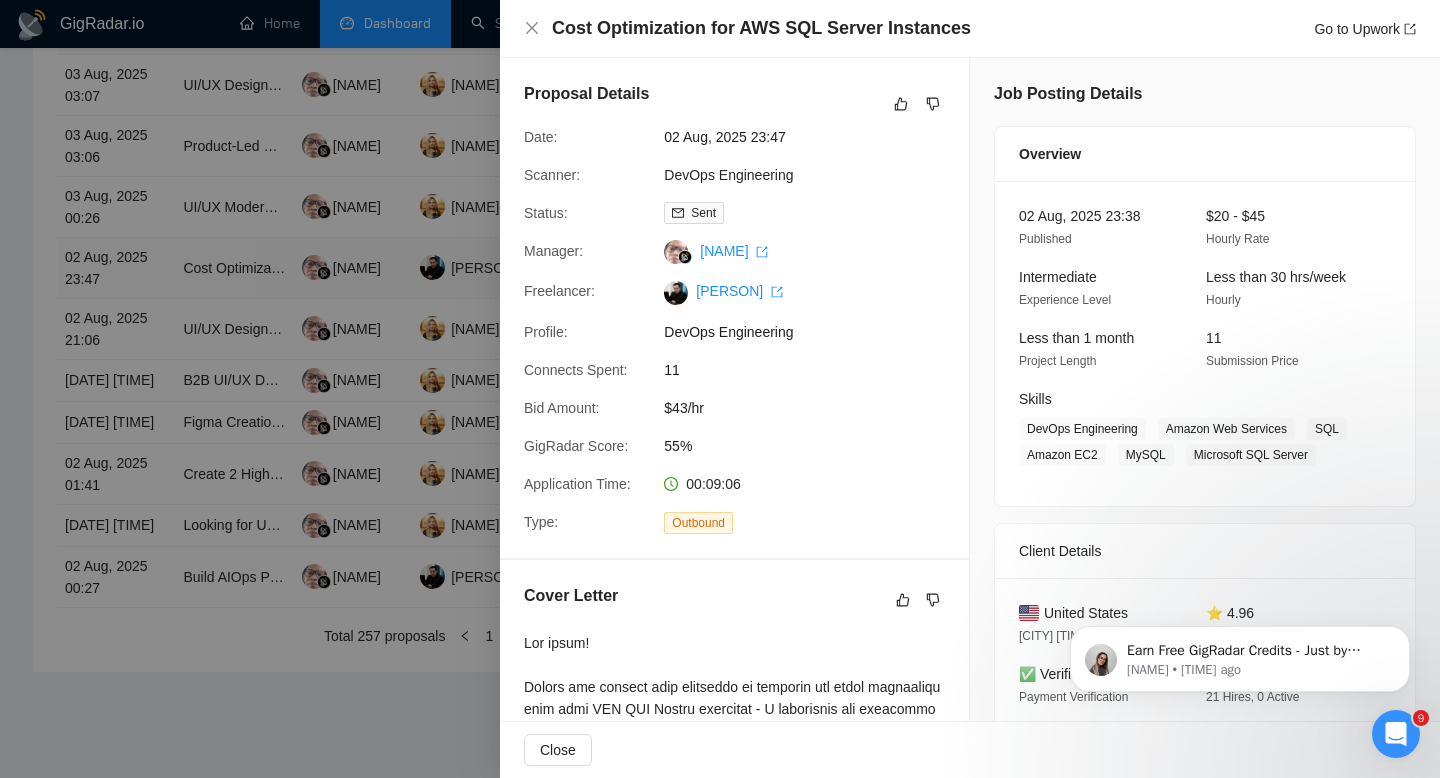 click at bounding box center [720, 389] 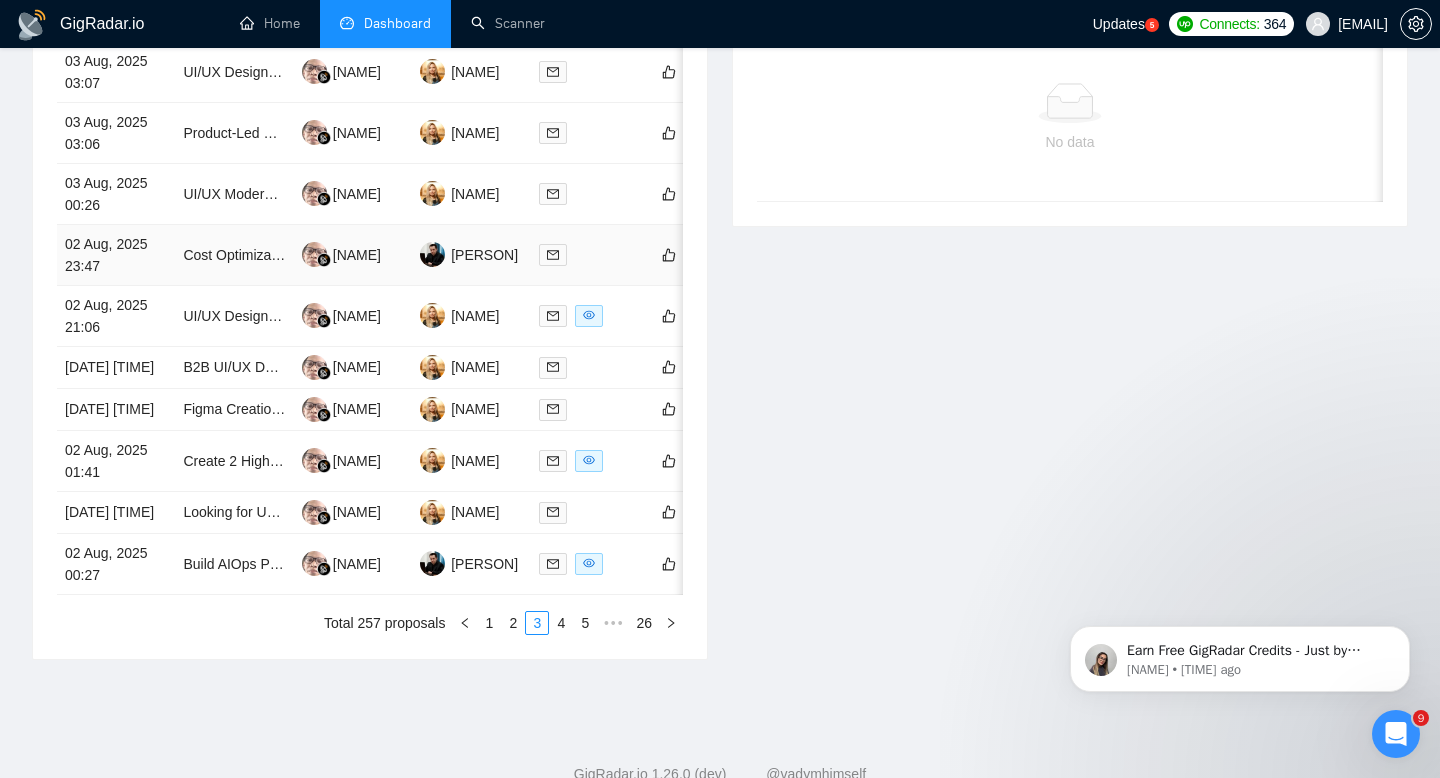 scroll, scrollTop: 930, scrollLeft: 0, axis: vertical 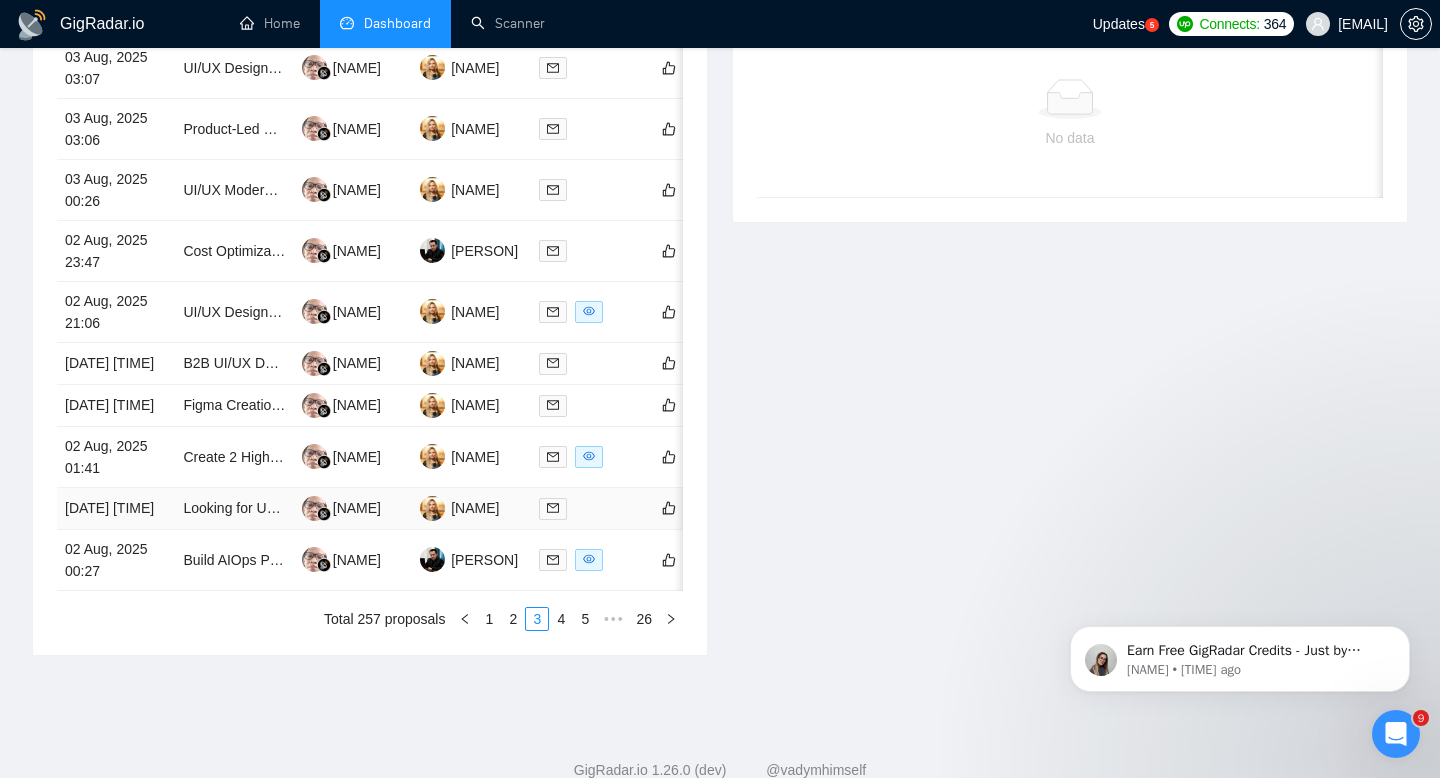 click on "02 Aug, 2025 00:41" at bounding box center [116, 509] 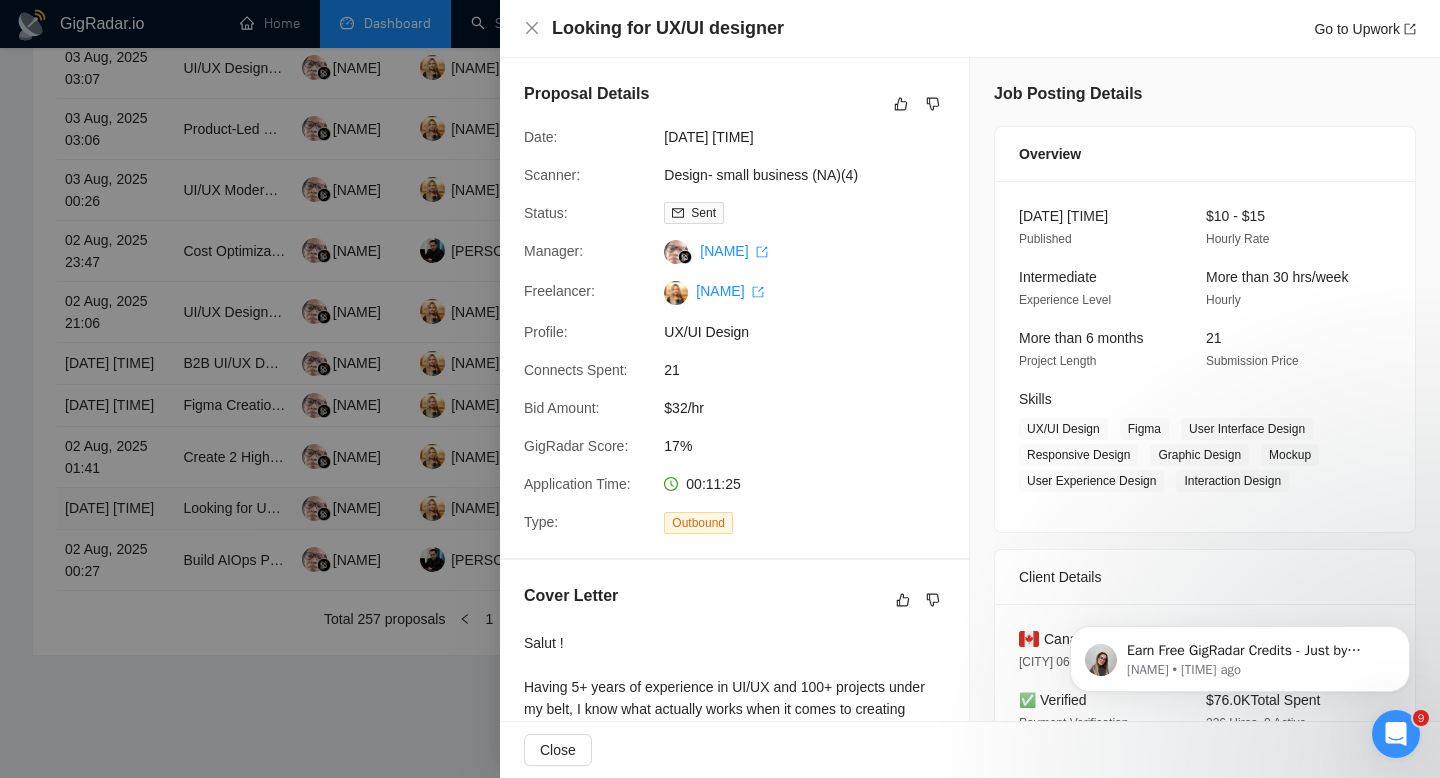click at bounding box center (720, 389) 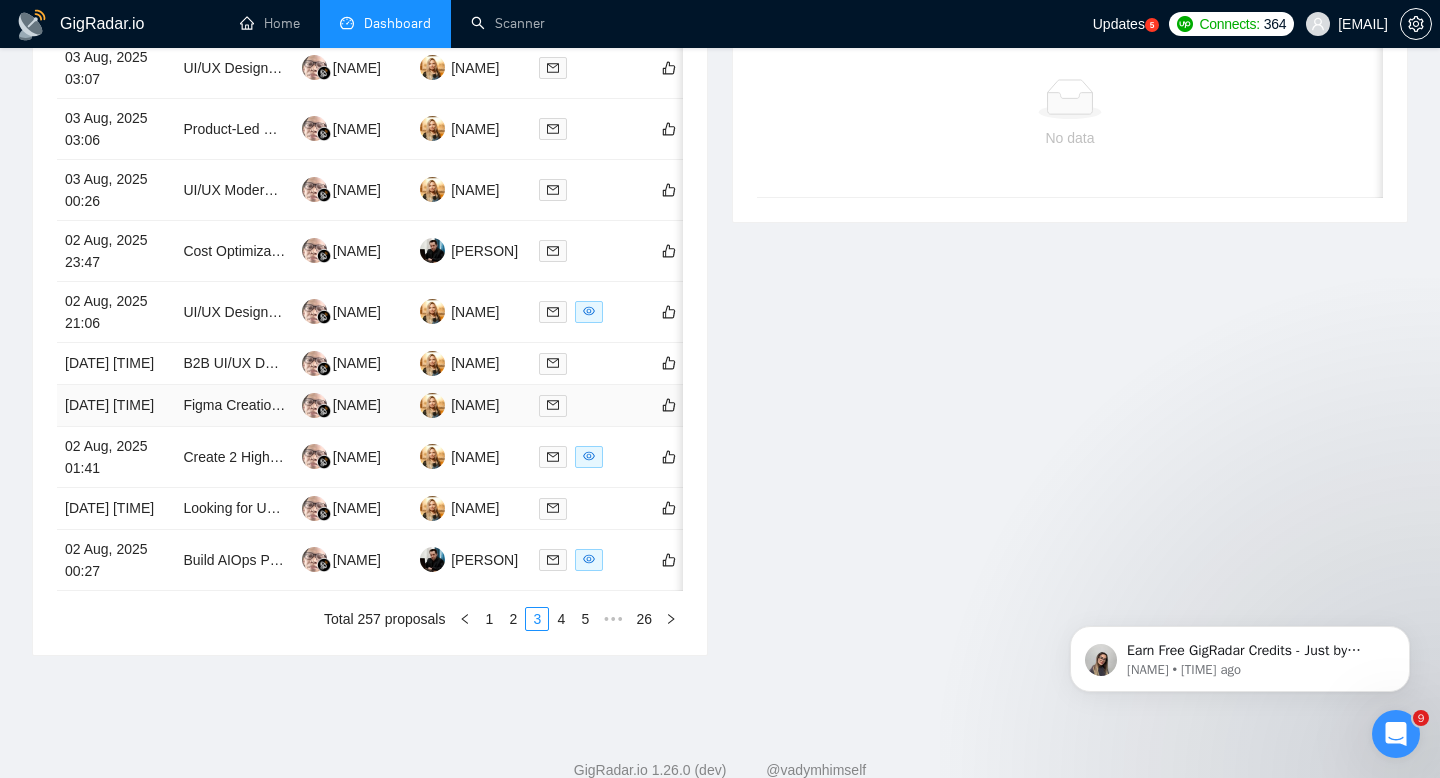 click on "02 Aug, 2025 06:27" at bounding box center [116, 406] 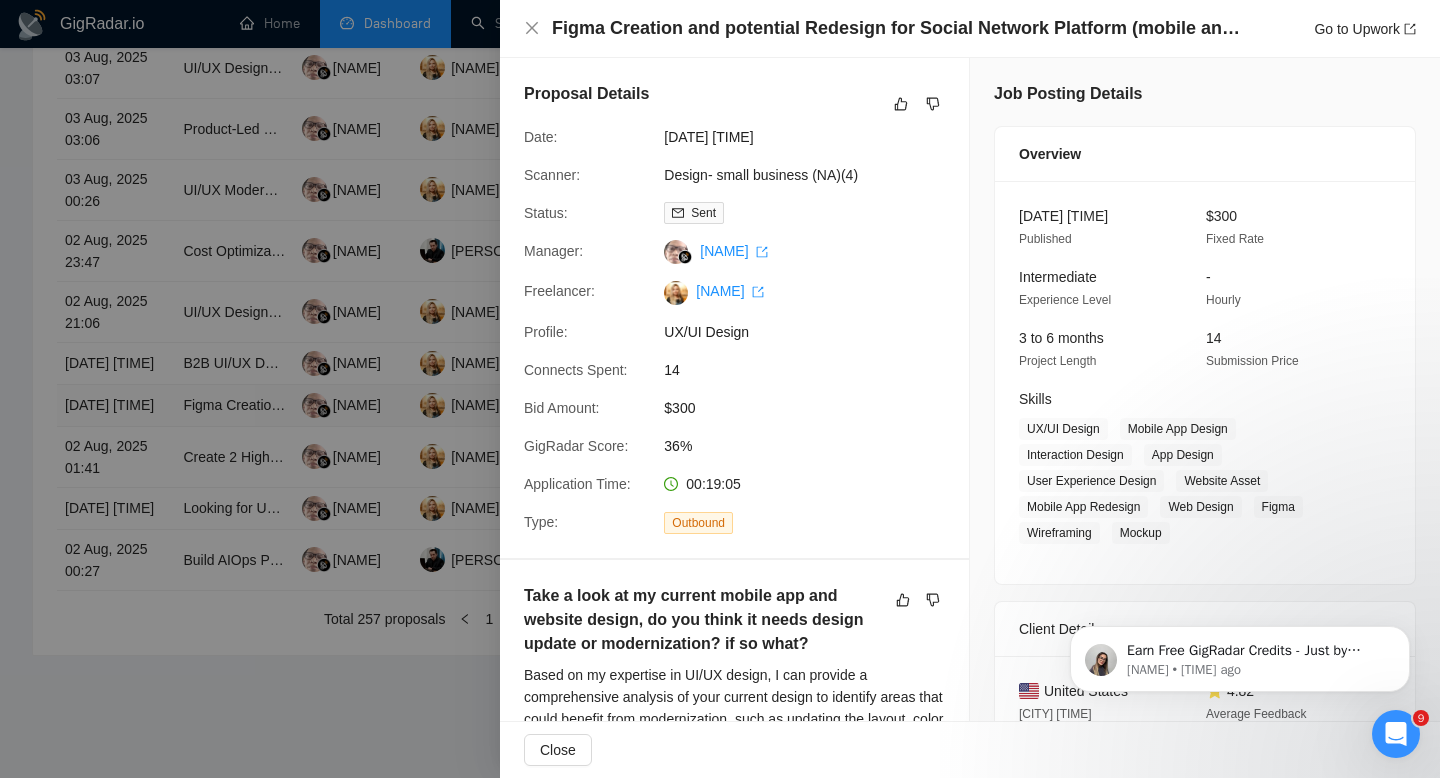click at bounding box center [720, 389] 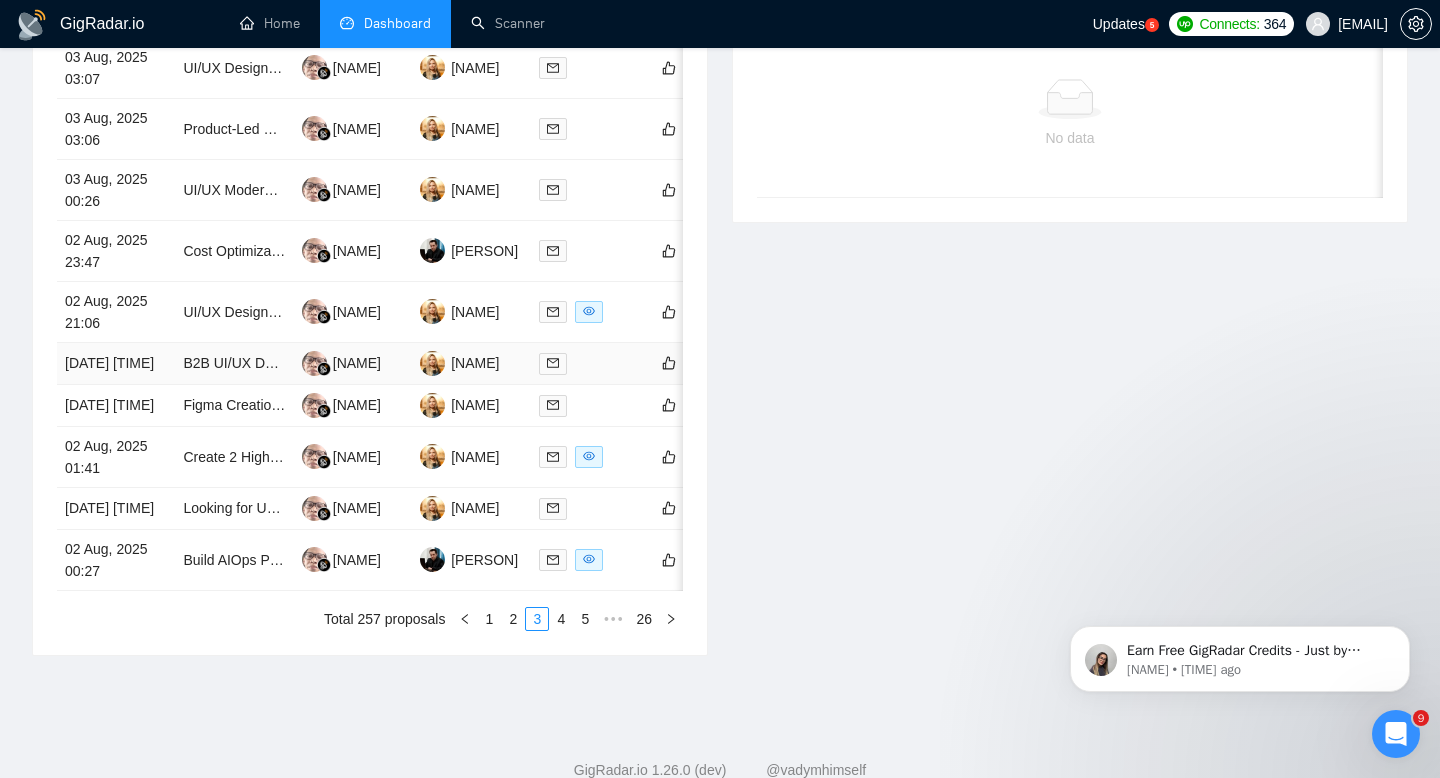 click on "02 Aug, 2025 11:21" at bounding box center (116, 364) 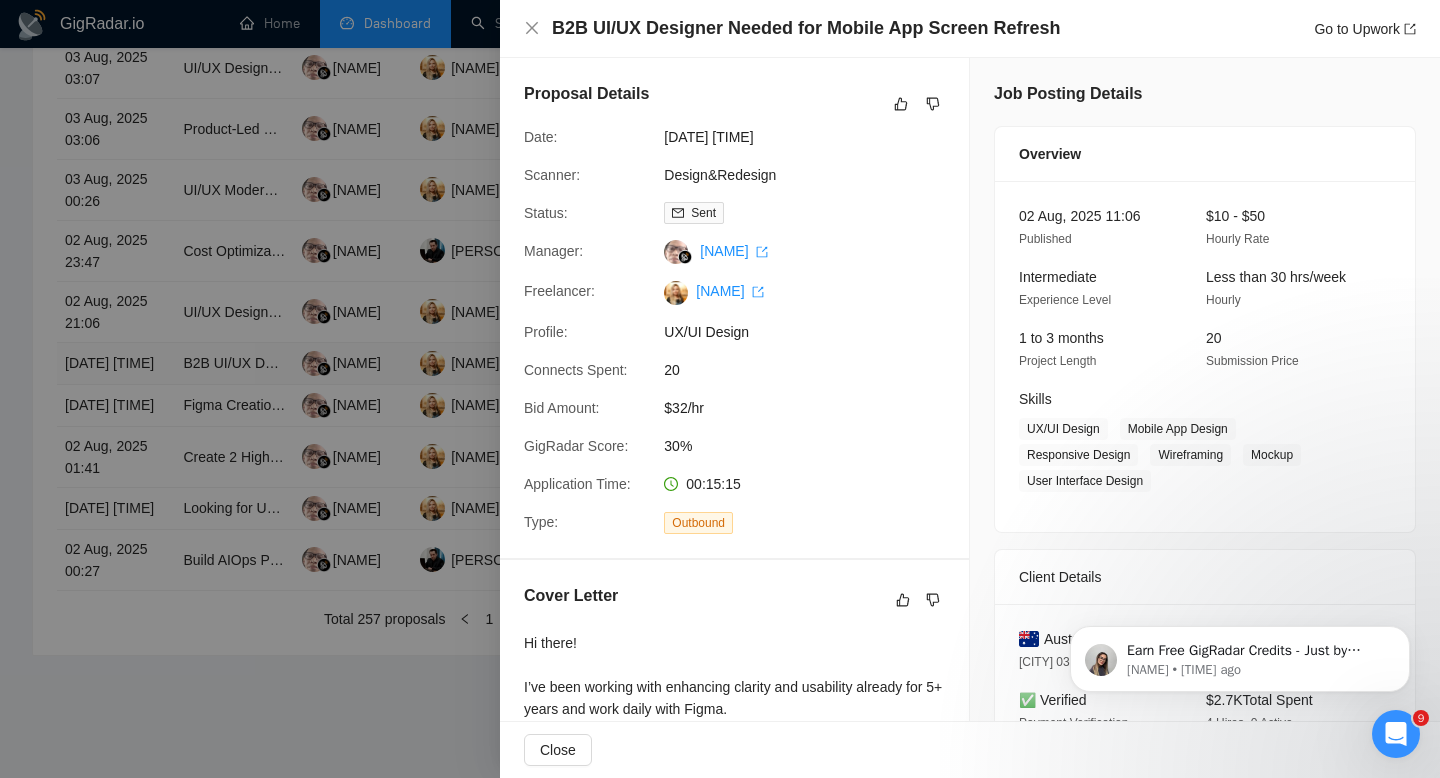 click at bounding box center (720, 389) 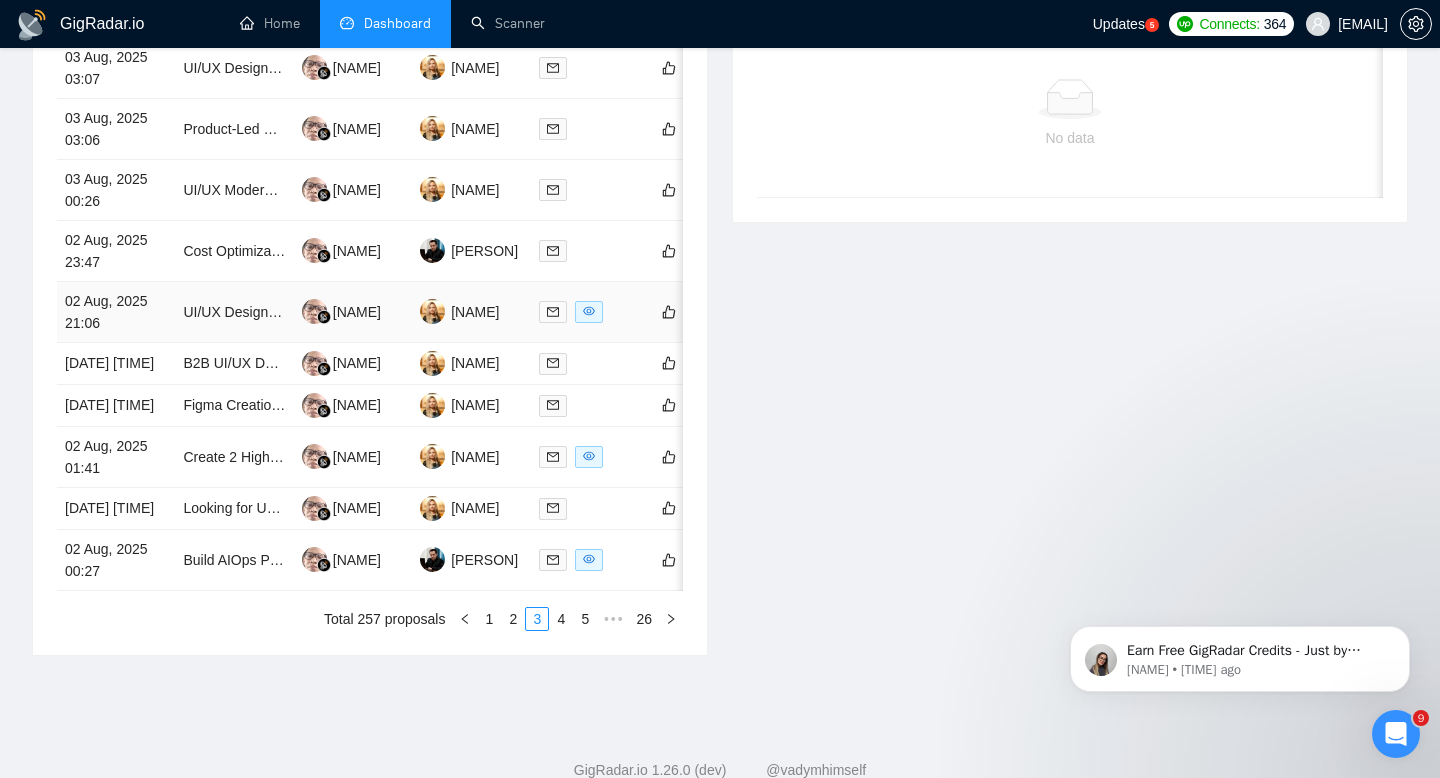 click on "02 Aug, 2025 21:06" at bounding box center (116, 312) 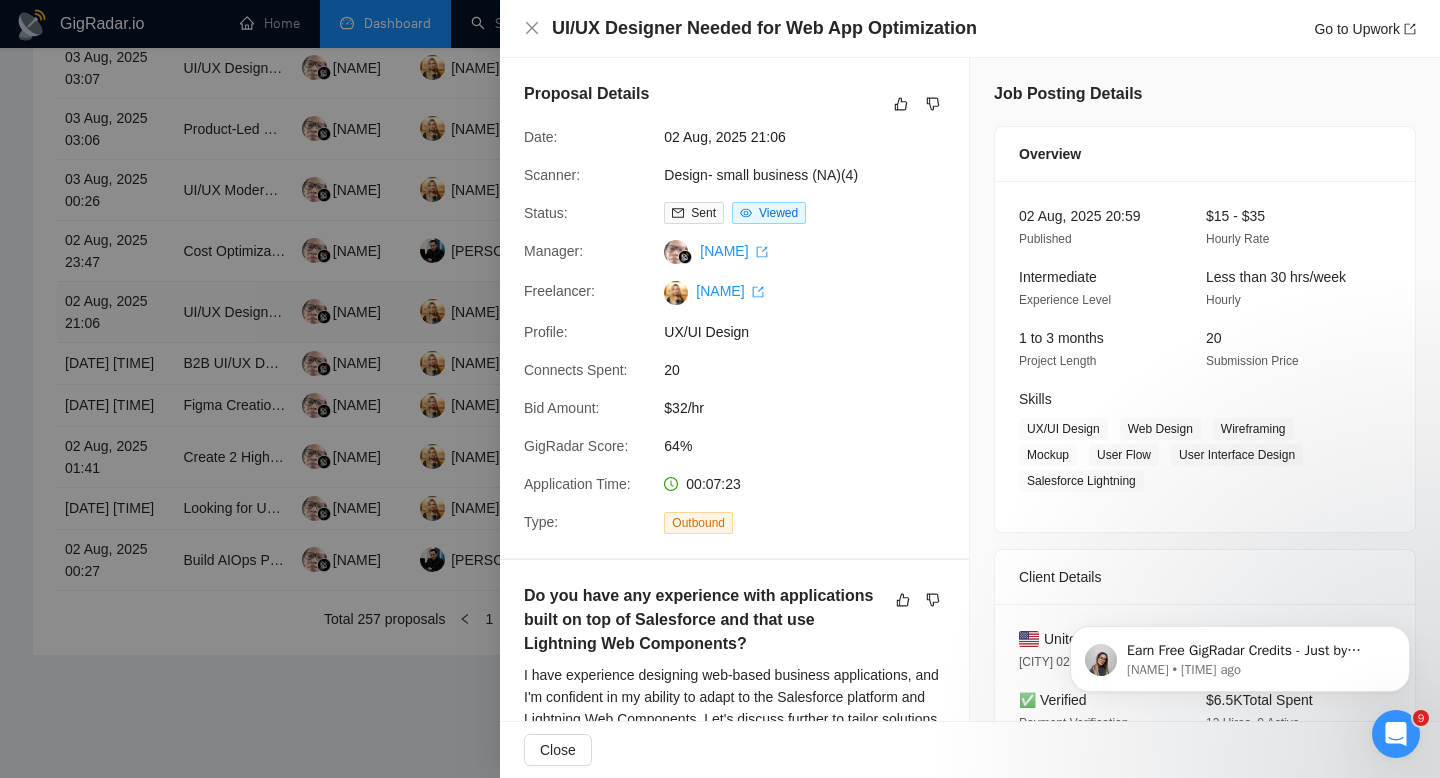click at bounding box center (720, 389) 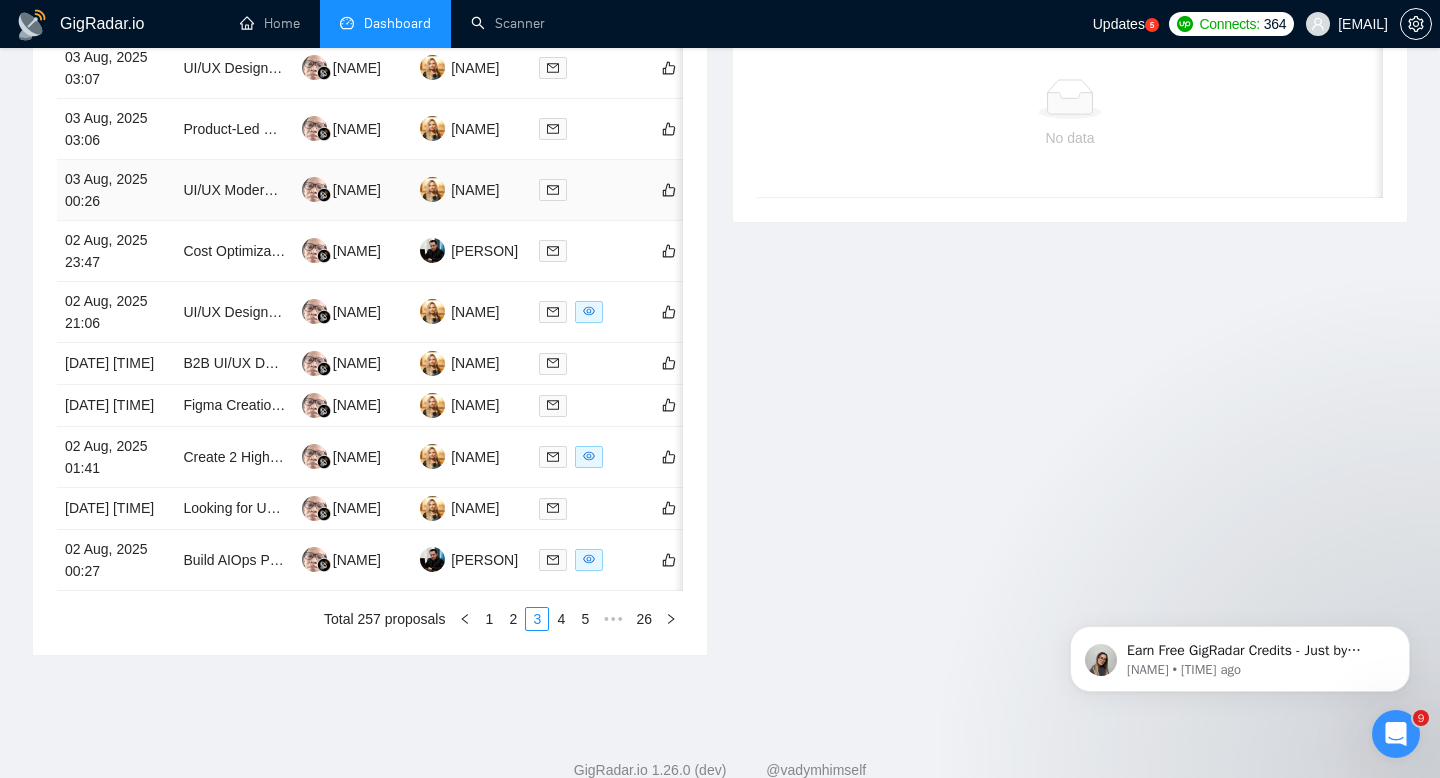 click on "03 Aug, 2025 00:26" at bounding box center (116, 190) 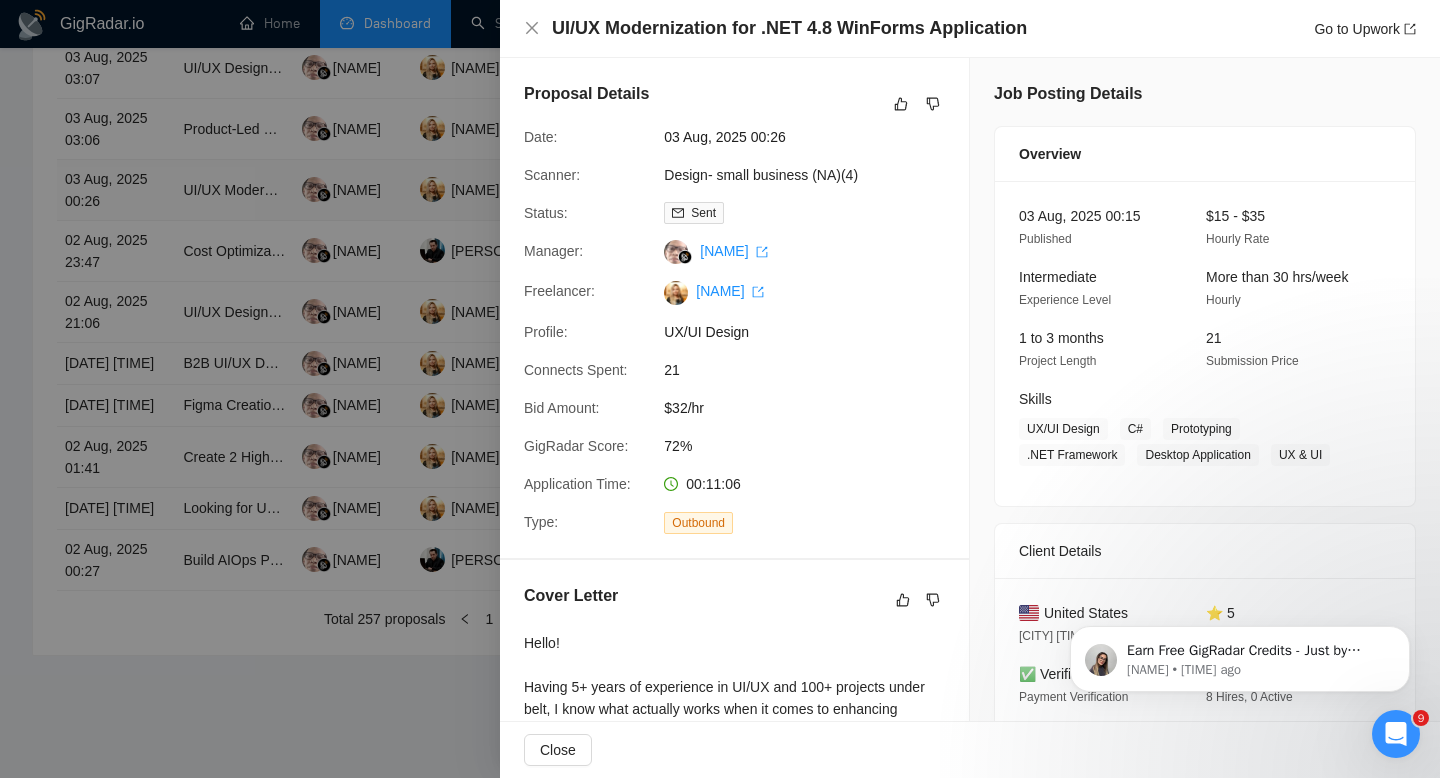 click at bounding box center (720, 389) 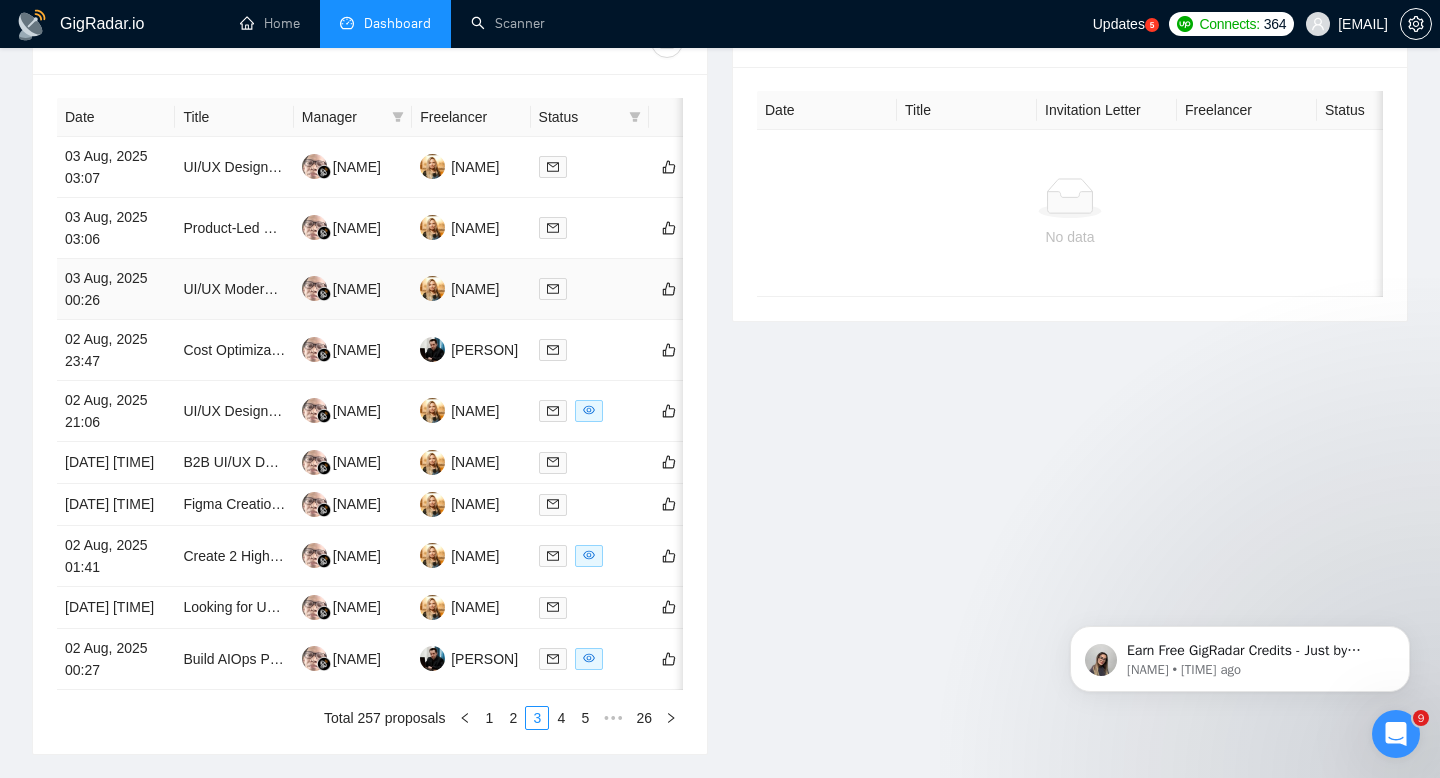 scroll, scrollTop: 829, scrollLeft: 0, axis: vertical 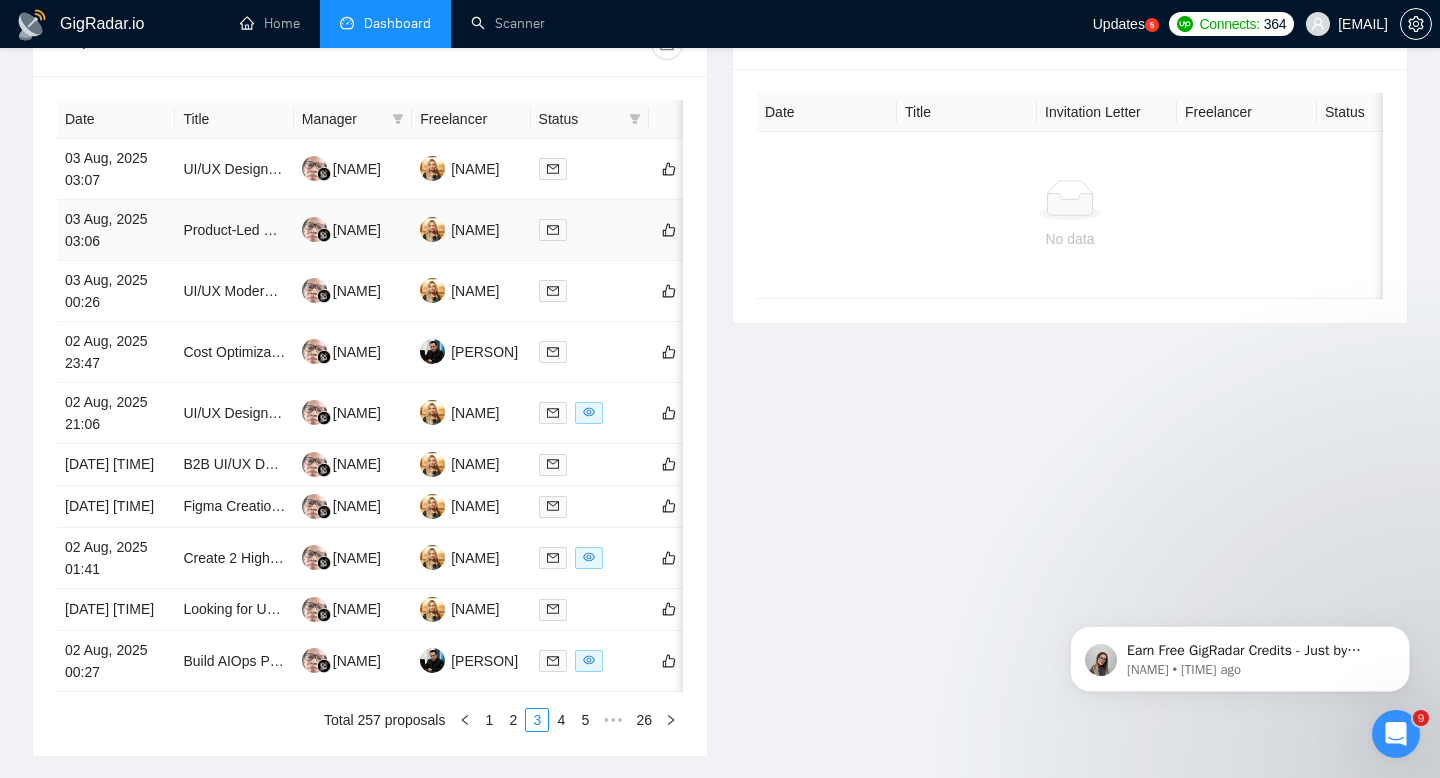 click on "03 Aug, 2025 03:06" at bounding box center [116, 230] 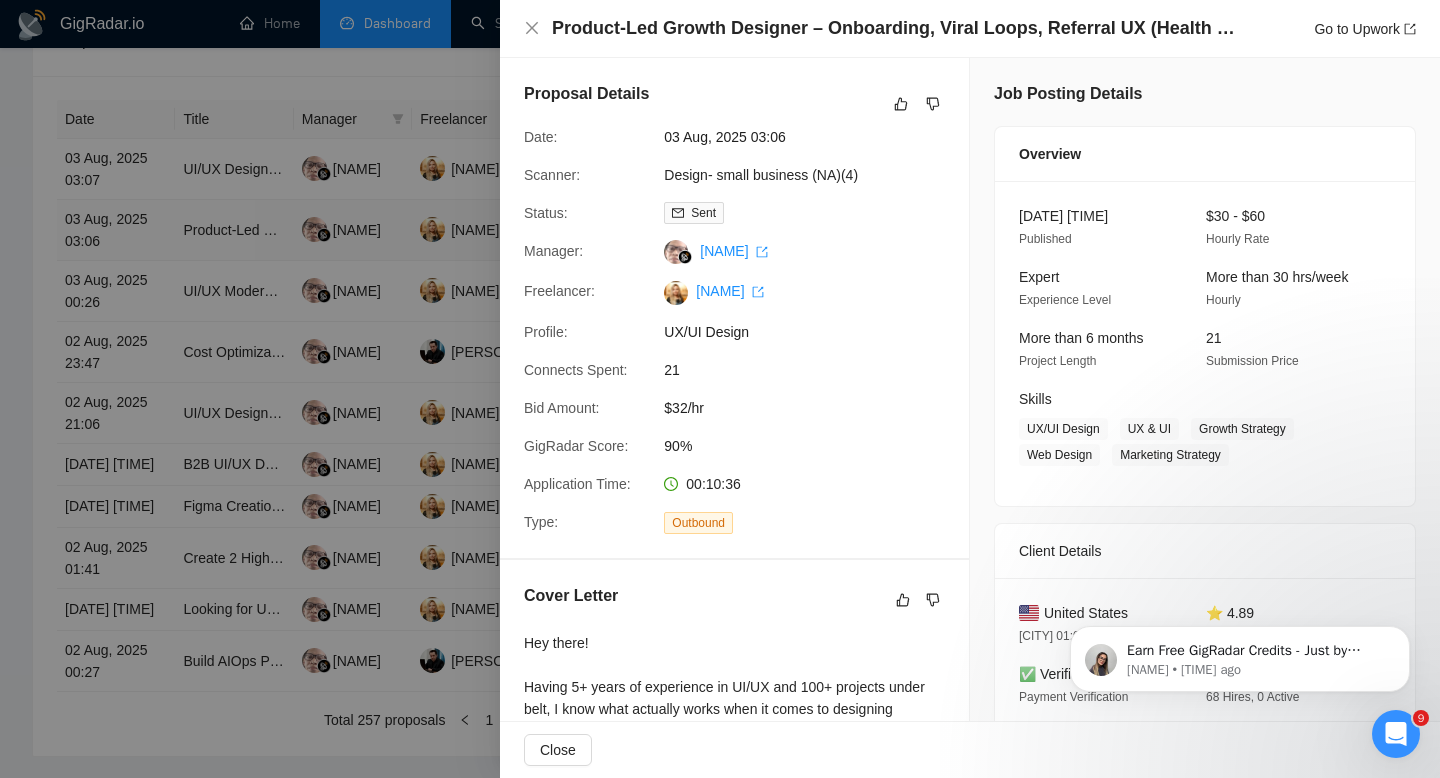 click at bounding box center [720, 389] 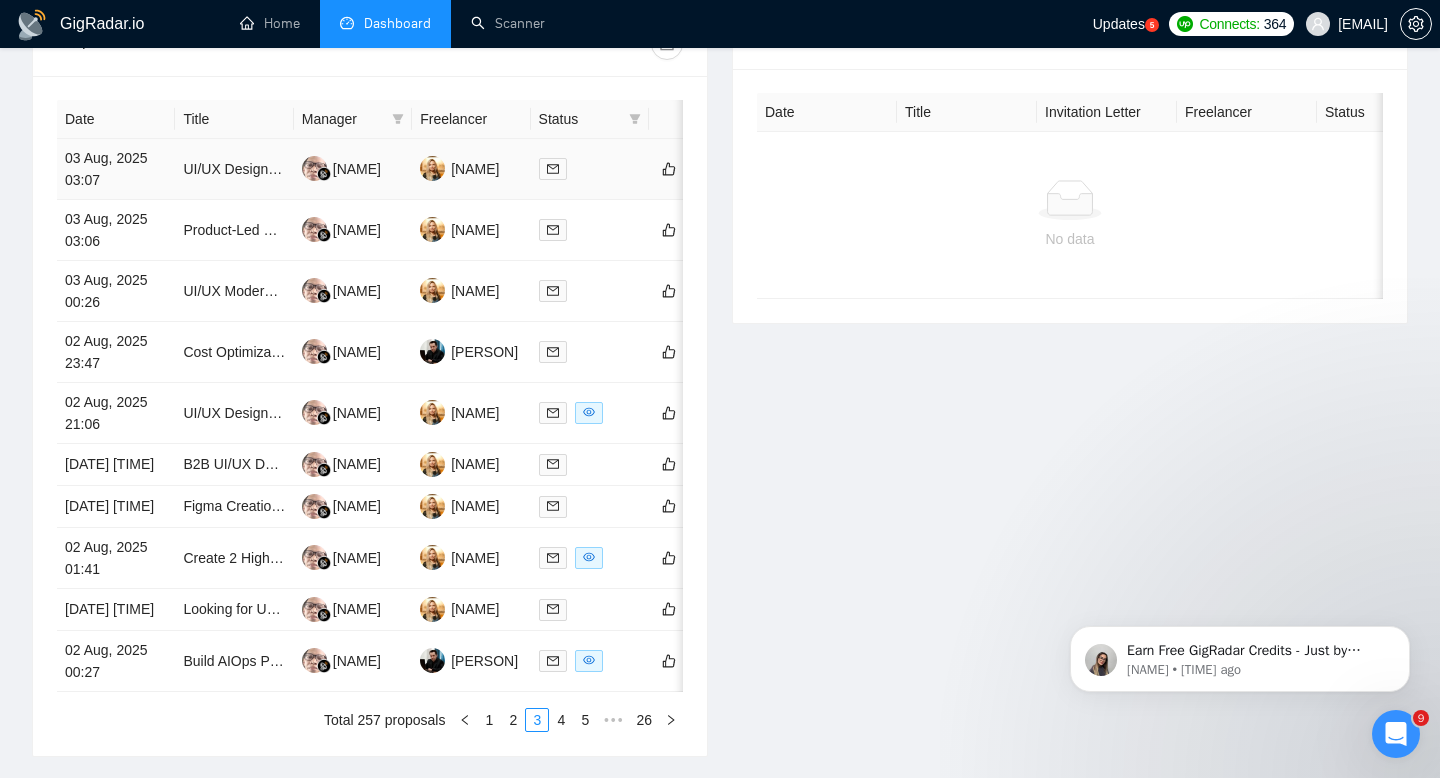 click on "03 Aug, 2025 03:07" at bounding box center (116, 169) 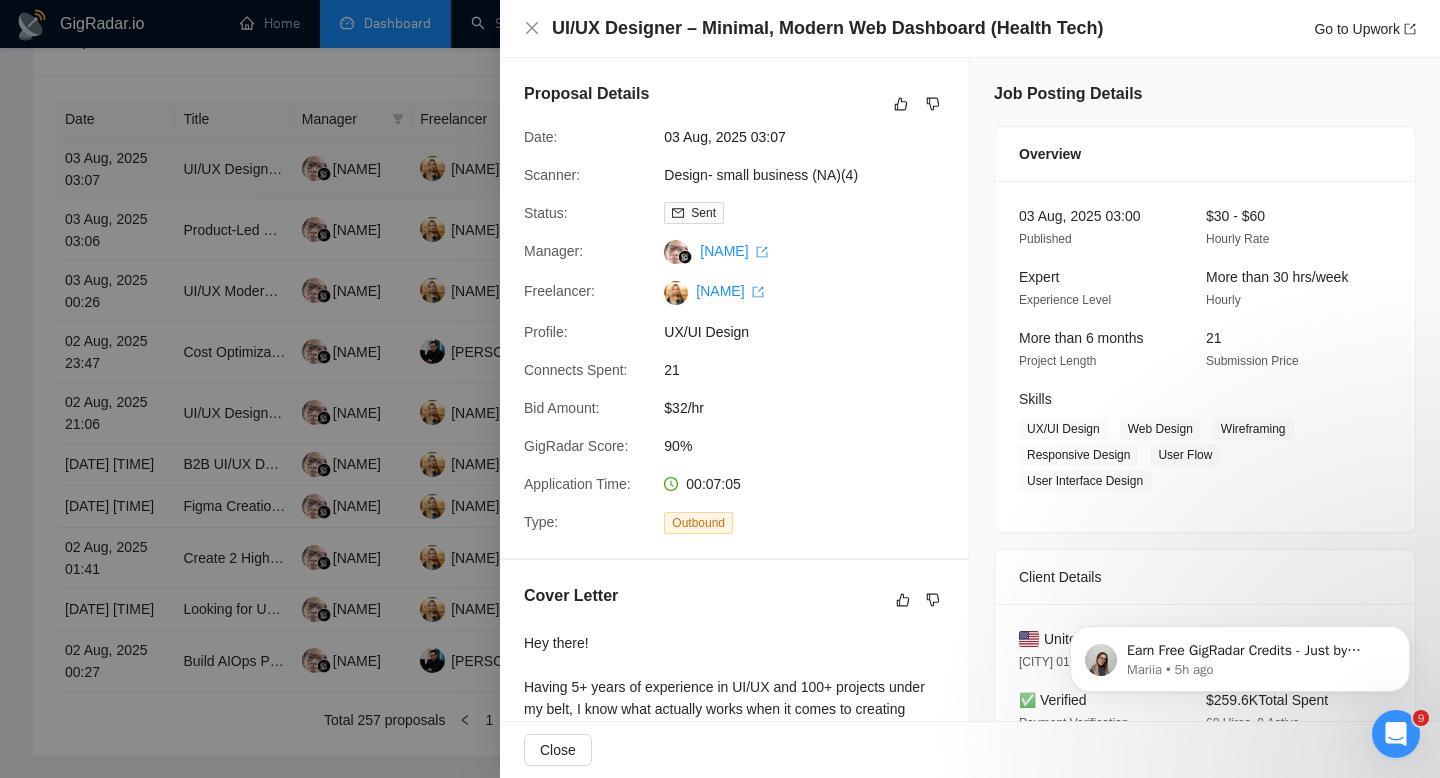 click at bounding box center [720, 389] 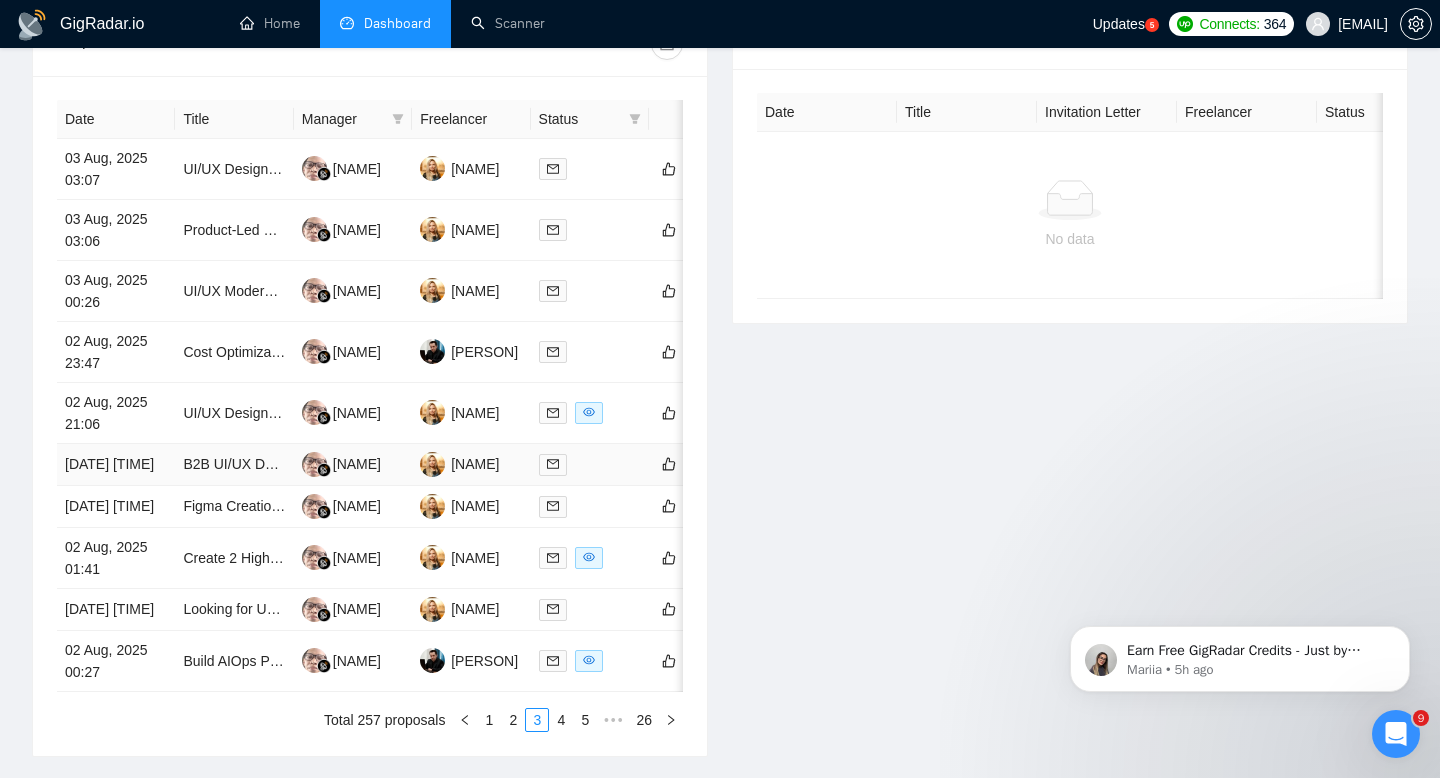 scroll, scrollTop: 1043, scrollLeft: 0, axis: vertical 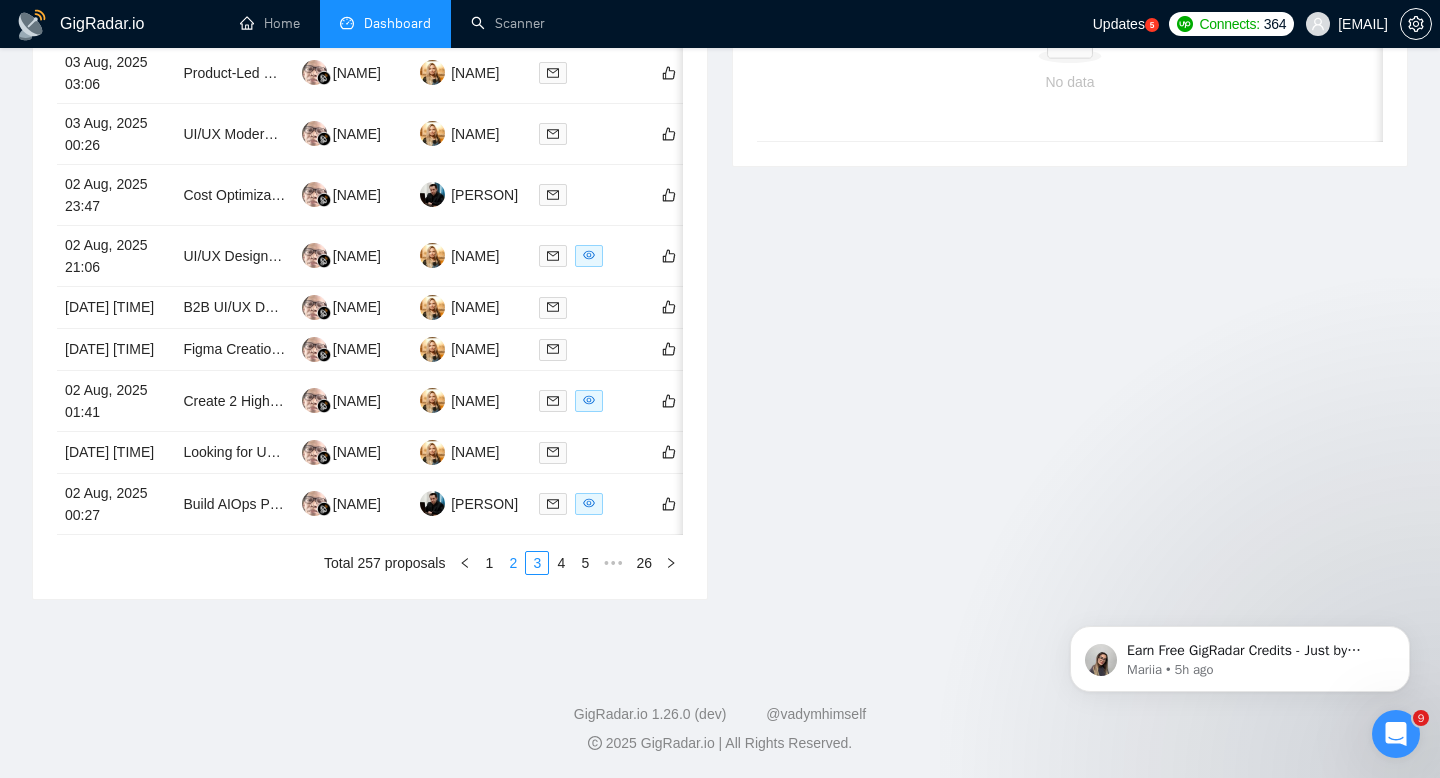 click on "2" at bounding box center (513, 563) 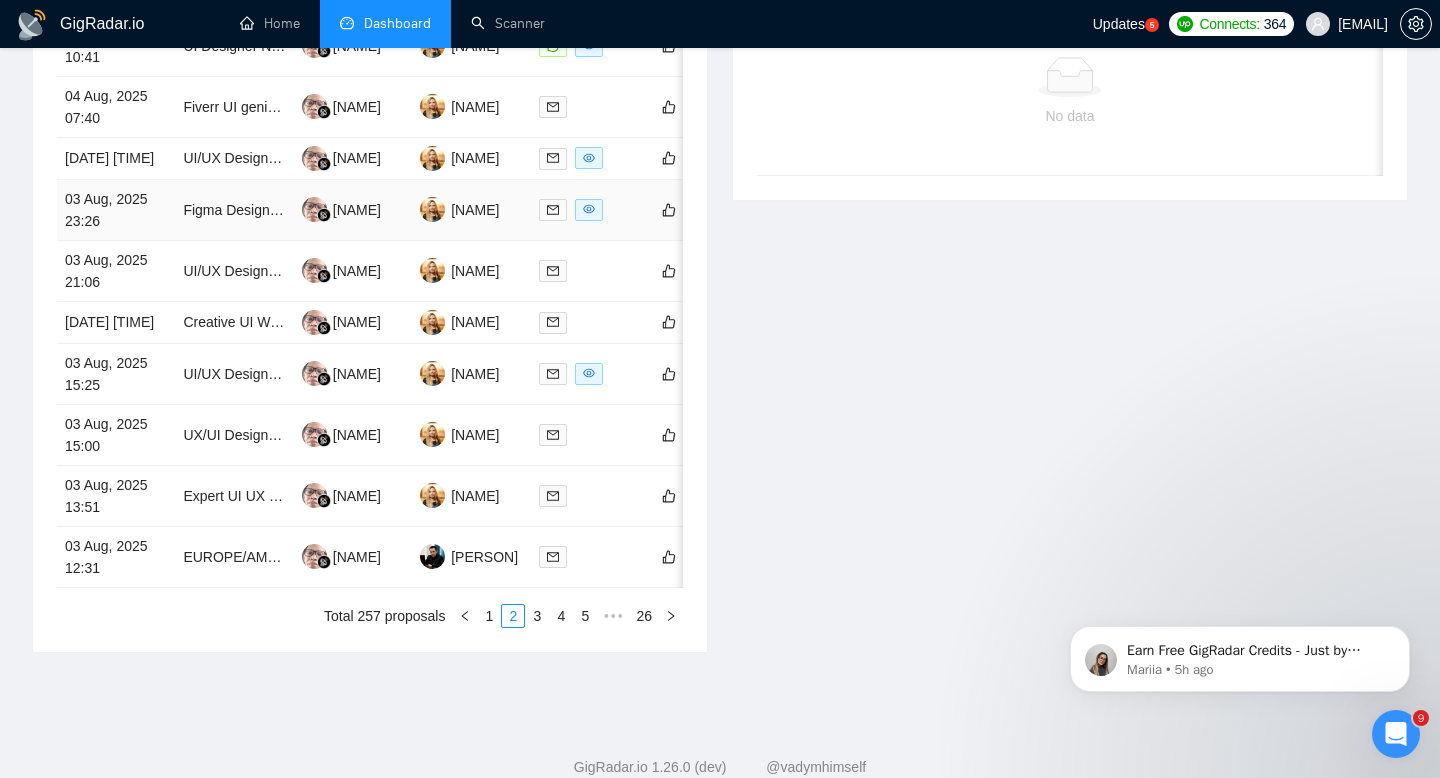 scroll, scrollTop: 1043, scrollLeft: 0, axis: vertical 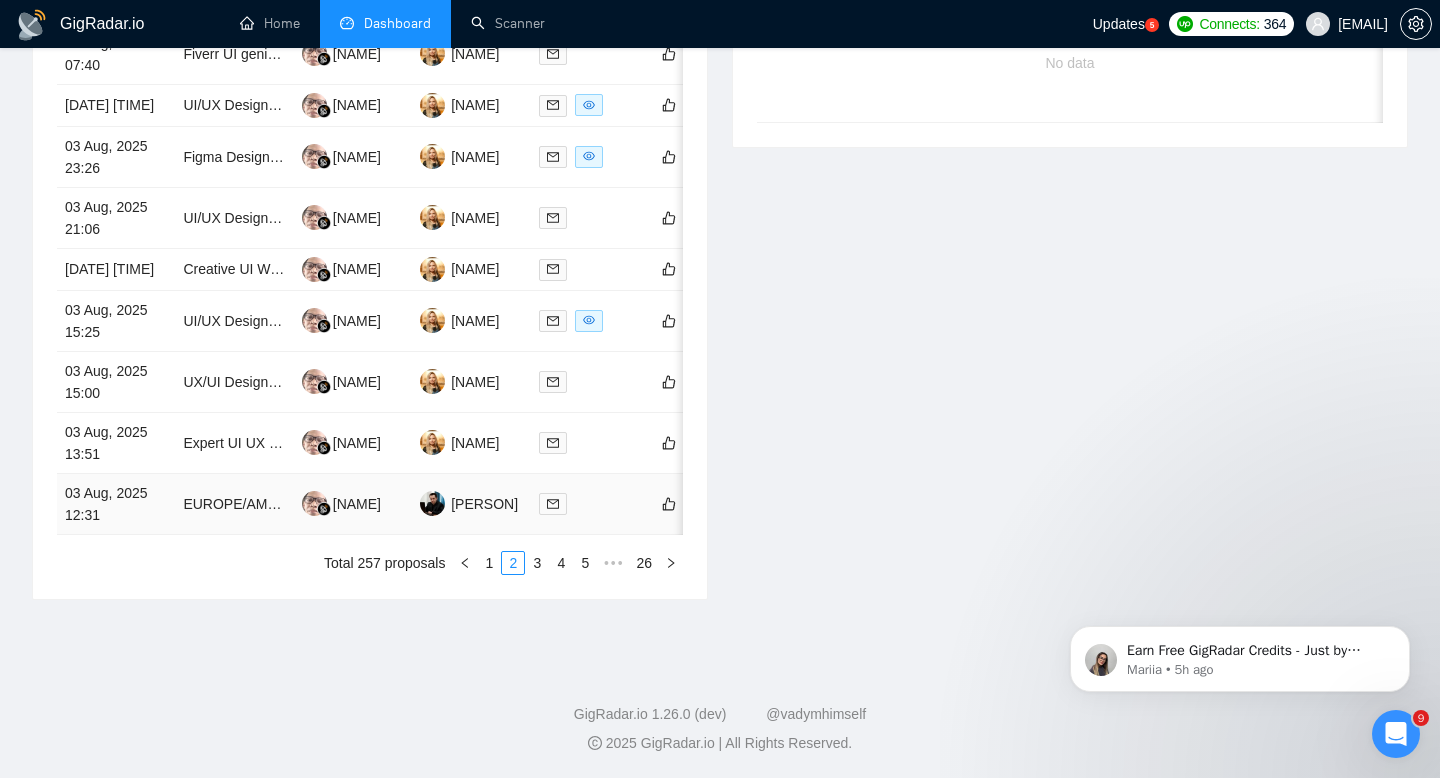 click on "03 Aug, 2025 12:31" at bounding box center [116, 504] 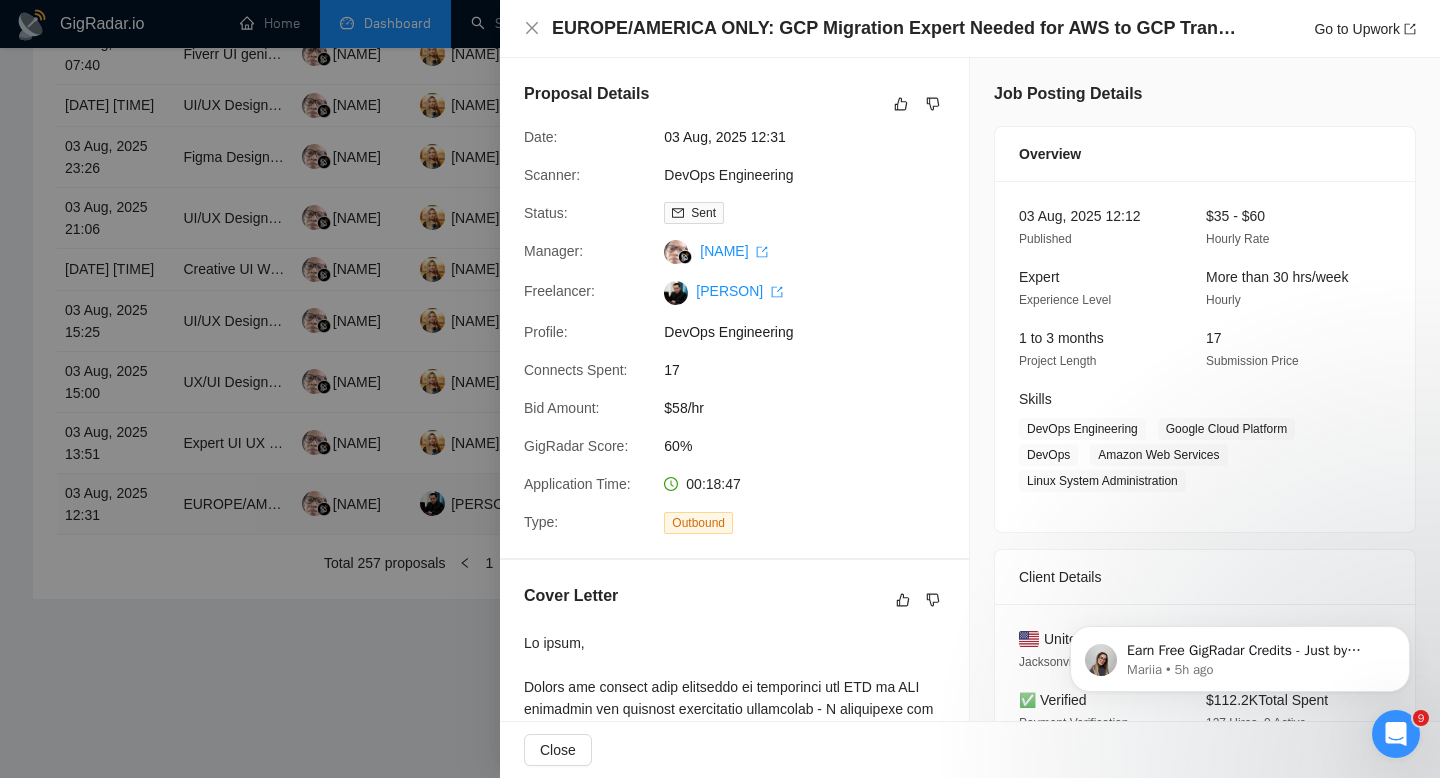 click at bounding box center [720, 389] 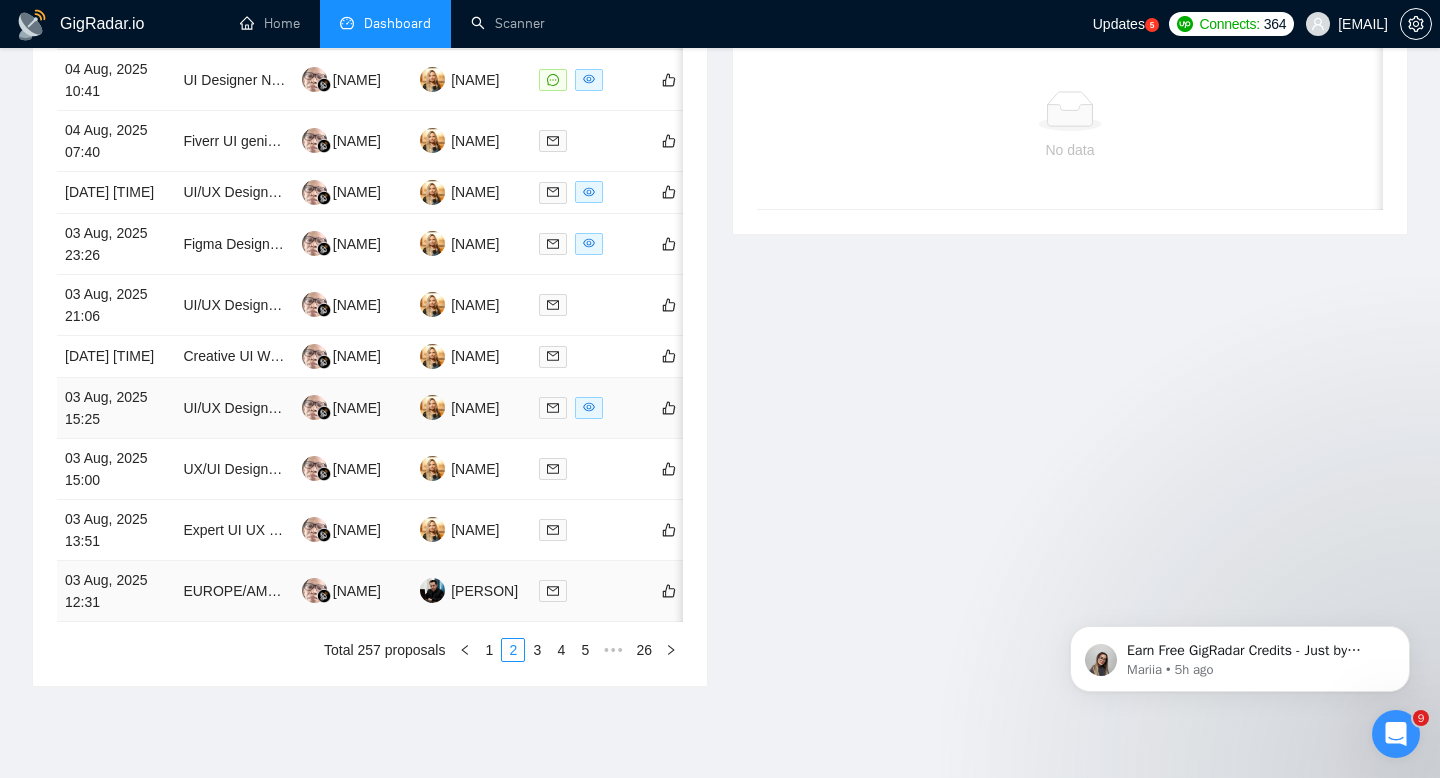 scroll, scrollTop: 942, scrollLeft: 0, axis: vertical 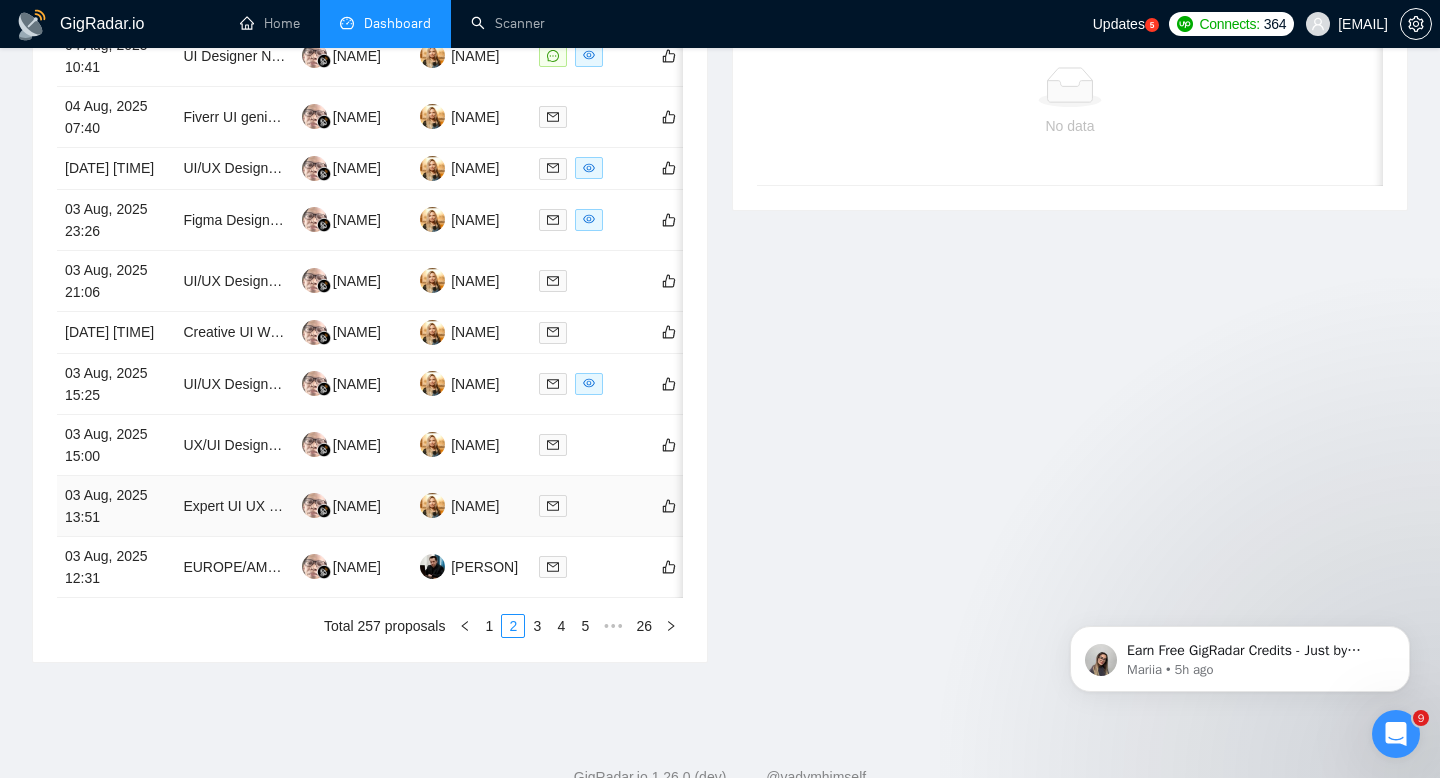 click on "03 Aug, 2025 13:51" at bounding box center [116, 506] 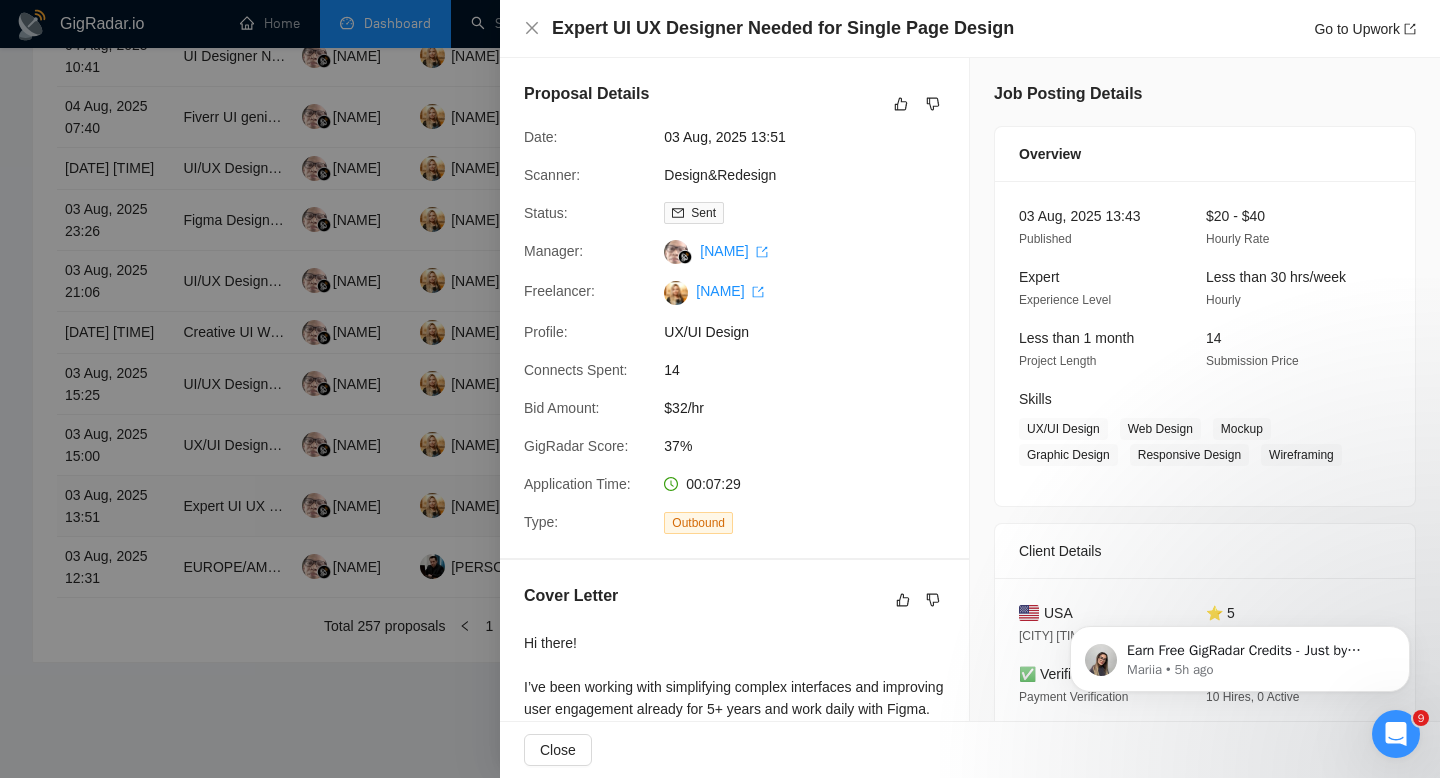 click at bounding box center [720, 389] 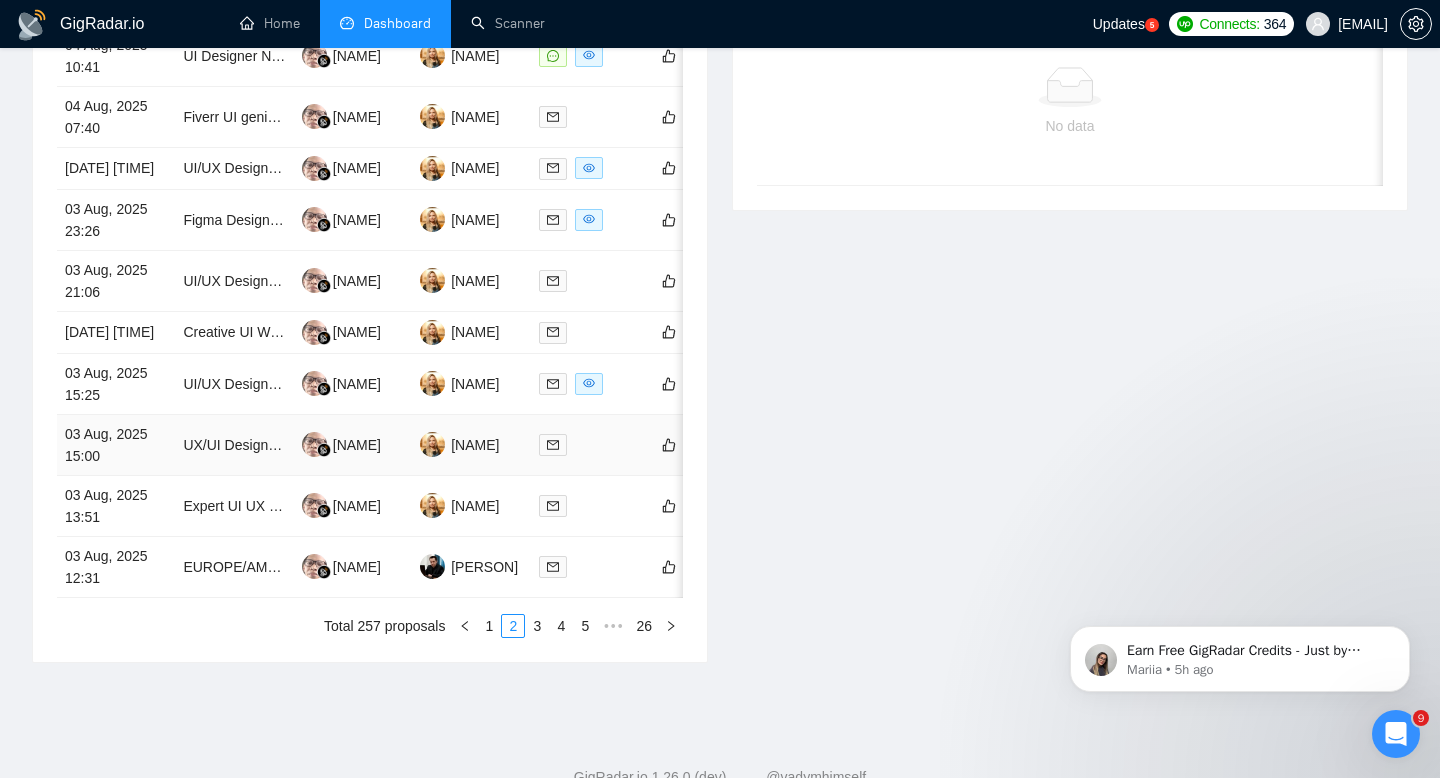 click on "03 Aug, 2025 15:00" at bounding box center [116, 445] 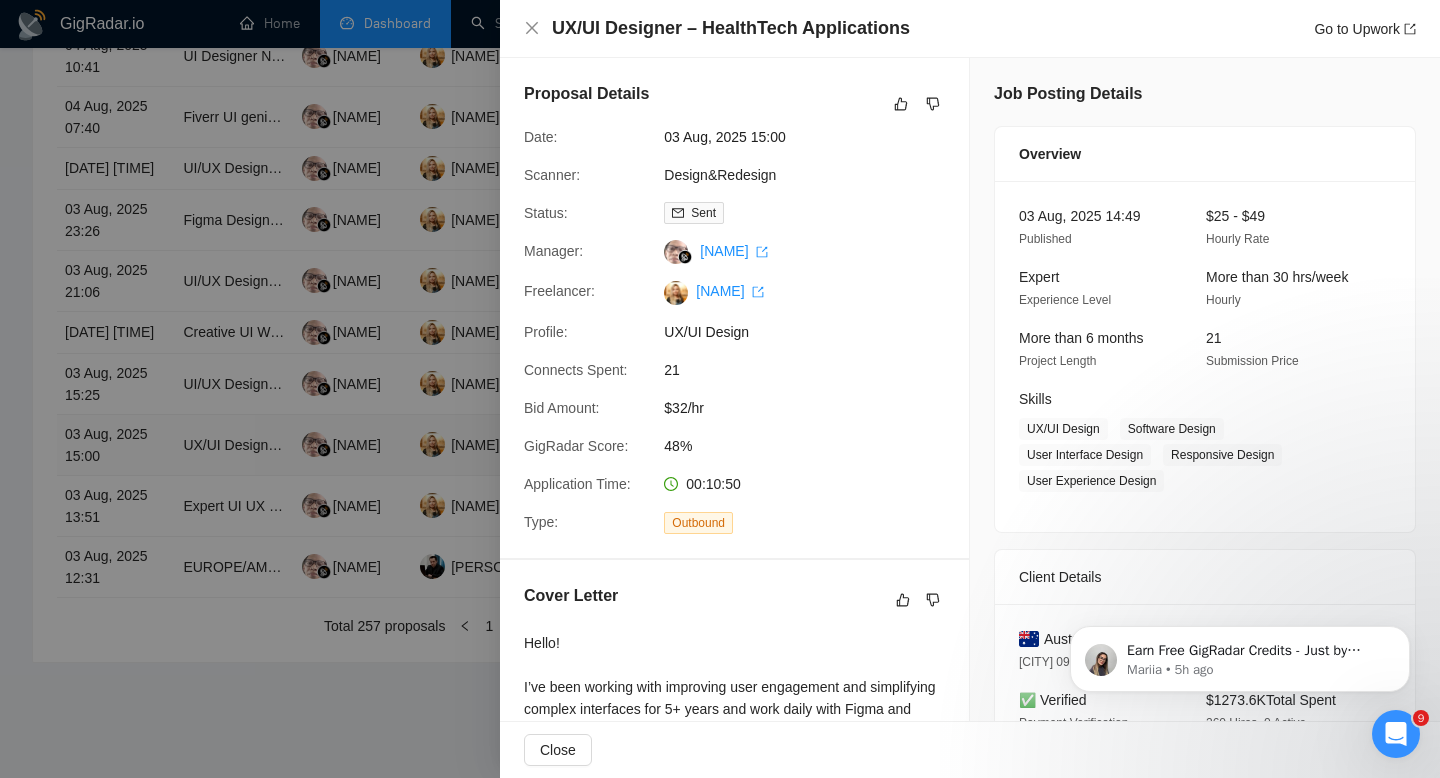 click at bounding box center (720, 389) 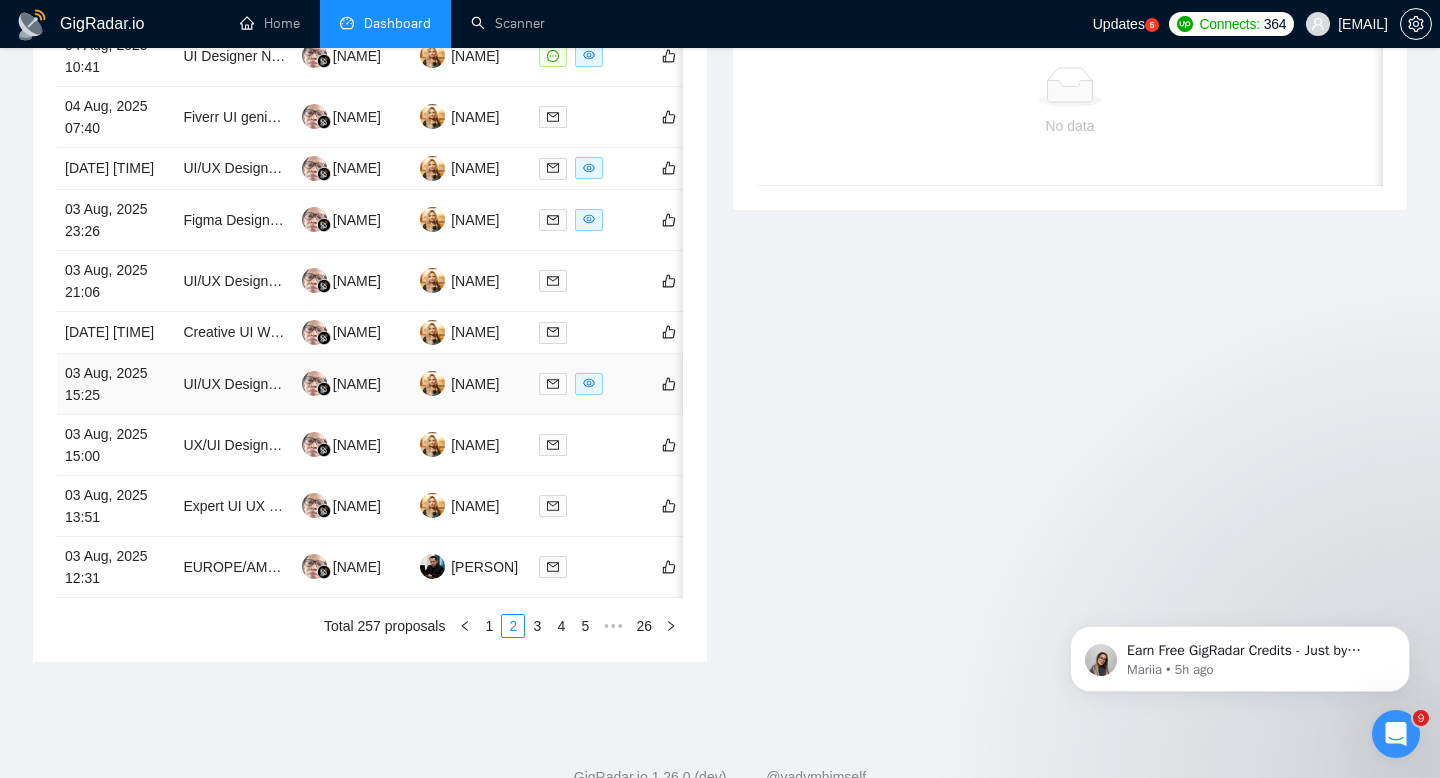 click on "03 Aug, 2025 15:25" at bounding box center (116, 384) 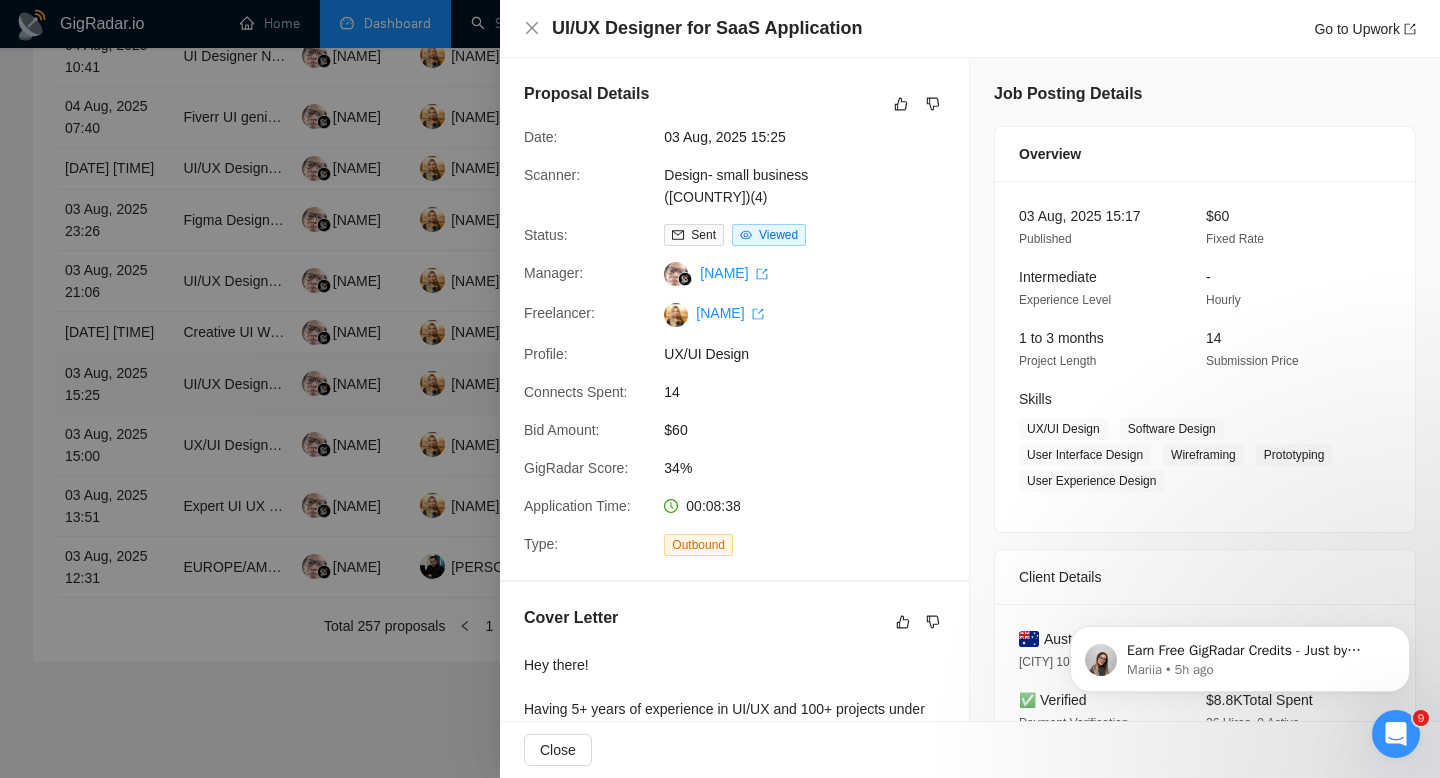 click at bounding box center (720, 389) 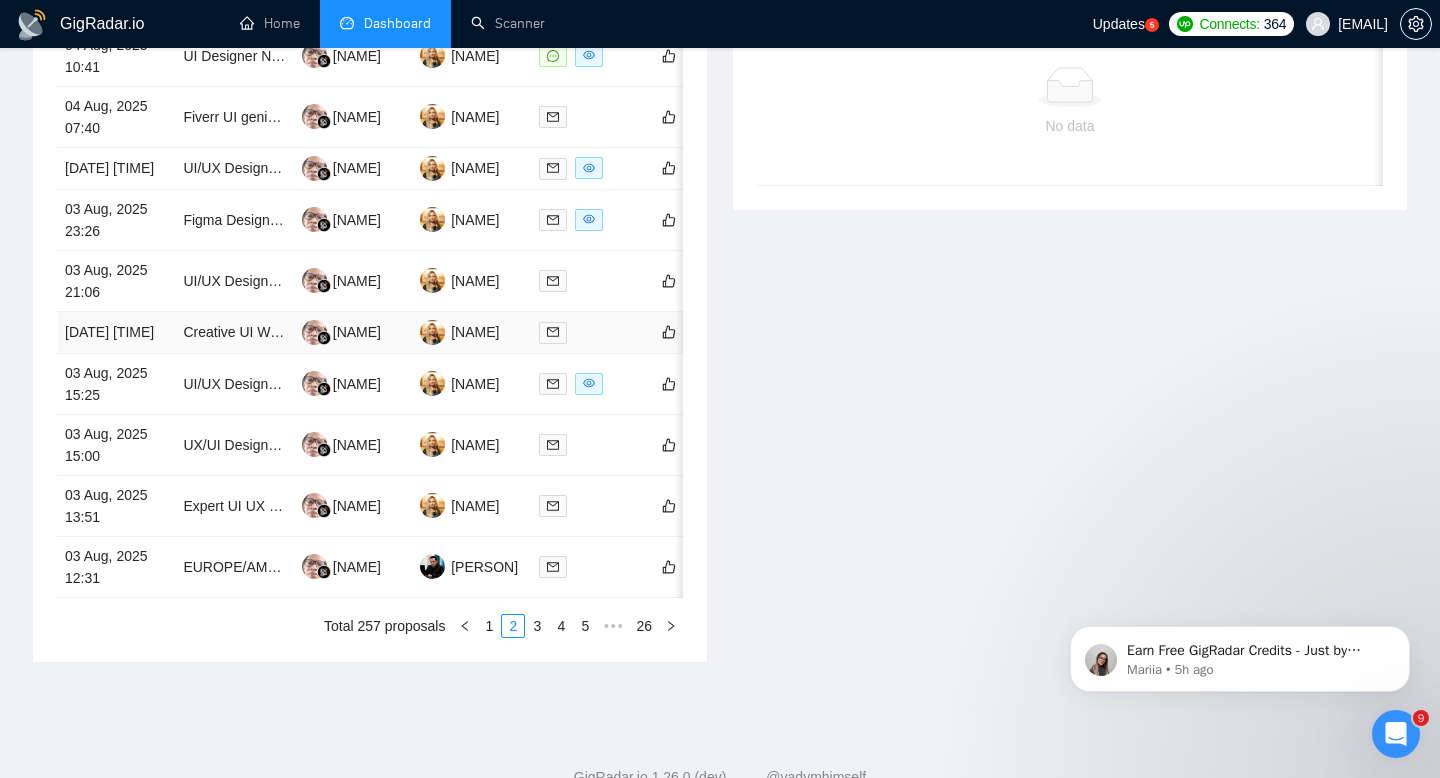 click on "03 Aug, 2025 18:02" at bounding box center [116, 333] 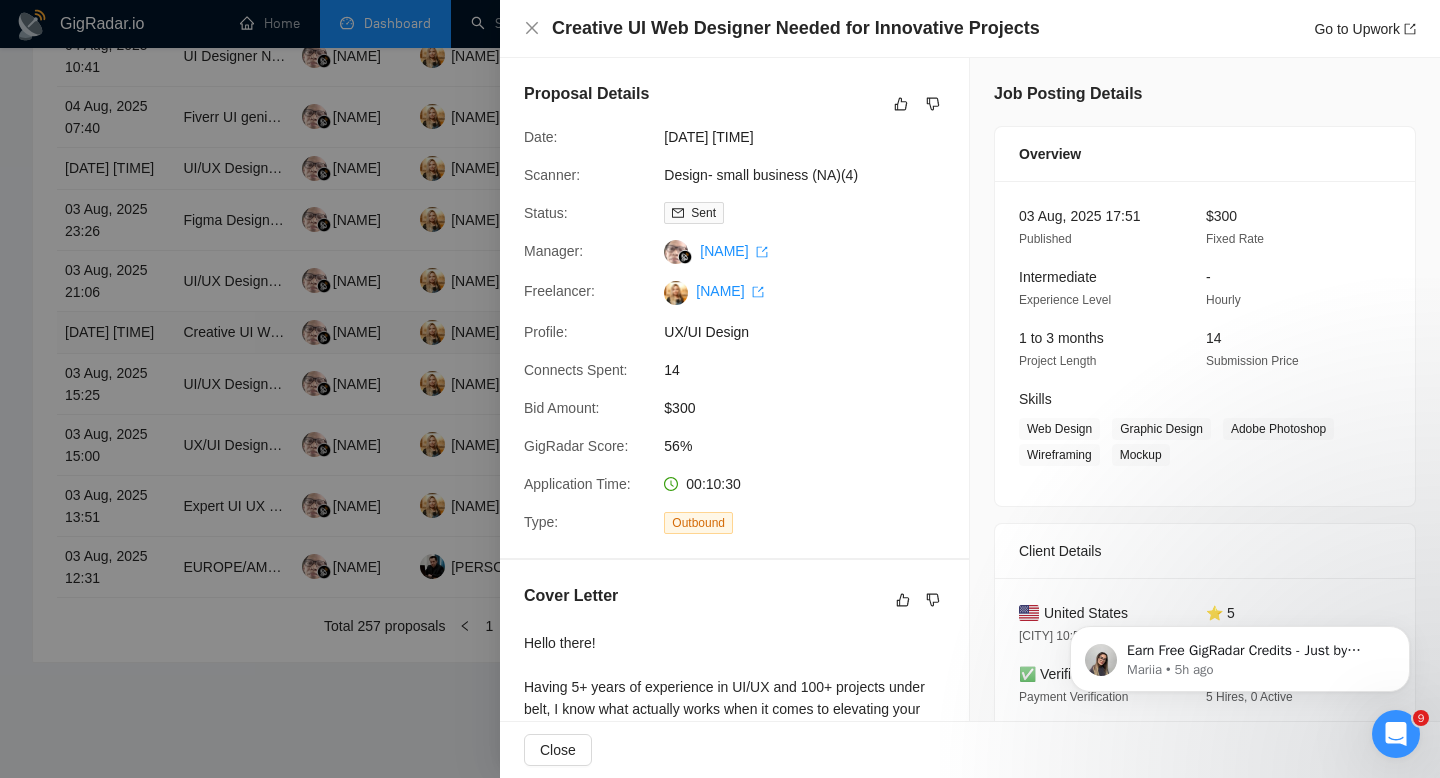click at bounding box center (720, 389) 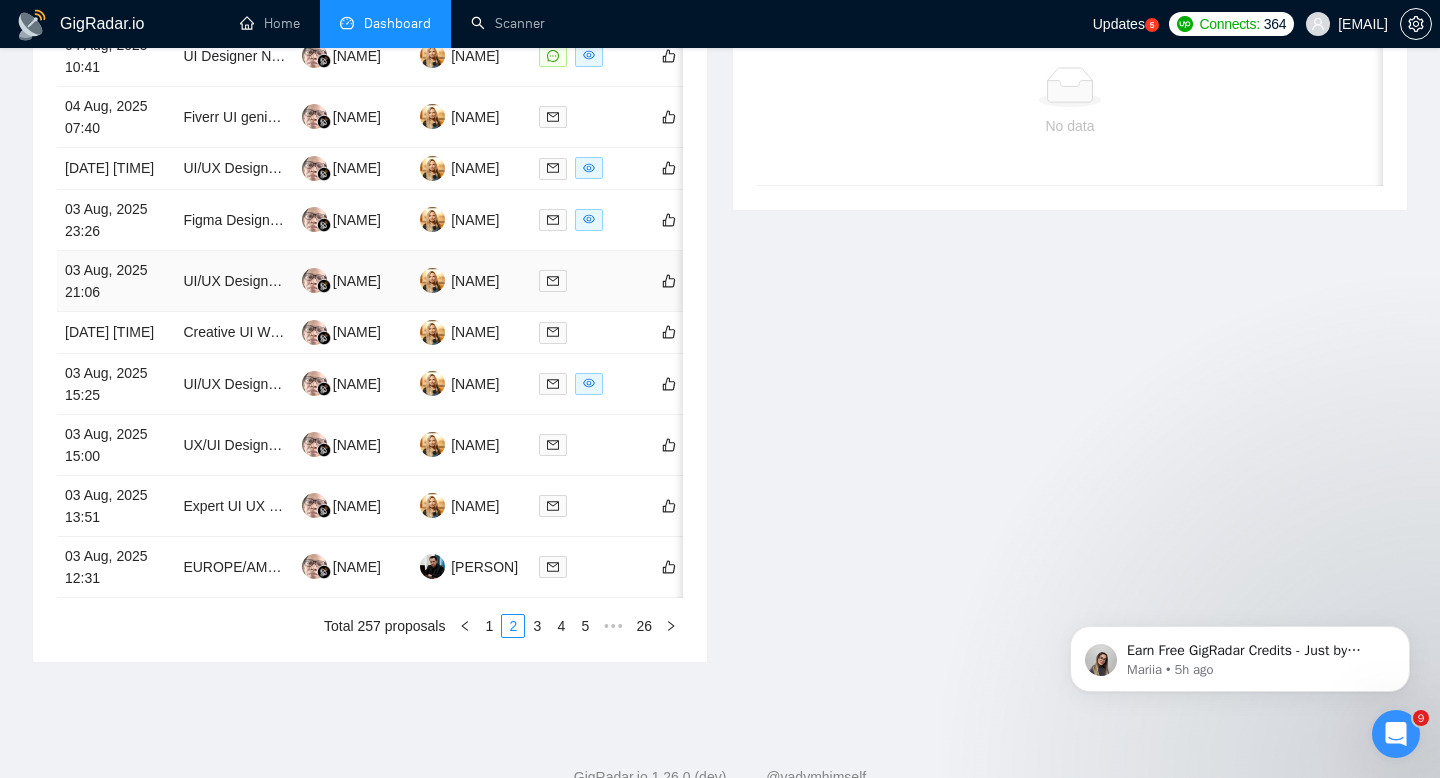 click on "03 Aug, 2025 21:06" at bounding box center (116, 281) 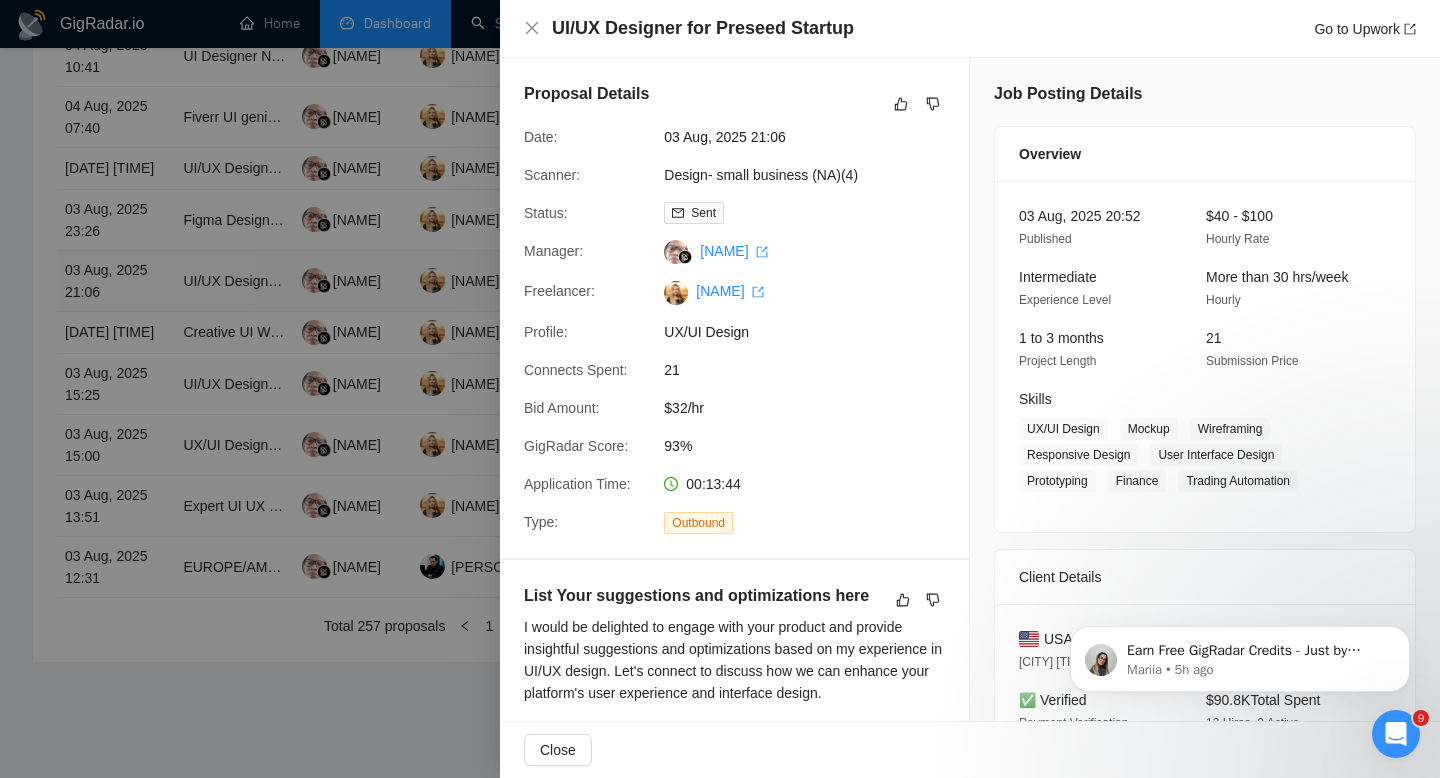 click at bounding box center (720, 389) 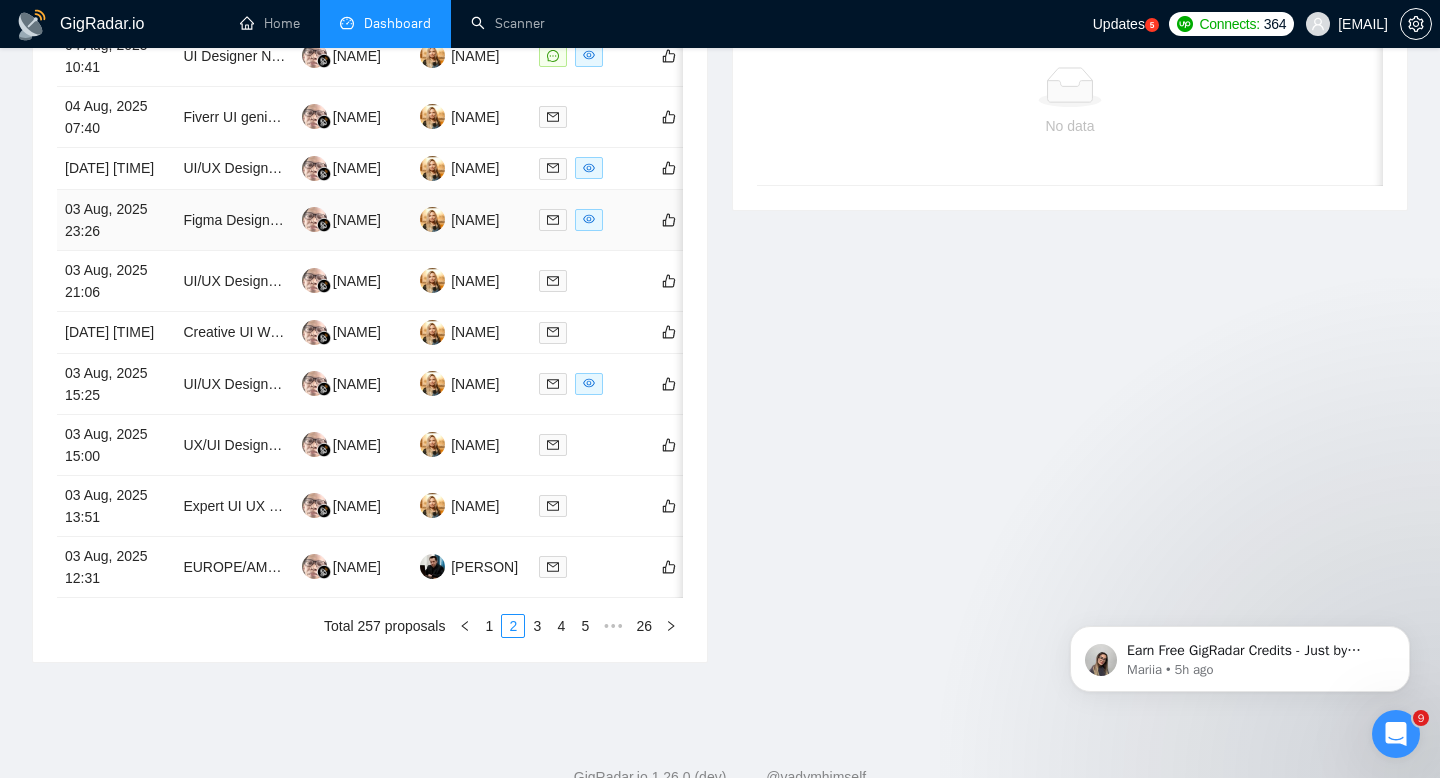 click on "03 Aug, 2025 23:26" at bounding box center (116, 220) 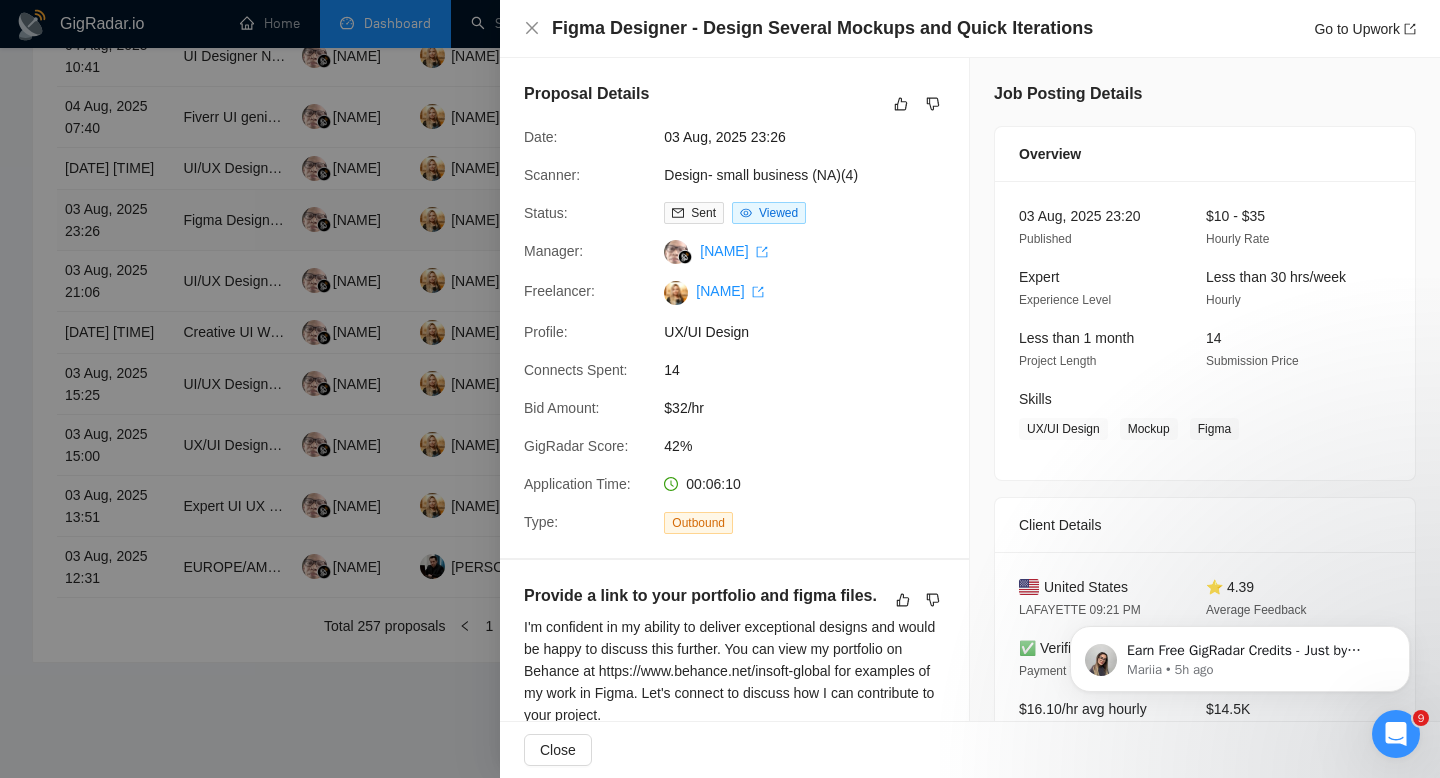 click at bounding box center (720, 389) 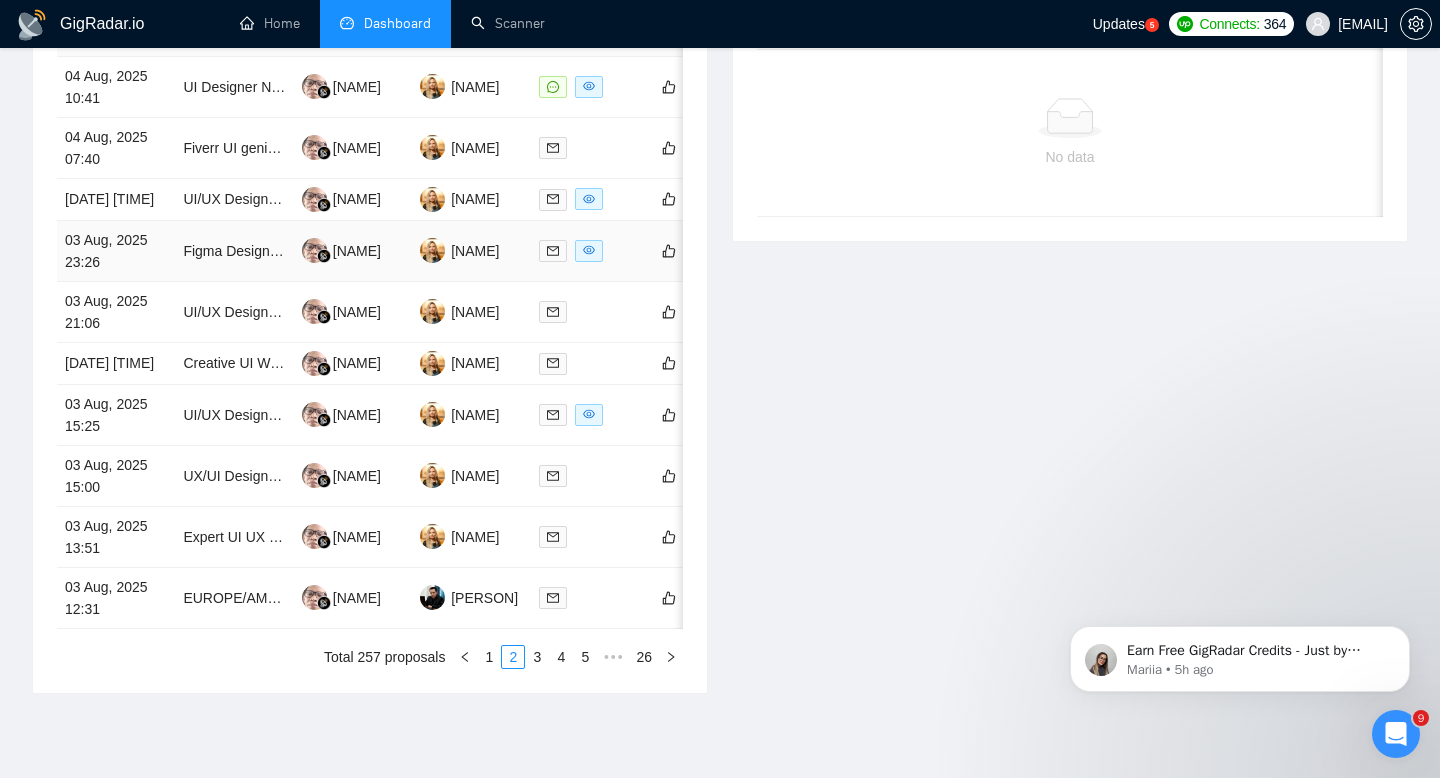 scroll, scrollTop: 900, scrollLeft: 0, axis: vertical 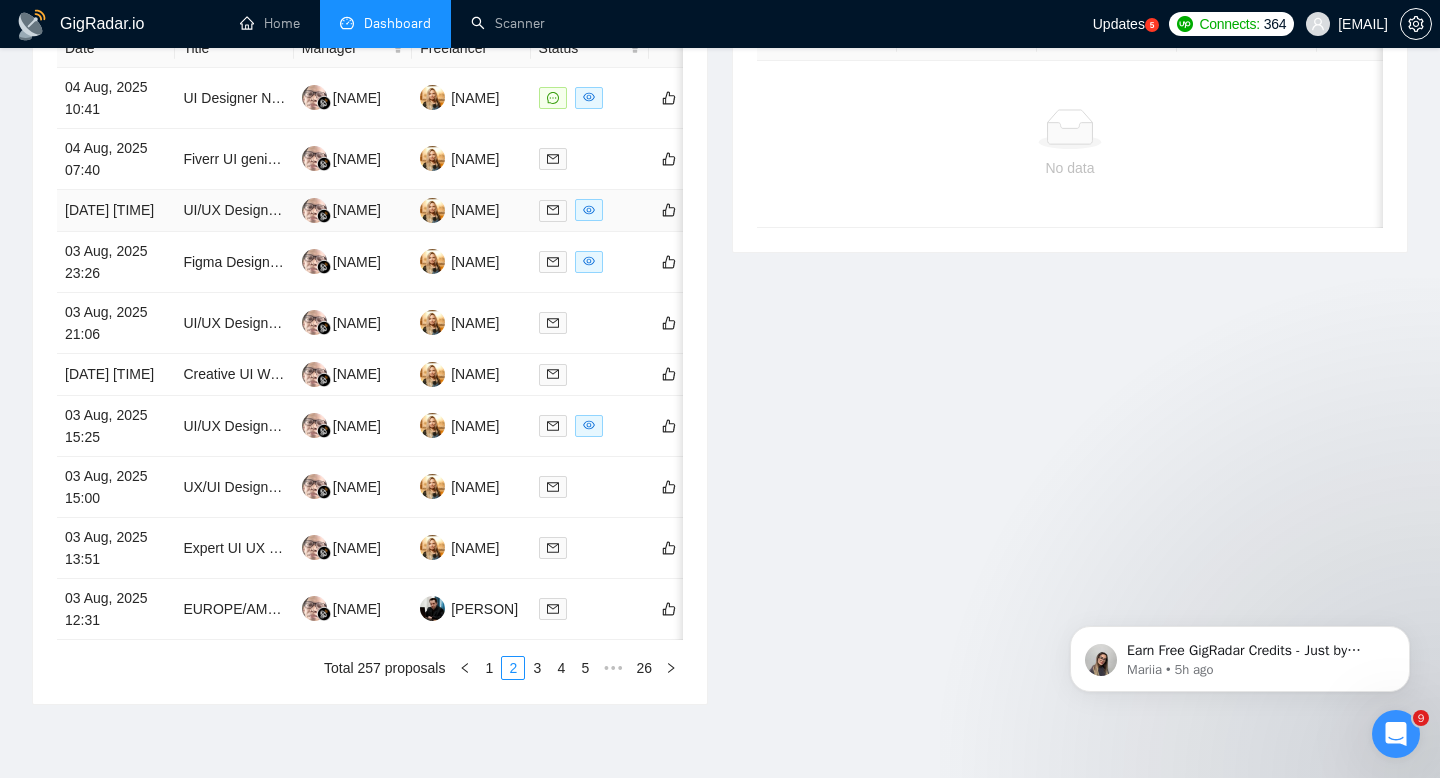 click on "04 Aug, 2025 02:25" at bounding box center (116, 211) 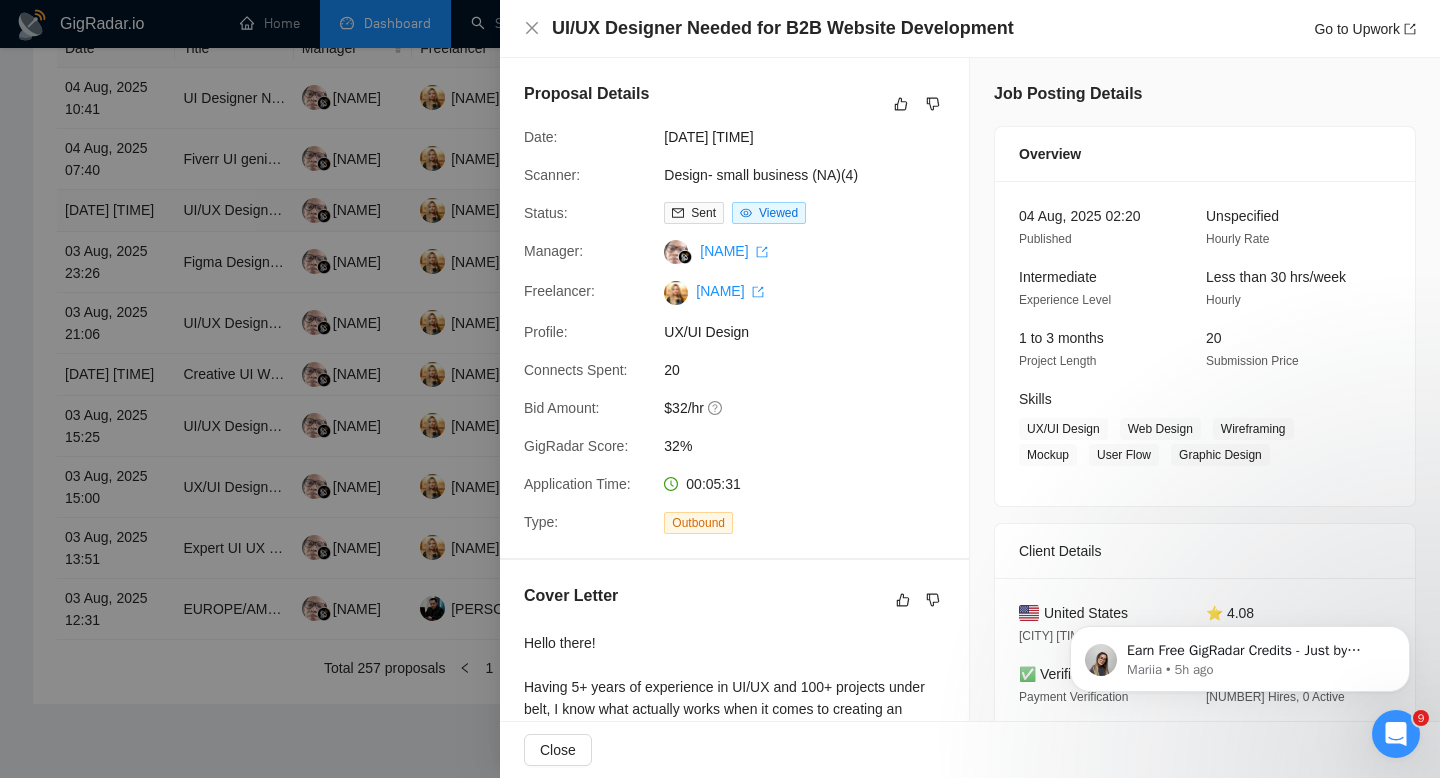 click at bounding box center (720, 389) 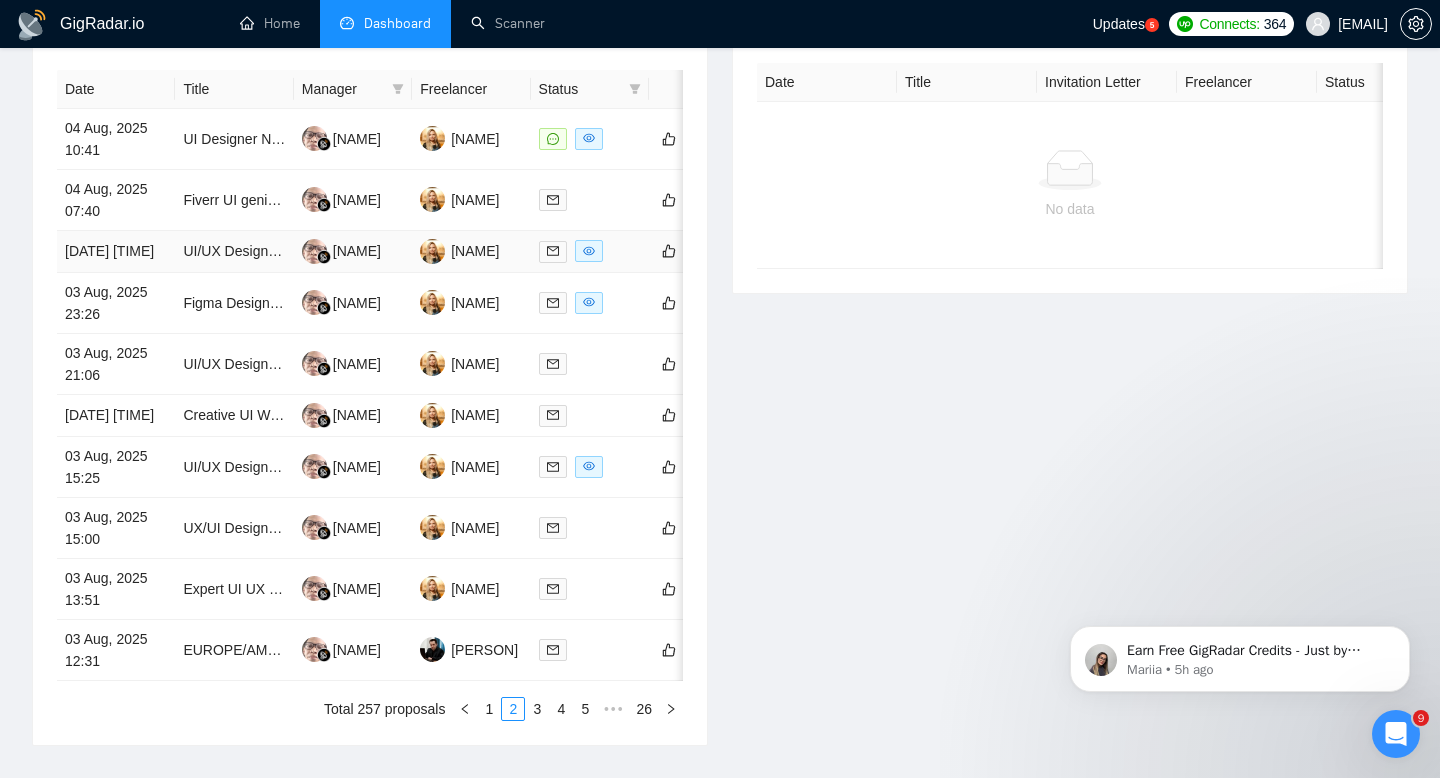 scroll, scrollTop: 855, scrollLeft: 0, axis: vertical 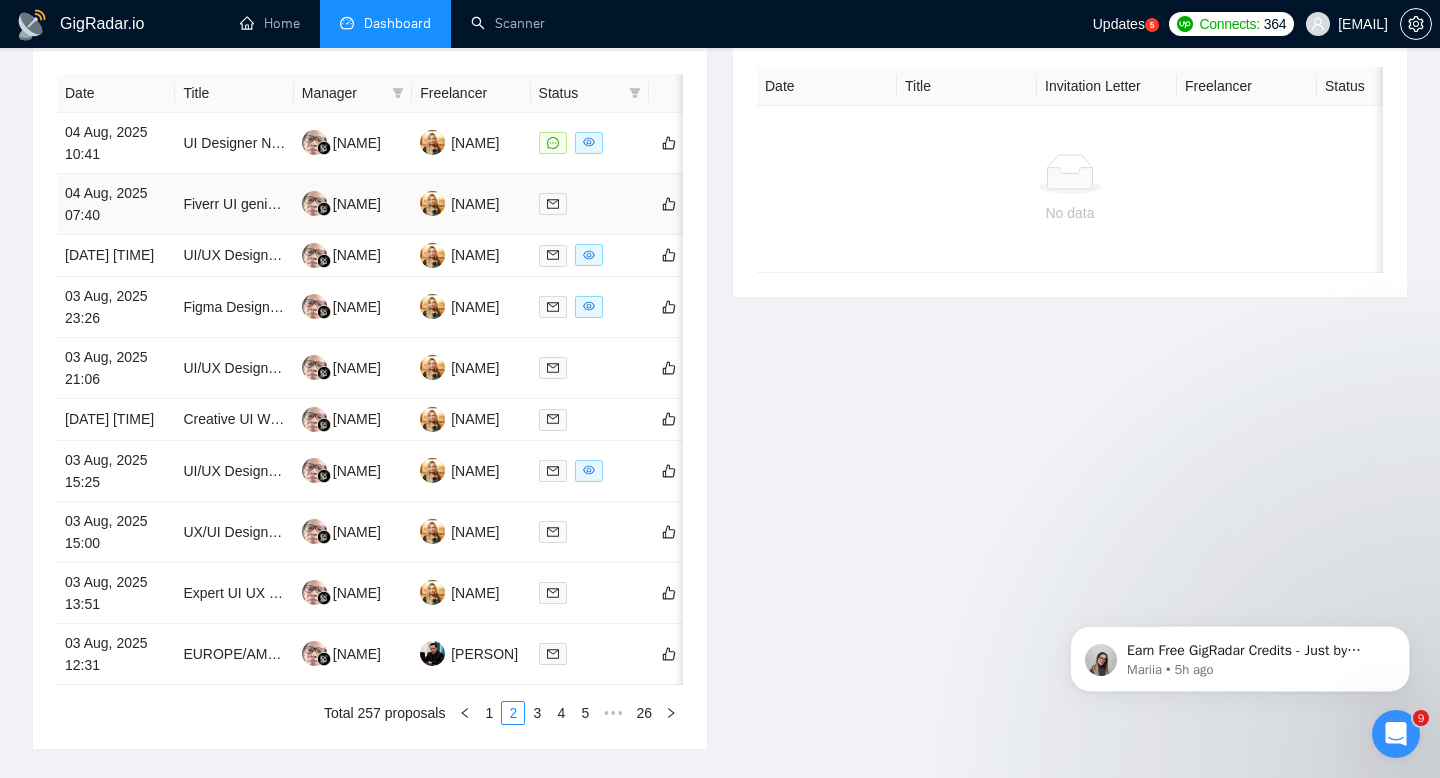 click on "04 Aug, 2025 07:40" at bounding box center (116, 204) 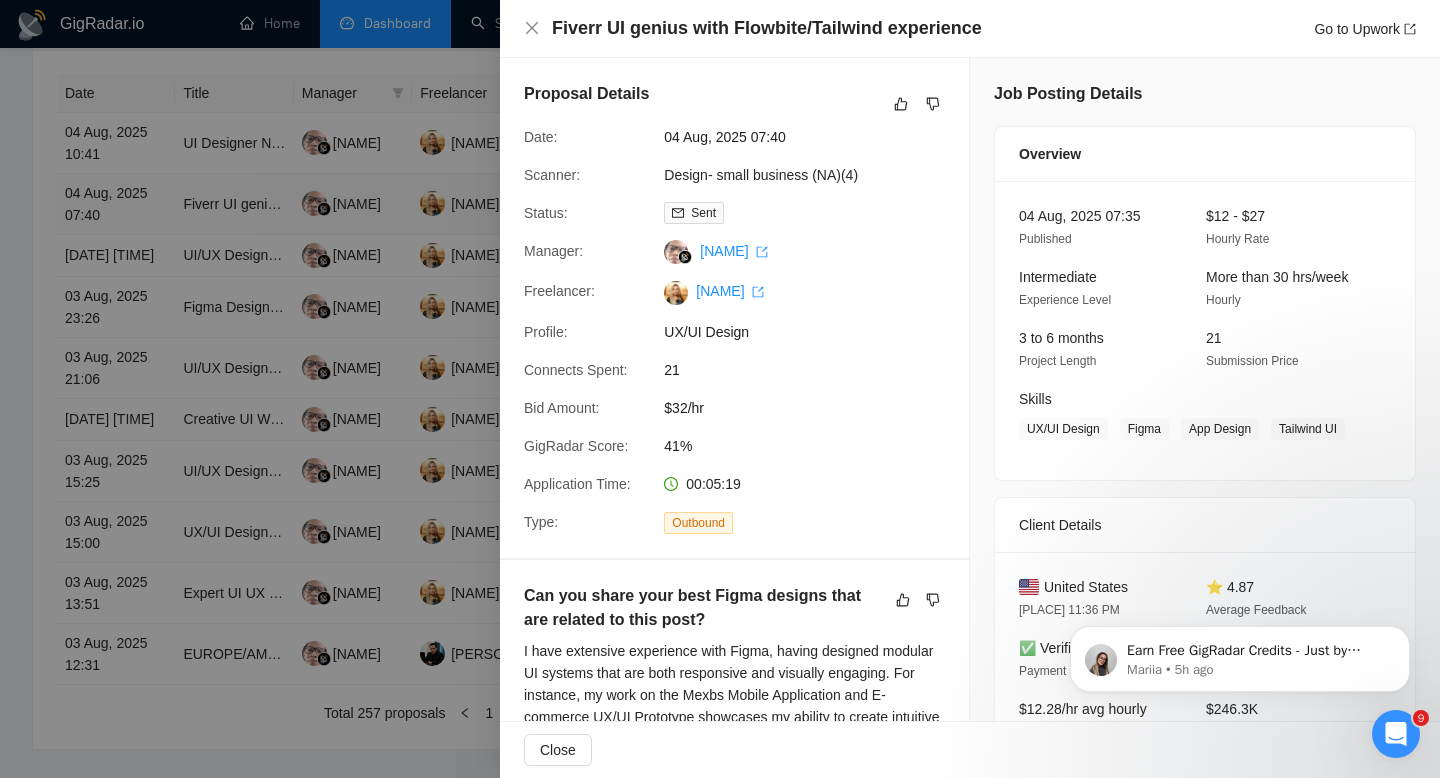 click at bounding box center [720, 389] 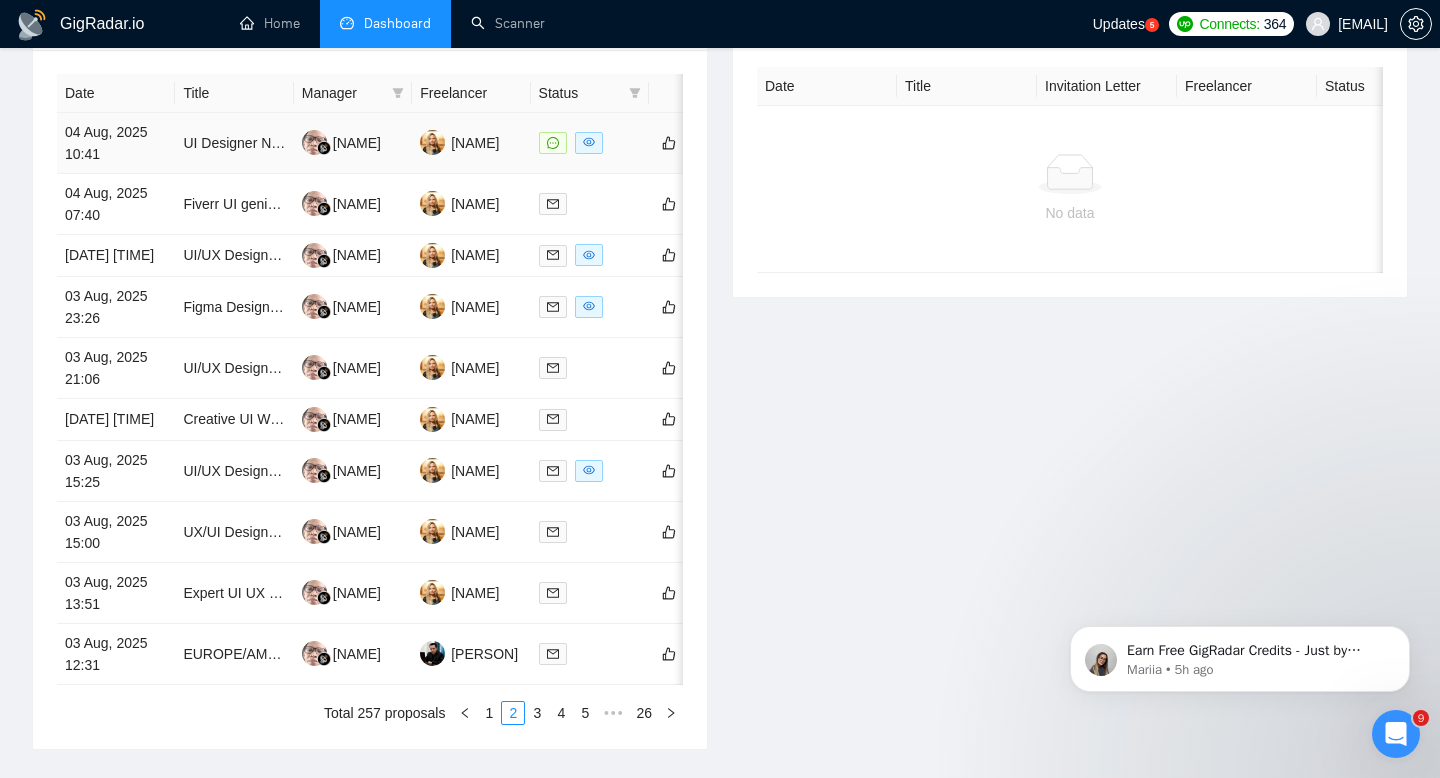 click on "04 Aug, 2025 10:41" at bounding box center [116, 143] 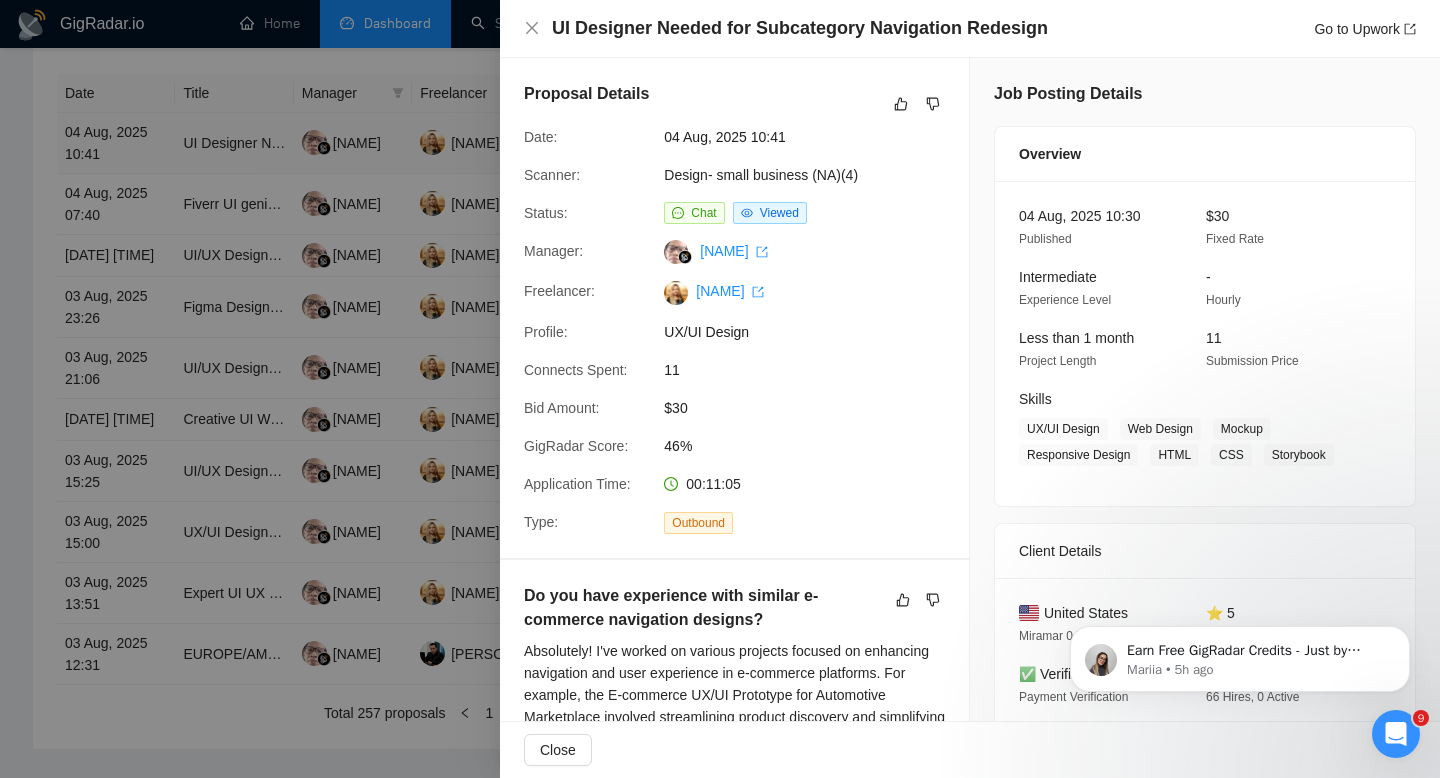 click at bounding box center (720, 389) 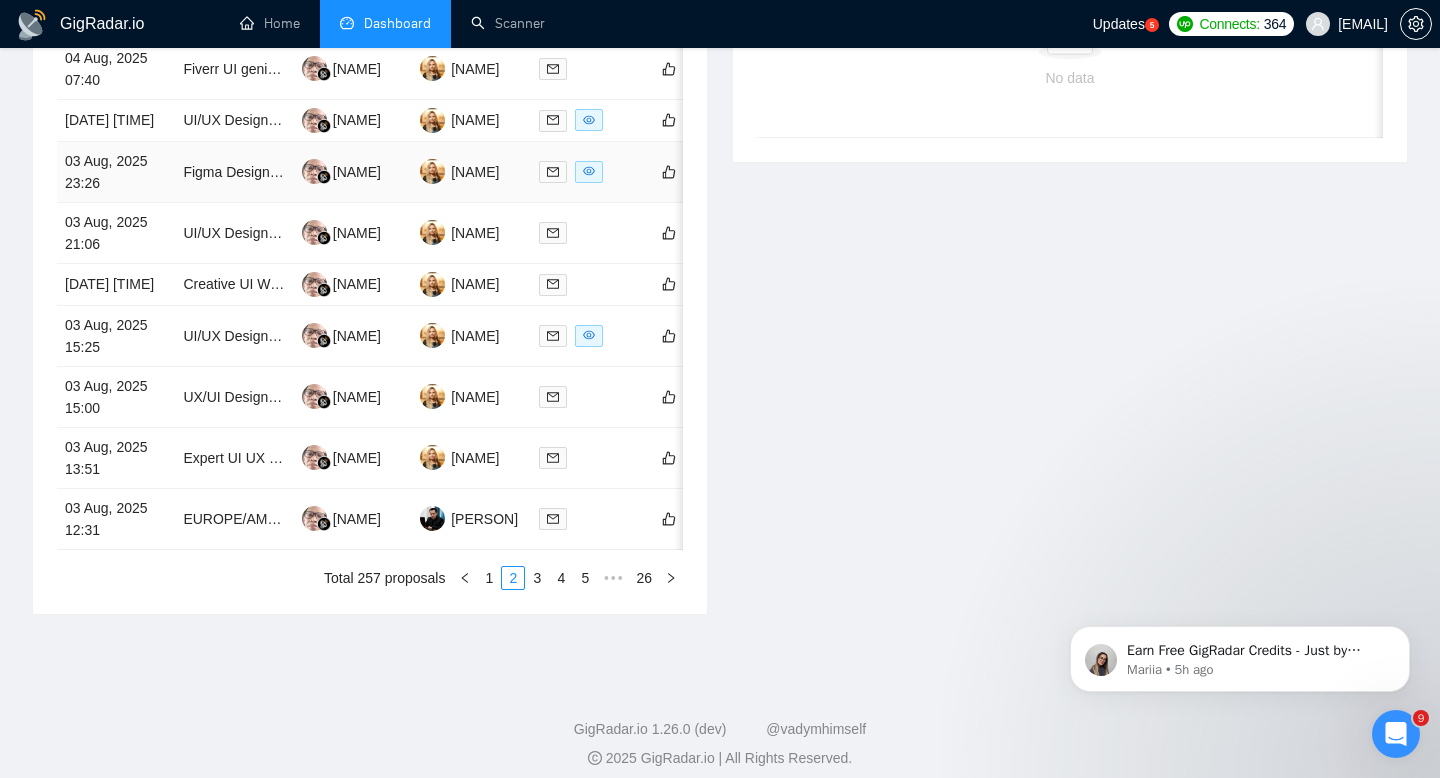 scroll, scrollTop: 991, scrollLeft: 0, axis: vertical 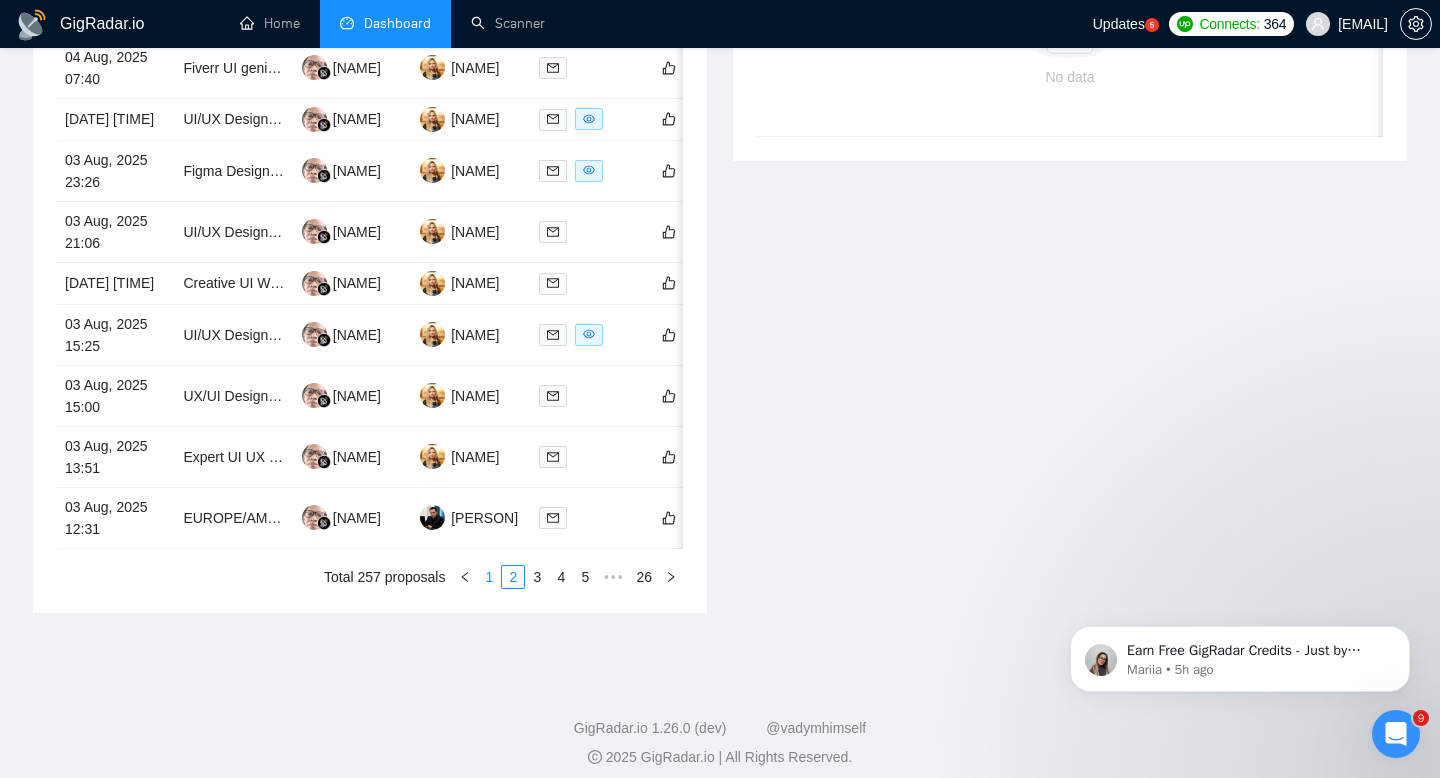 click on "1" at bounding box center (489, 577) 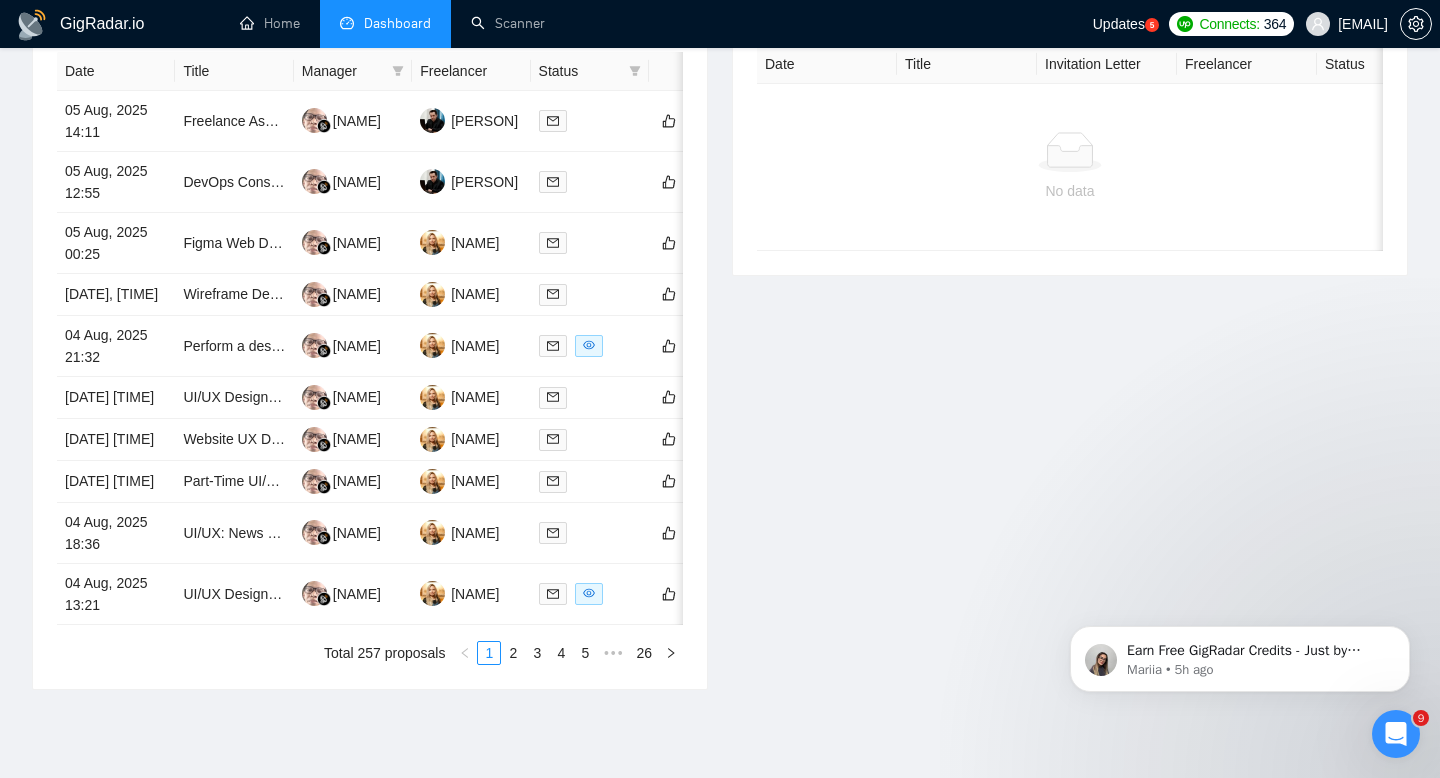 scroll, scrollTop: 875, scrollLeft: 0, axis: vertical 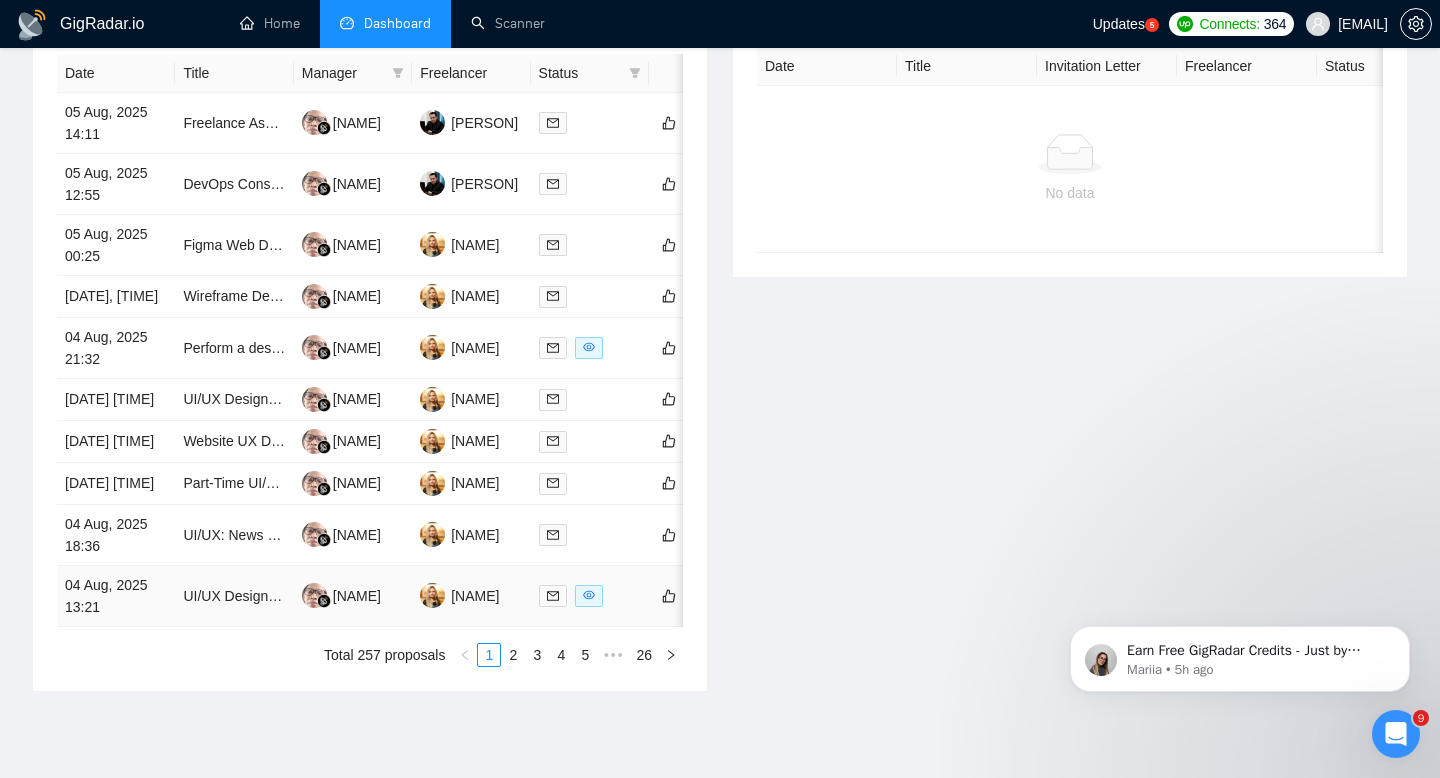 click on "04 Aug, 2025 13:21" at bounding box center [116, 596] 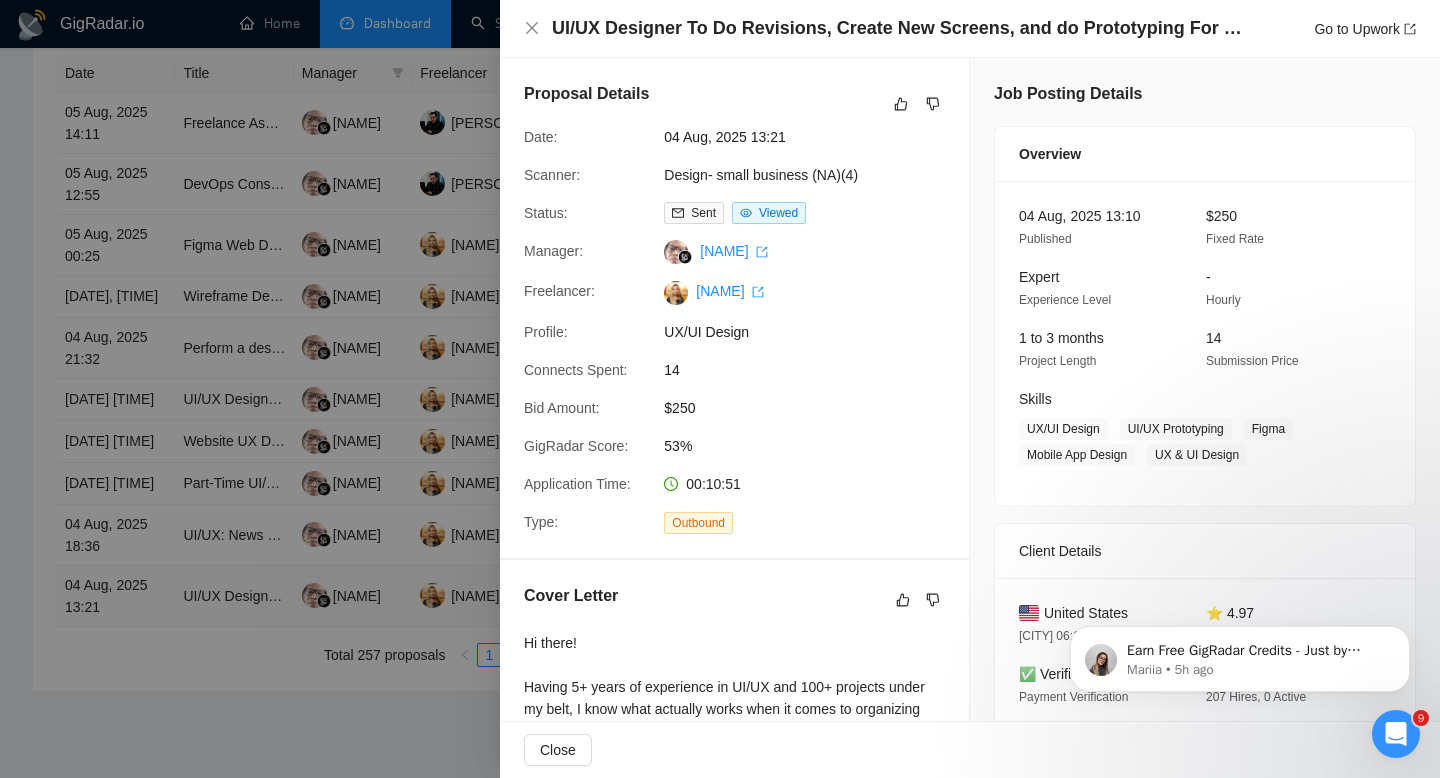 click at bounding box center [720, 389] 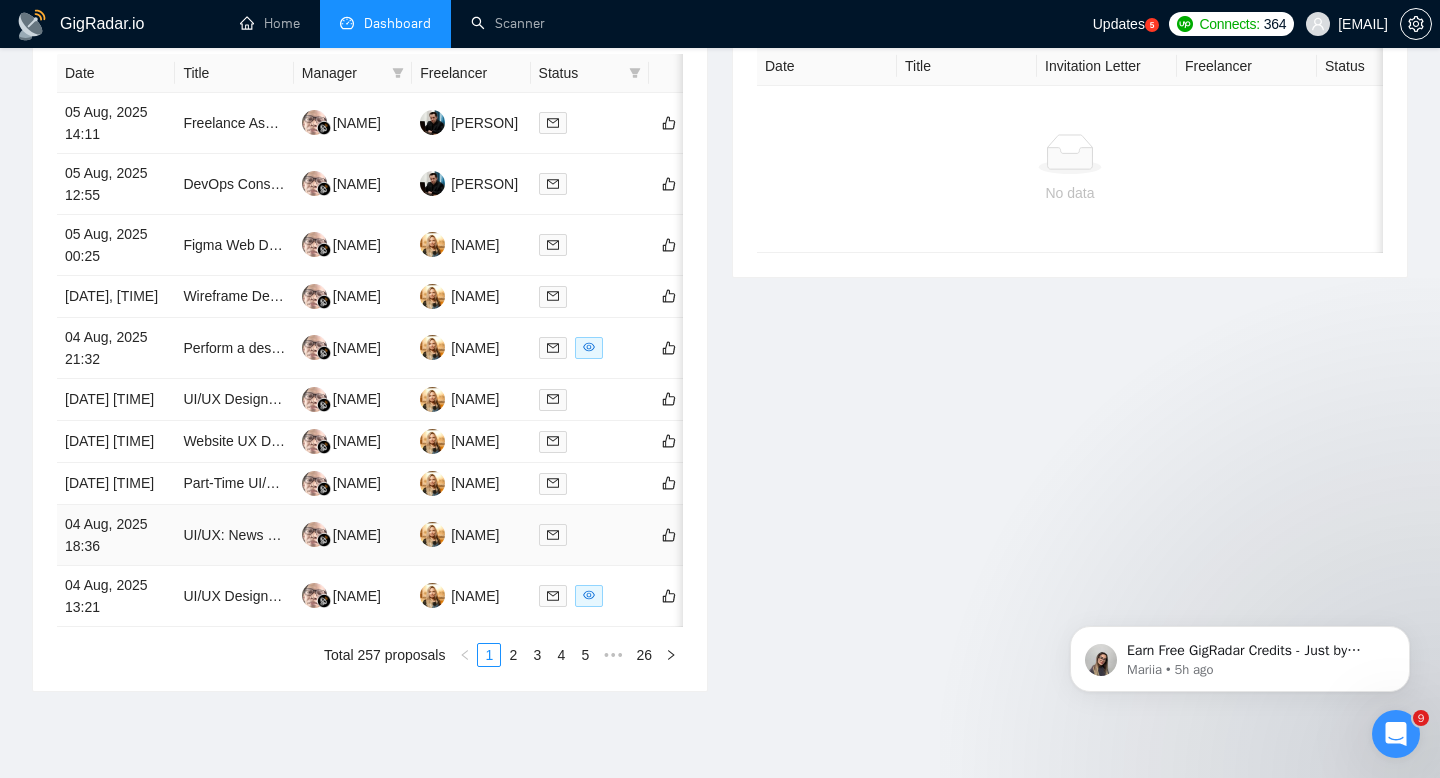 click on "04 Aug, 2025 18:36" at bounding box center (116, 535) 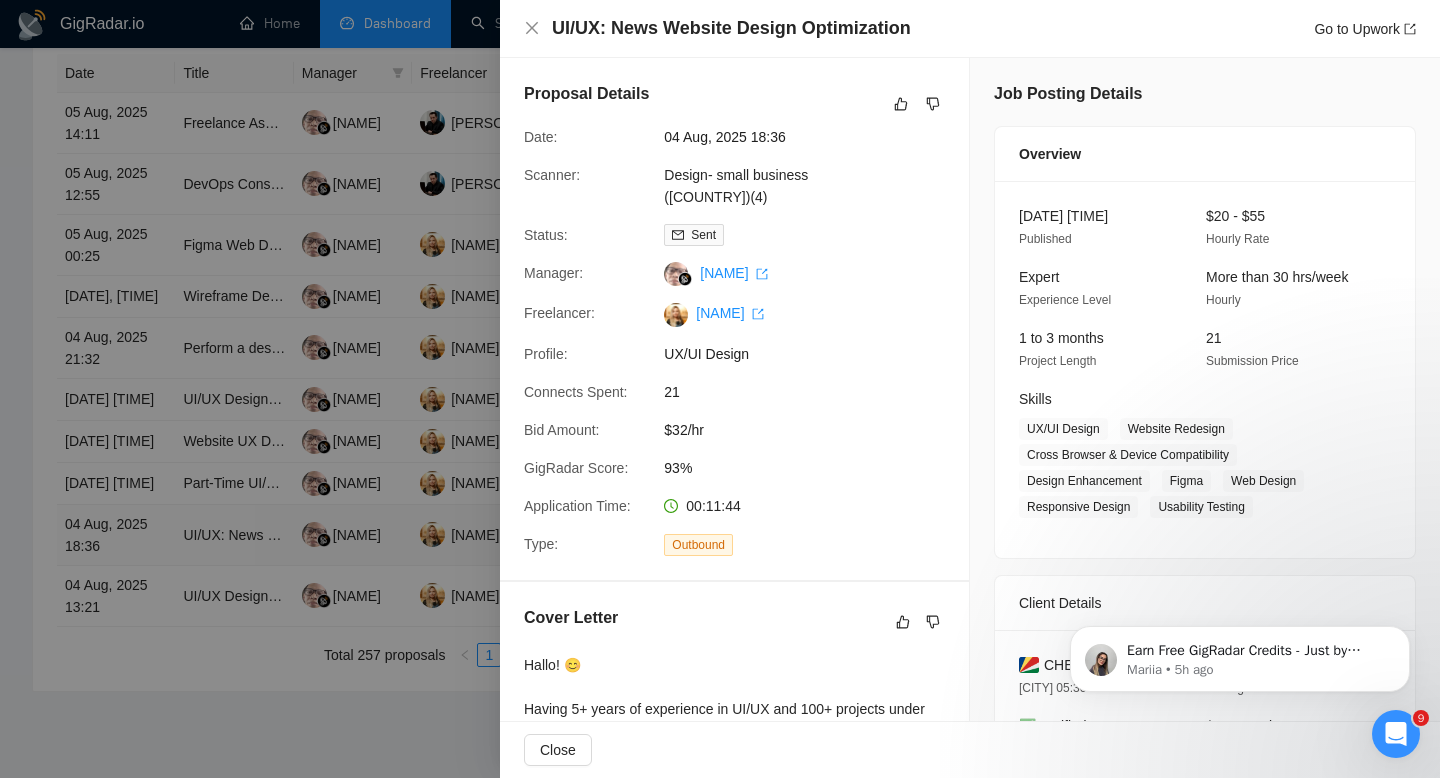 click at bounding box center (720, 389) 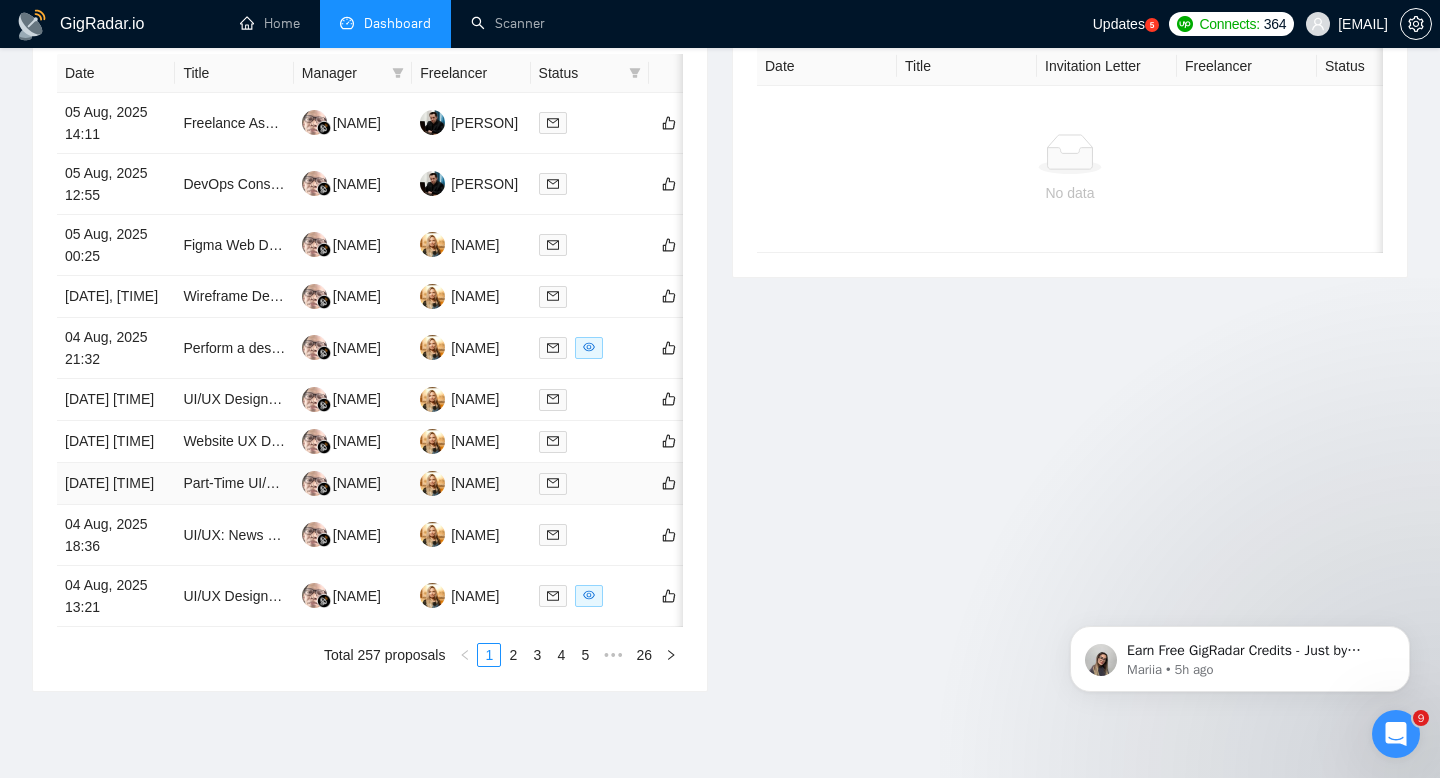 click on "[DATE] [TIME]" at bounding box center (116, 484) 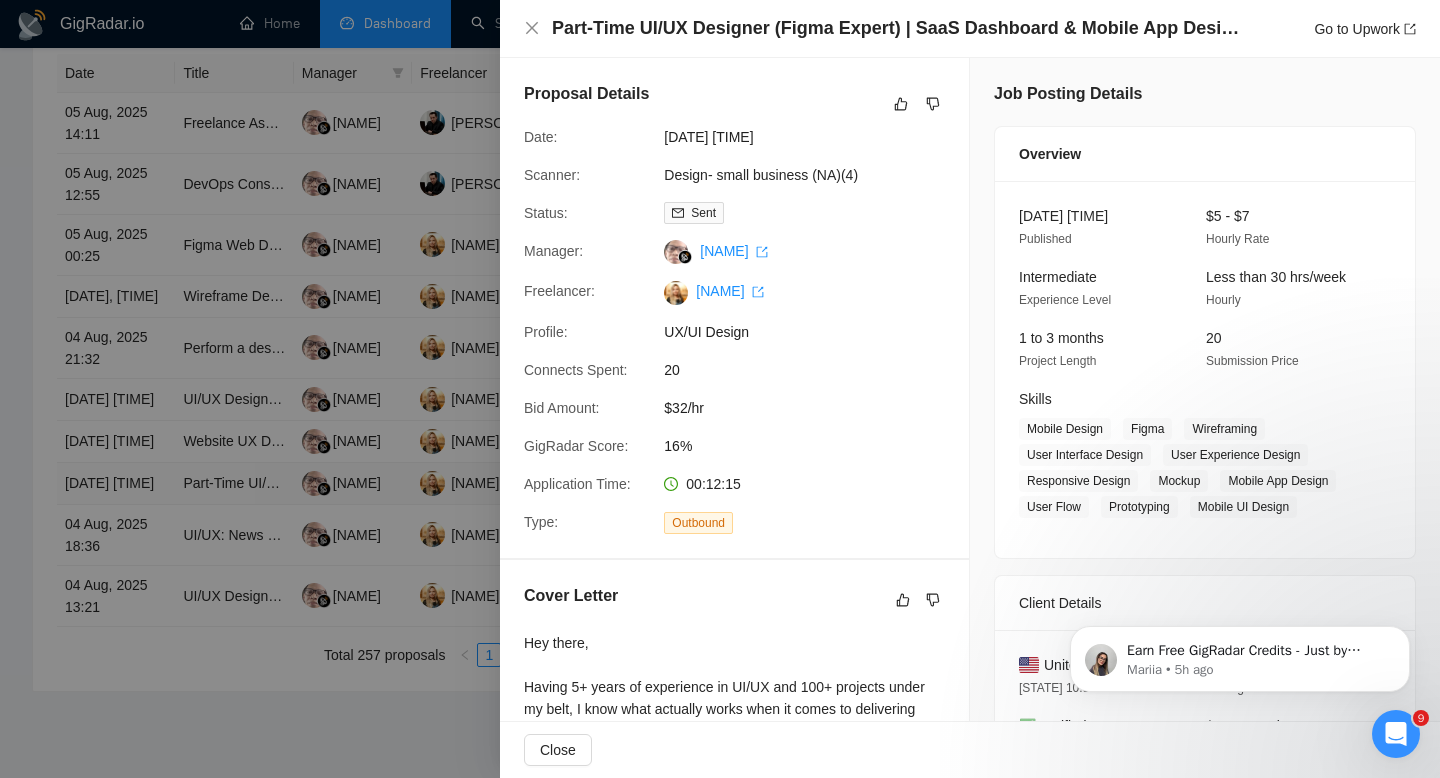 click at bounding box center [720, 389] 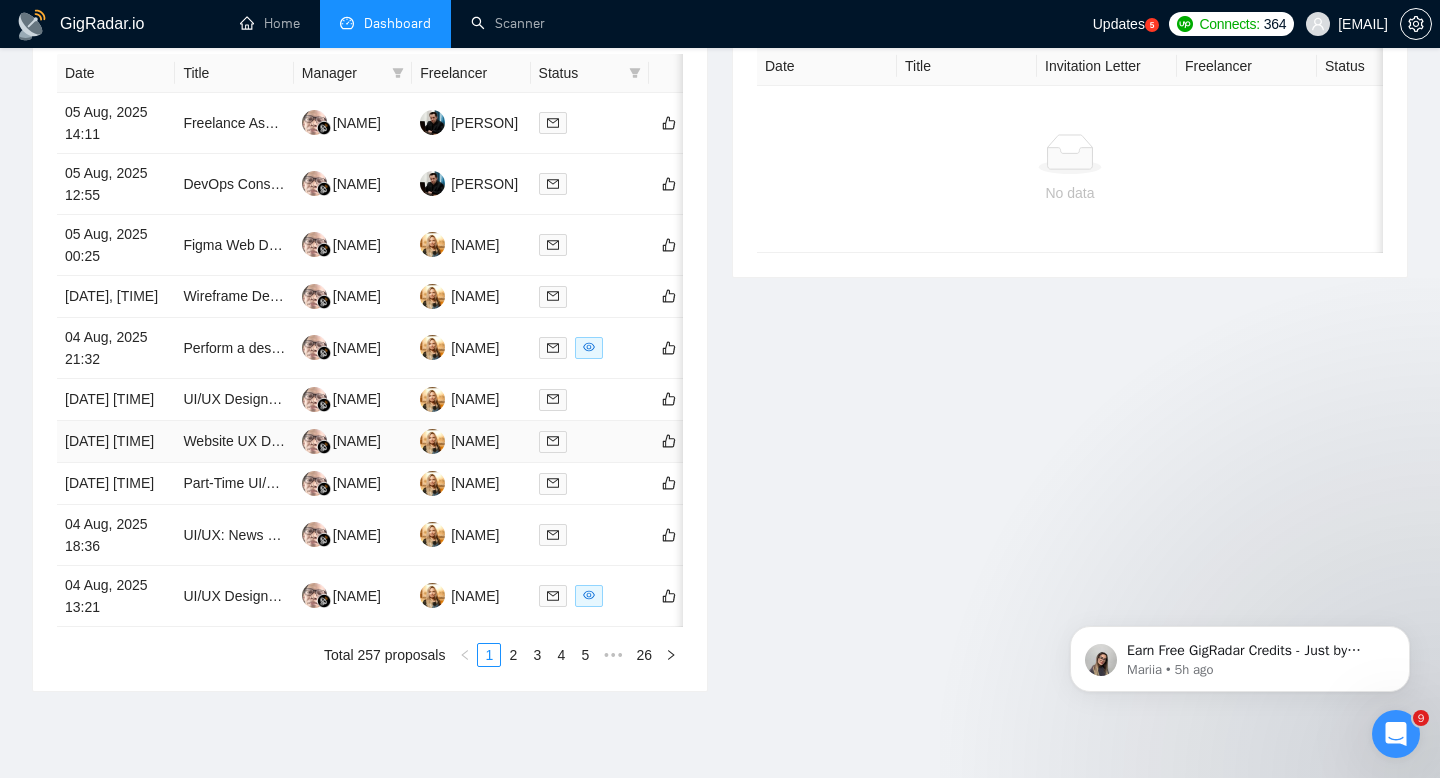 click on "04 Aug, 2025 20:57" at bounding box center [116, 442] 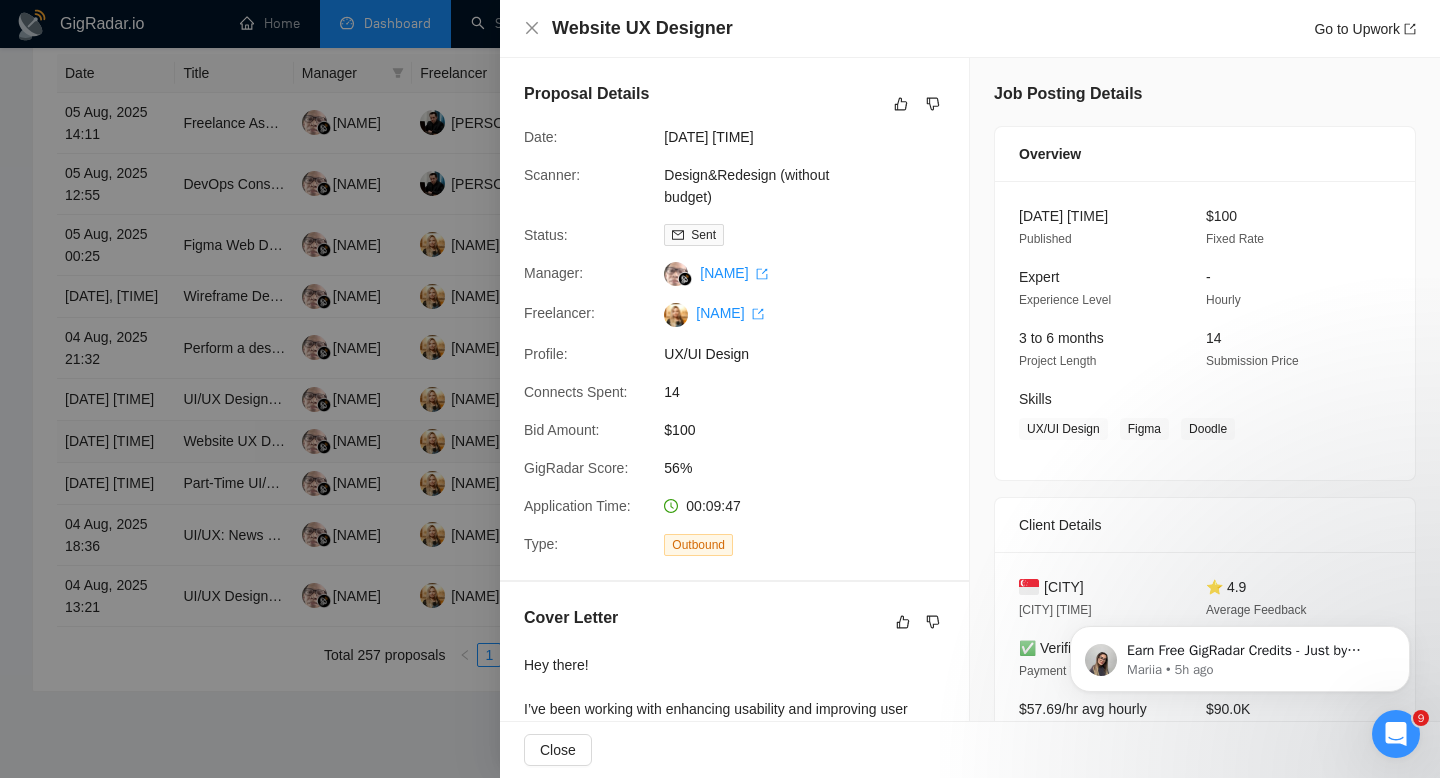 click at bounding box center (720, 389) 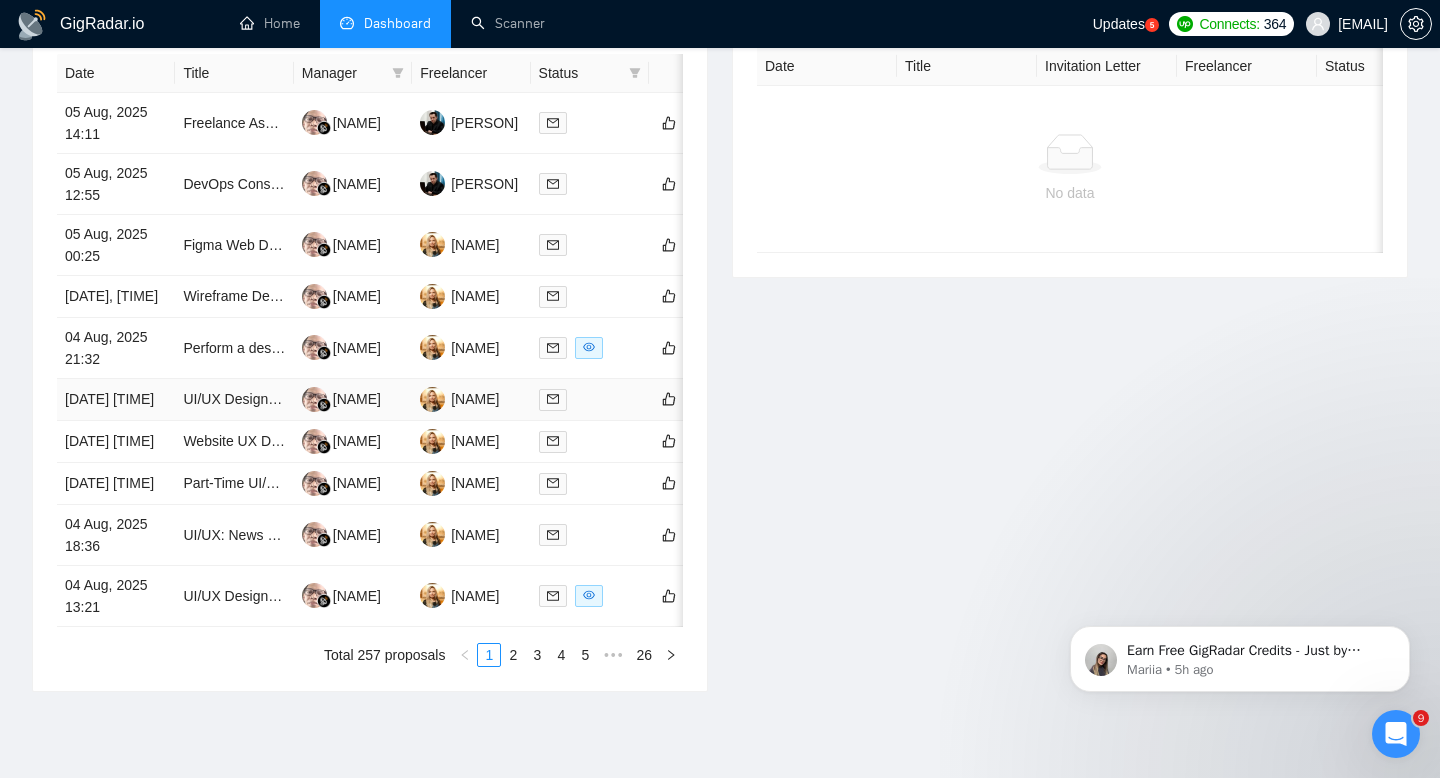click on "[DAY] [MONTH], [YEAR] [TIME]" at bounding box center (116, 400) 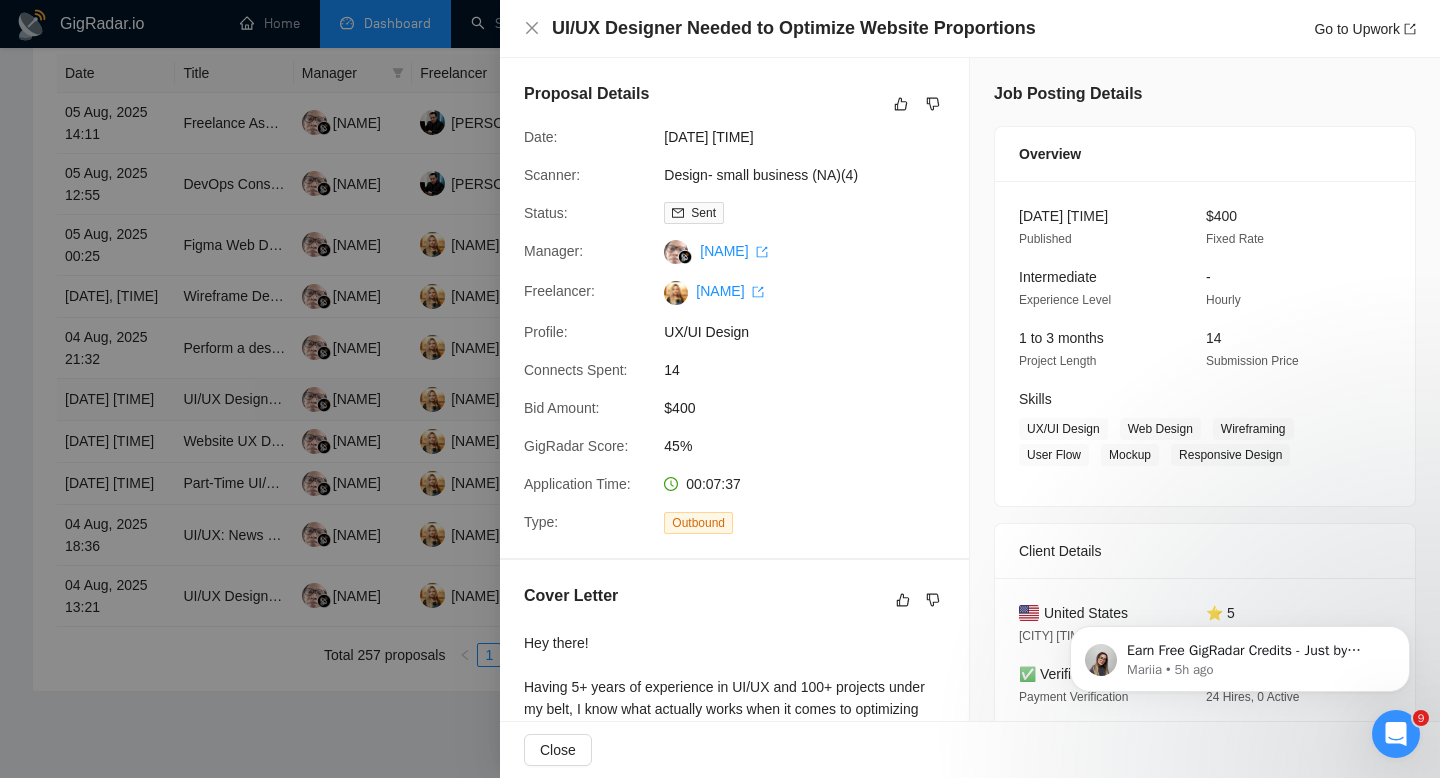 click at bounding box center [720, 389] 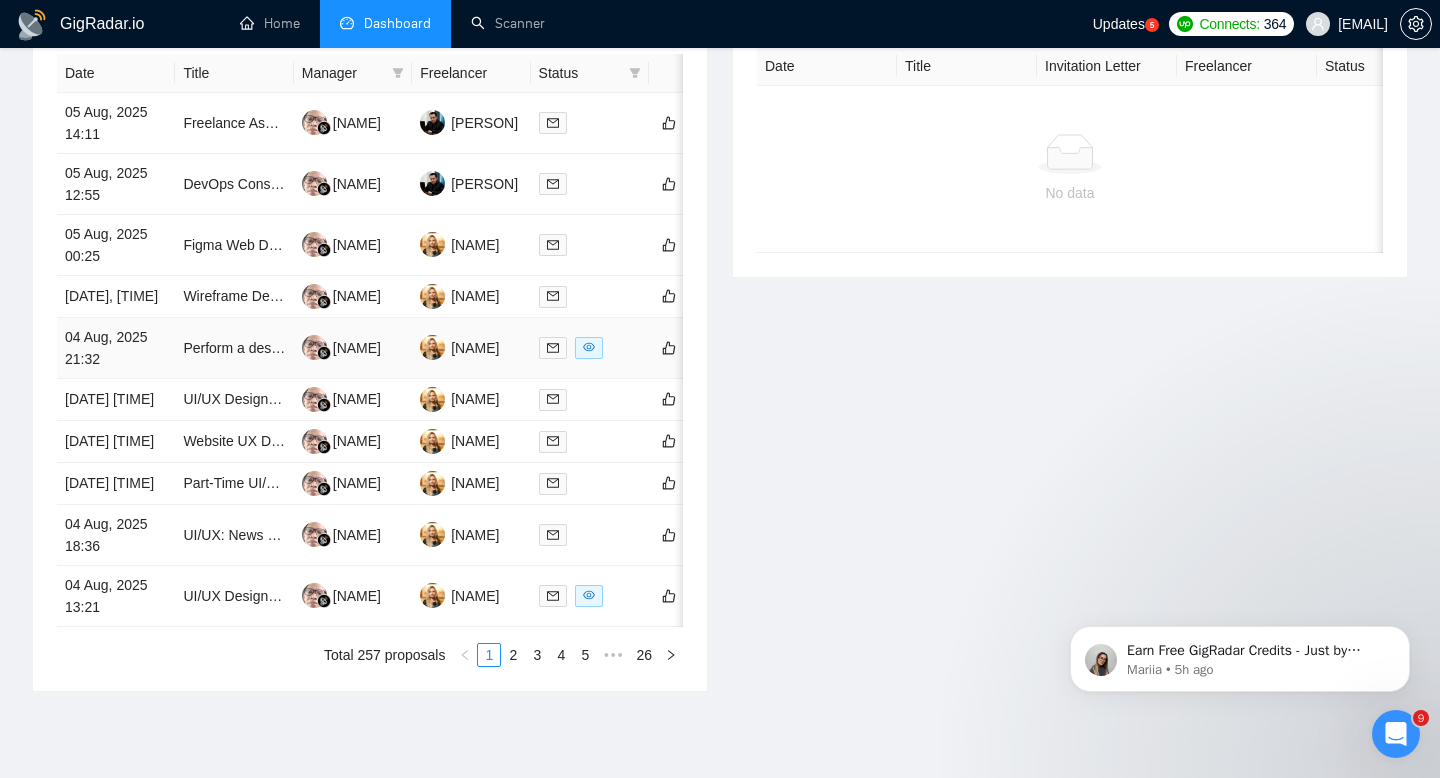 click on "[DAY] [MONTH], [YEAR] [HOUR]:[MINUTE]" at bounding box center (116, 348) 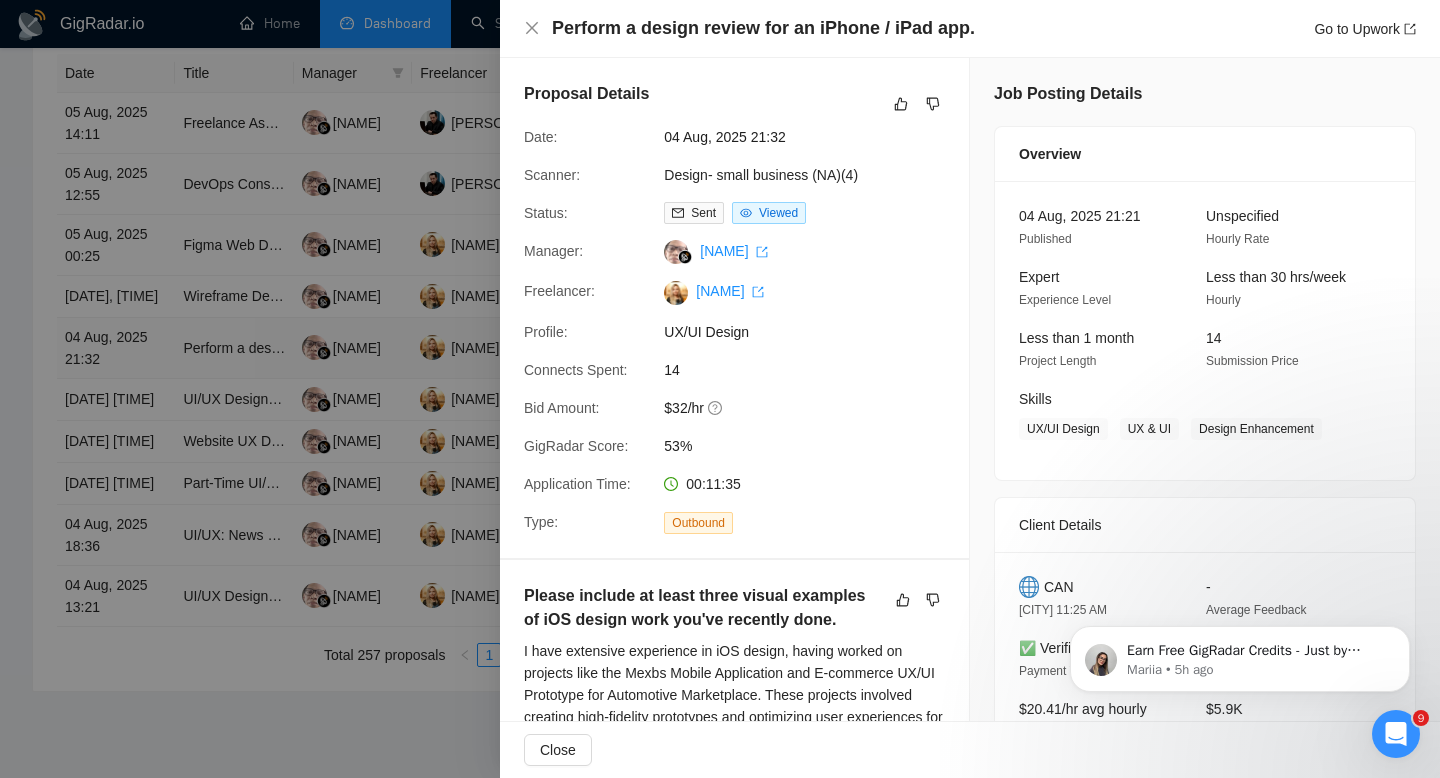 click at bounding box center [720, 389] 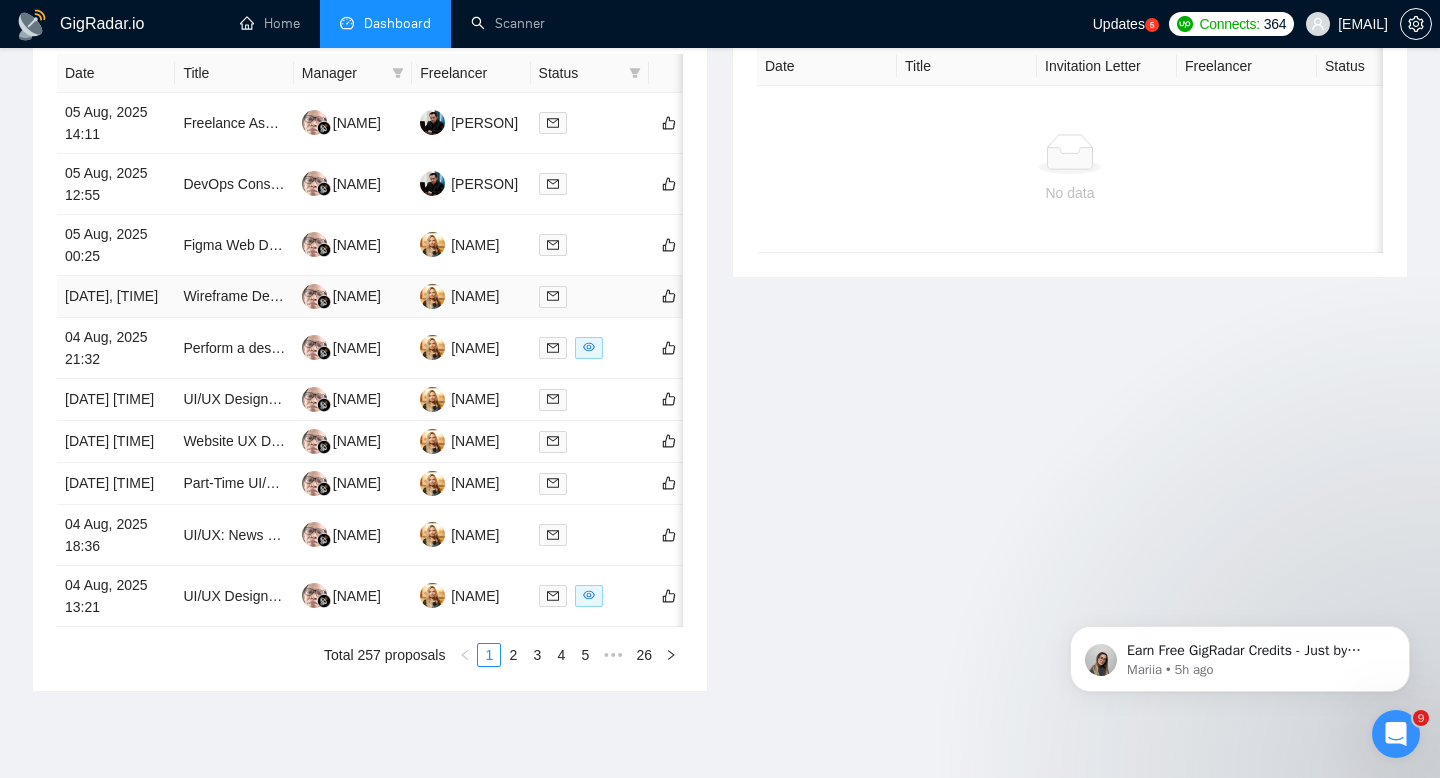 click on "04 Aug, 2025 23:57" at bounding box center (116, 297) 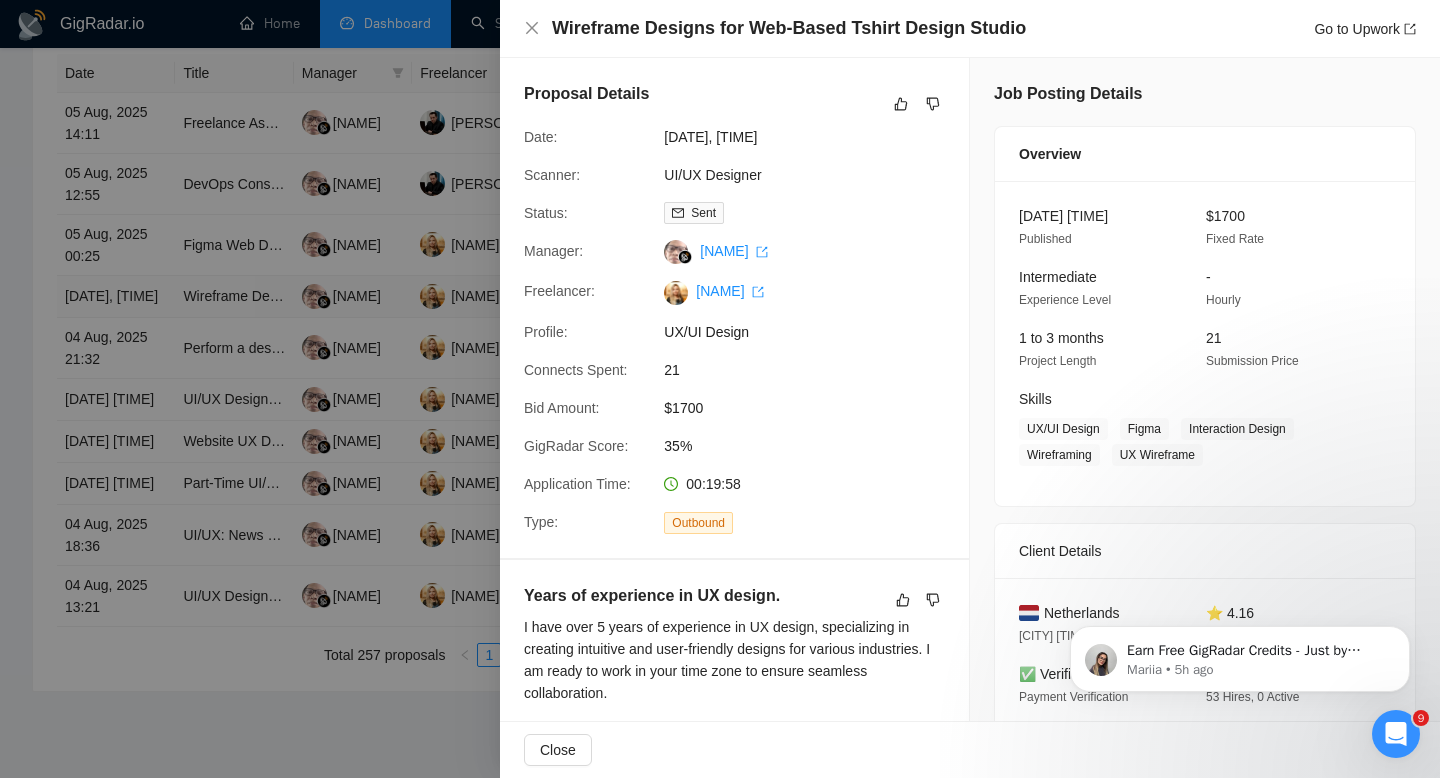 click at bounding box center (720, 389) 